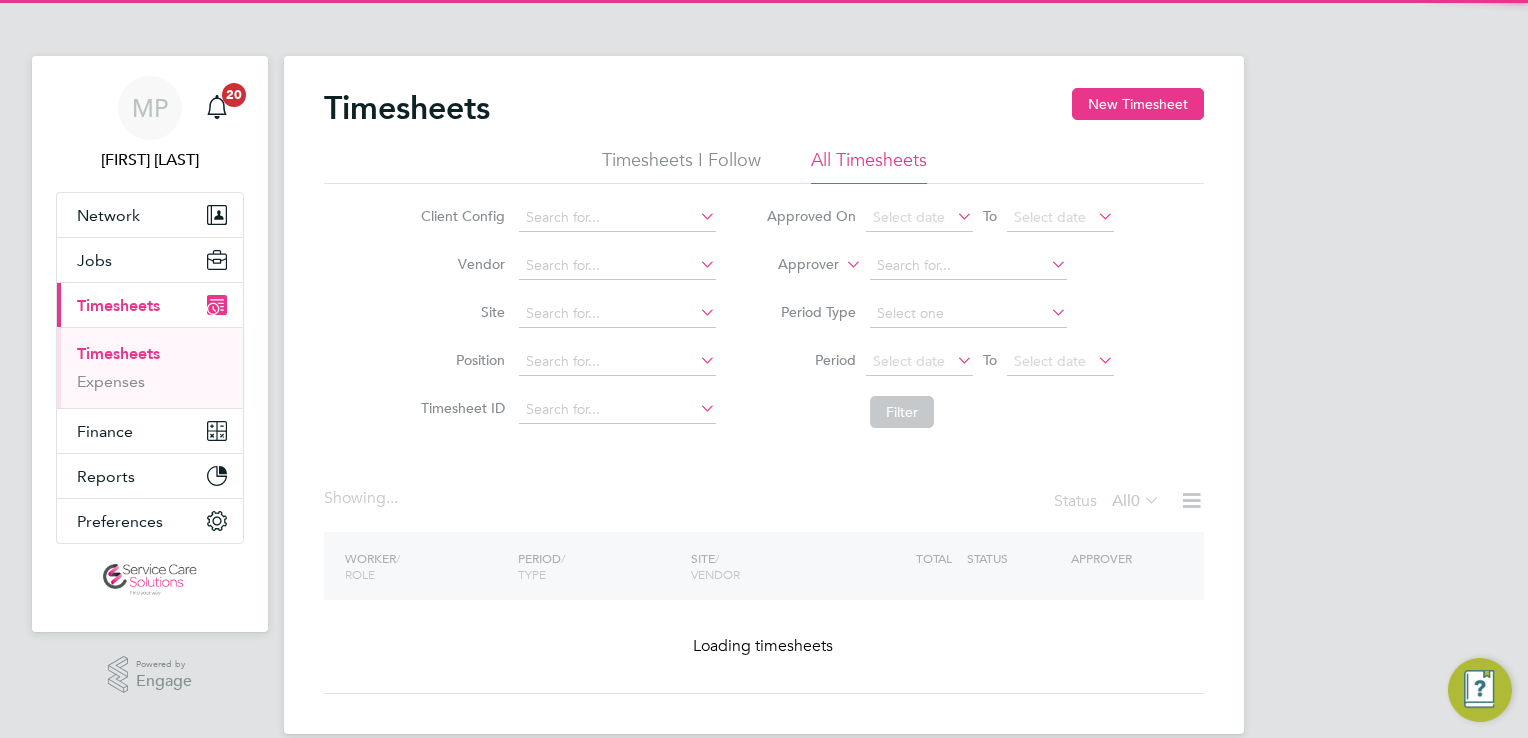 scroll, scrollTop: 0, scrollLeft: 0, axis: both 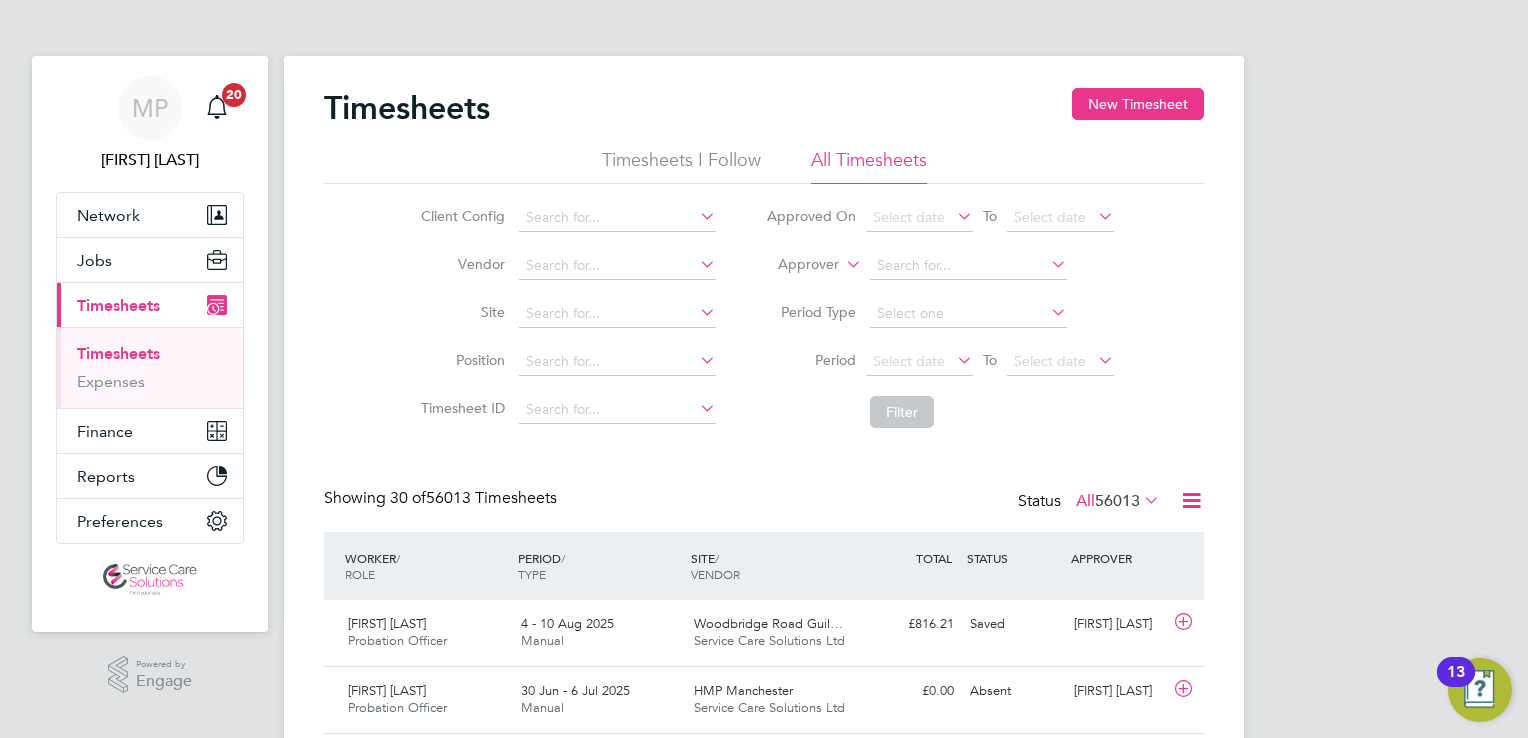 click 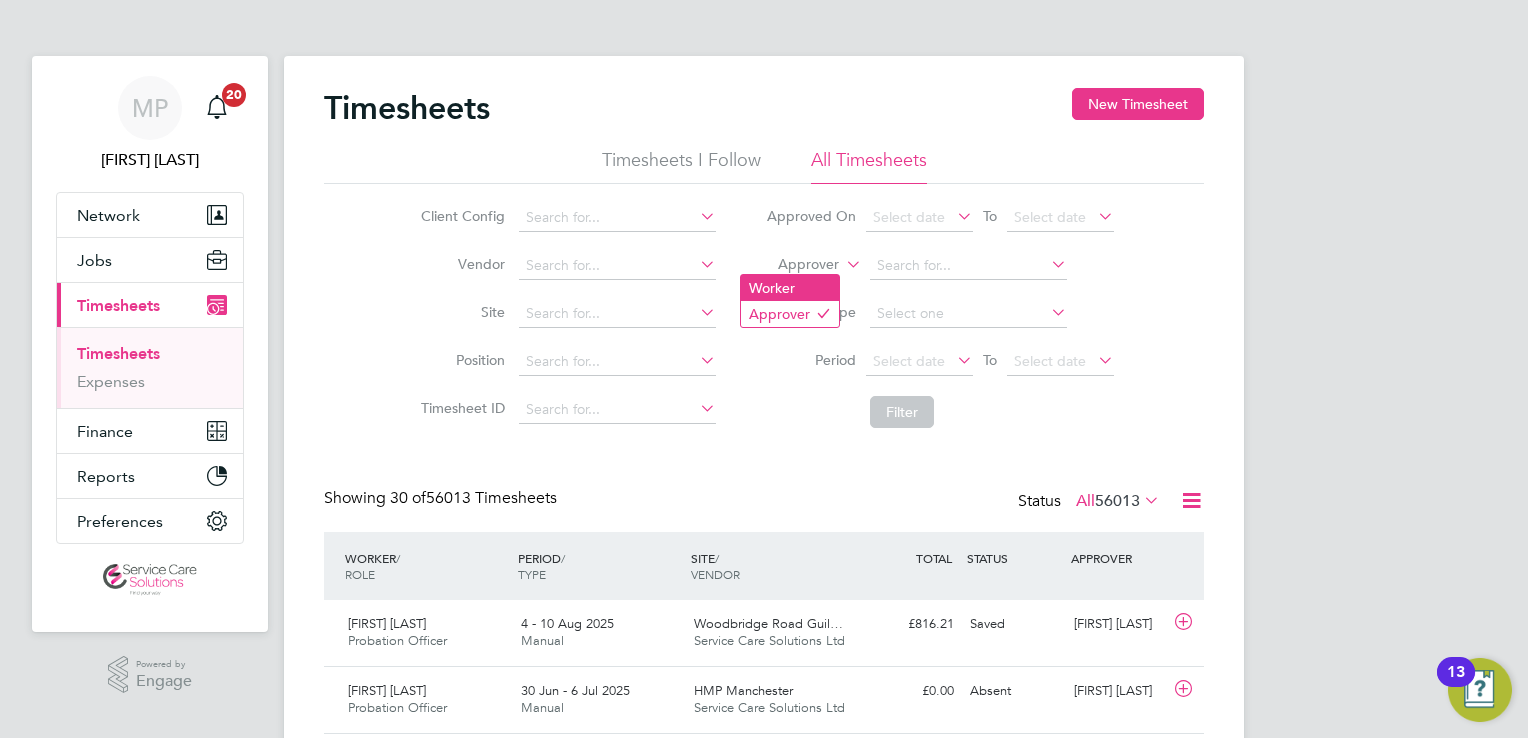drag, startPoint x: 792, startPoint y: 290, endPoint x: 833, endPoint y: 278, distance: 42.72002 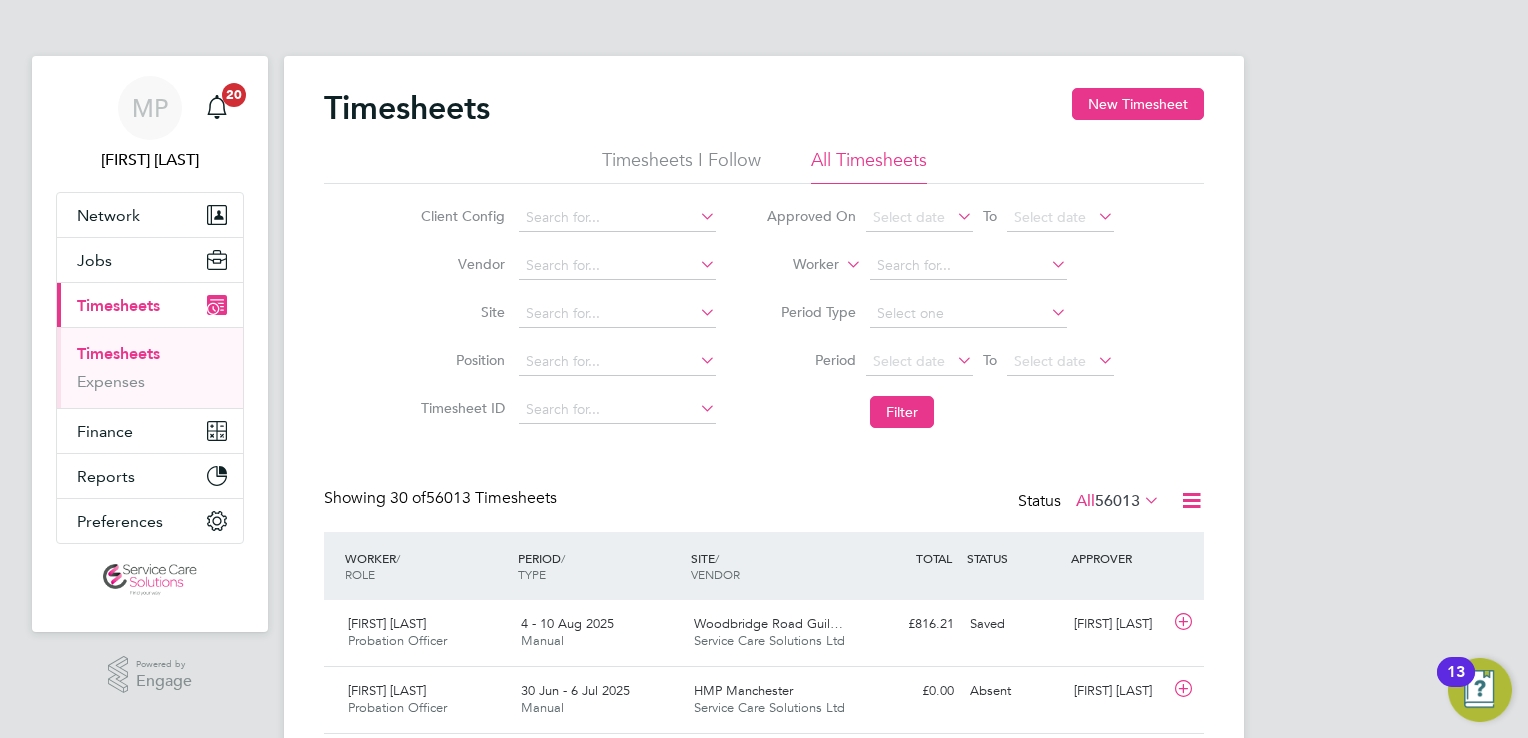 click 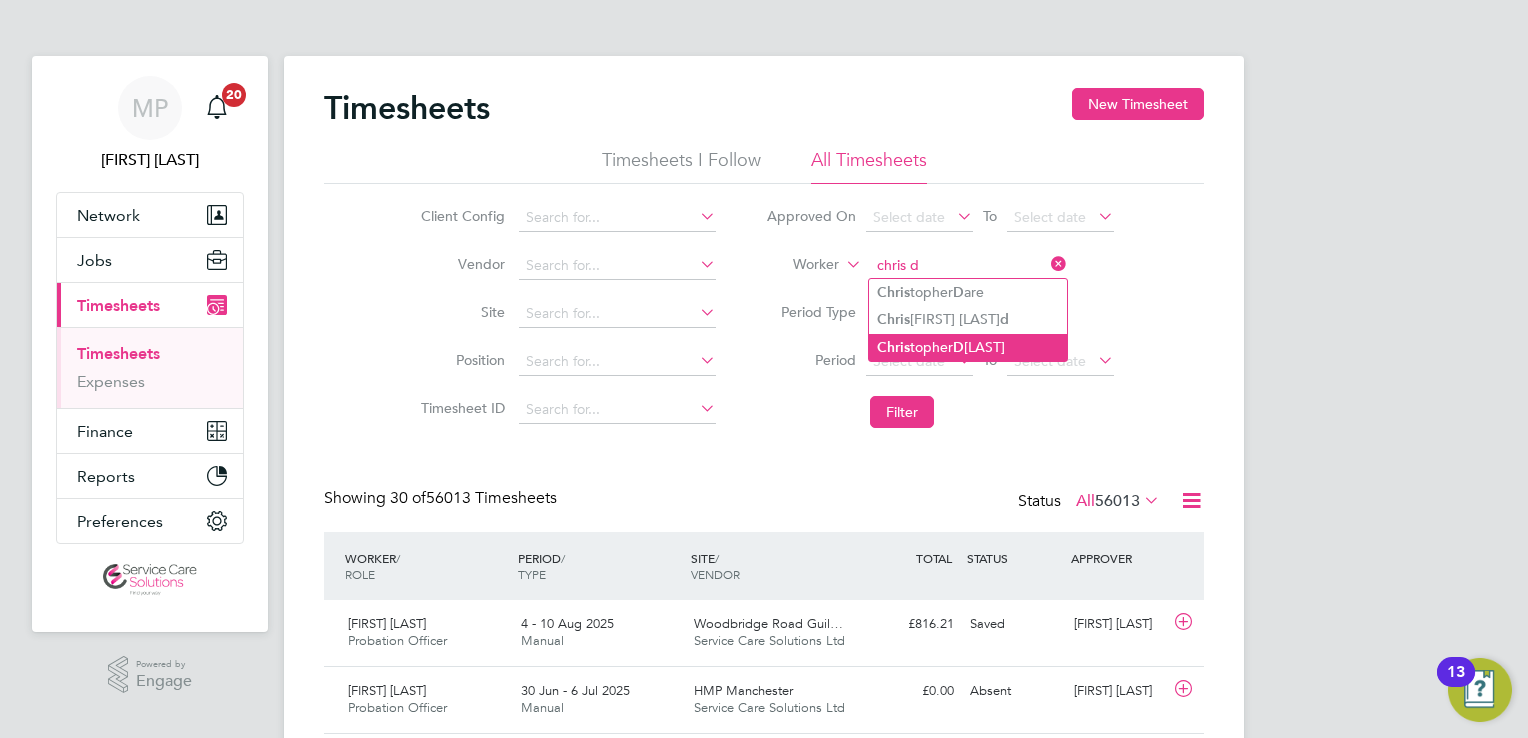 click on "Chris topher  D 'Aguiar" 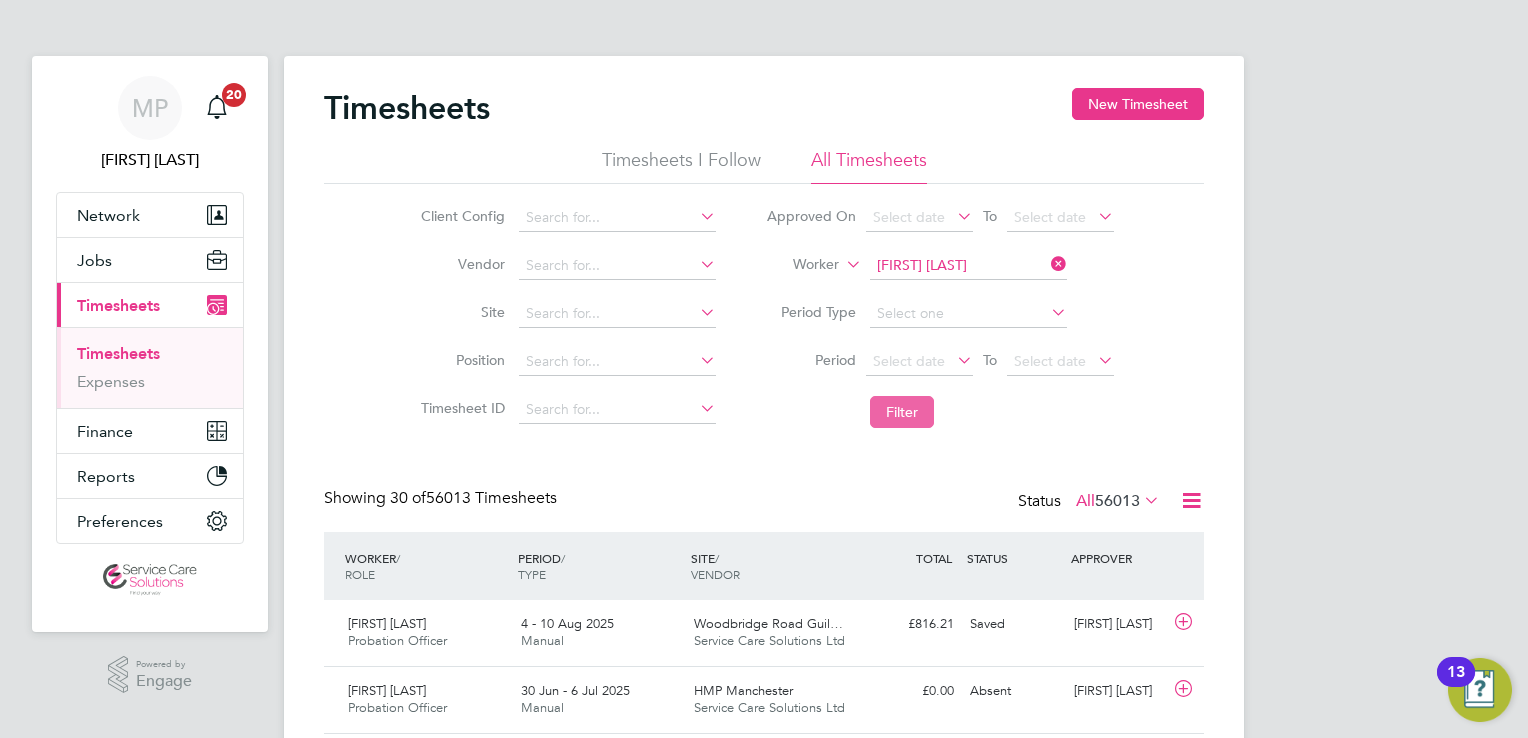 click on "Filter" 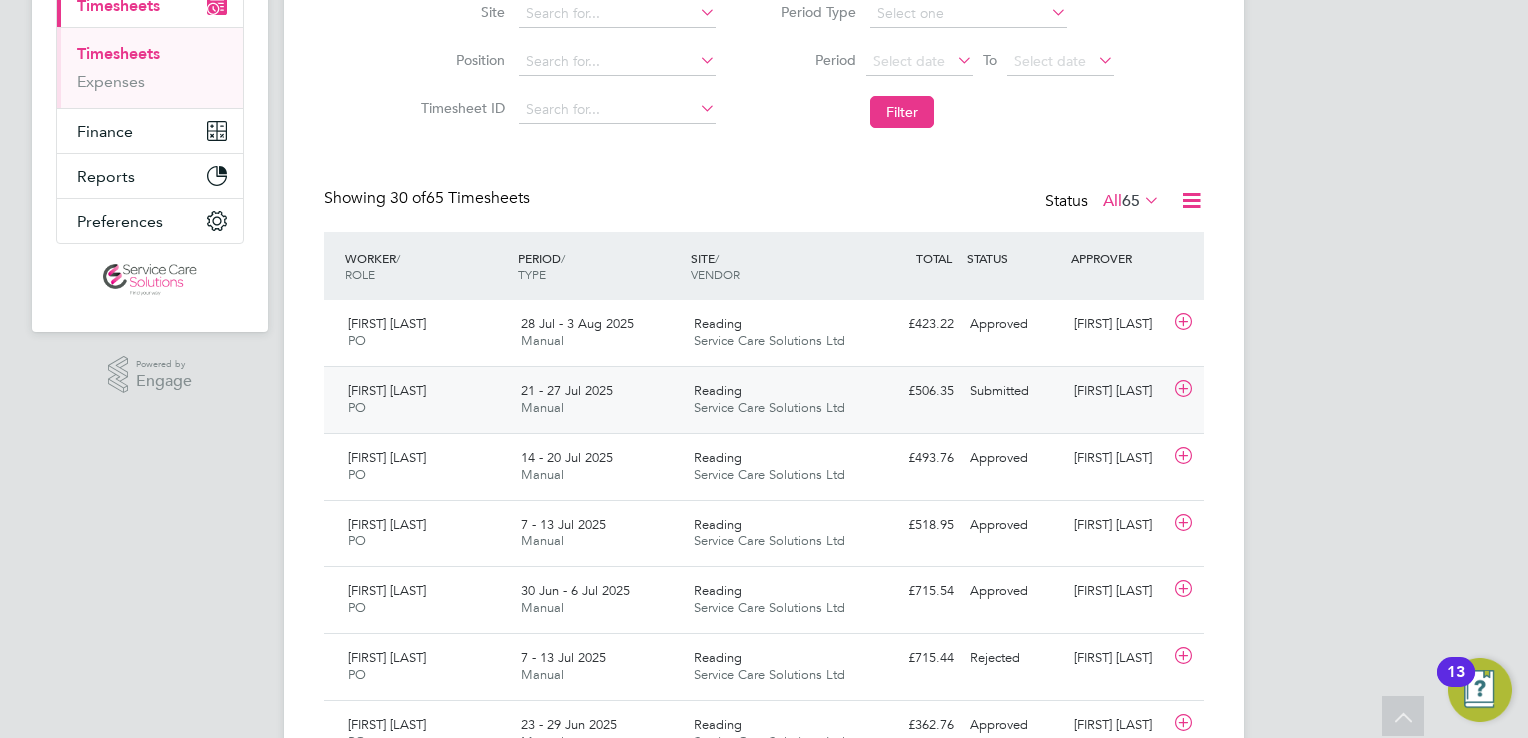 click on "£506.35 Submitted" 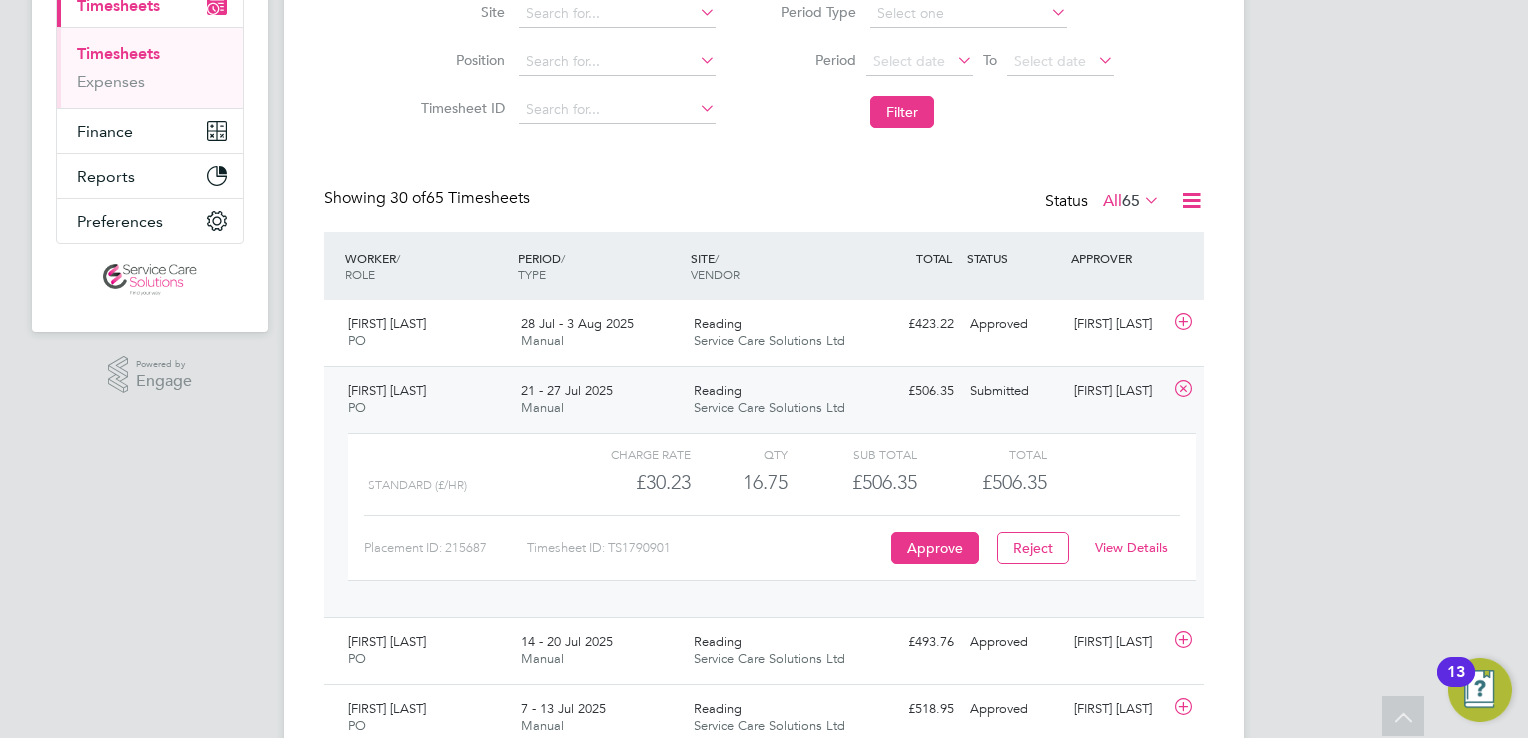 click on "View Details" 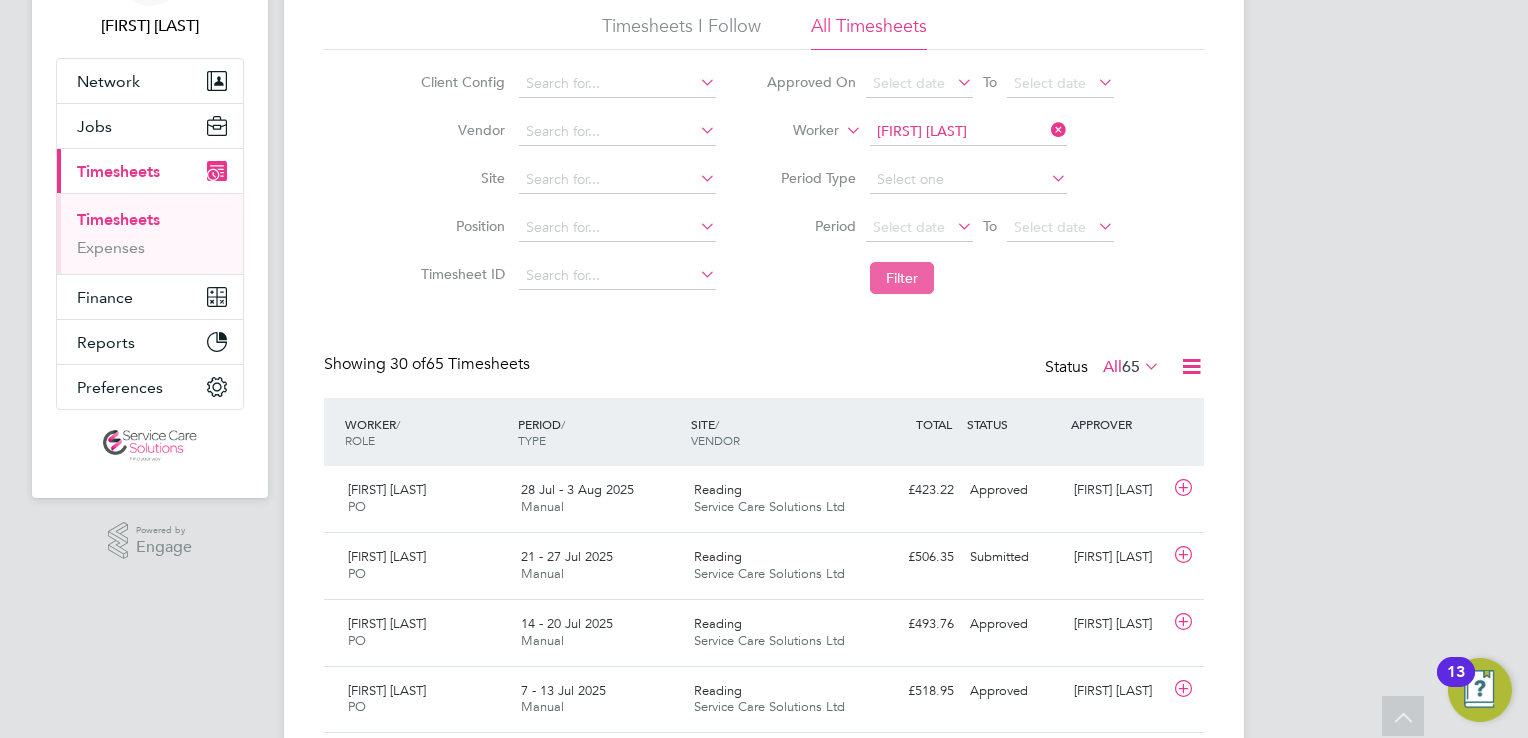 scroll, scrollTop: 100, scrollLeft: 0, axis: vertical 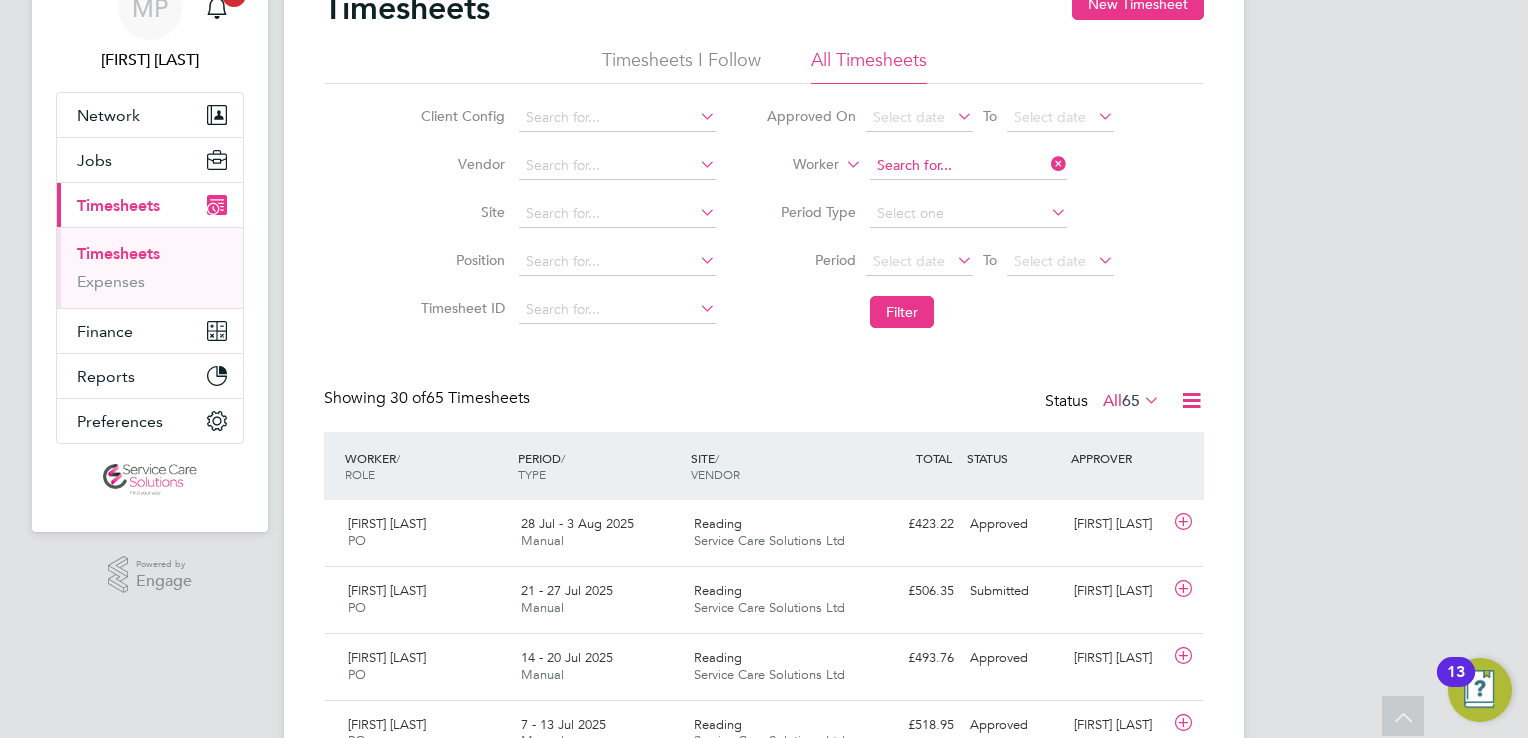 click 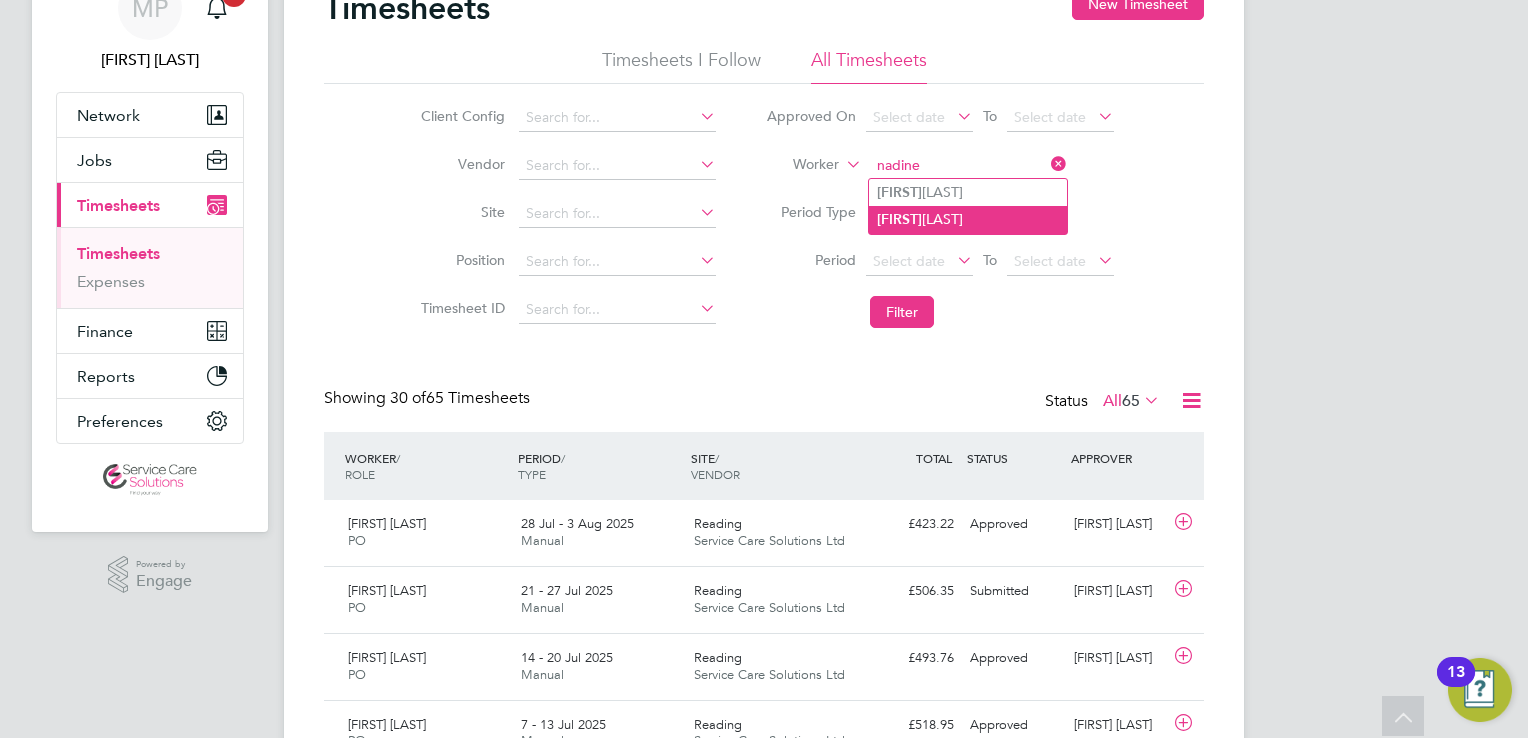 click on "Nadine" 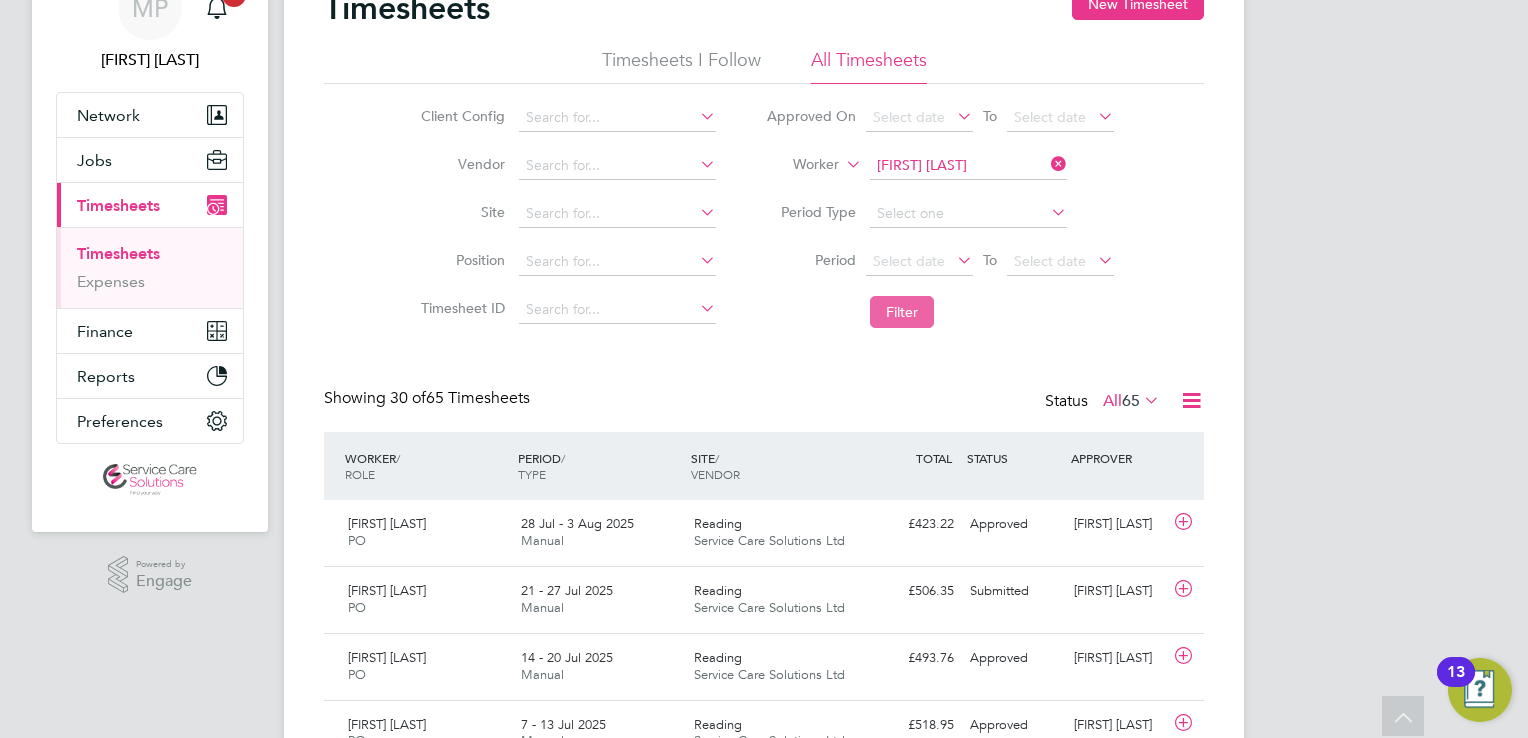click on "Filter" 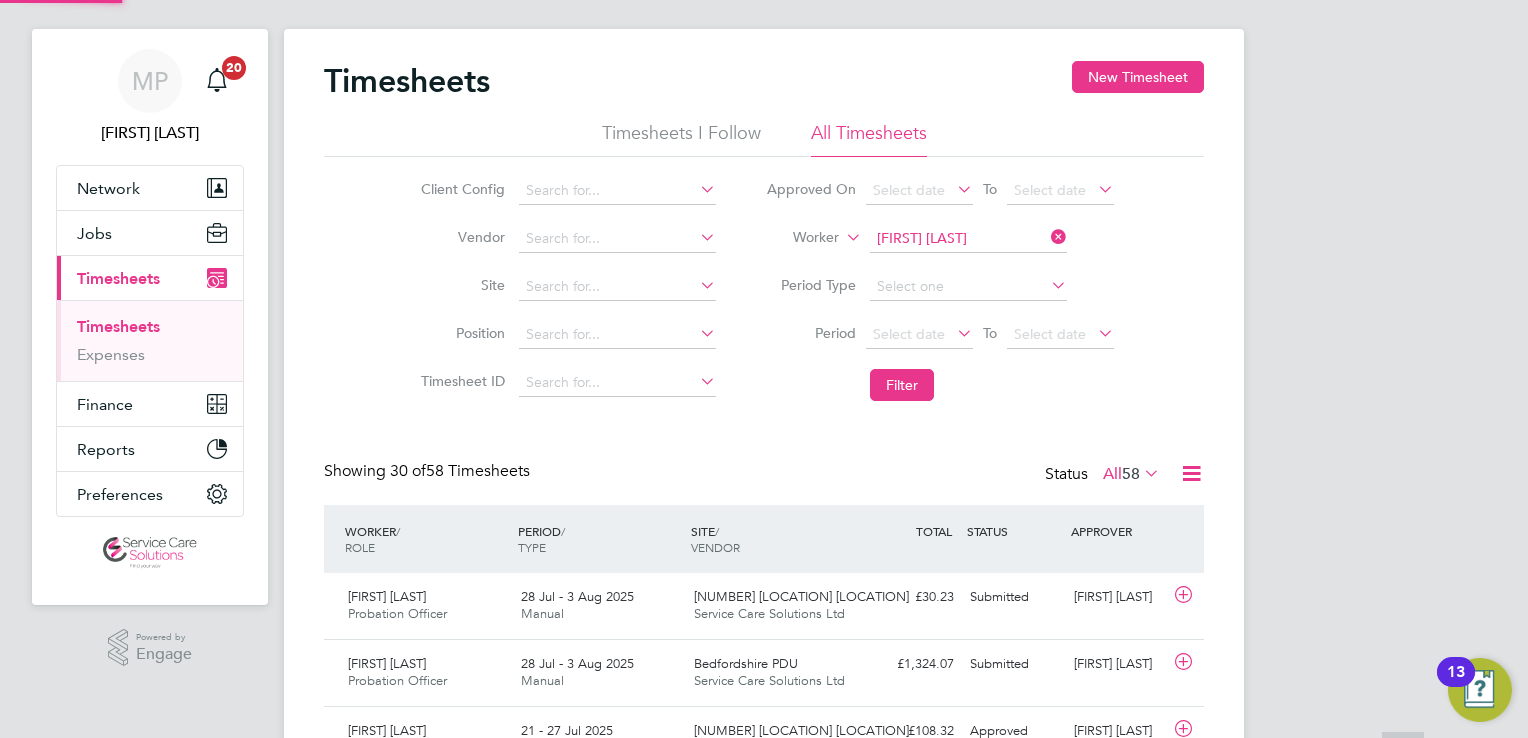scroll, scrollTop: 100, scrollLeft: 0, axis: vertical 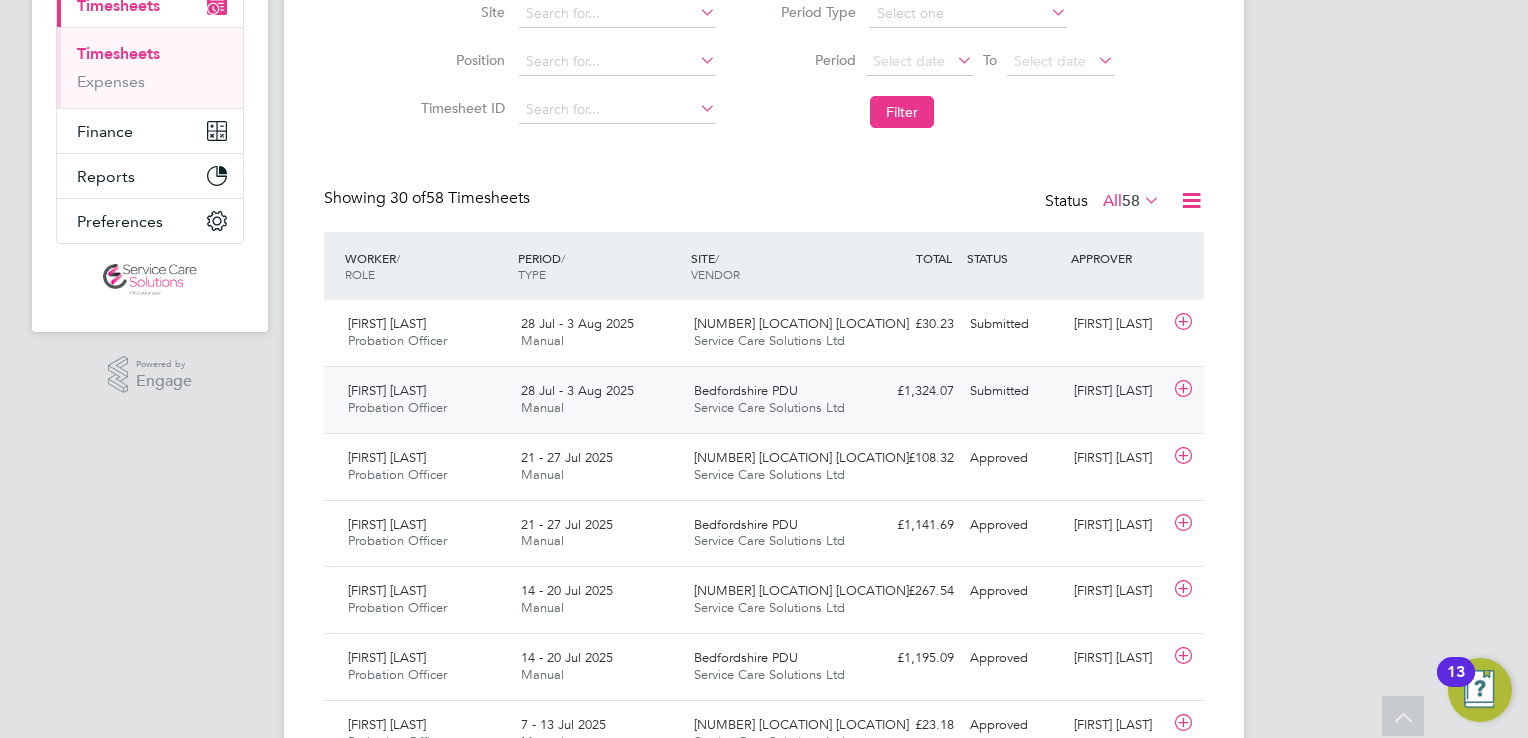 click on "Nadine Buttigieg Probation Officer   28 Jul - 3 Aug 2025 28 Jul - 3 Aug 2025 Manual Bedfordshire PDU Service Care Solutions Ltd £1,324.07 Submitted Submitted Simon Brooks" 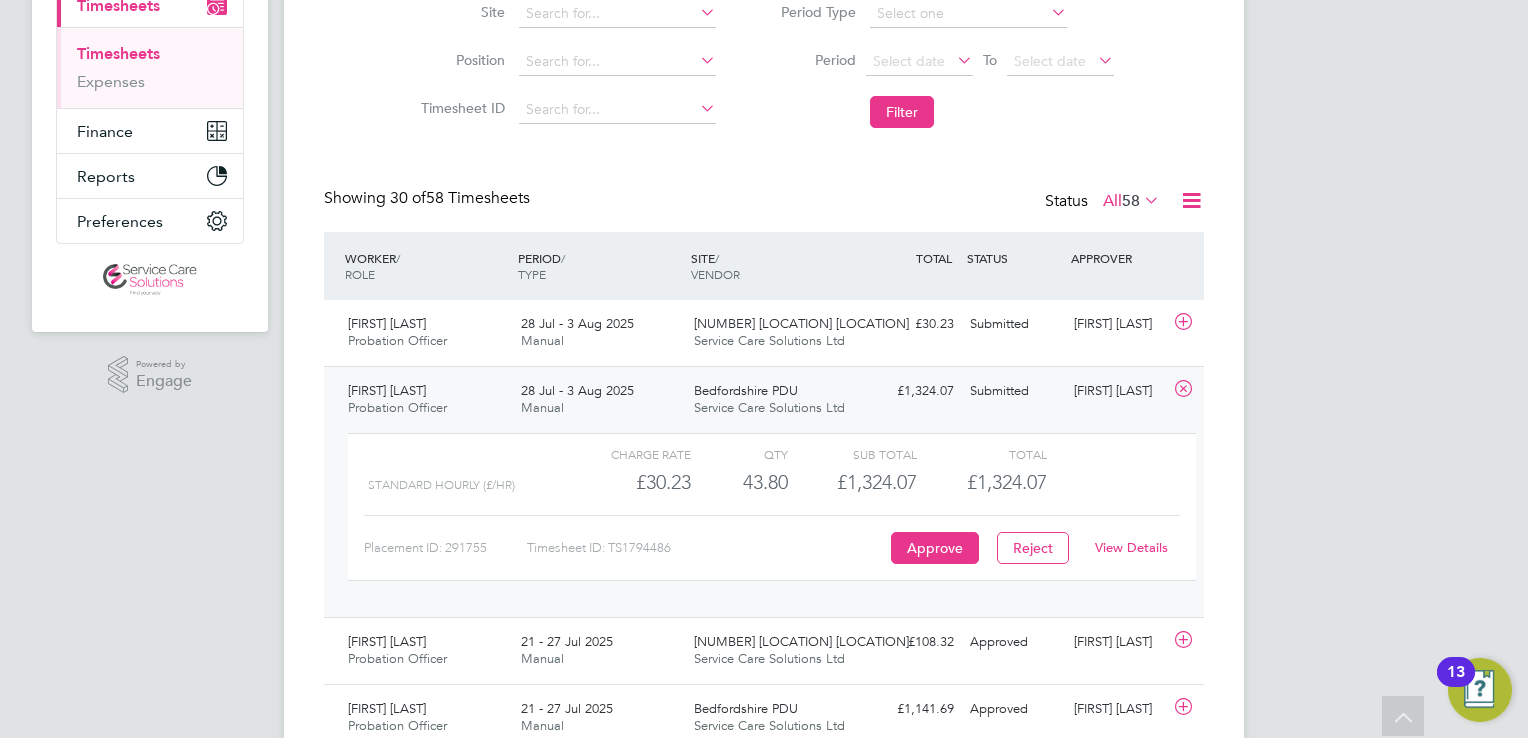 click on "View Details" 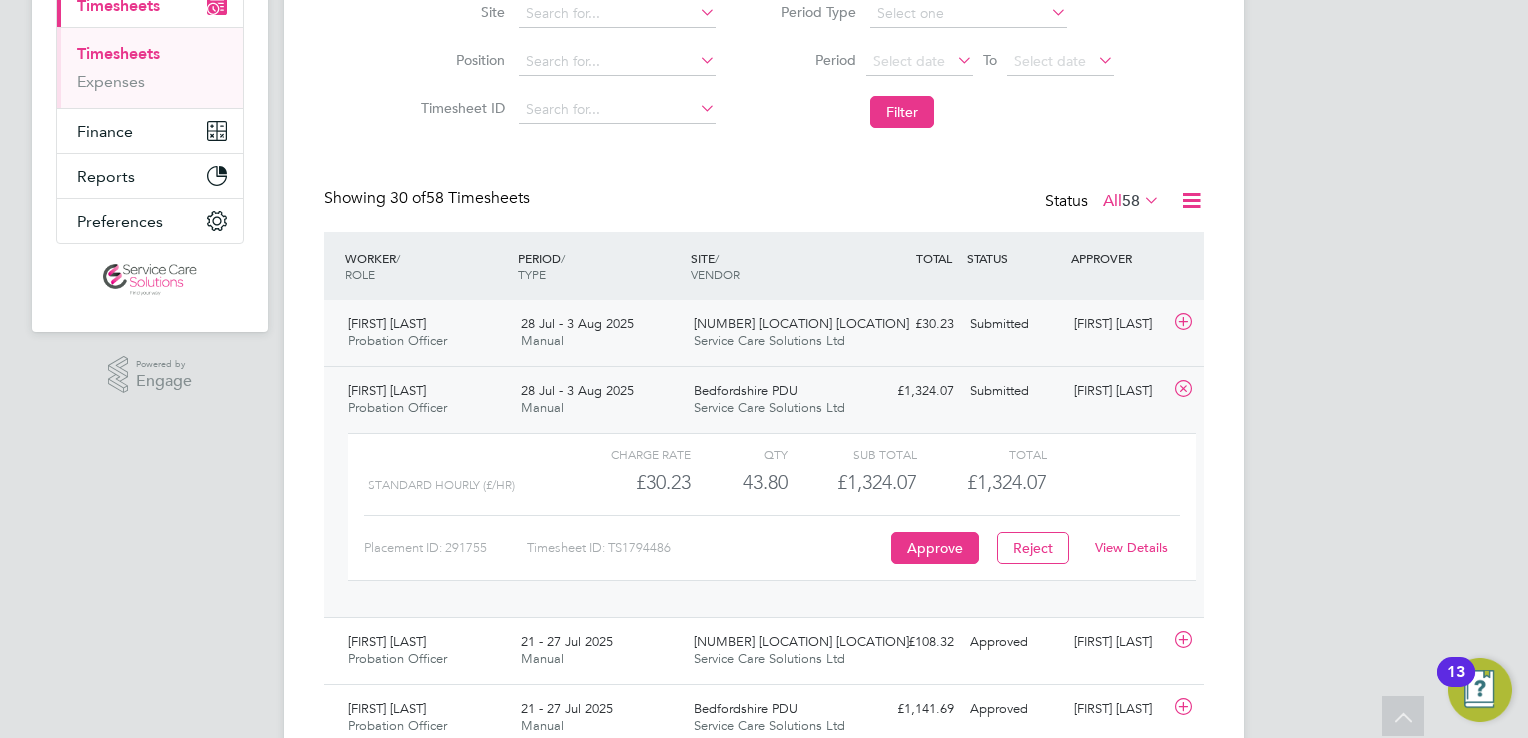click on "Service Care Solutions Ltd" 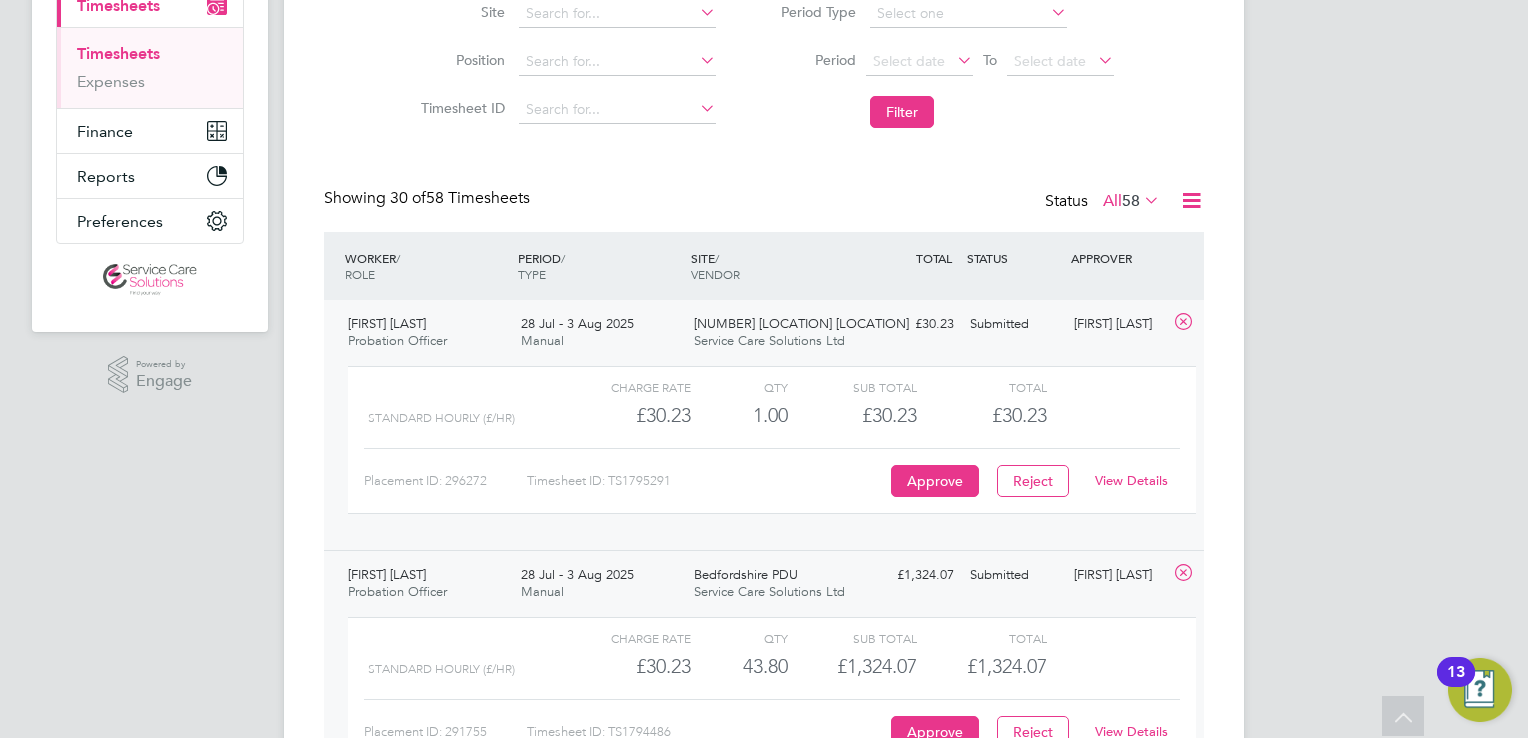 click on "View Details" 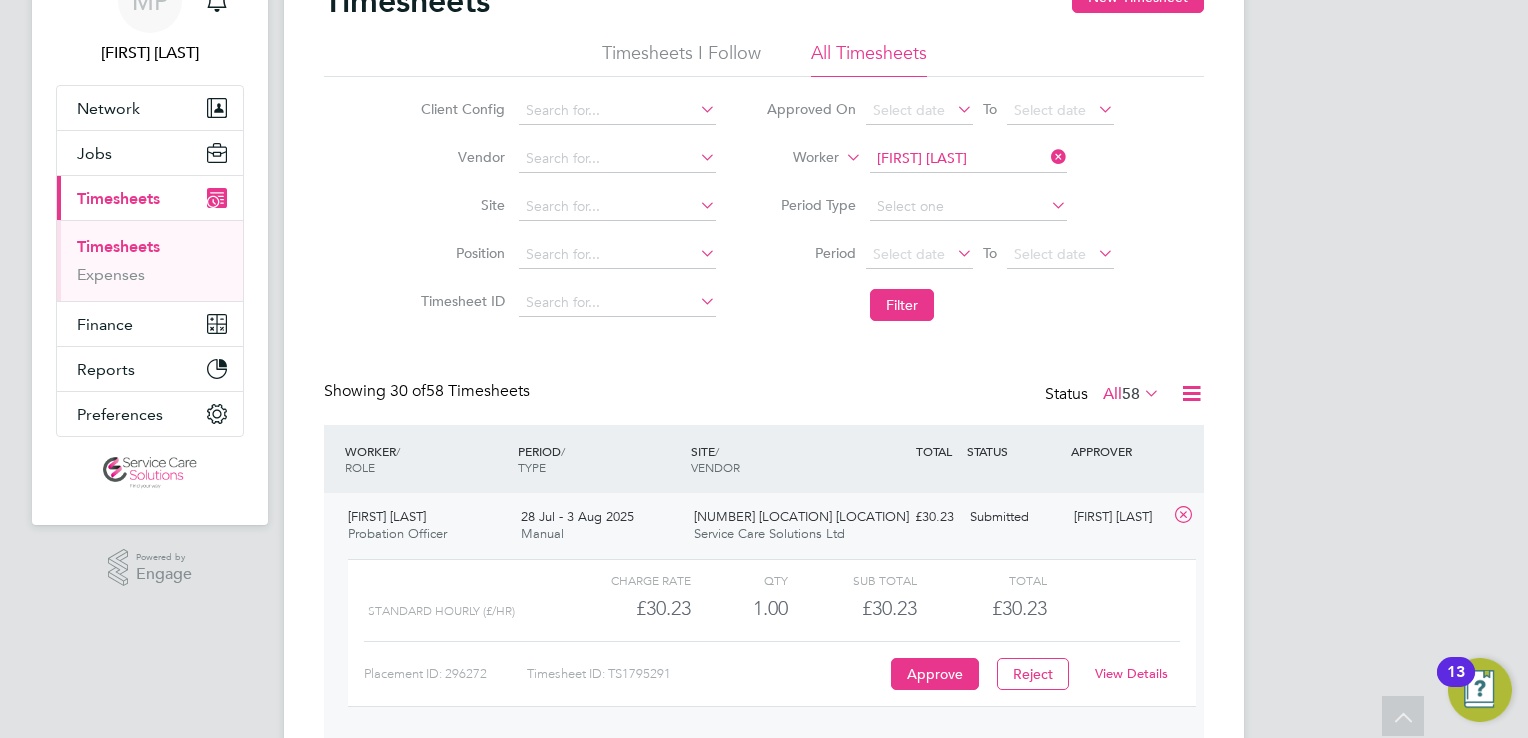 scroll, scrollTop: 100, scrollLeft: 0, axis: vertical 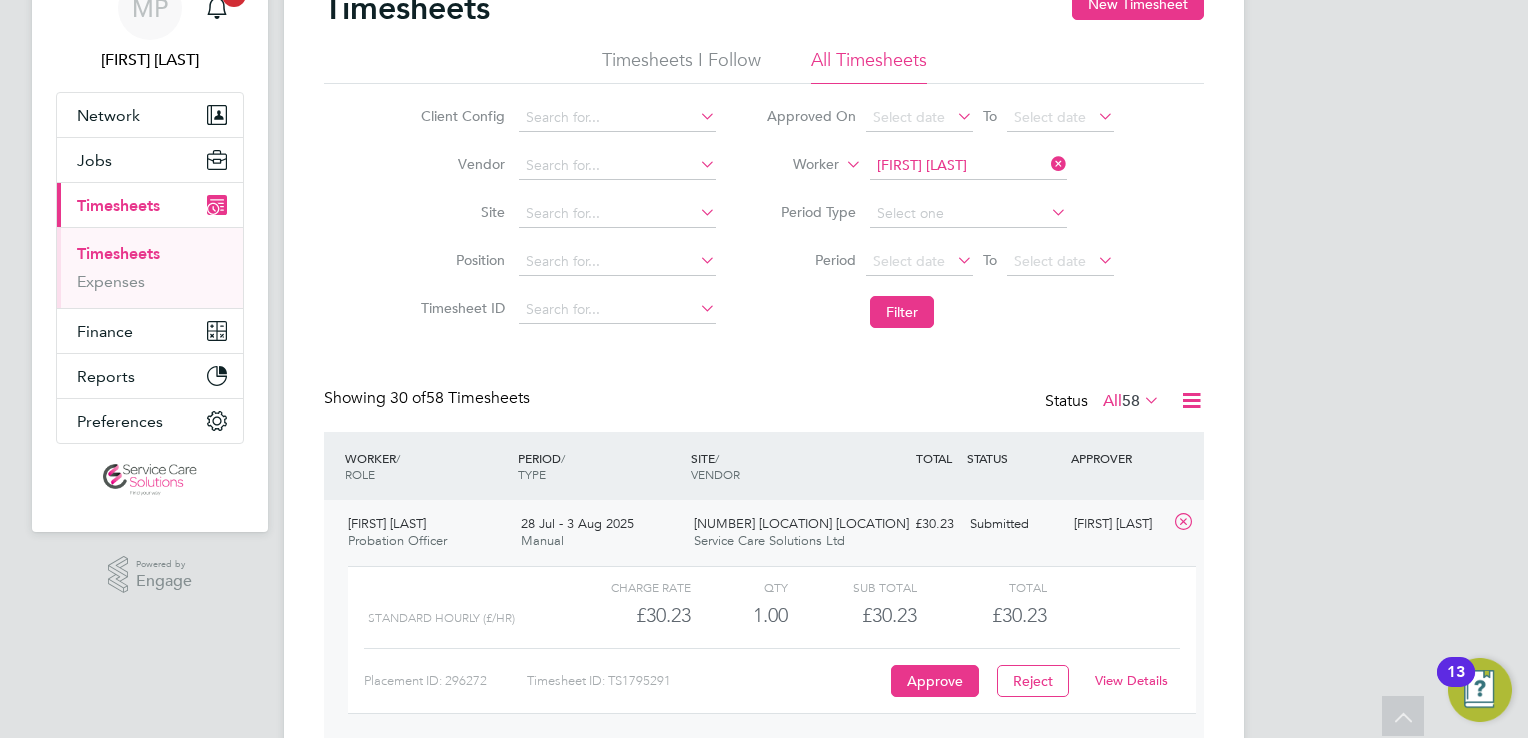 click on "Nadine Buttigieg" 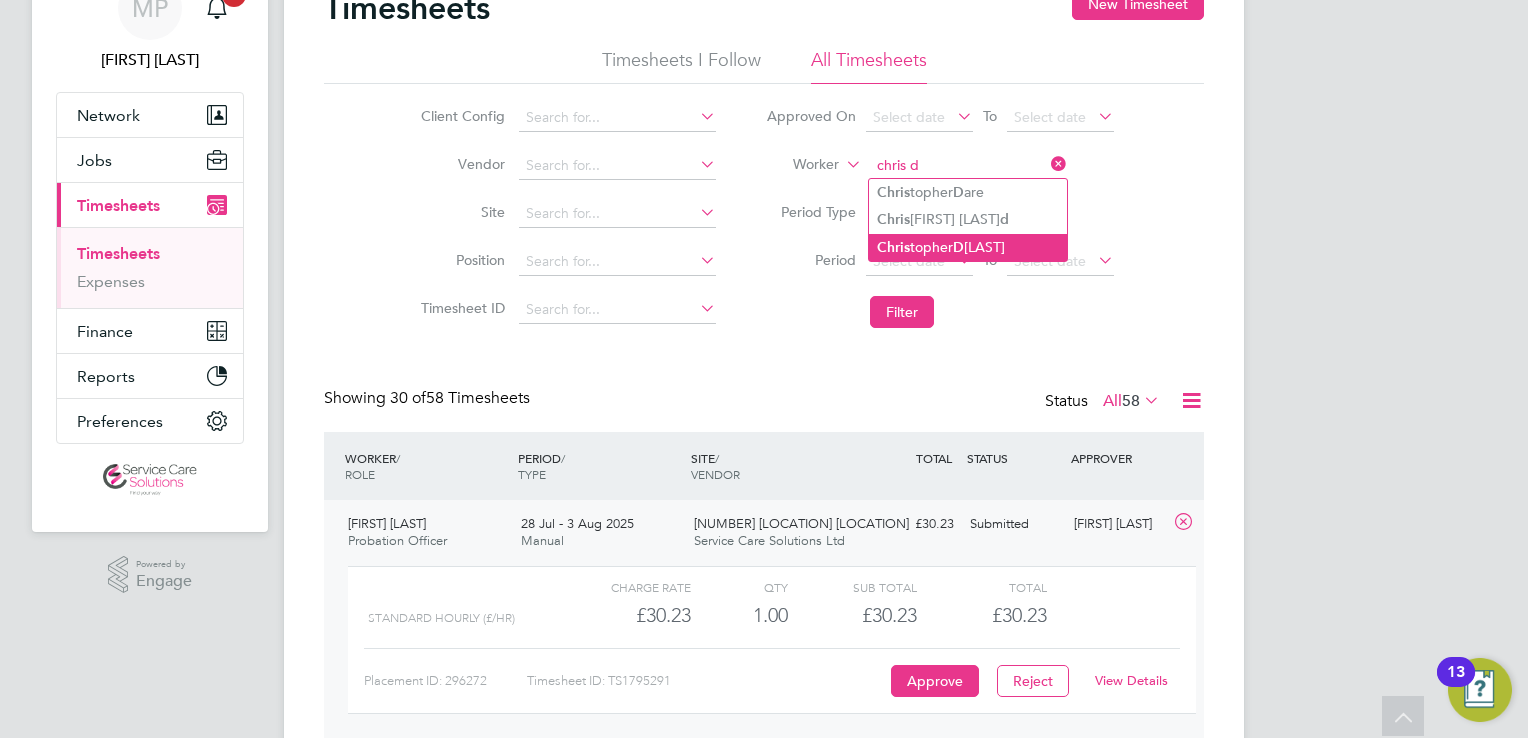 click on "D" 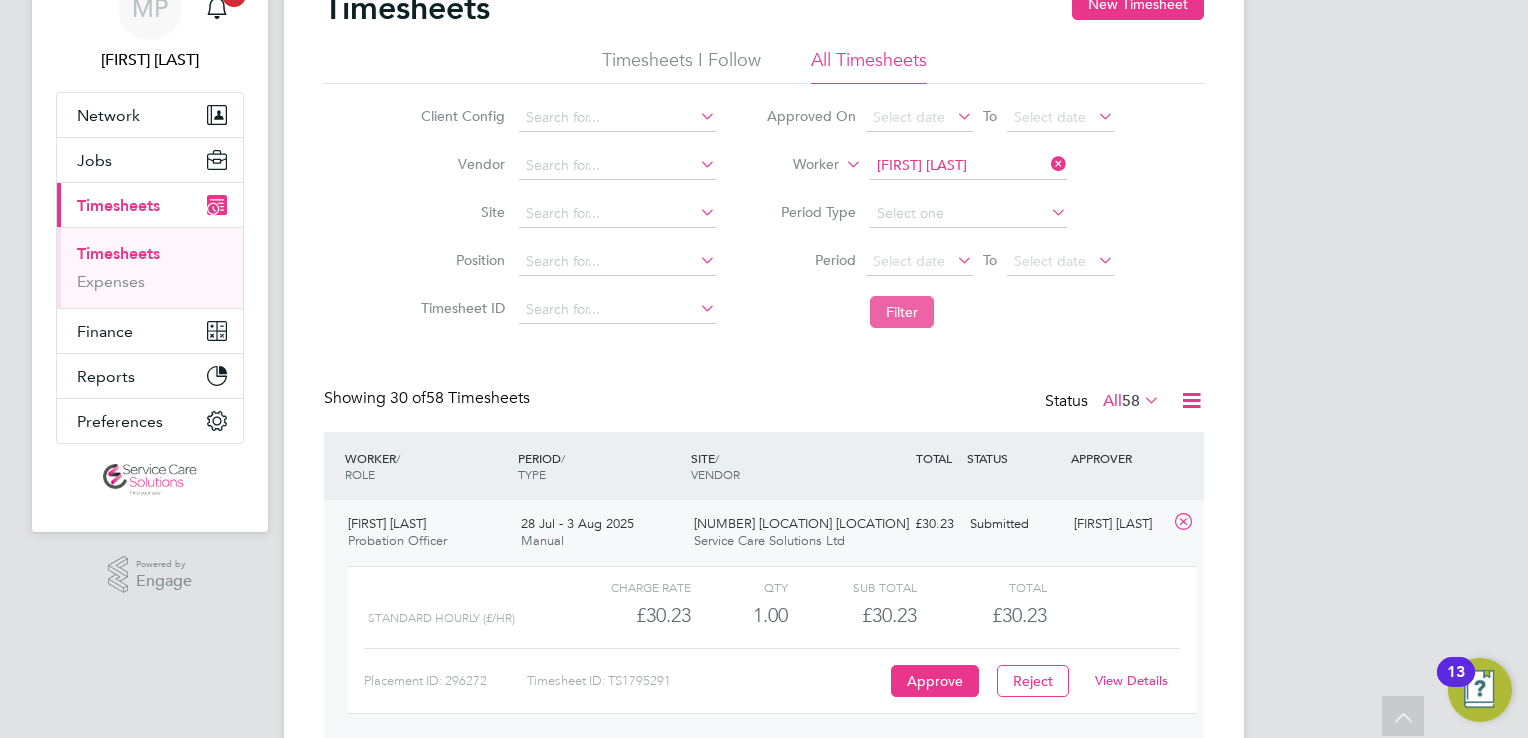 click on "Filter" 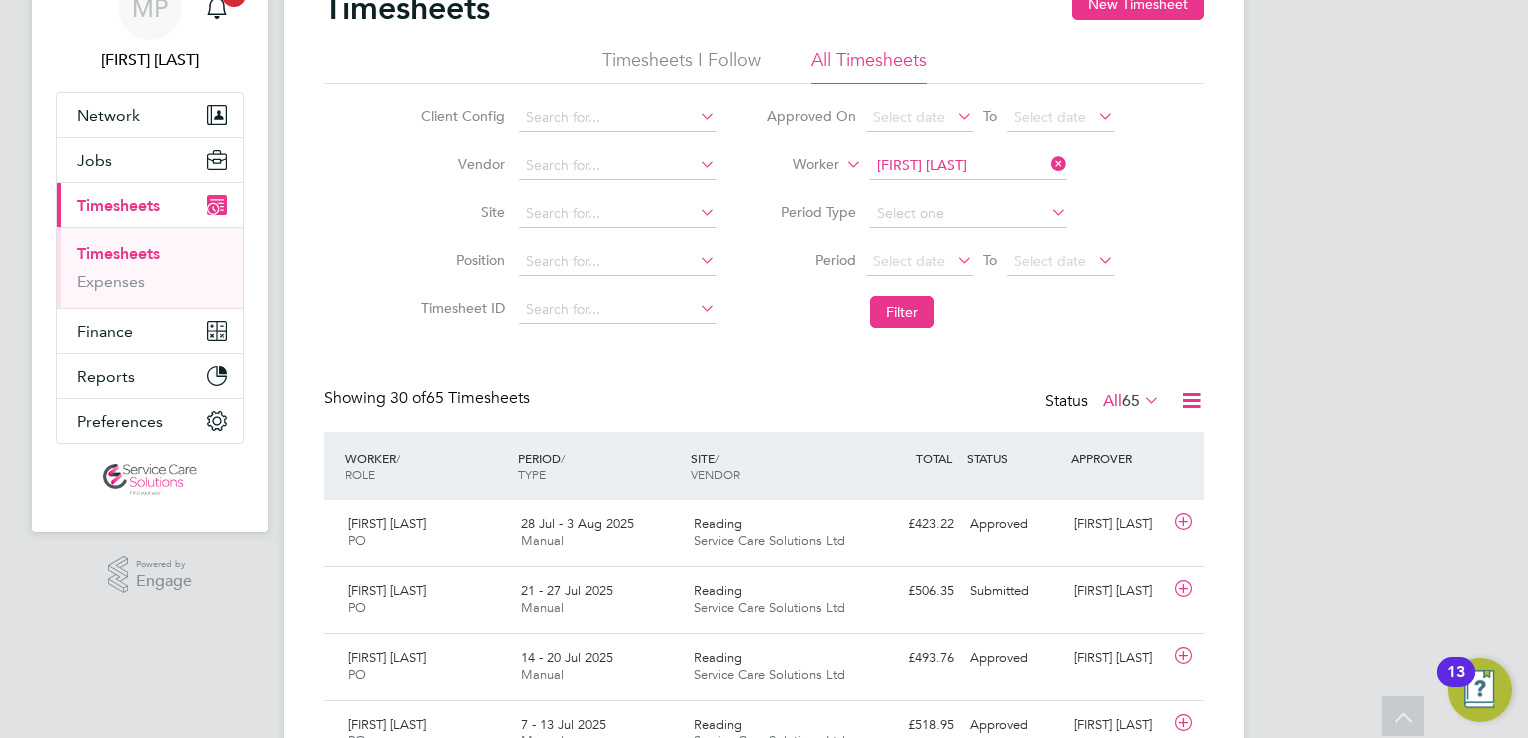 scroll, scrollTop: 9, scrollLeft: 10, axis: both 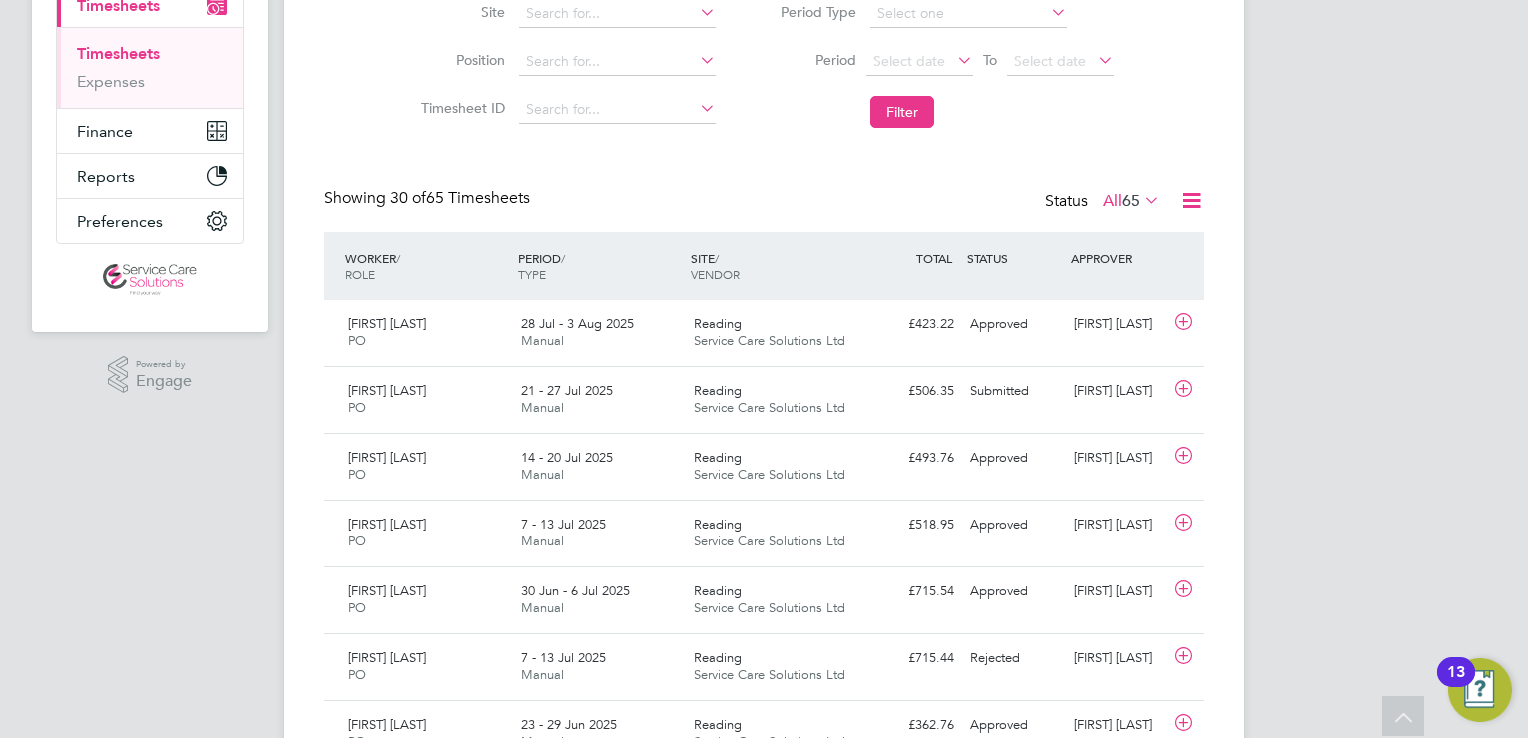 click on "Timesheets New Timesheet Timesheets I Follow All Timesheets Client Config   Vendor   Site   Position   Timesheet ID   Approved On
Select date
To
Select date
Worker   Christopher D'Aguiar   Period Type   Period
Select date
To
Select date
Filter Showing   30 of  65 Timesheets Status  All  65  WORKER  / ROLE WORKER  / PERIOD PERIOD  / TYPE SITE  / VENDOR TOTAL   TOTAL  / STATUS STATUS APPROVER Christopher D'Aguiar PO   28 Jul - 3 Aug 2025 28 Jul - 3 Aug 2025 Manual Reading Service Care Solutions Ltd £423.22 Approved Approved Miranda Bradshaw Christopher D'Aguiar PO   21 - 27 Jul 2025 21 - 27 Jul 2025 Manual Reading Service Care Solutions Ltd £506.35 Submitted Submitted John Ennis Christopher D'Aguiar PO   14 - 20 Jul 2025 14 - 20 Jul 2025 Manual Reading Service Care Solutions Ltd £493.76 Approved Approved Miranda Bradshaw Christopher D'Aguiar PO   7 - 13 Jul 2025 7 - 13 Jul 2025 Manual Reading Service Care Solutions Ltd £518.95 Approved Approved PO   Manual PO" 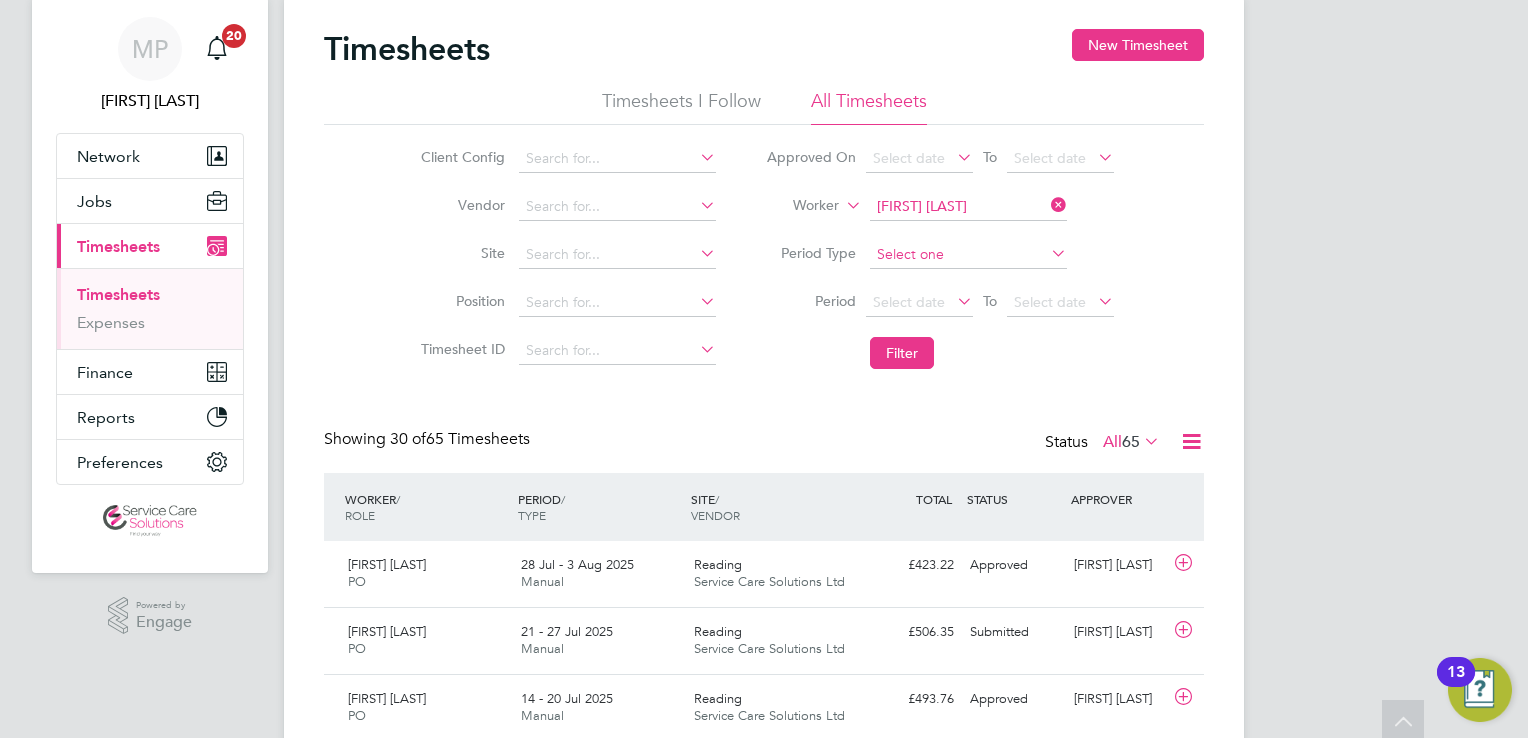 scroll, scrollTop: 0, scrollLeft: 0, axis: both 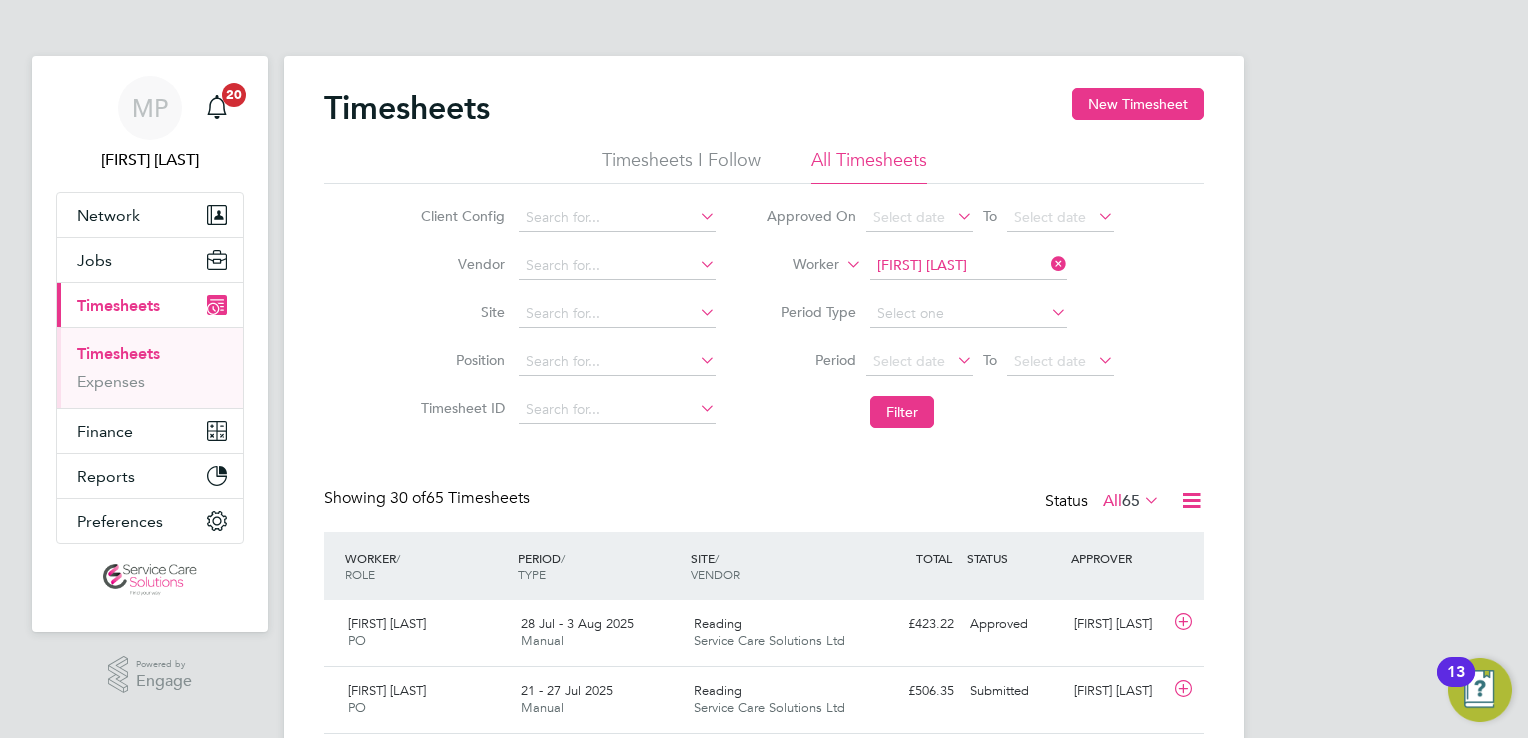 click 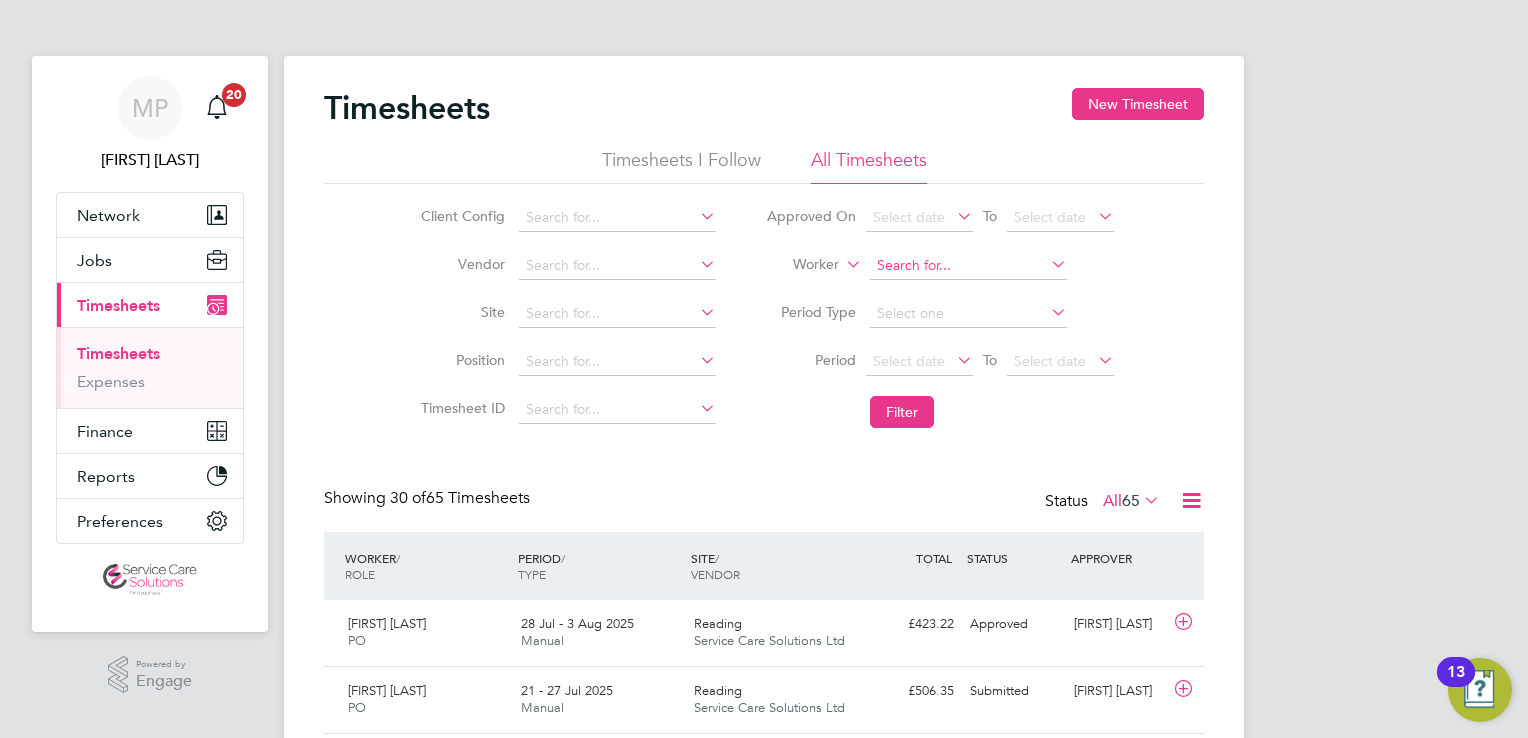 click 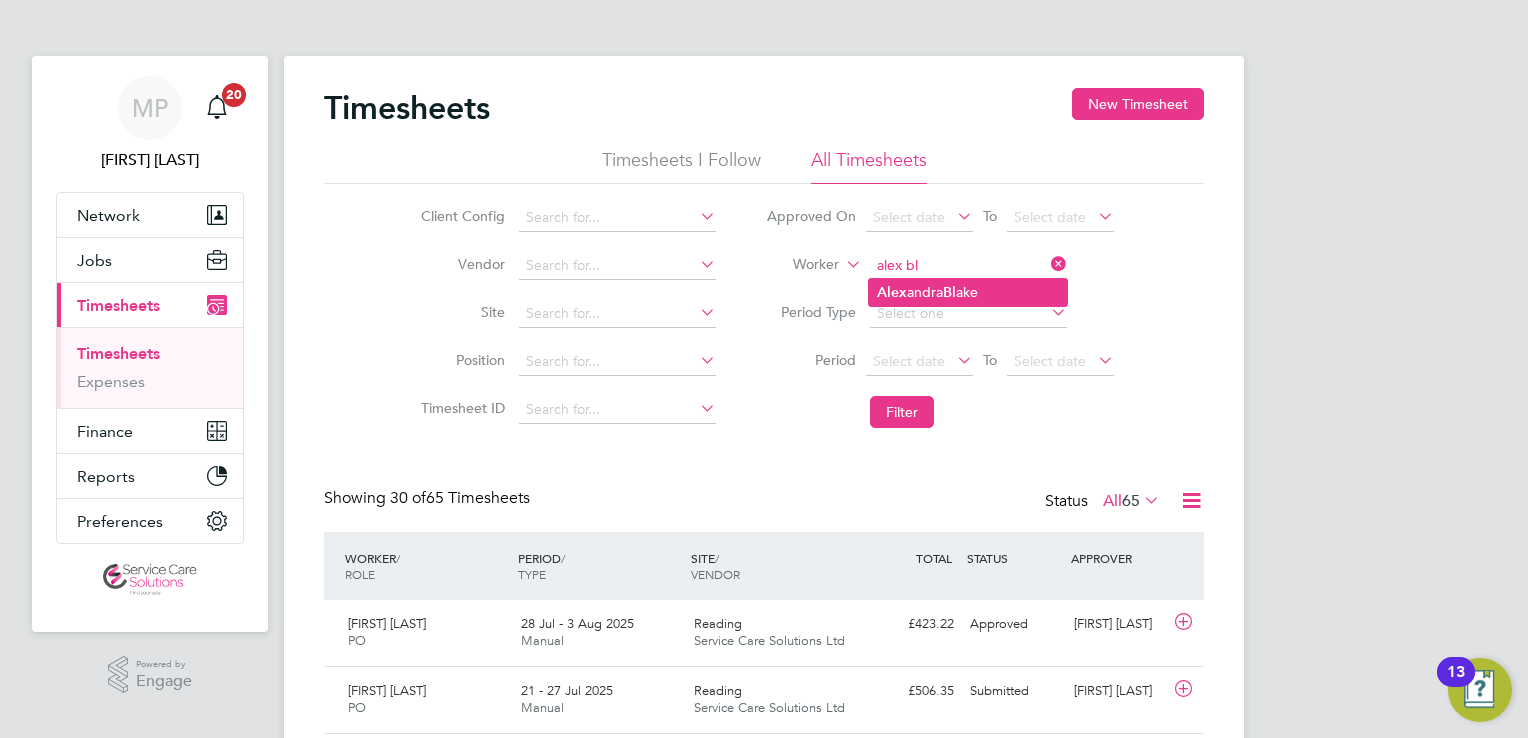click on "Alex andra  Bl ake" 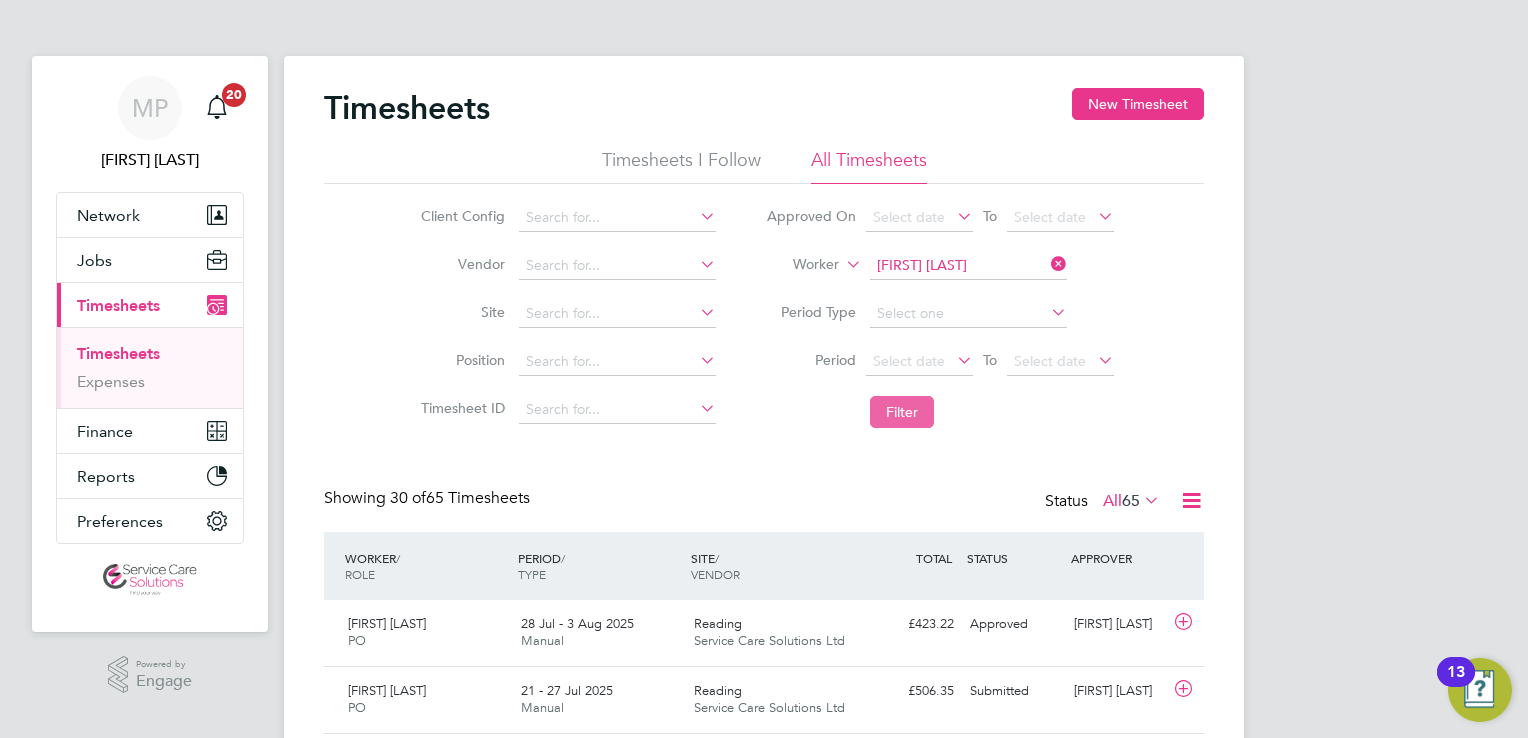 click on "Filter" 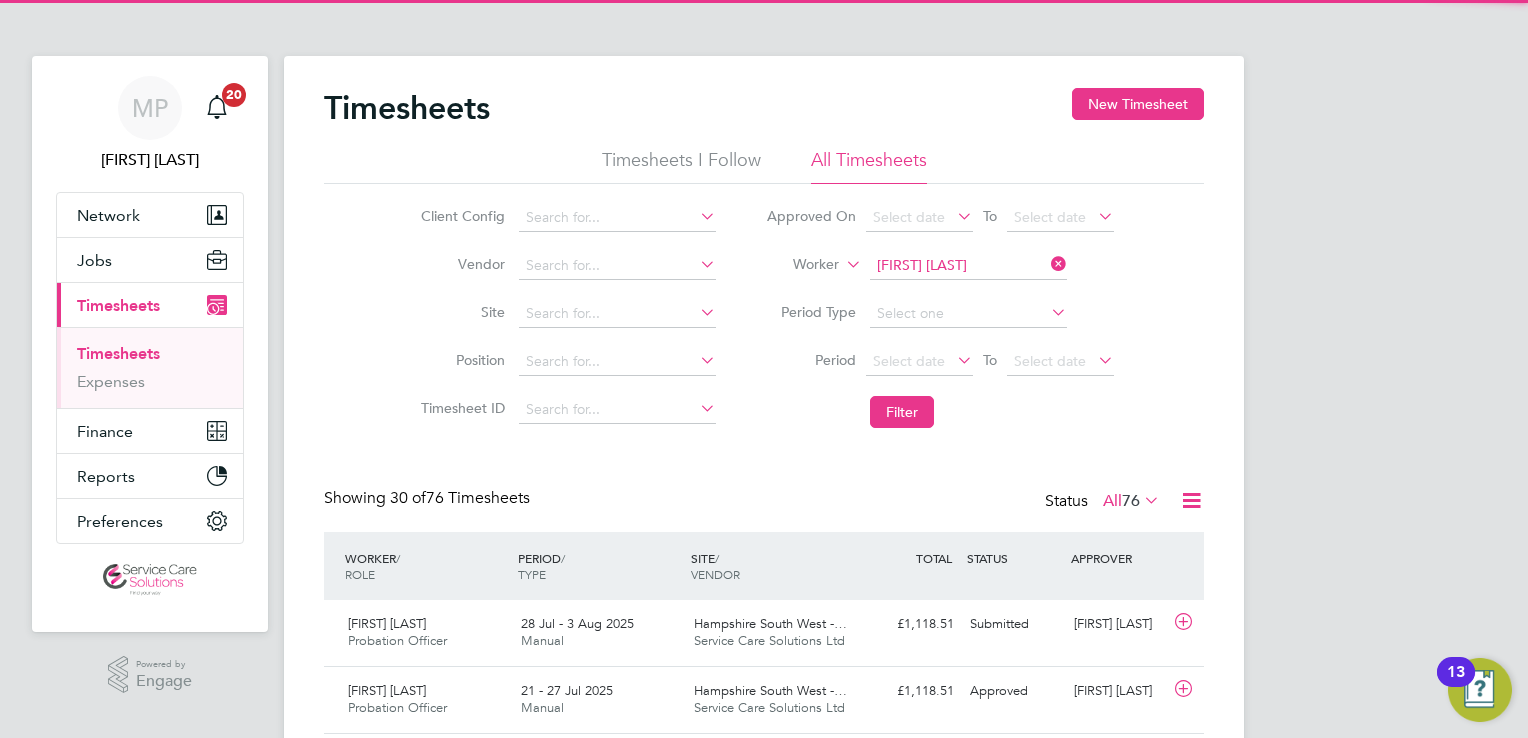 scroll, scrollTop: 94, scrollLeft: 0, axis: vertical 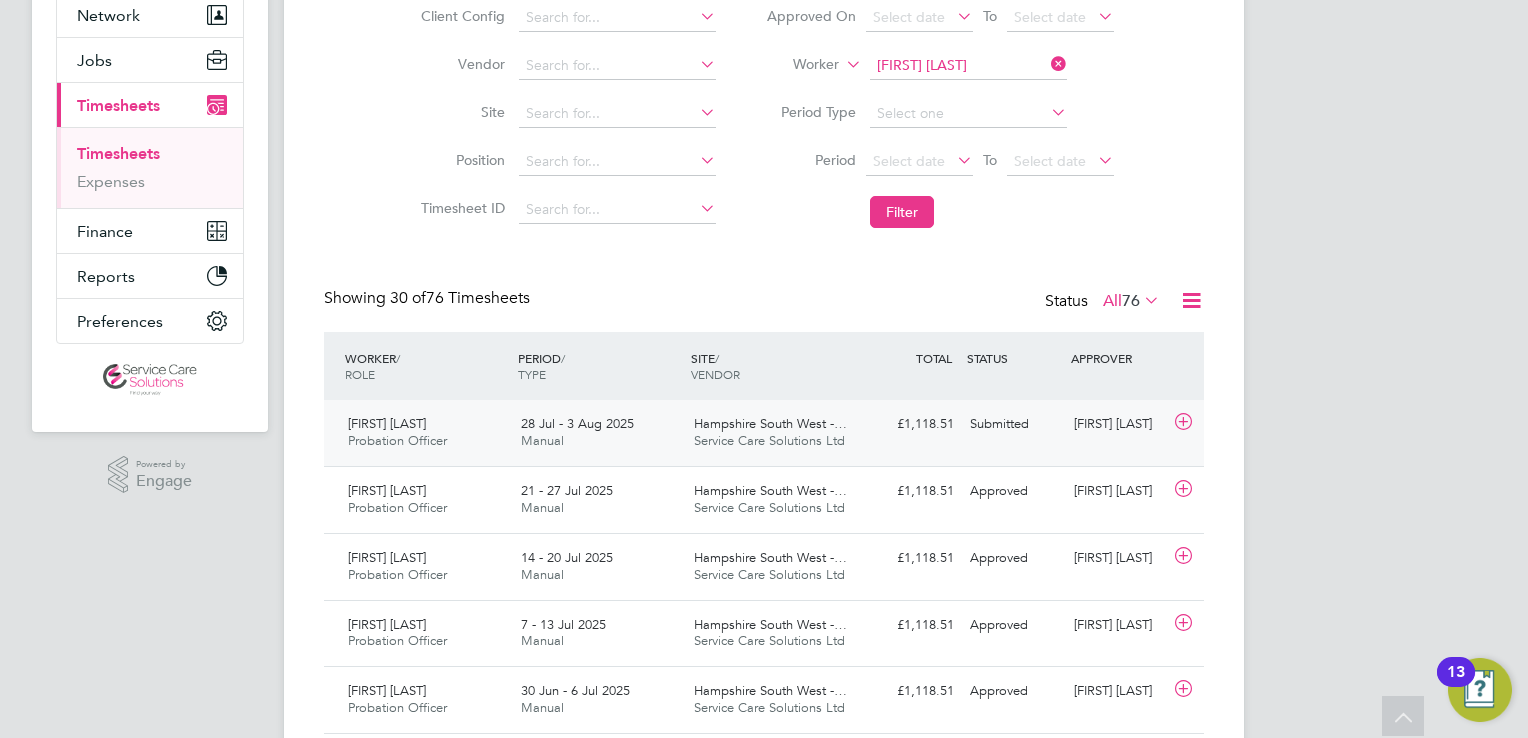 click on "Alexandra Blake Probation Officer   28 Jul - 3 Aug 2025 28 Jul - 3 Aug 2025 Manual Hampshire South West -… Service Care Solutions Ltd £1,118.51 Submitted Submitted Rebecca Barder" 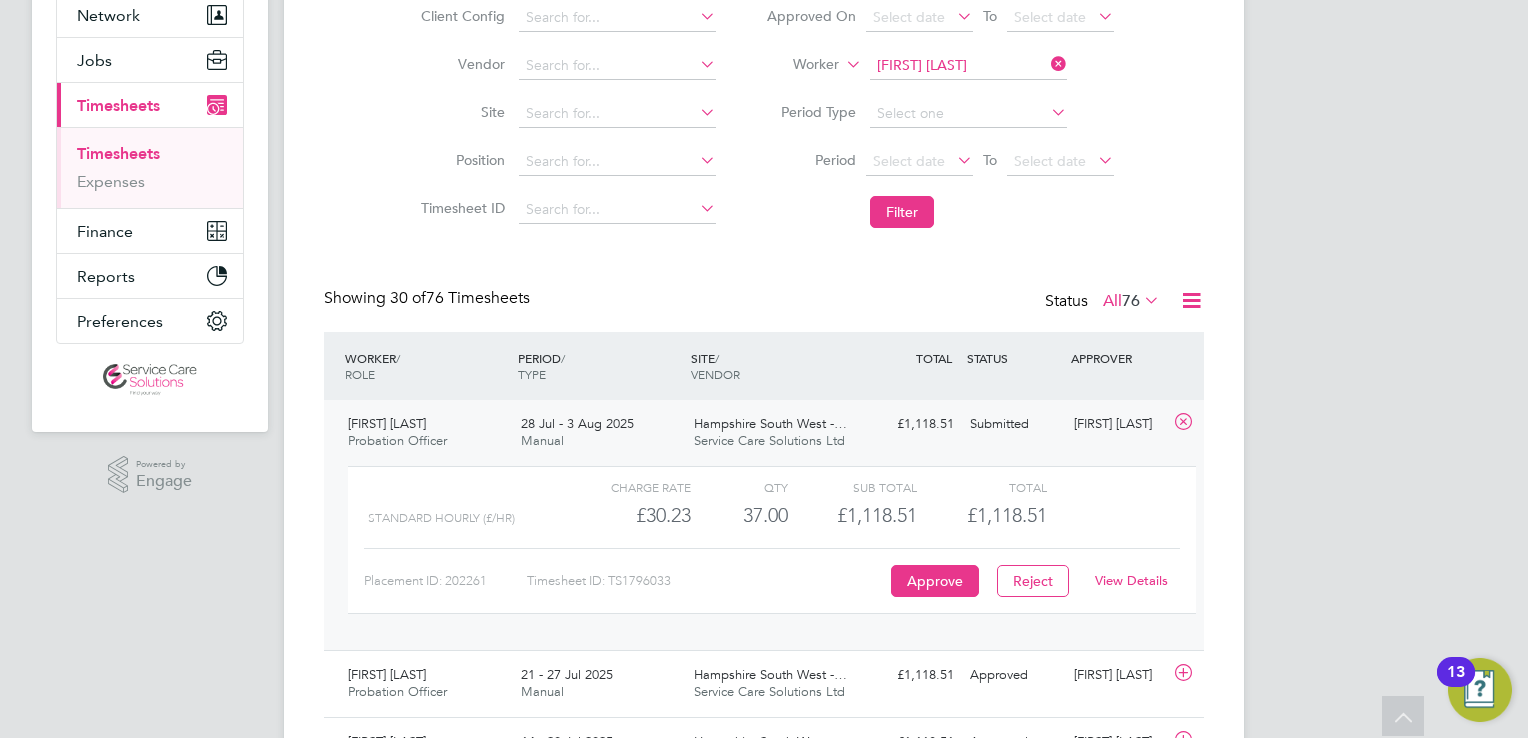 click on "View Details" 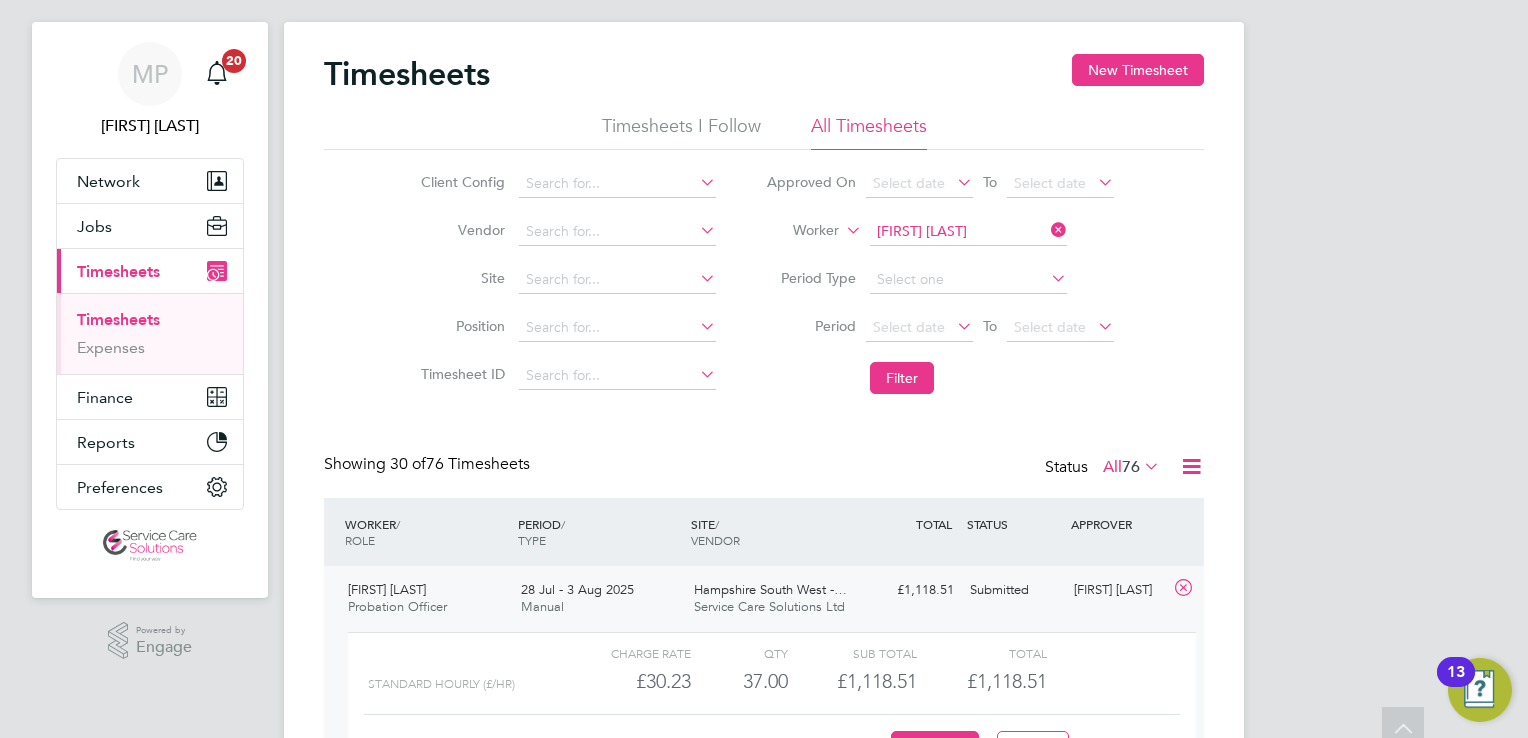 scroll, scrollTop: 0, scrollLeft: 0, axis: both 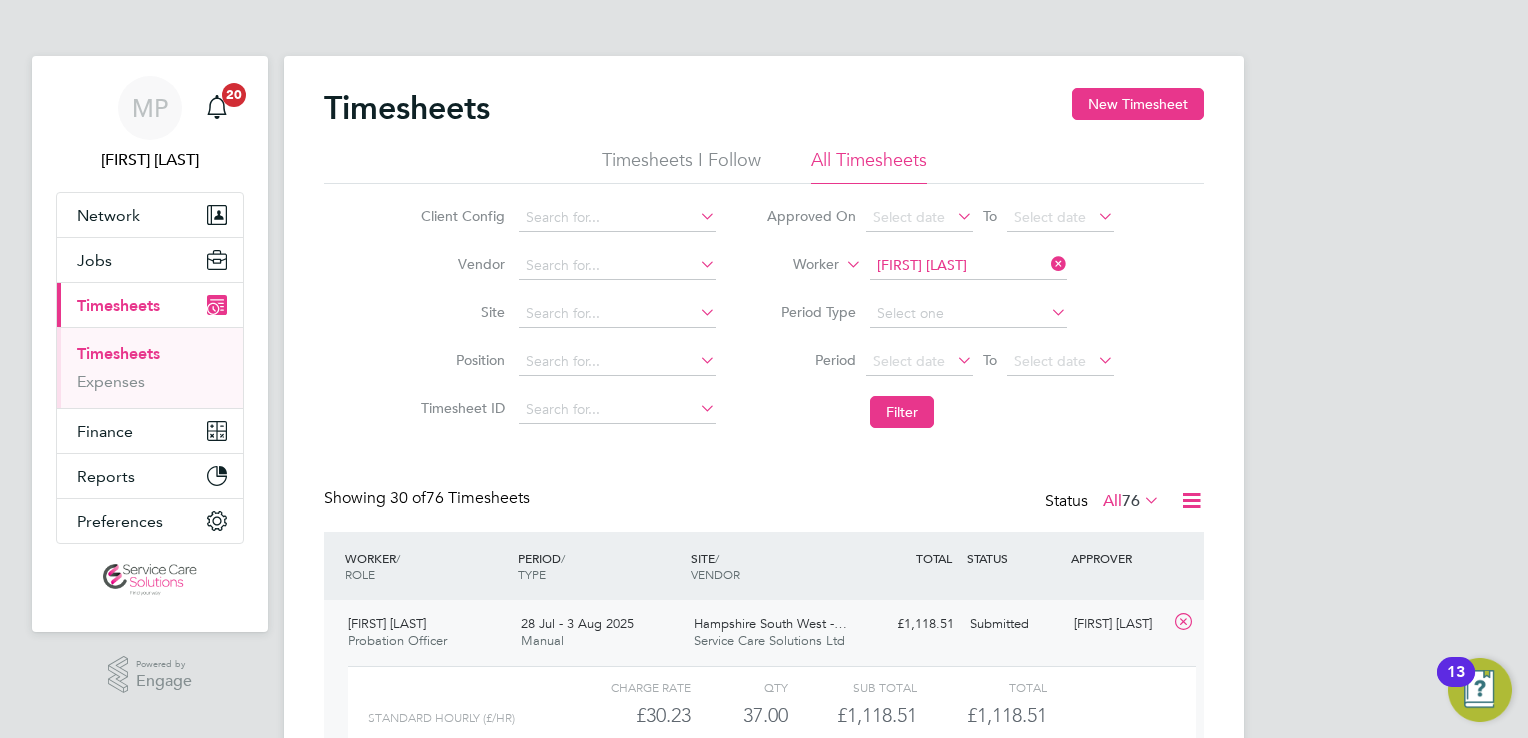 click 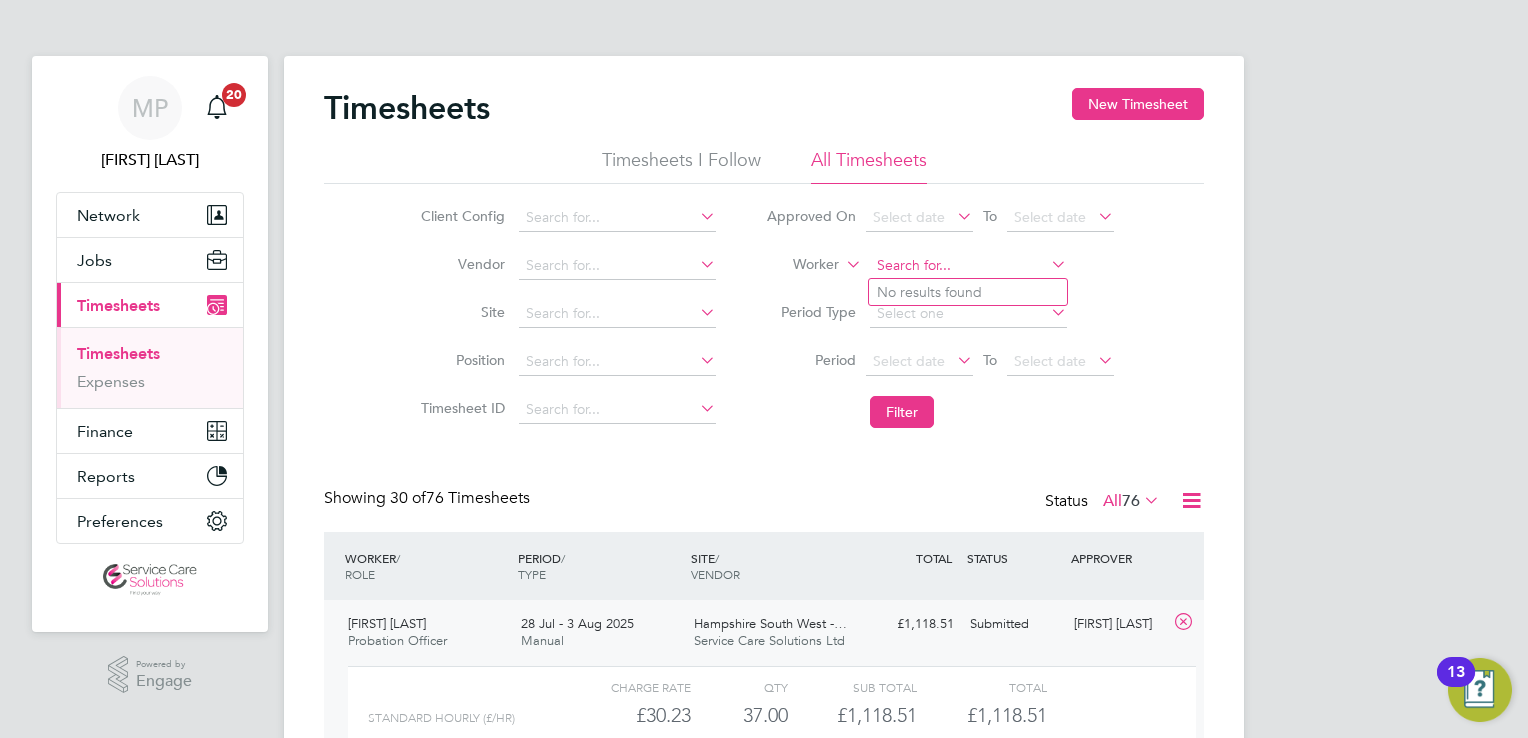 click 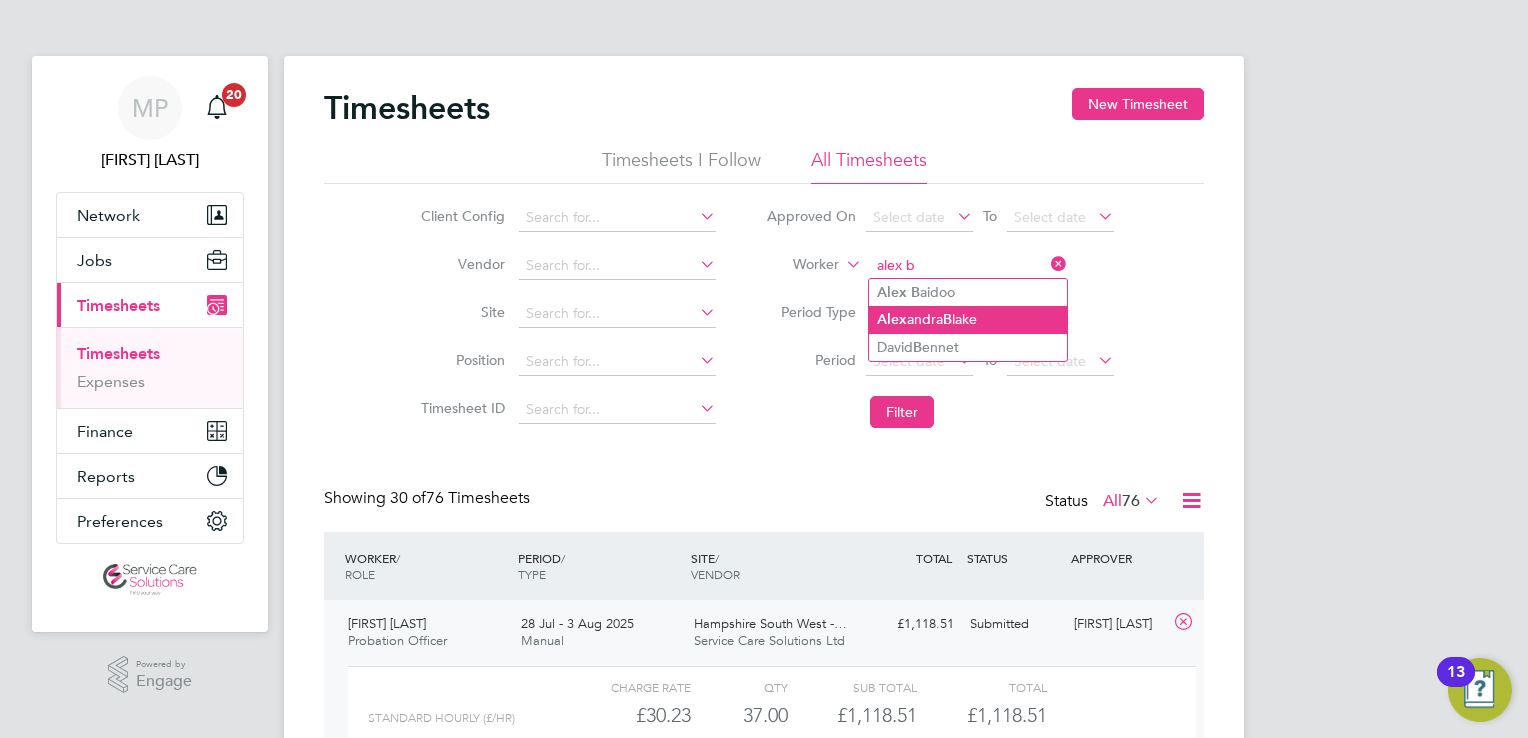 click on "Alex andra  B lake" 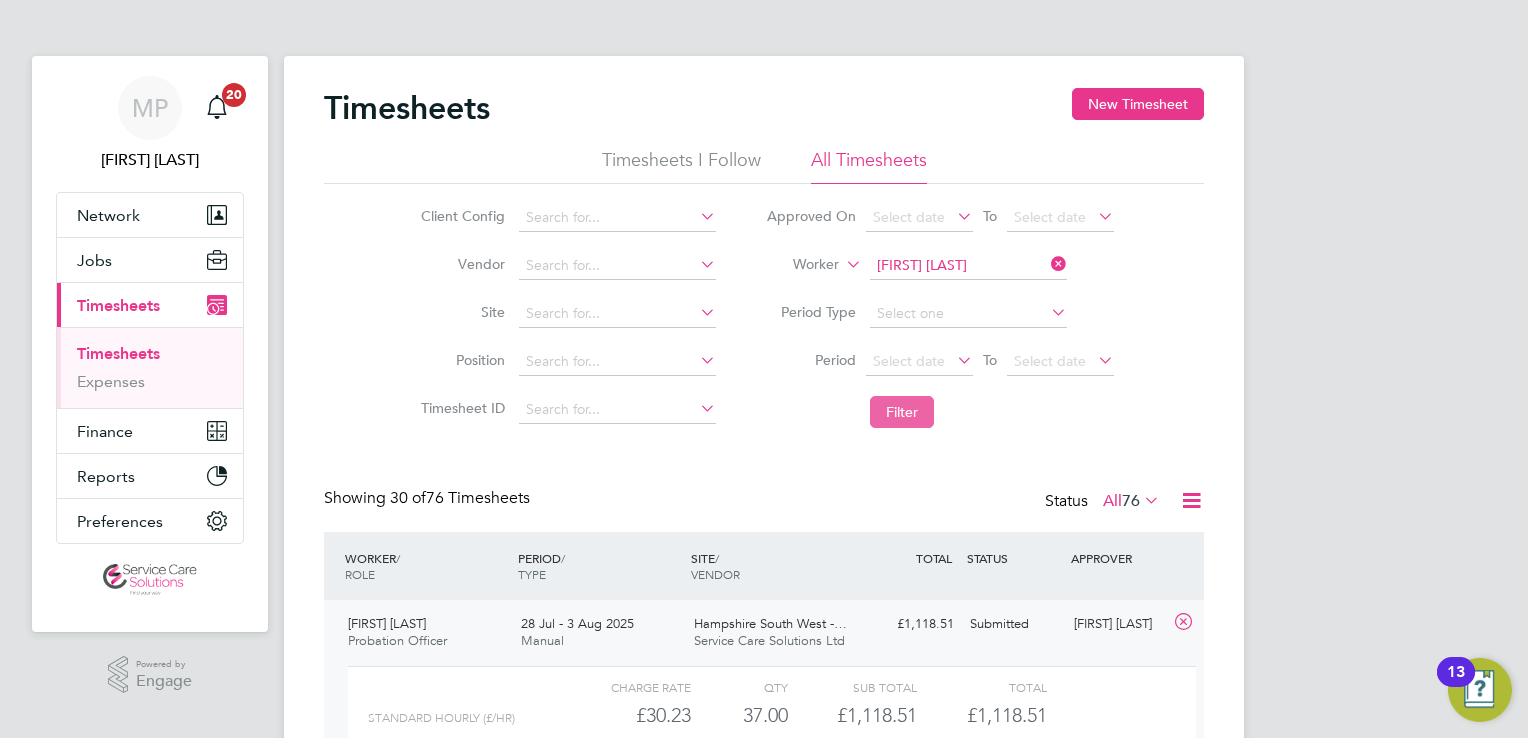 click on "Filter" 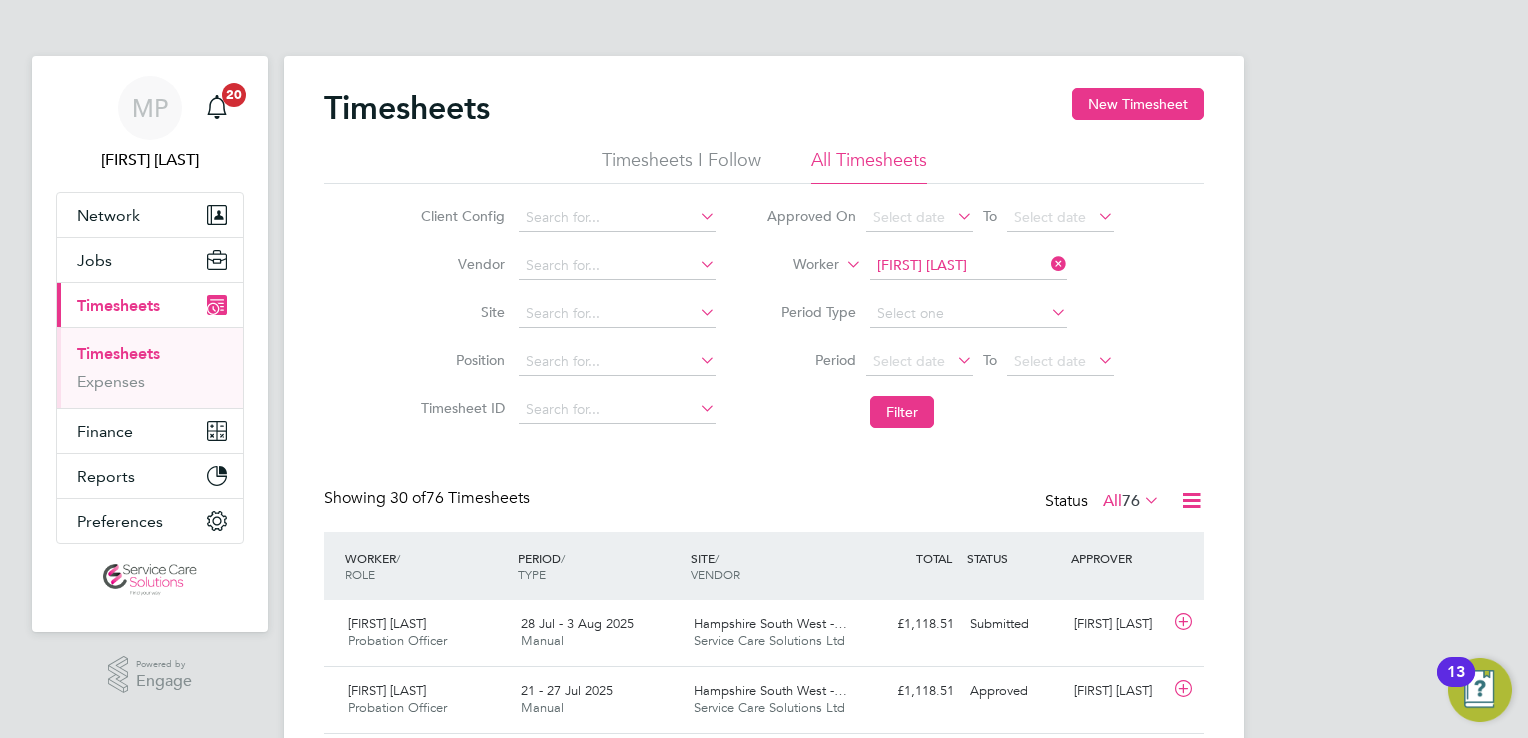 scroll, scrollTop: 77, scrollLeft: 0, axis: vertical 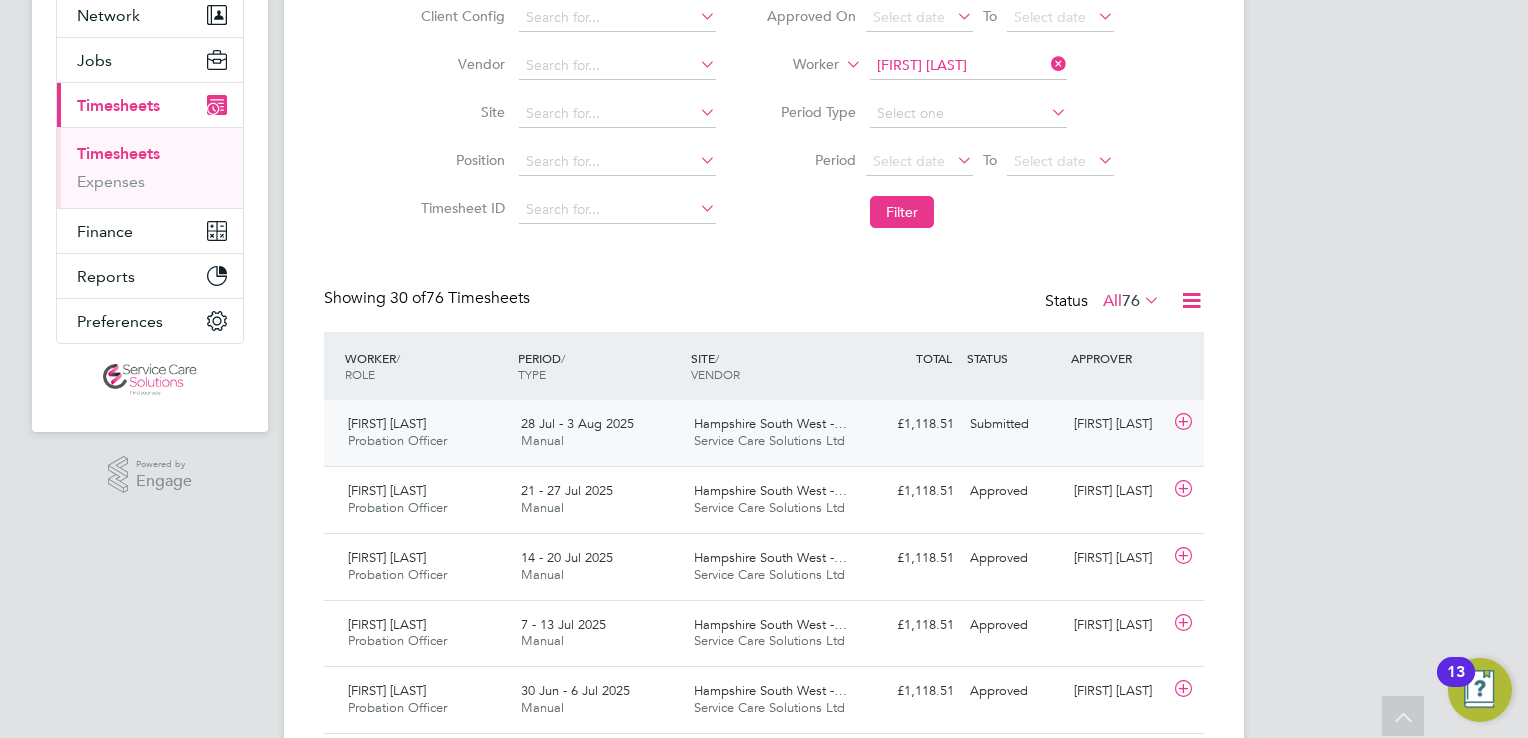 click on "Hampshire South West -… Service Care Solutions Ltd" 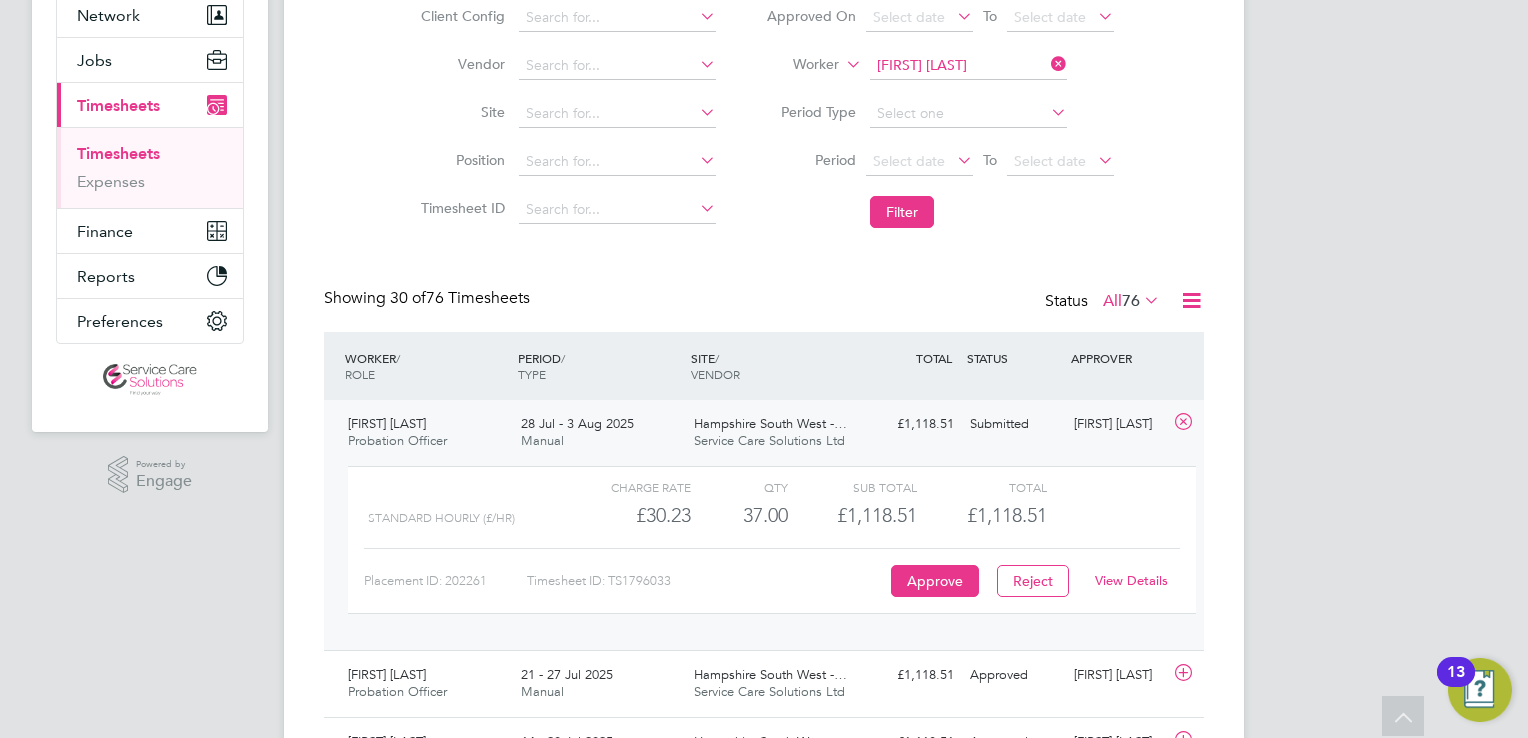 click on "View Details" 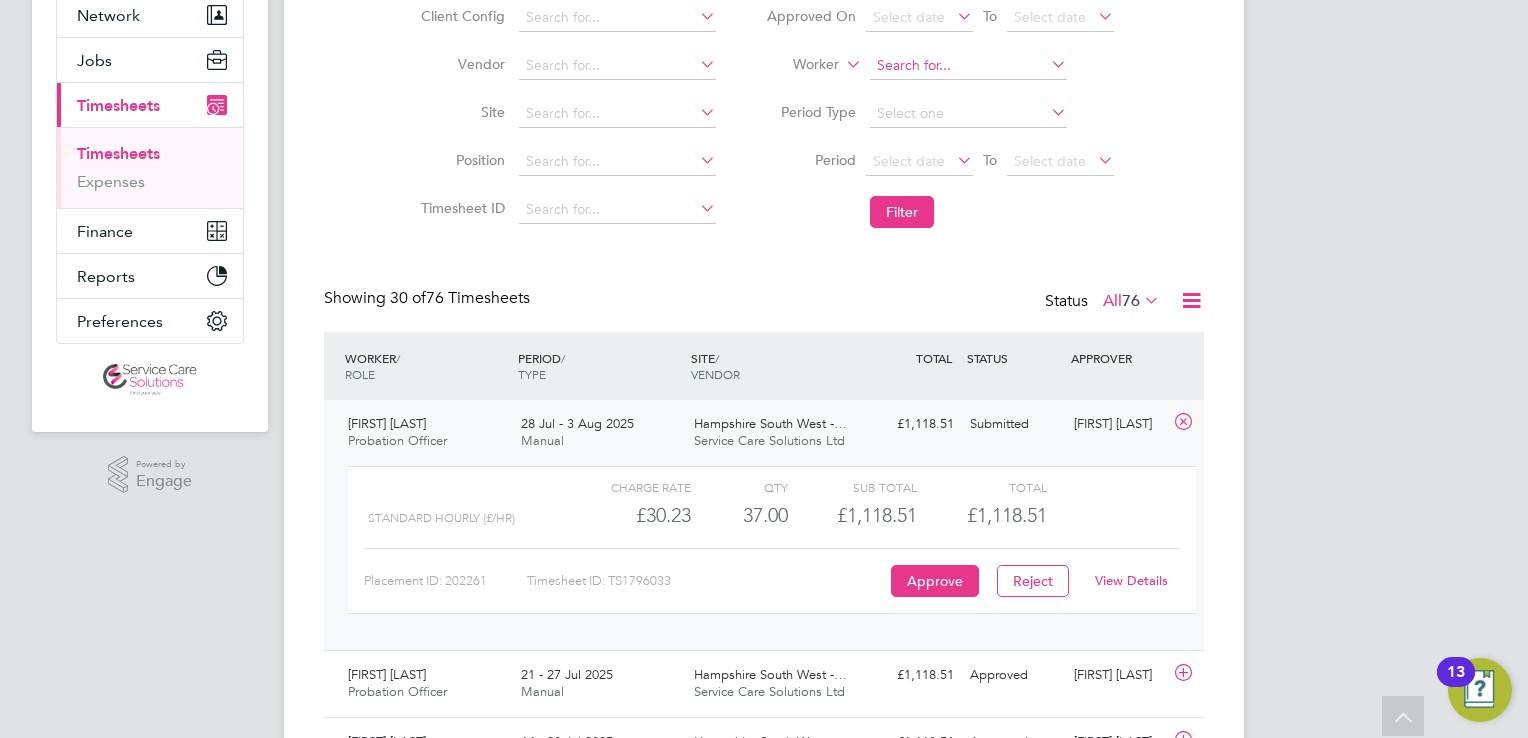 click 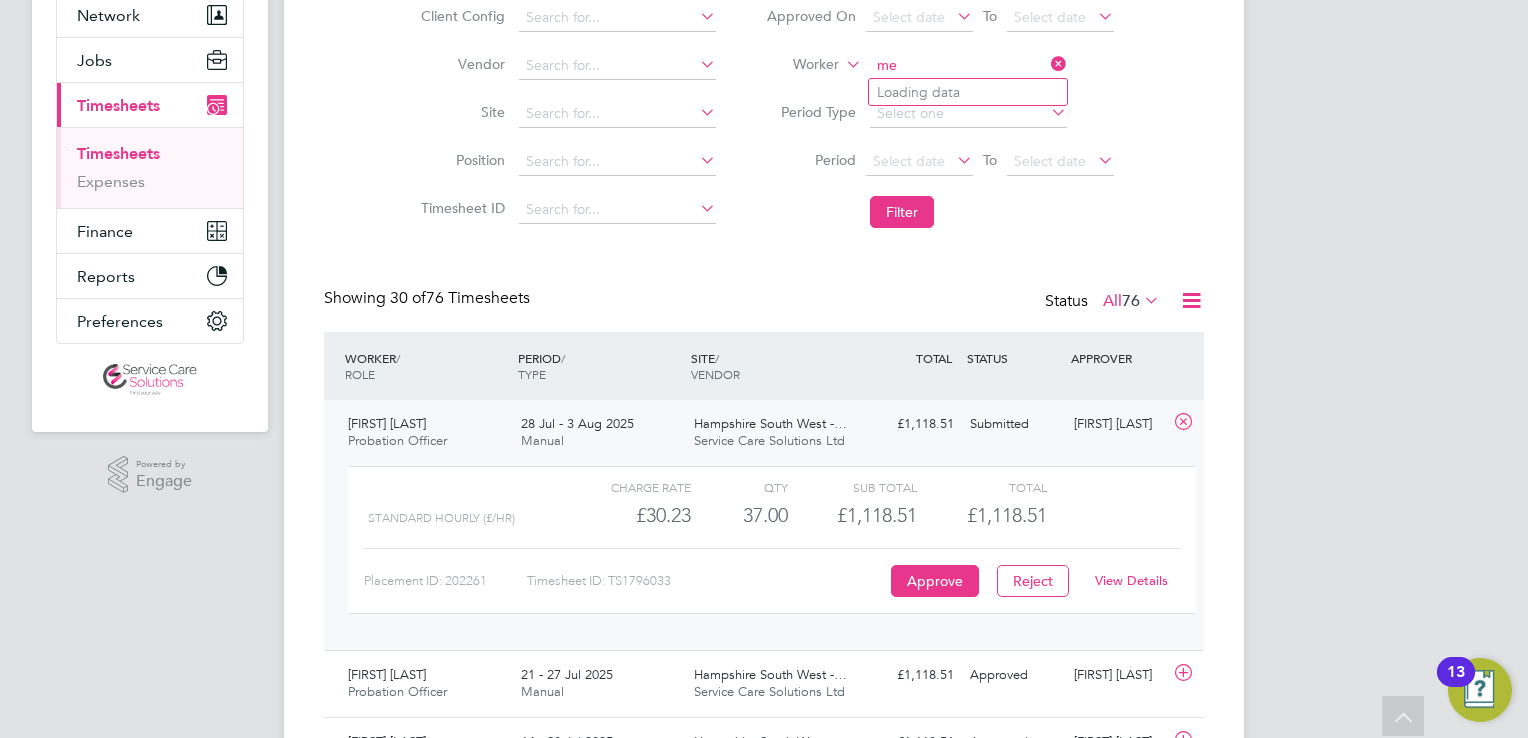 type on "m" 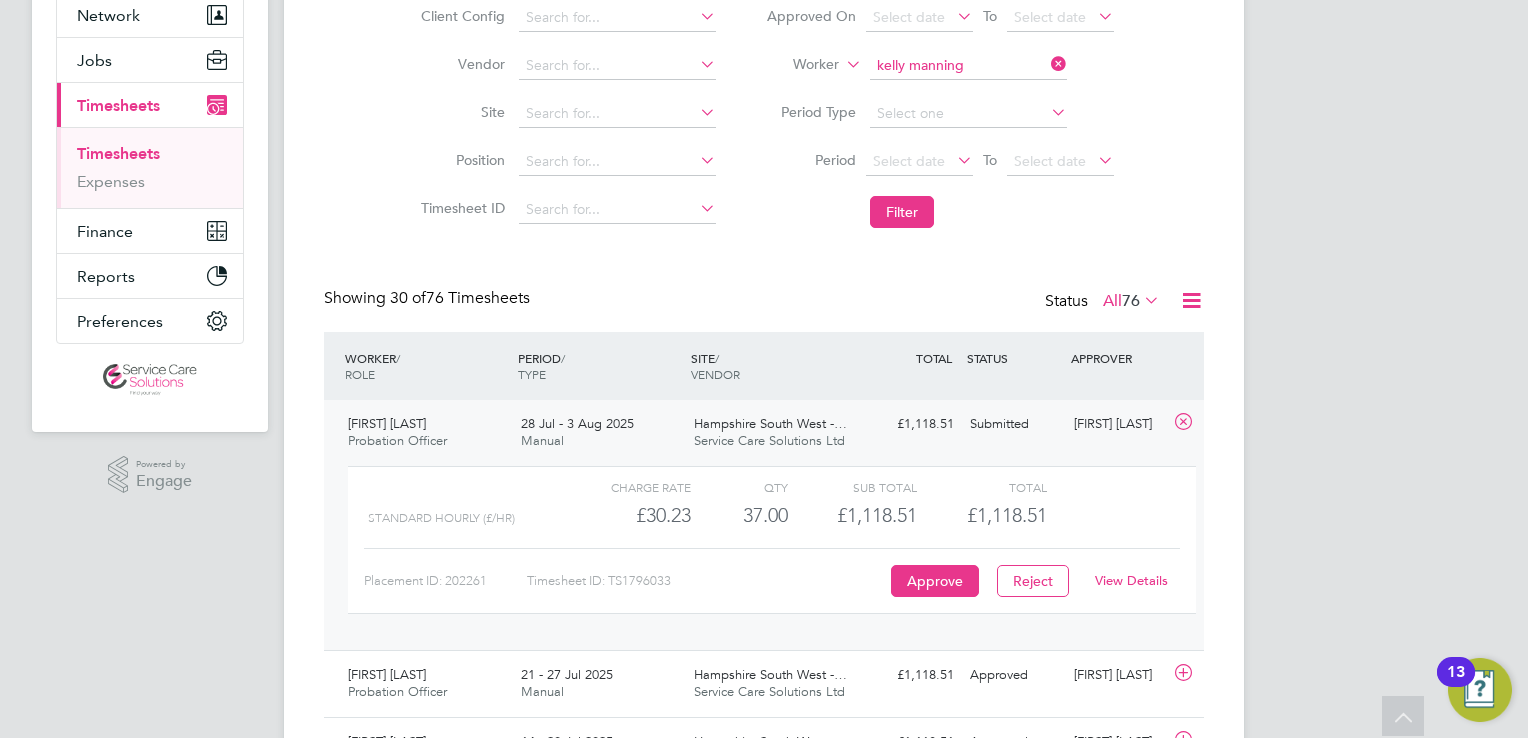 click on "Manning" 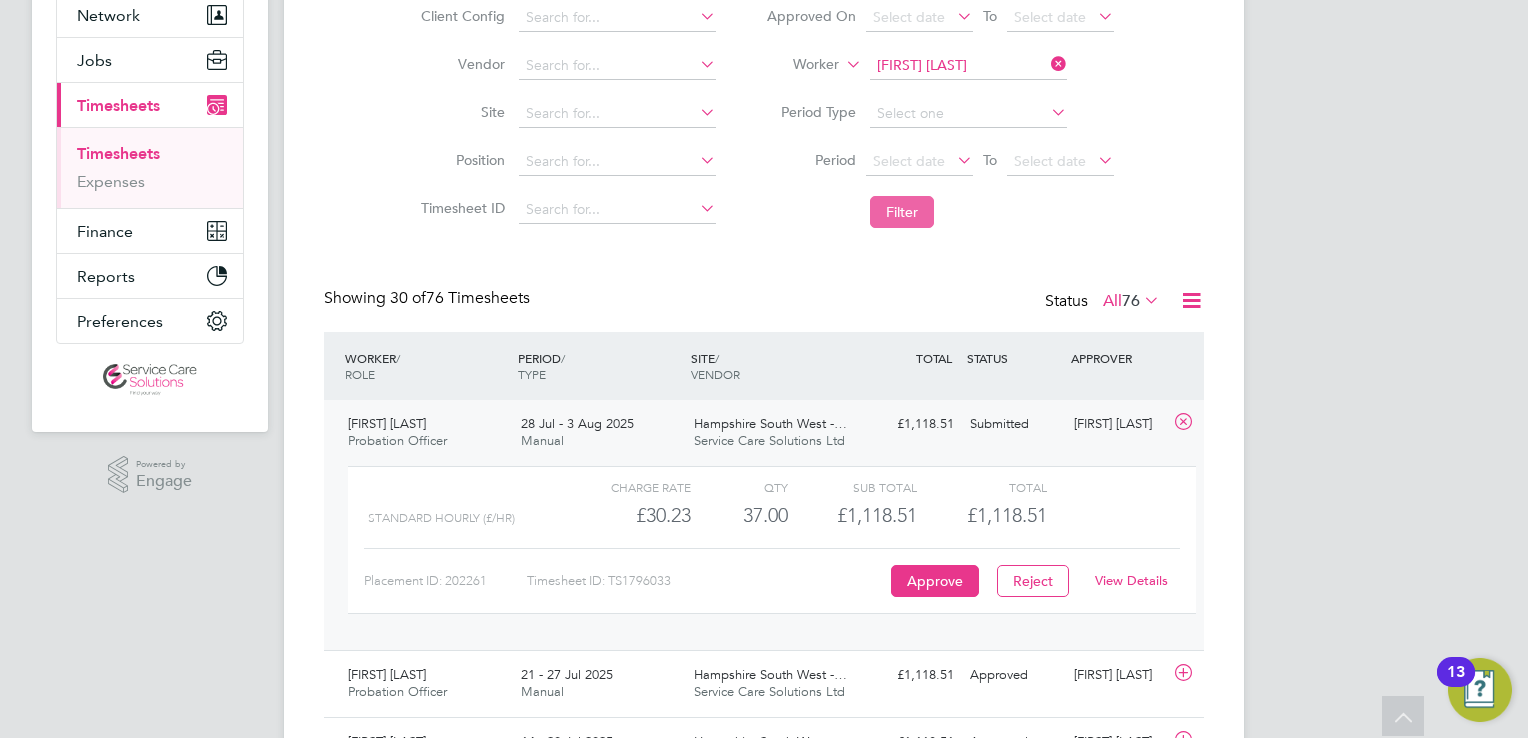 click on "Filter" 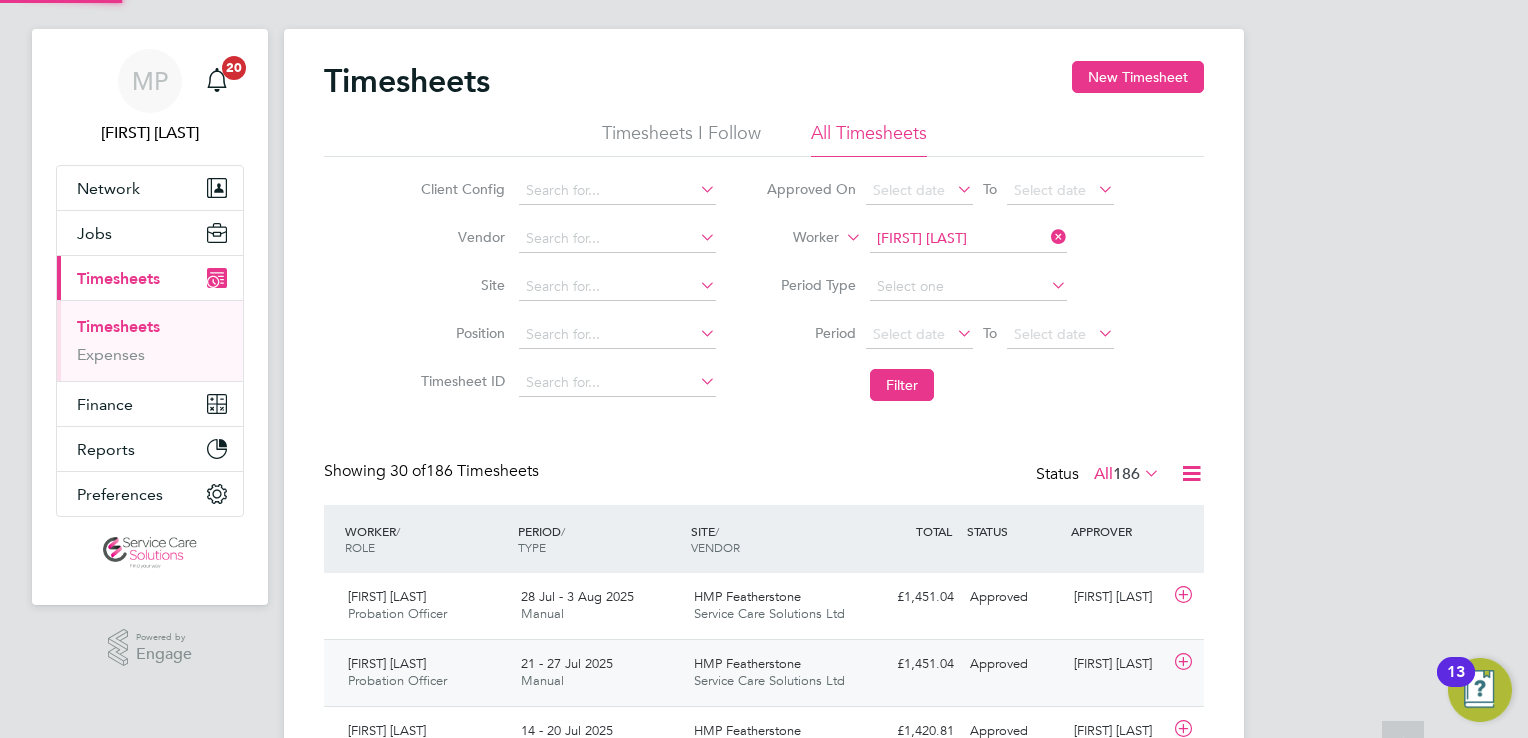 scroll, scrollTop: 200, scrollLeft: 0, axis: vertical 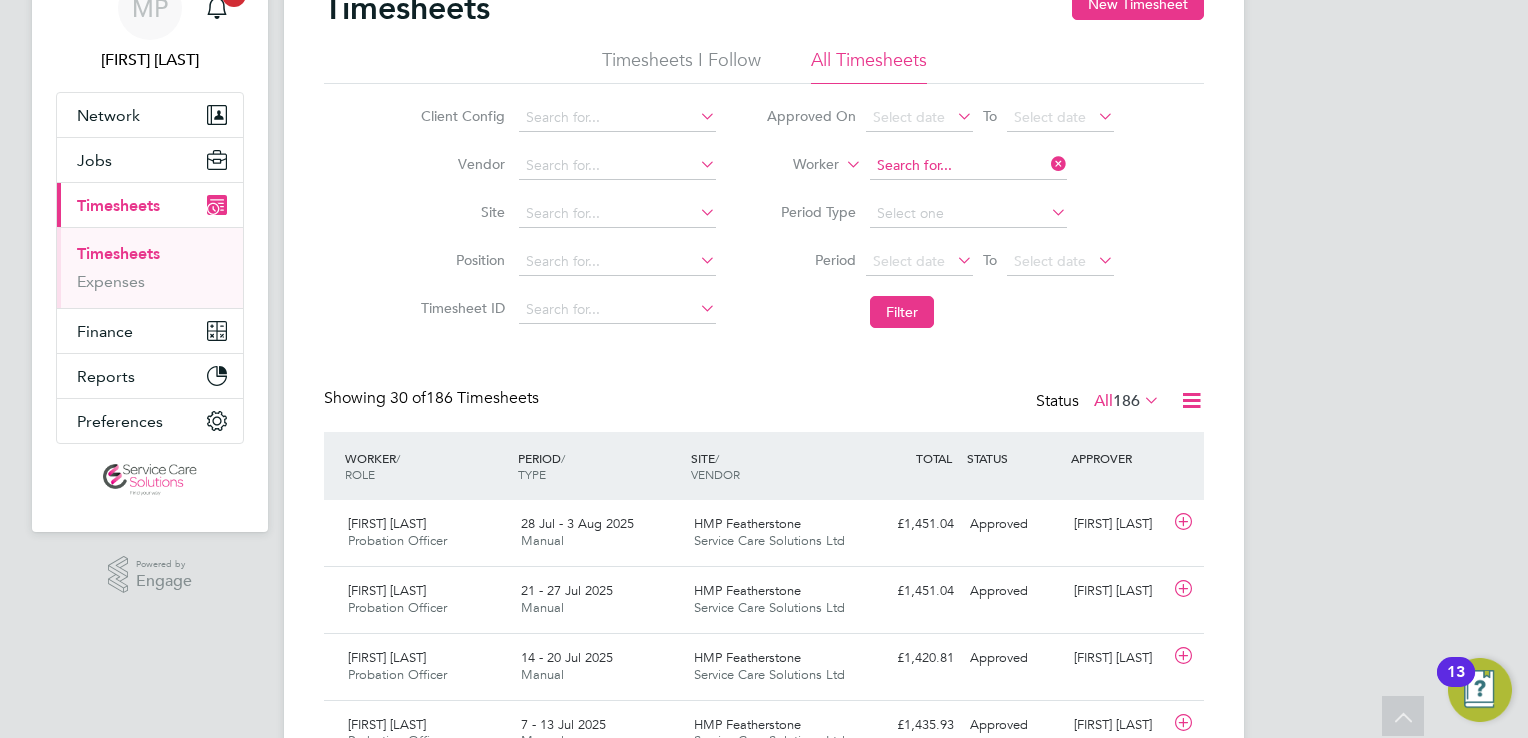 click 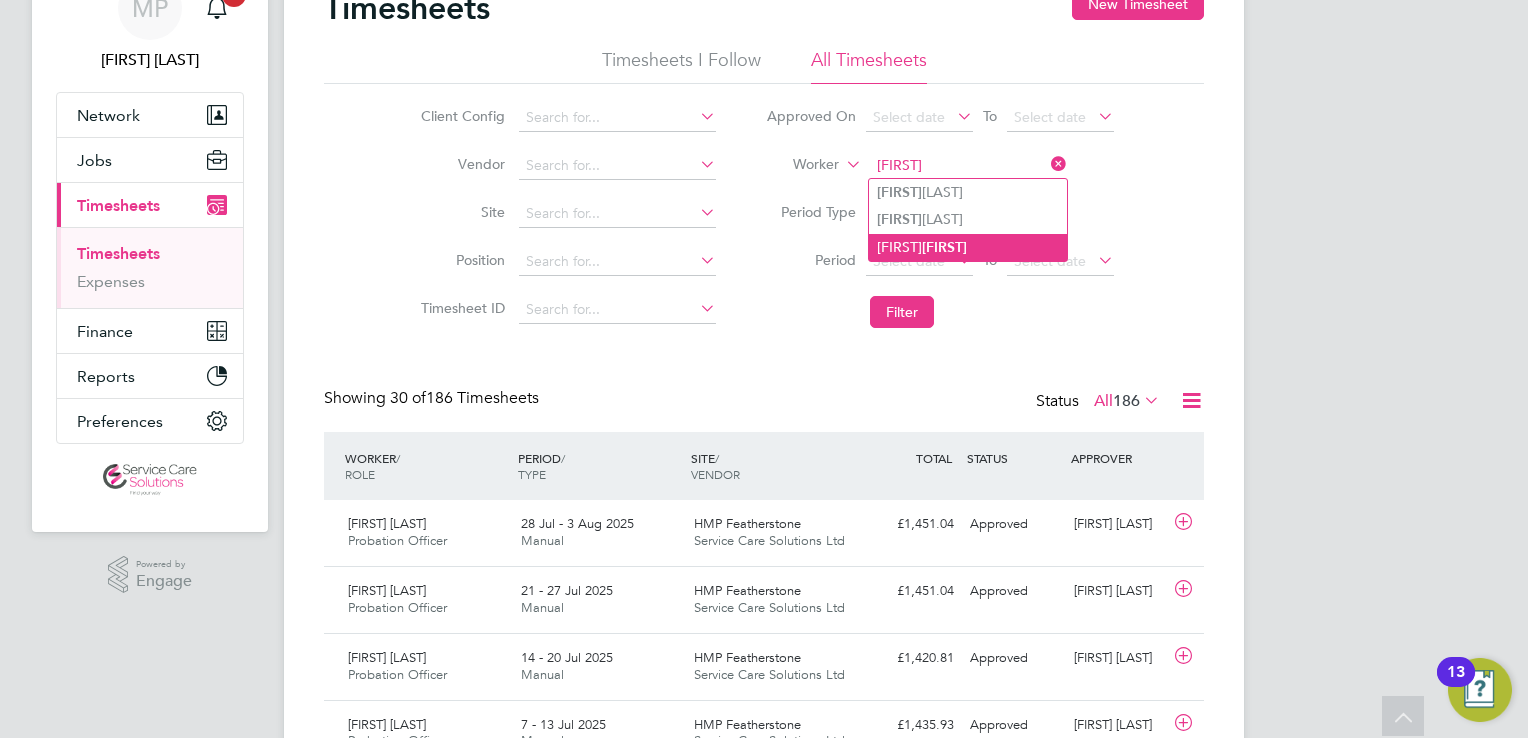 click on "Solomon" 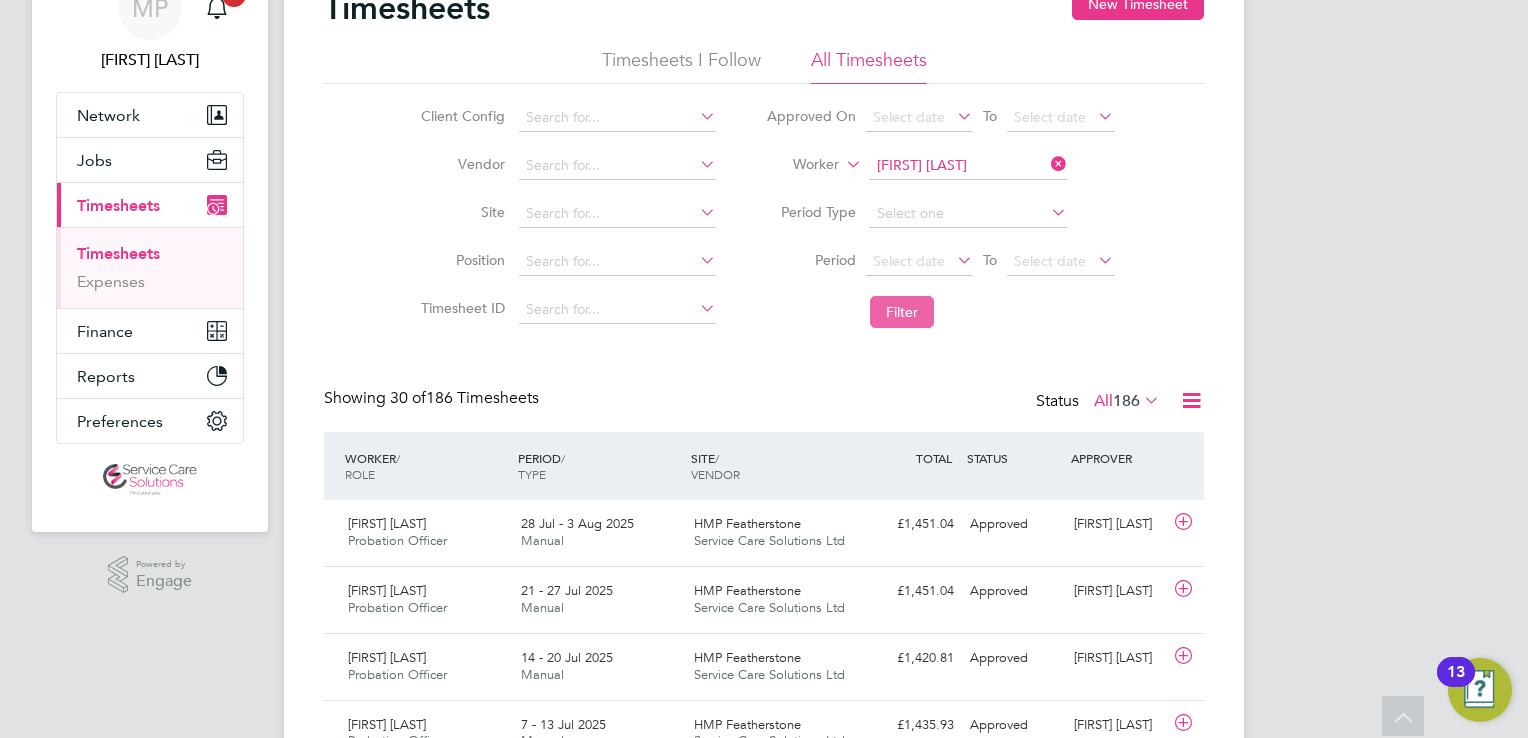 click on "Filter" 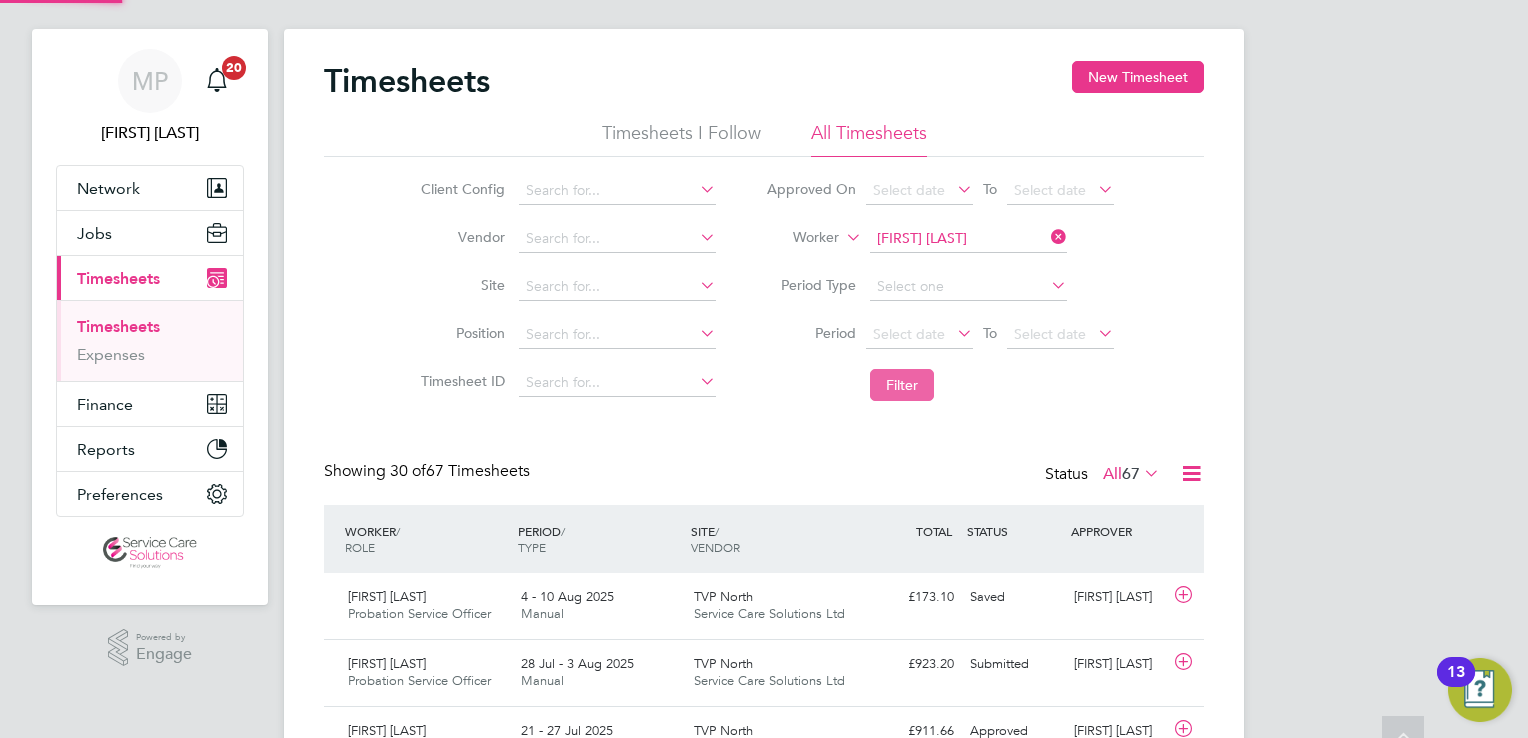 scroll, scrollTop: 100, scrollLeft: 0, axis: vertical 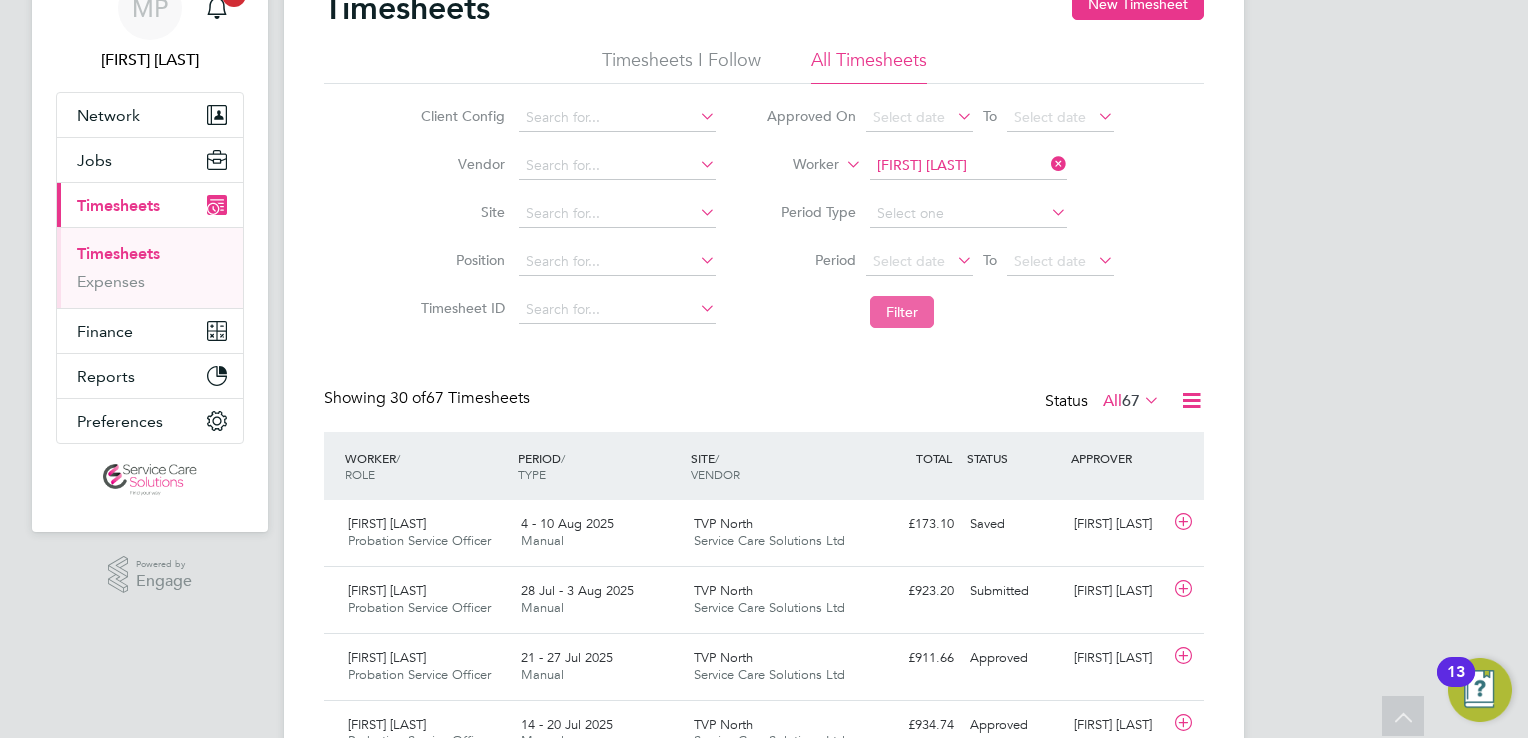 click on "Filter" 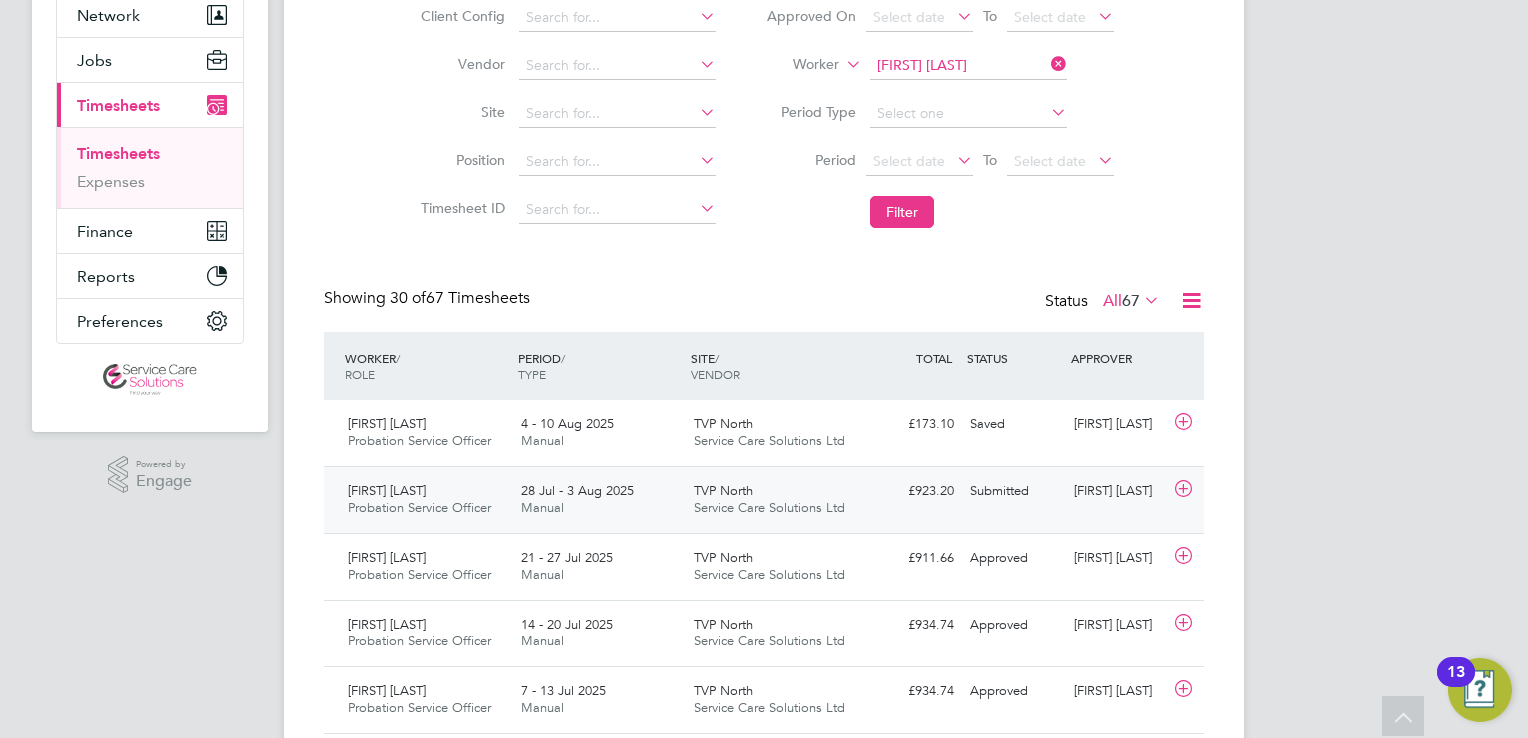 click on "TVP North Service Care Solutions Ltd" 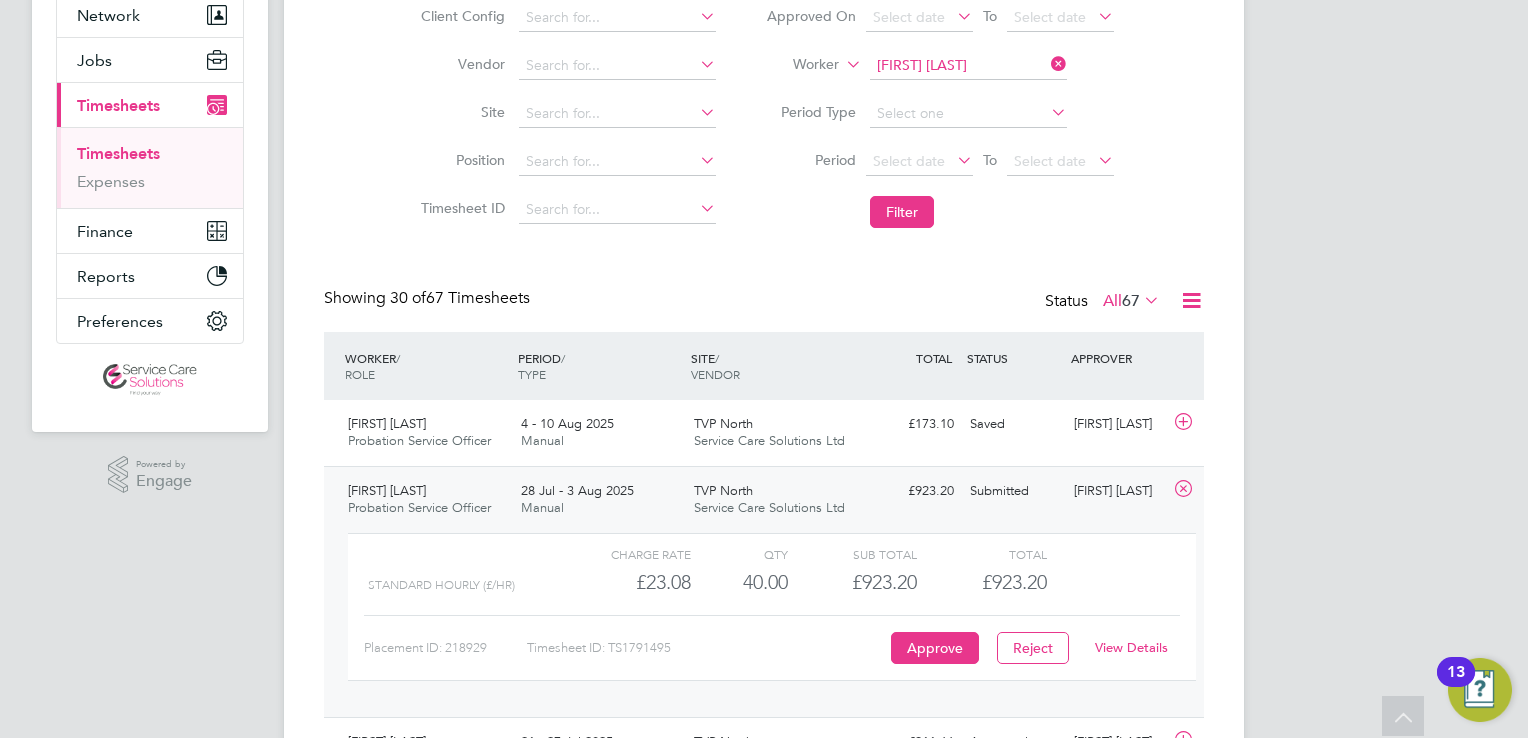 click on "View Details" 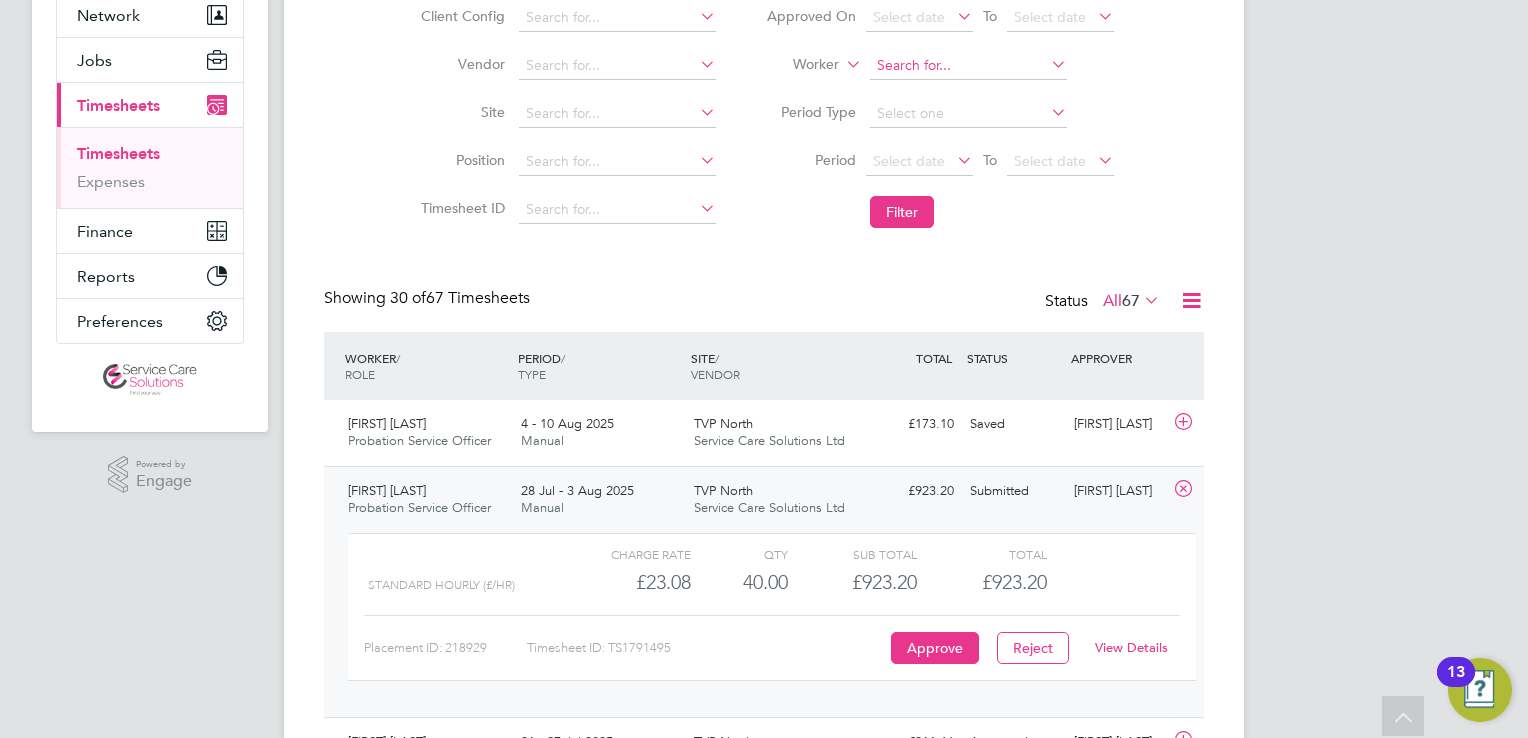 click 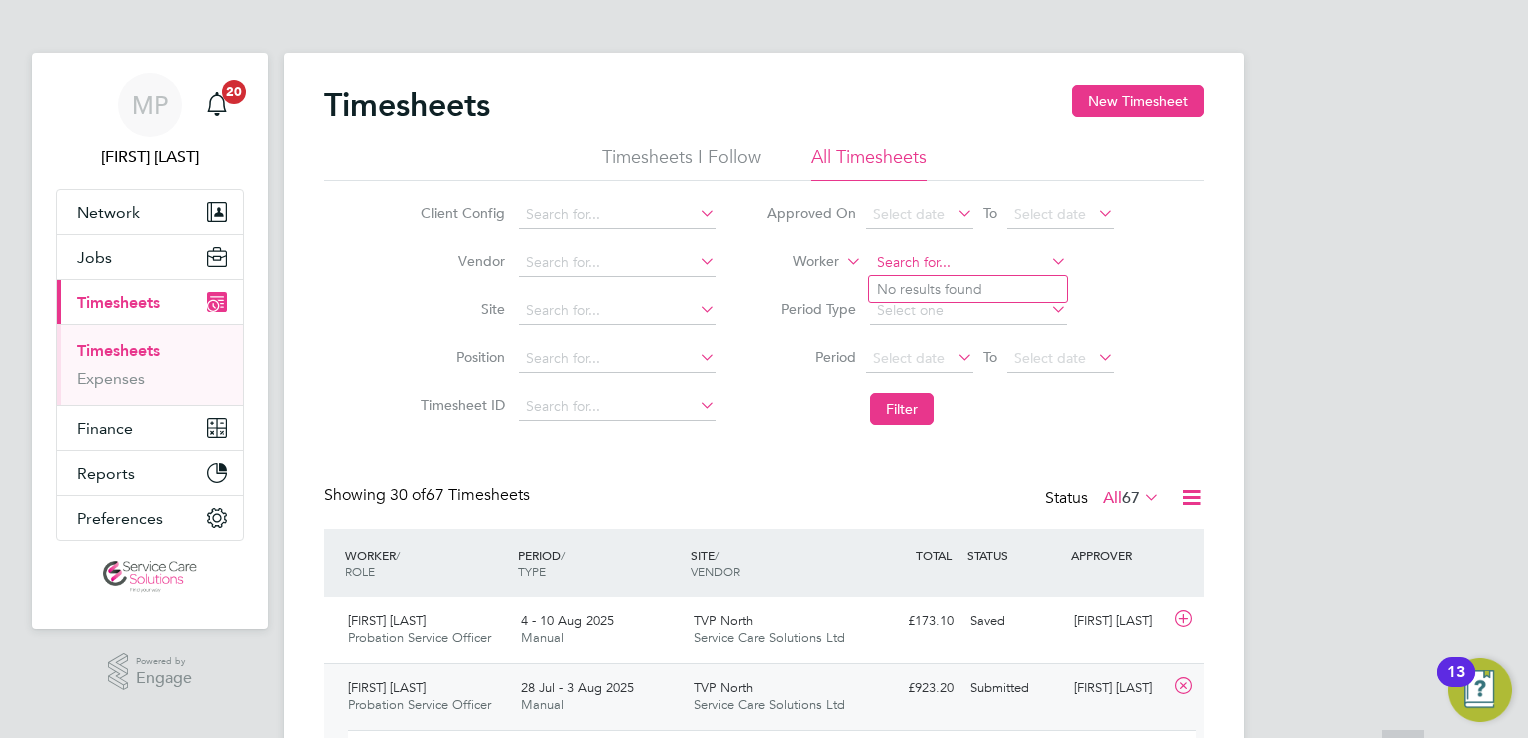 scroll, scrollTop: 0, scrollLeft: 0, axis: both 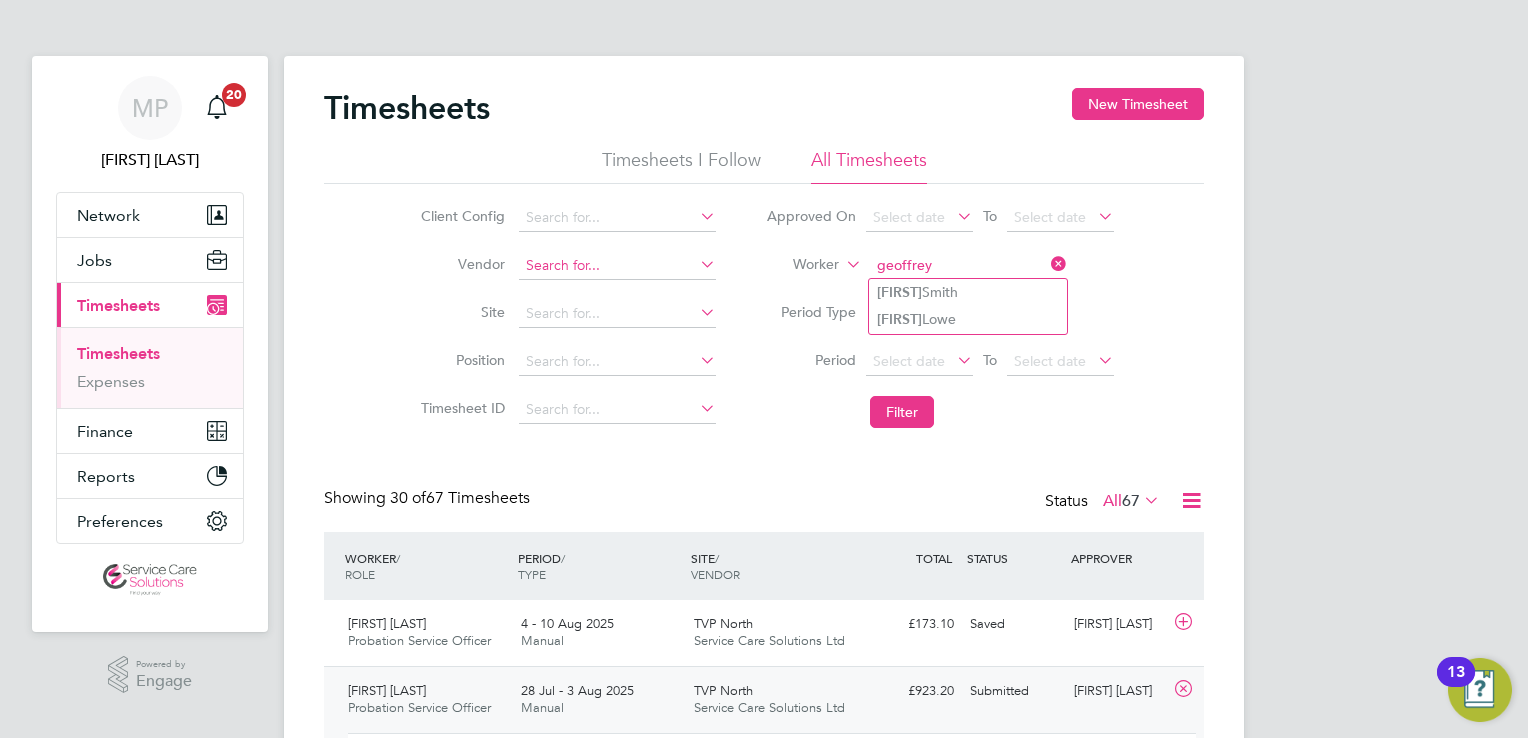 type on "geoffrey" 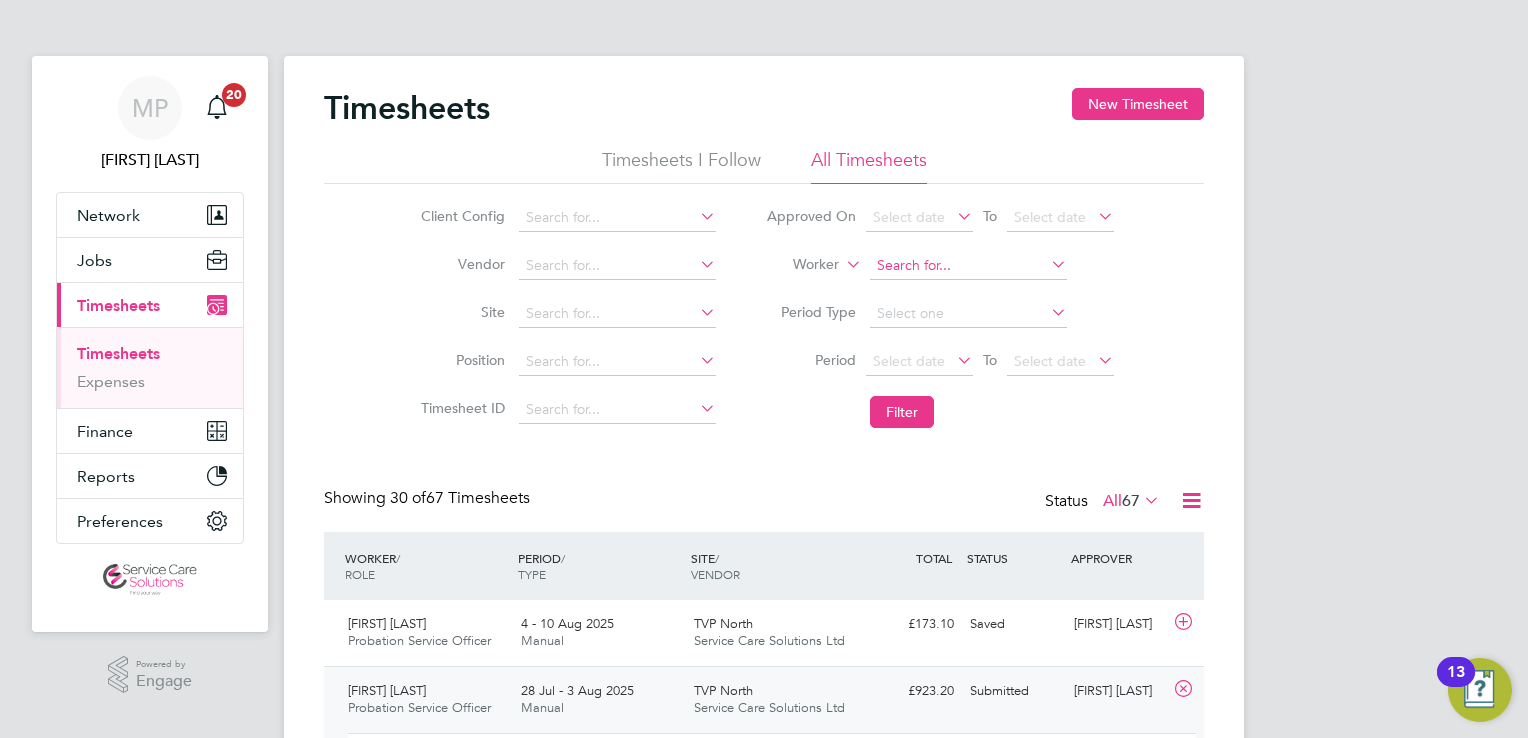click 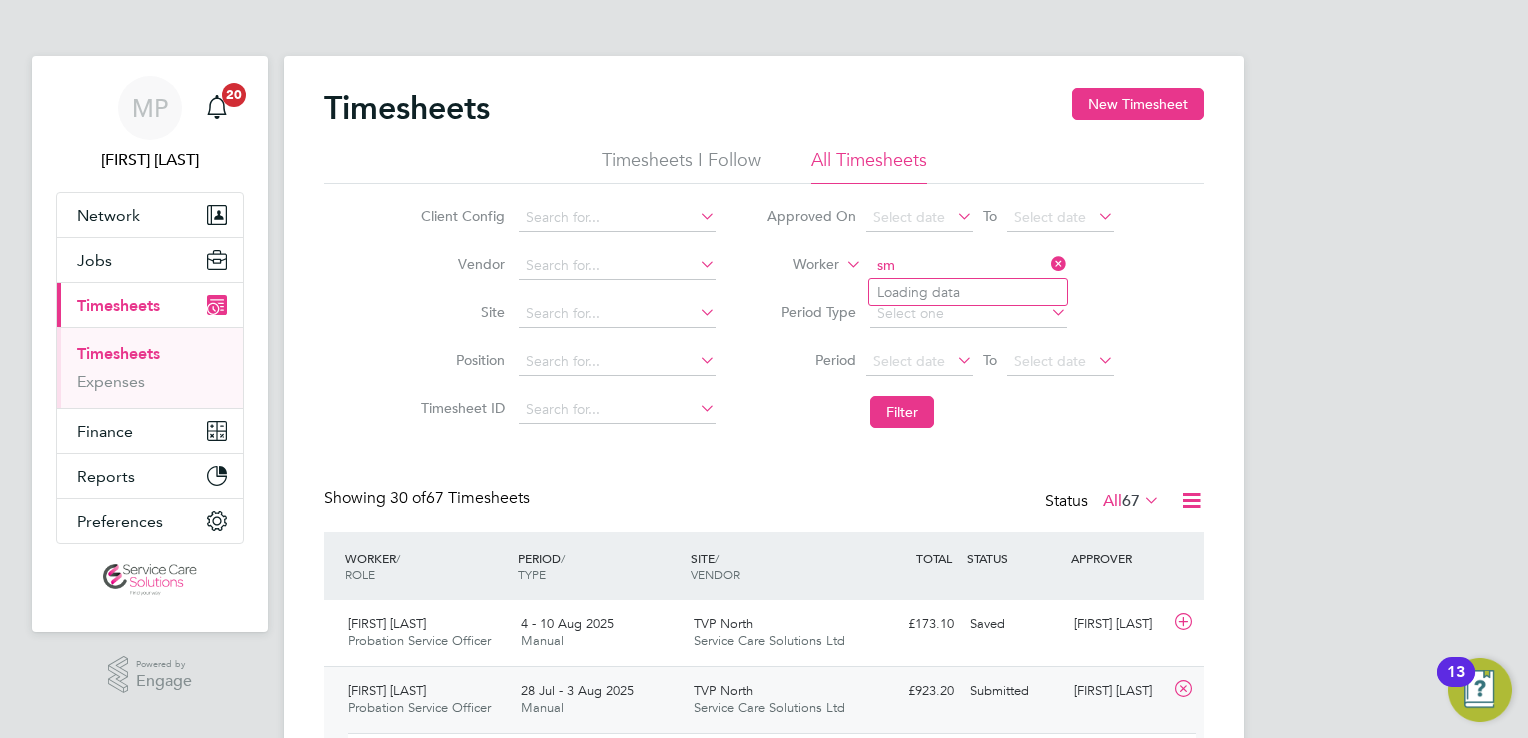 type on "s" 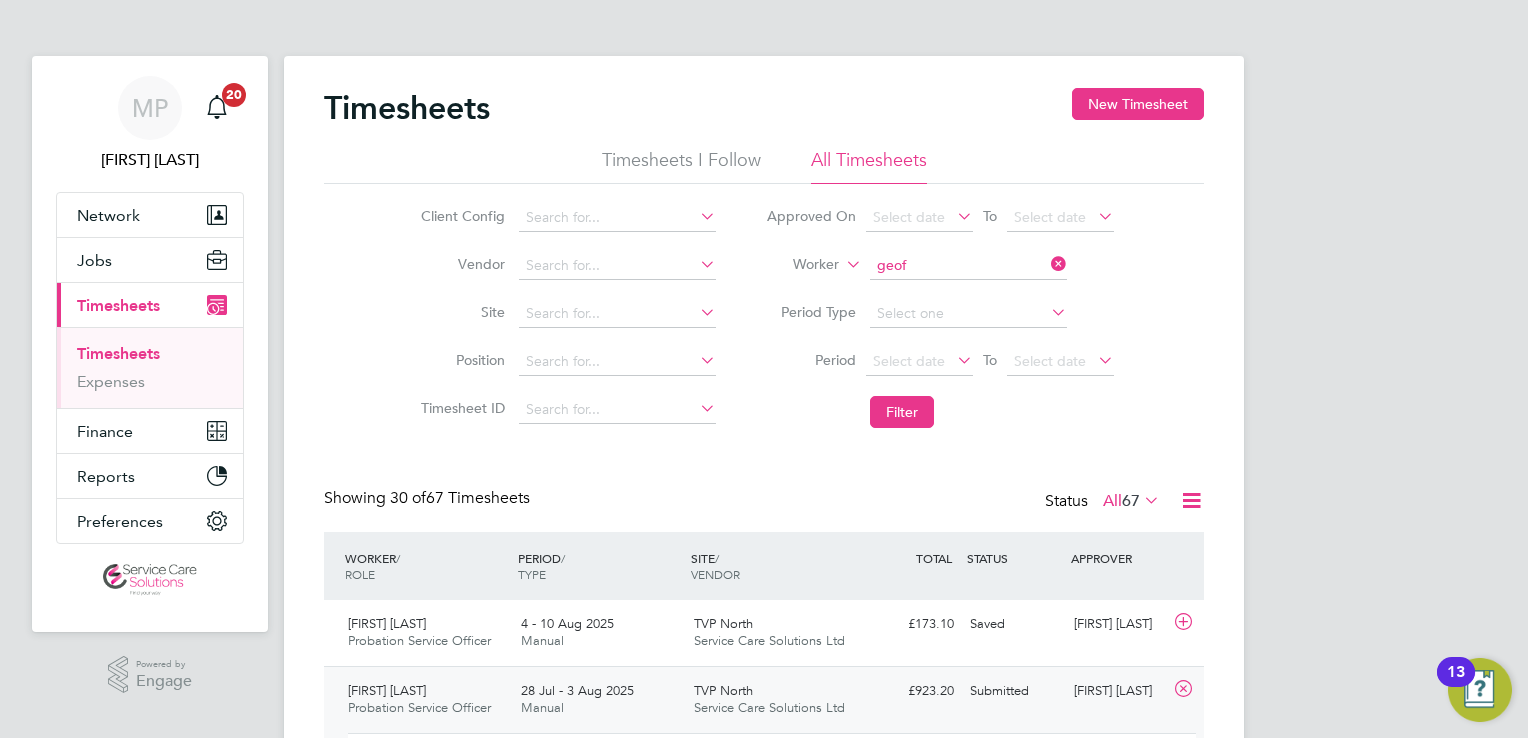 click on "Geof frey Smith" 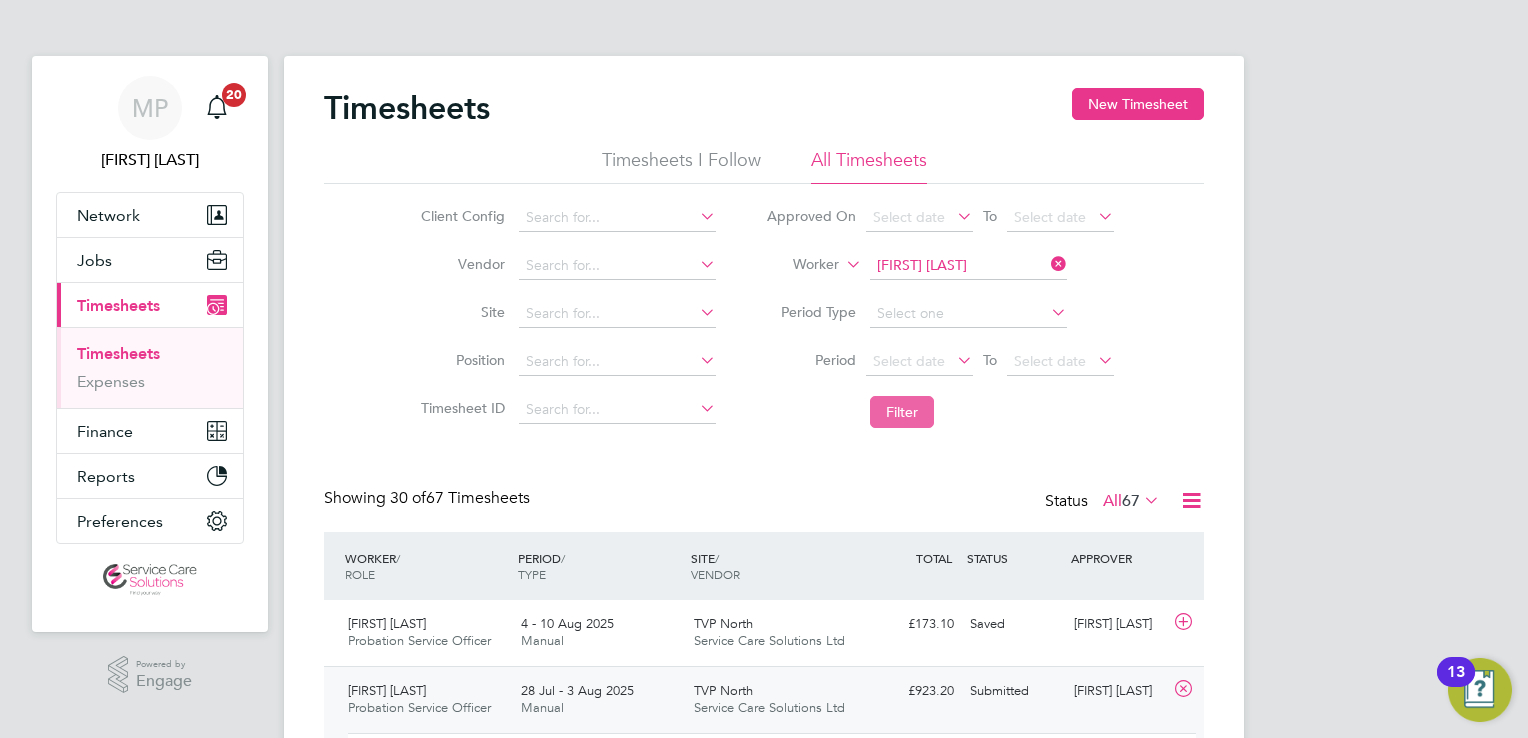 click on "Filter" 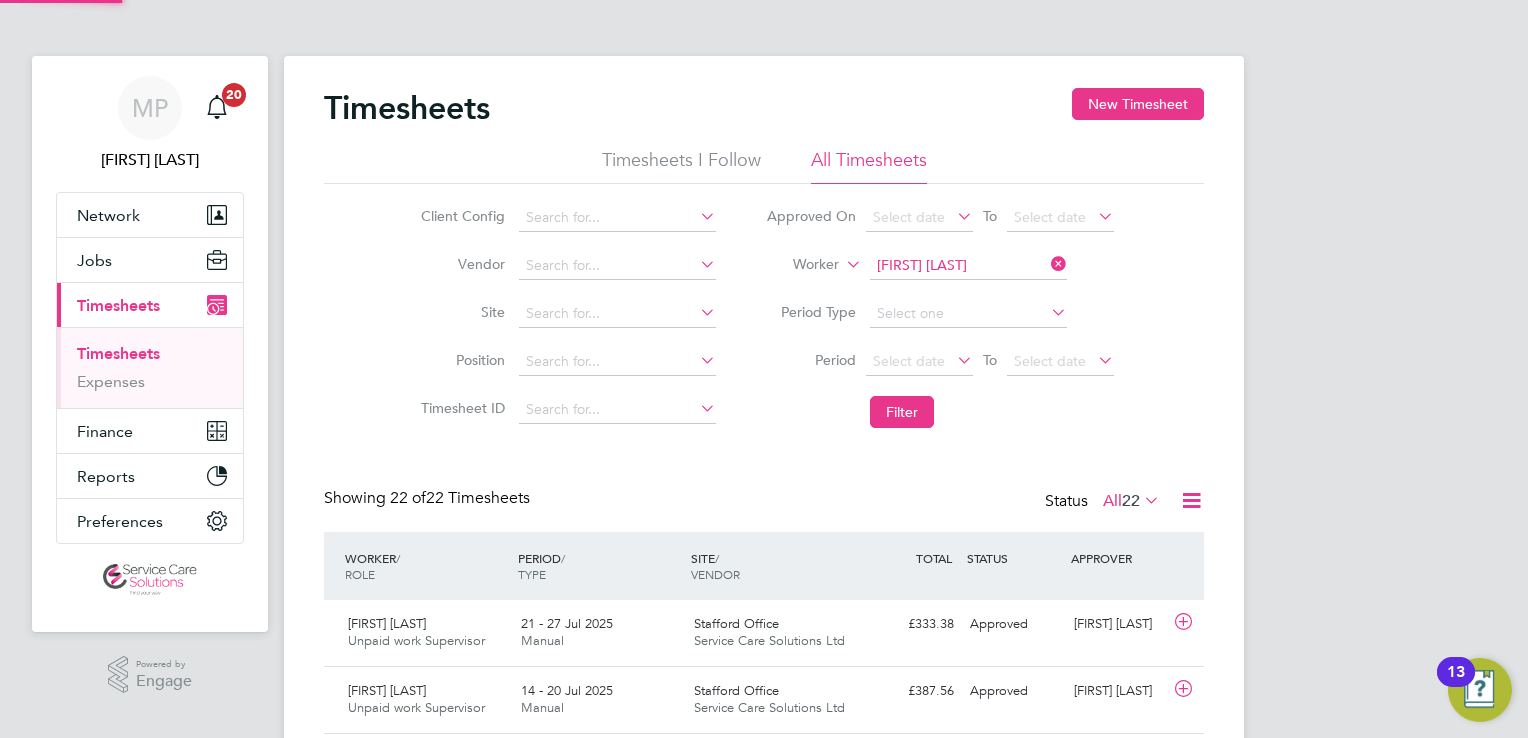 scroll, scrollTop: 9, scrollLeft: 10, axis: both 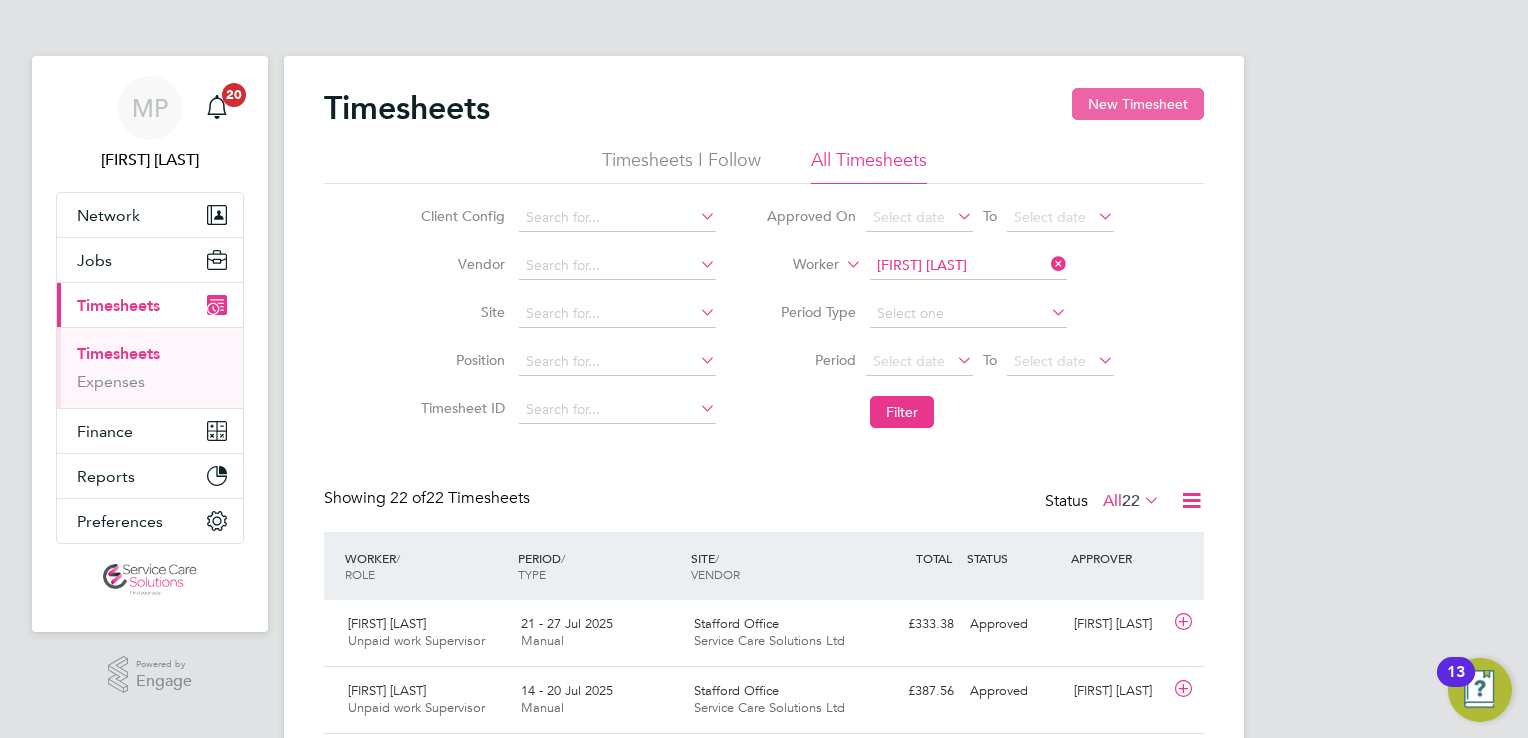 click on "New Timesheet" 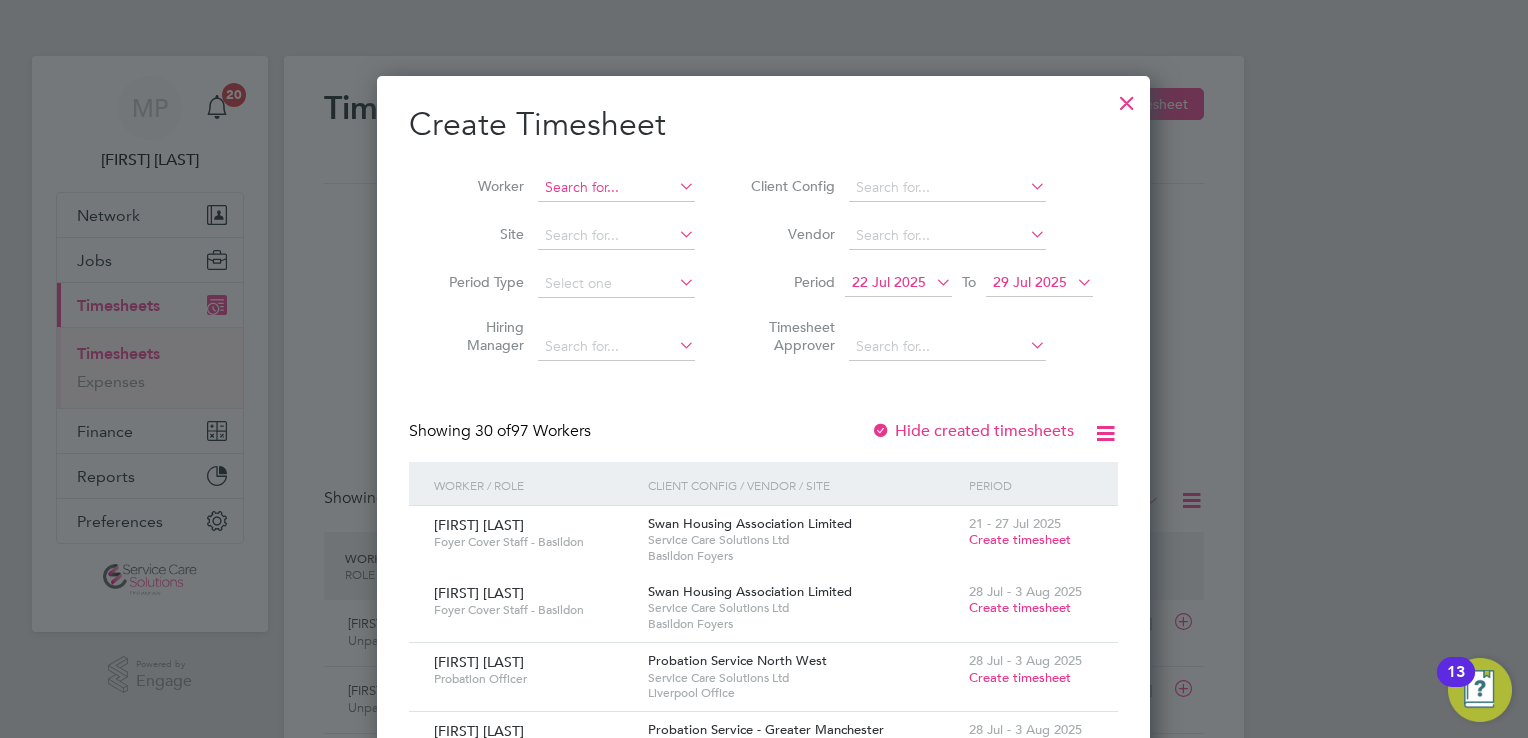 click at bounding box center [616, 188] 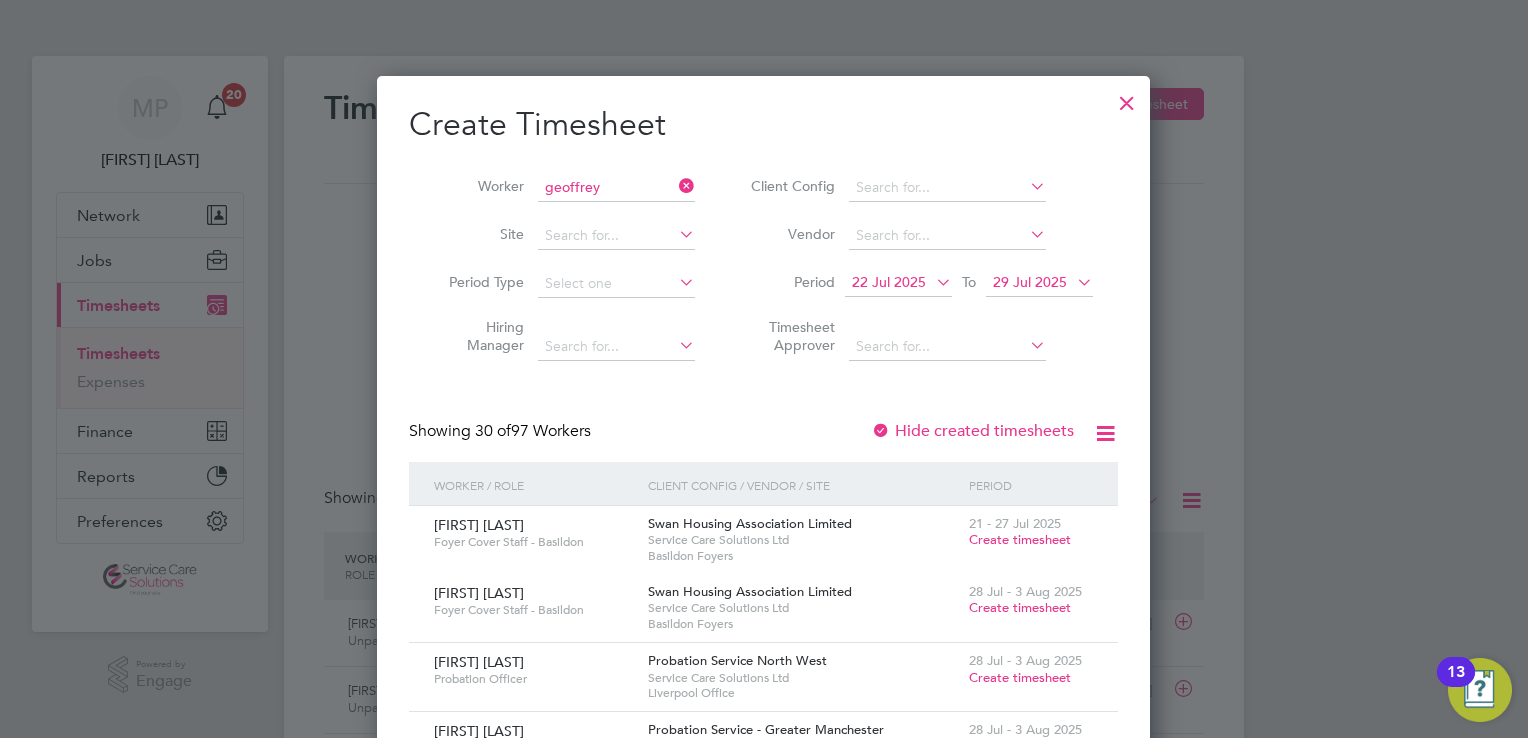 click on "Geoffrey  Smith" 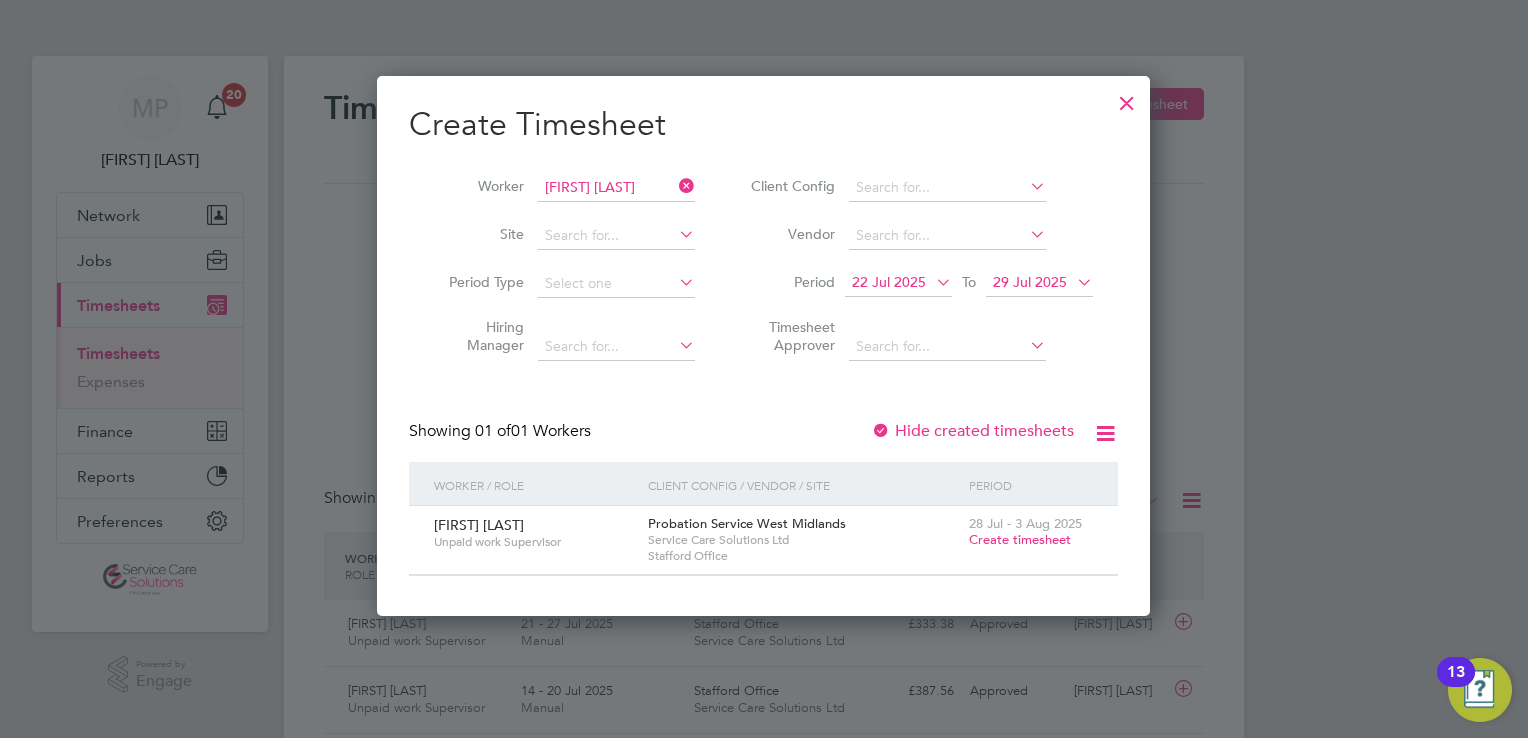 click on "Create timesheet" at bounding box center (1020, 539) 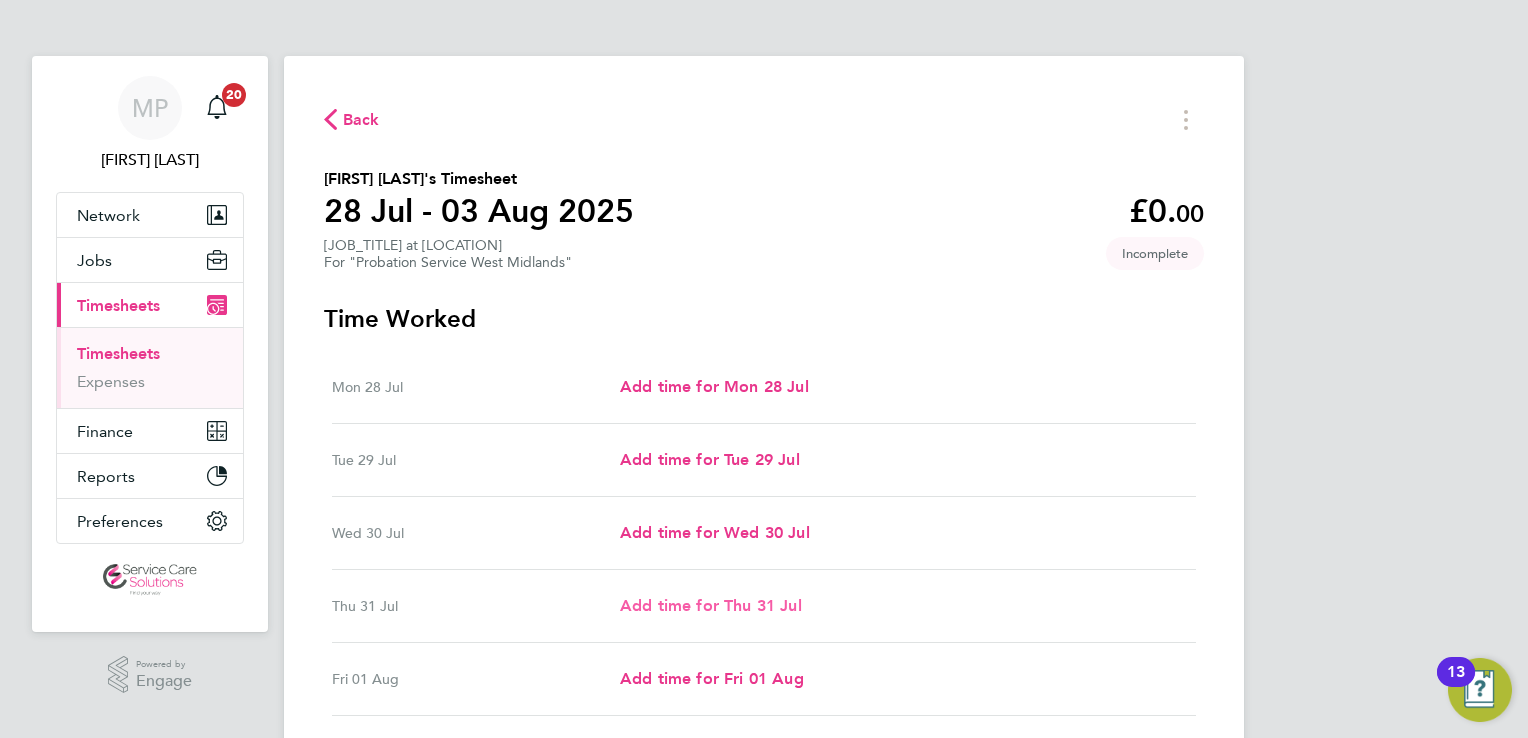 click on "Add time for Thu 31 Jul" at bounding box center [711, 605] 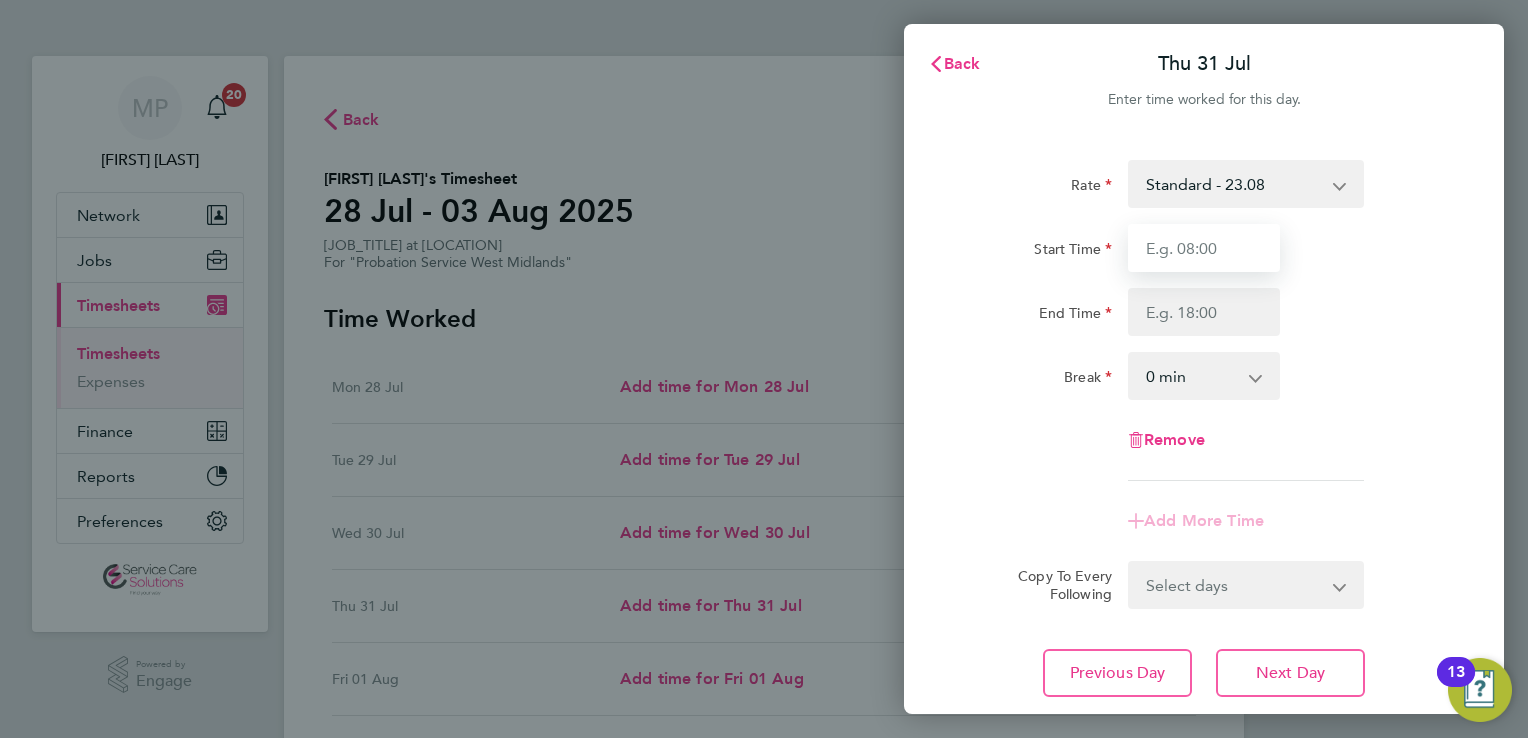 drag, startPoint x: 1230, startPoint y: 247, endPoint x: 1286, endPoint y: 256, distance: 56.718605 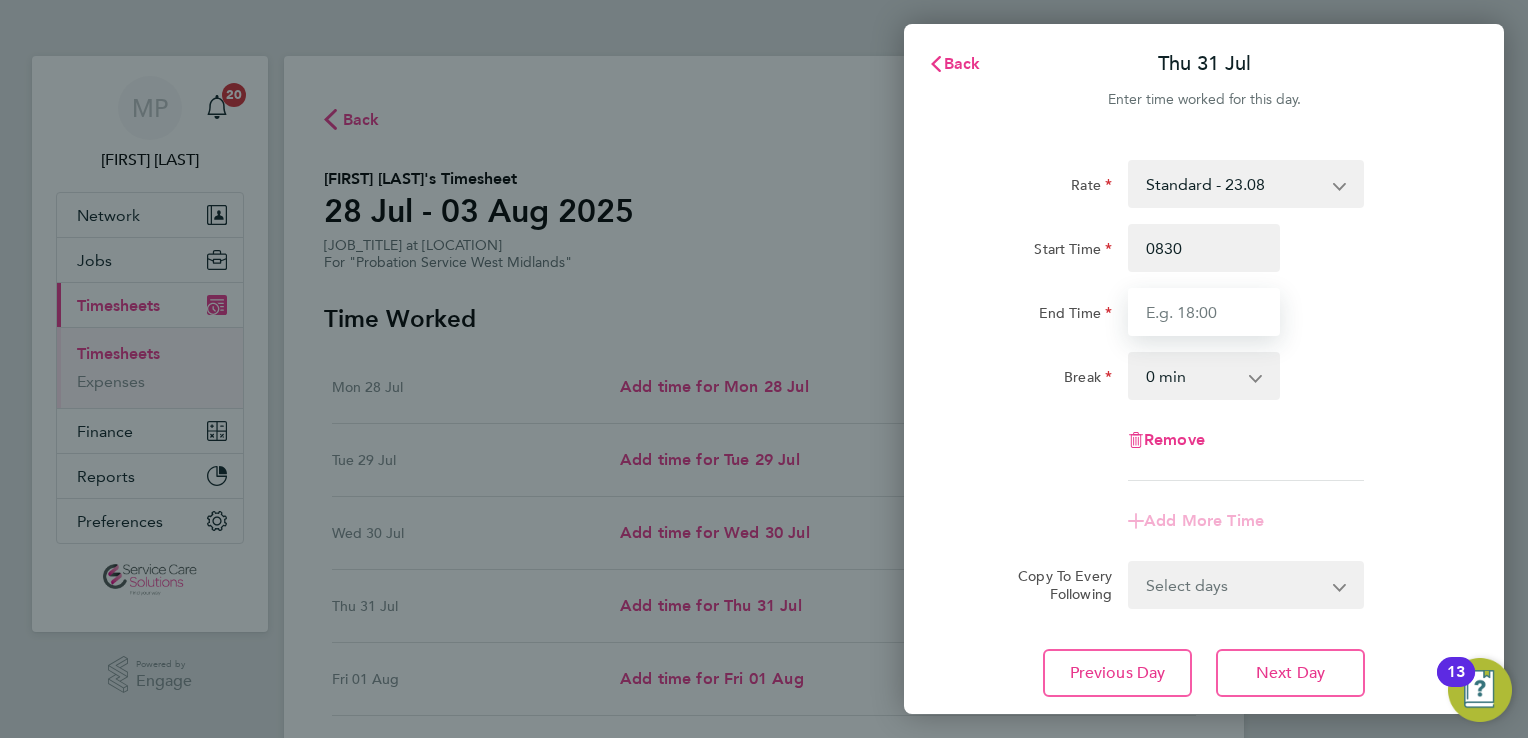 type on "08:30" 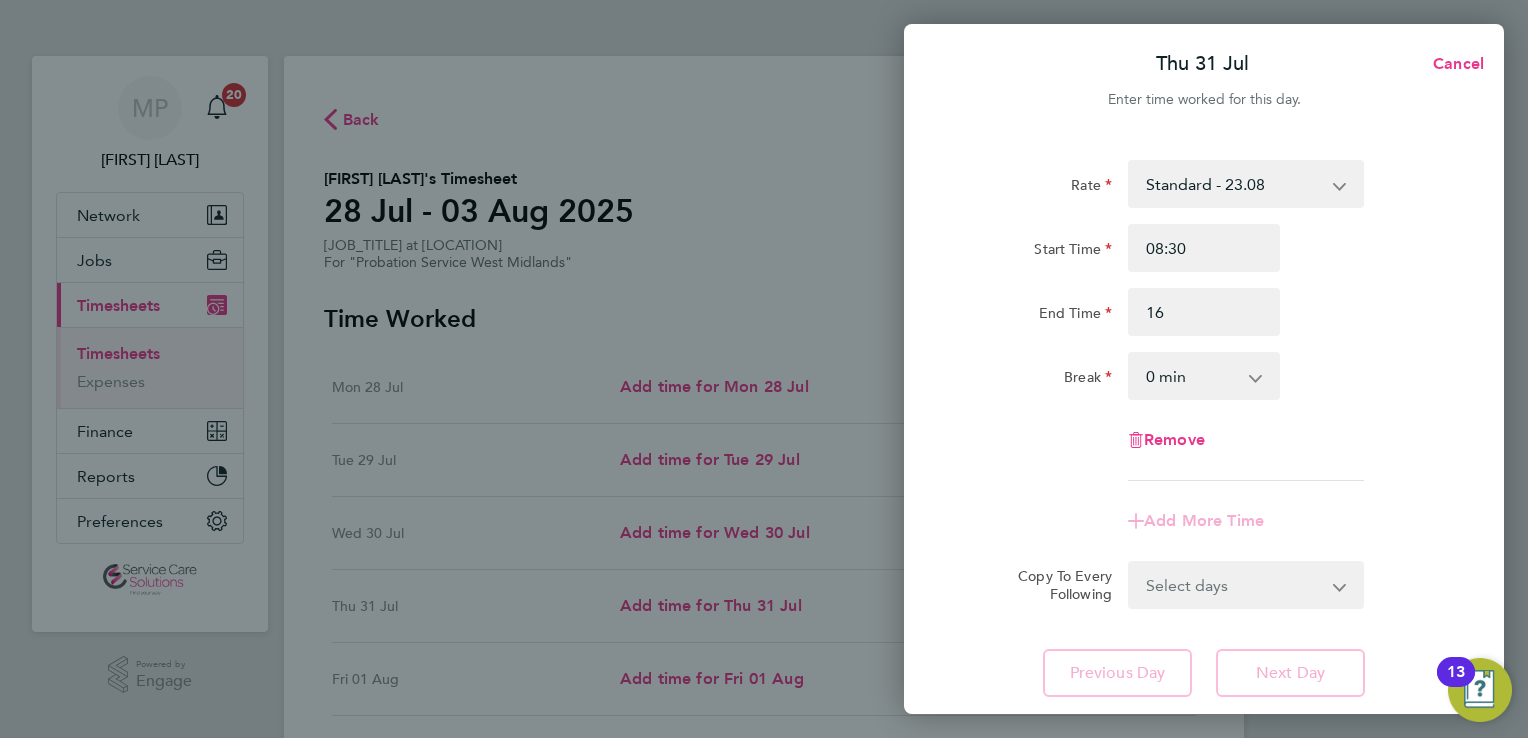 type on "16:00" 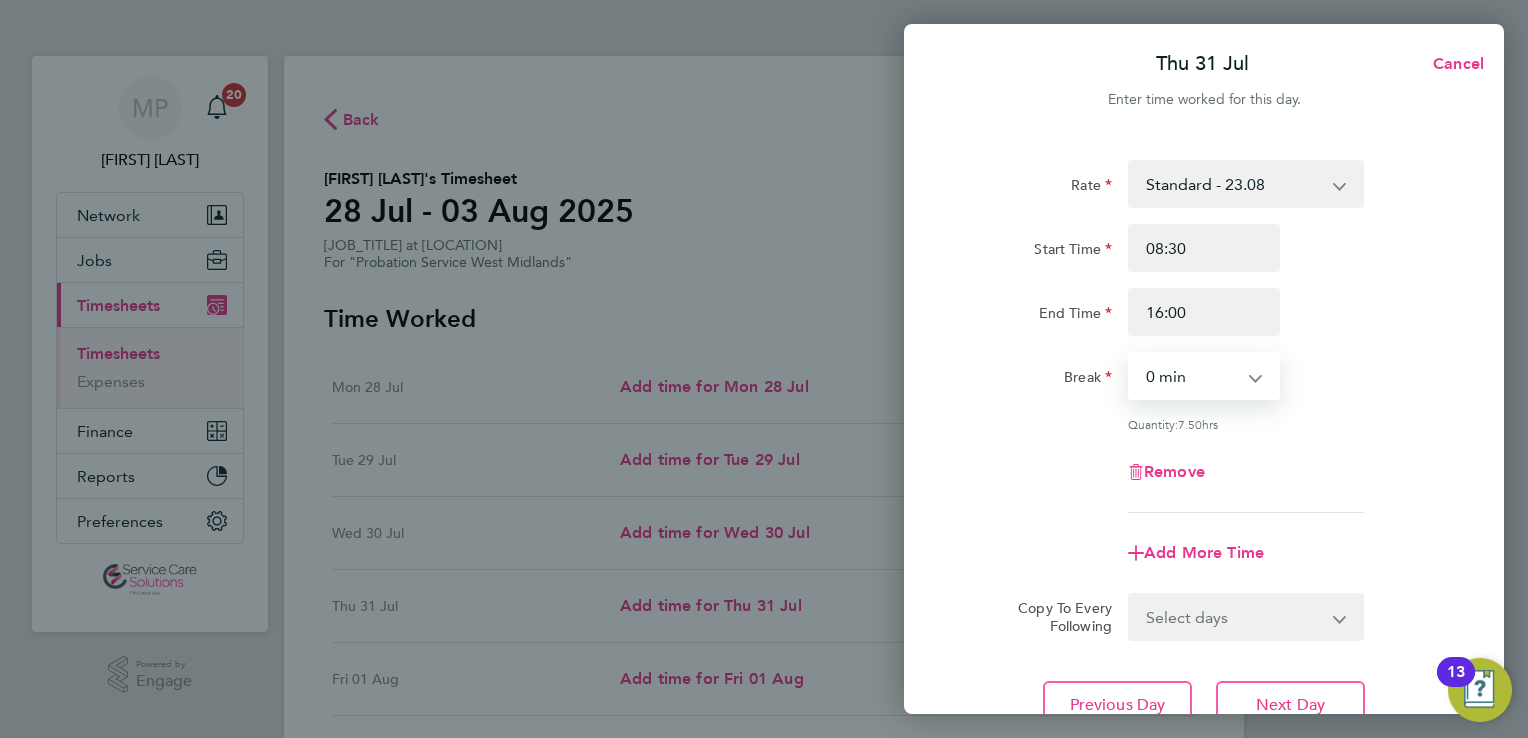 select on "30" 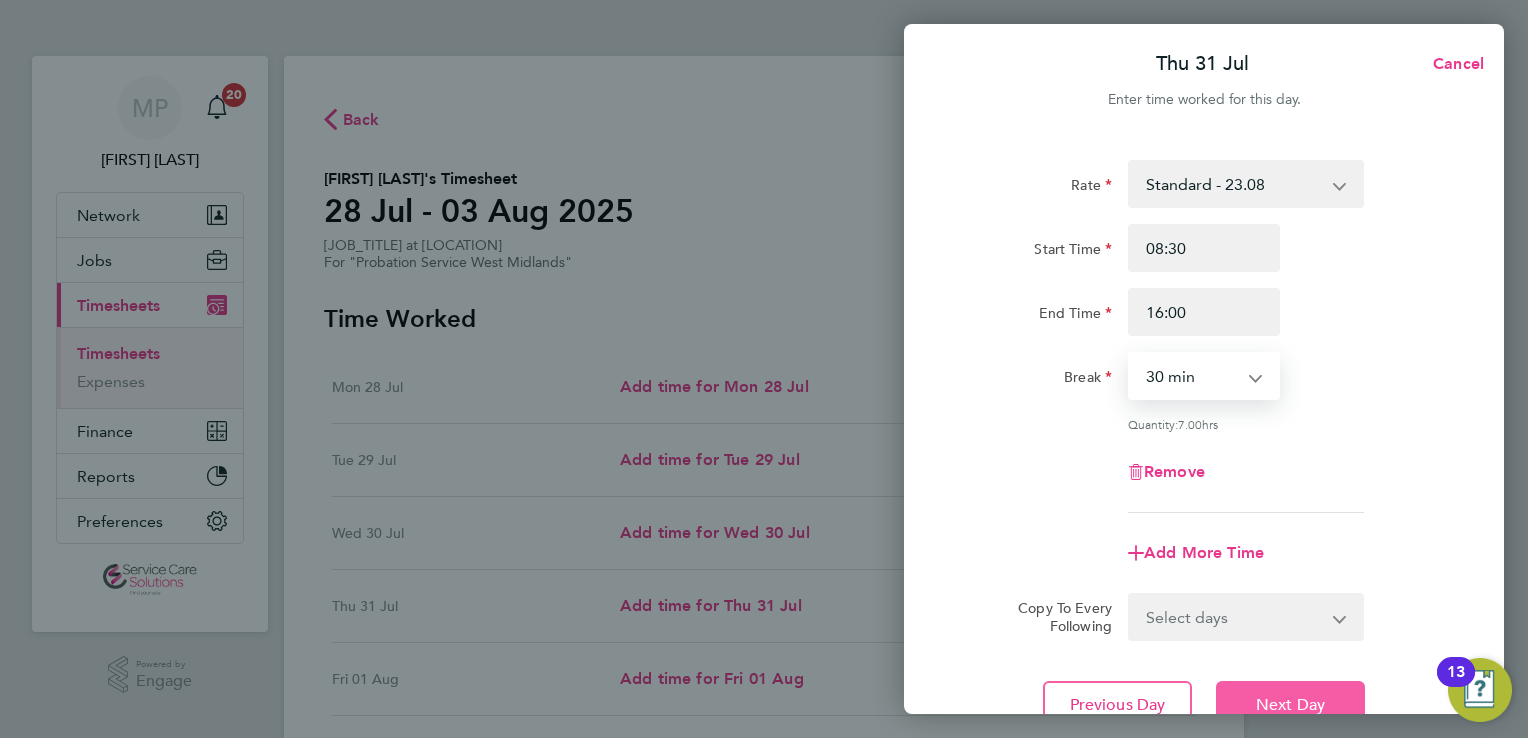 click on "Next Day" 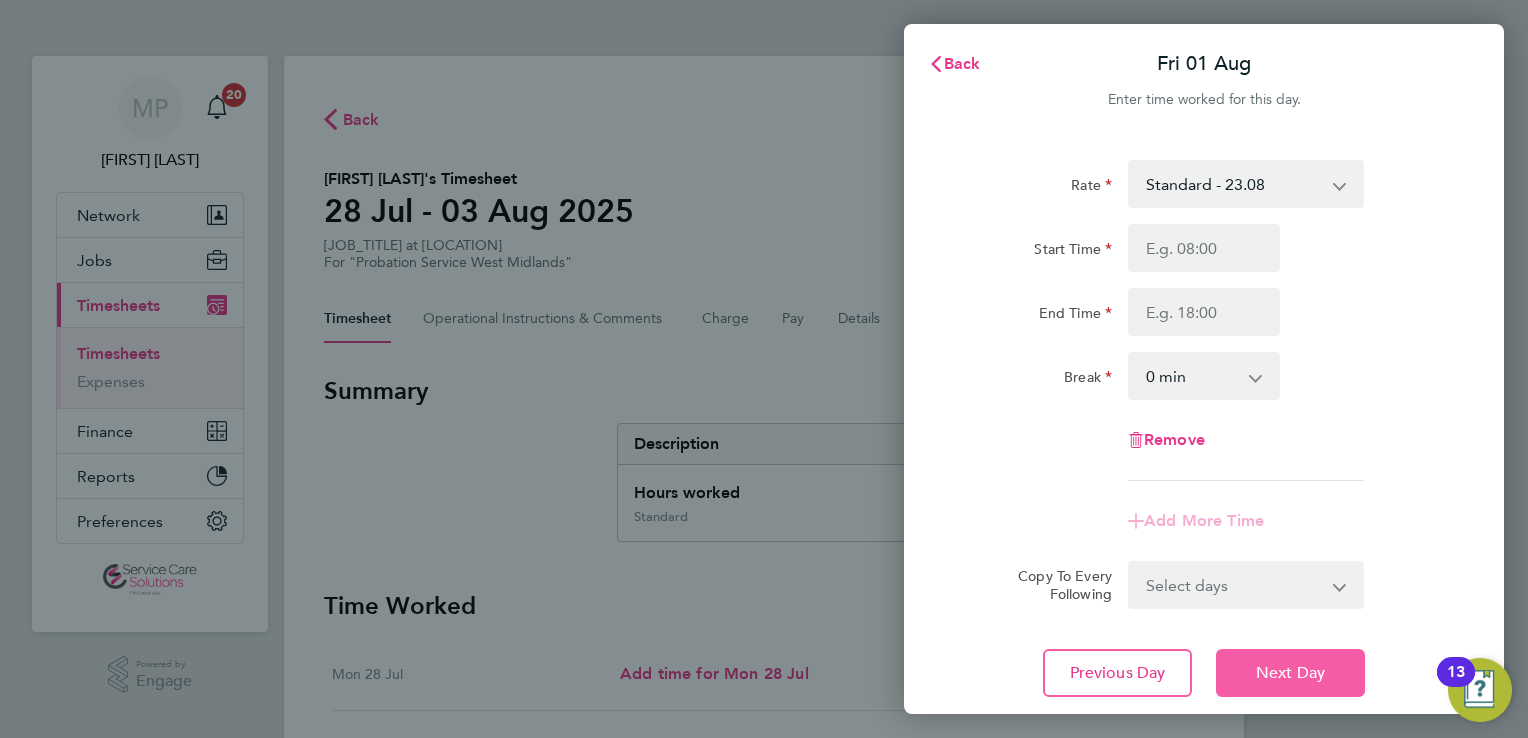 click on "Next Day" 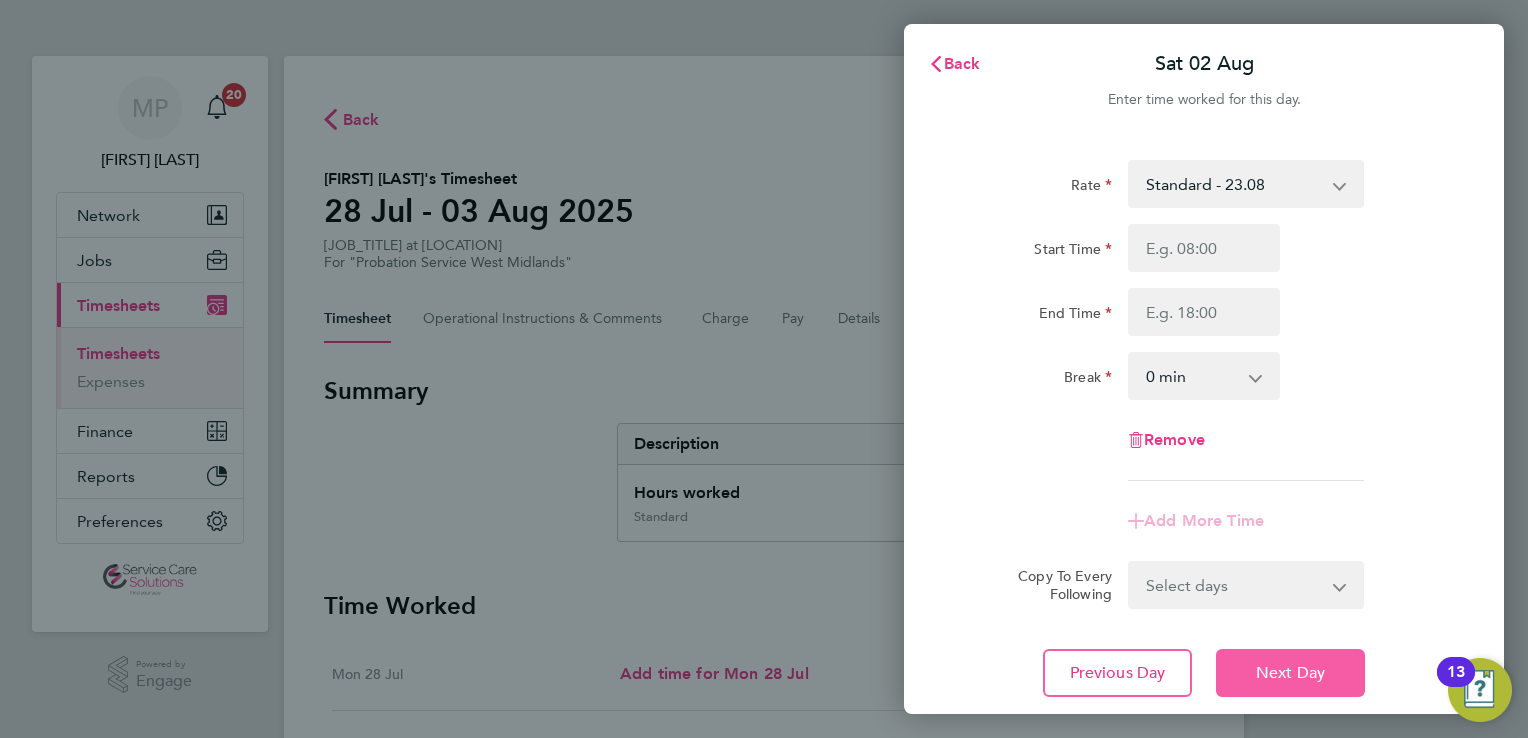 click on "Next Day" 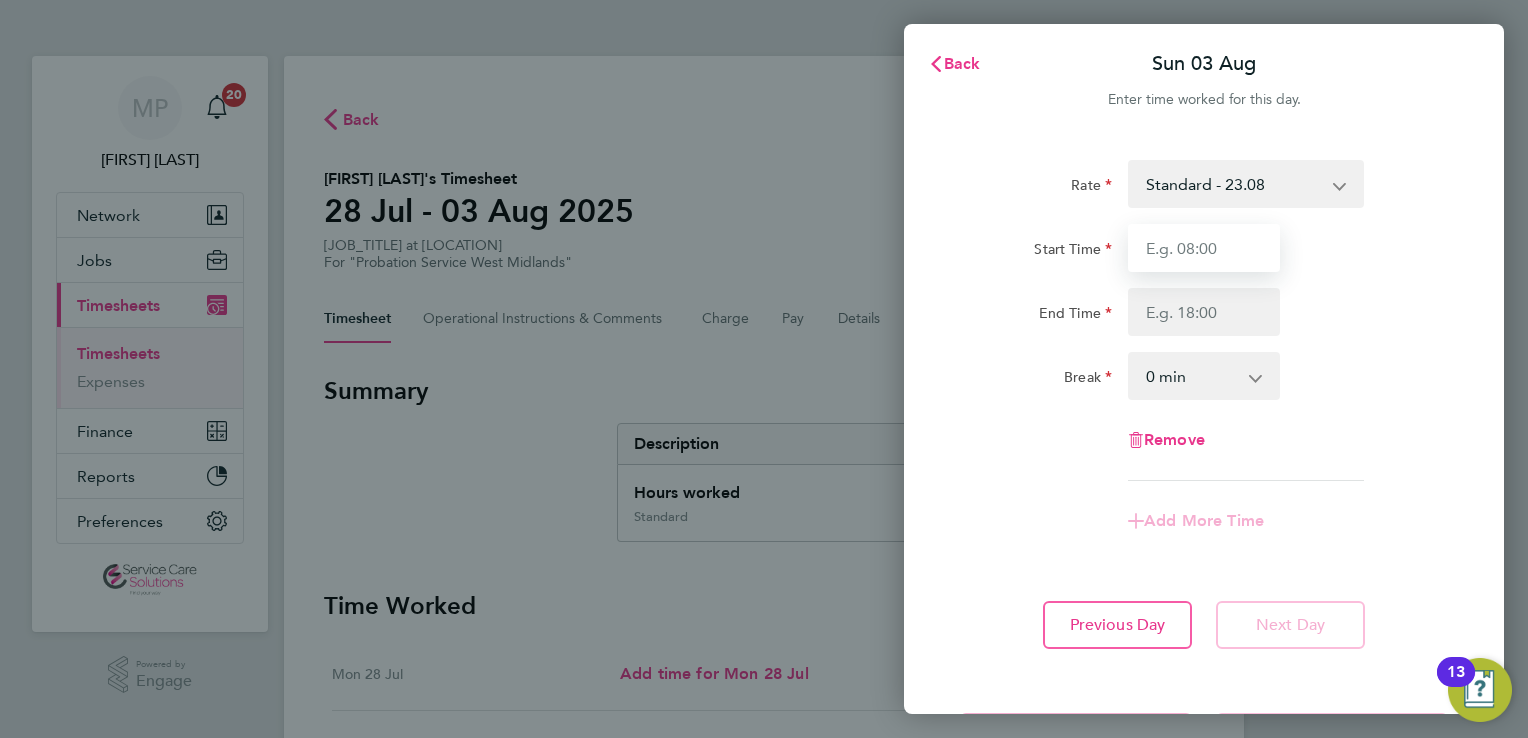 click on "Start Time" at bounding box center [1204, 248] 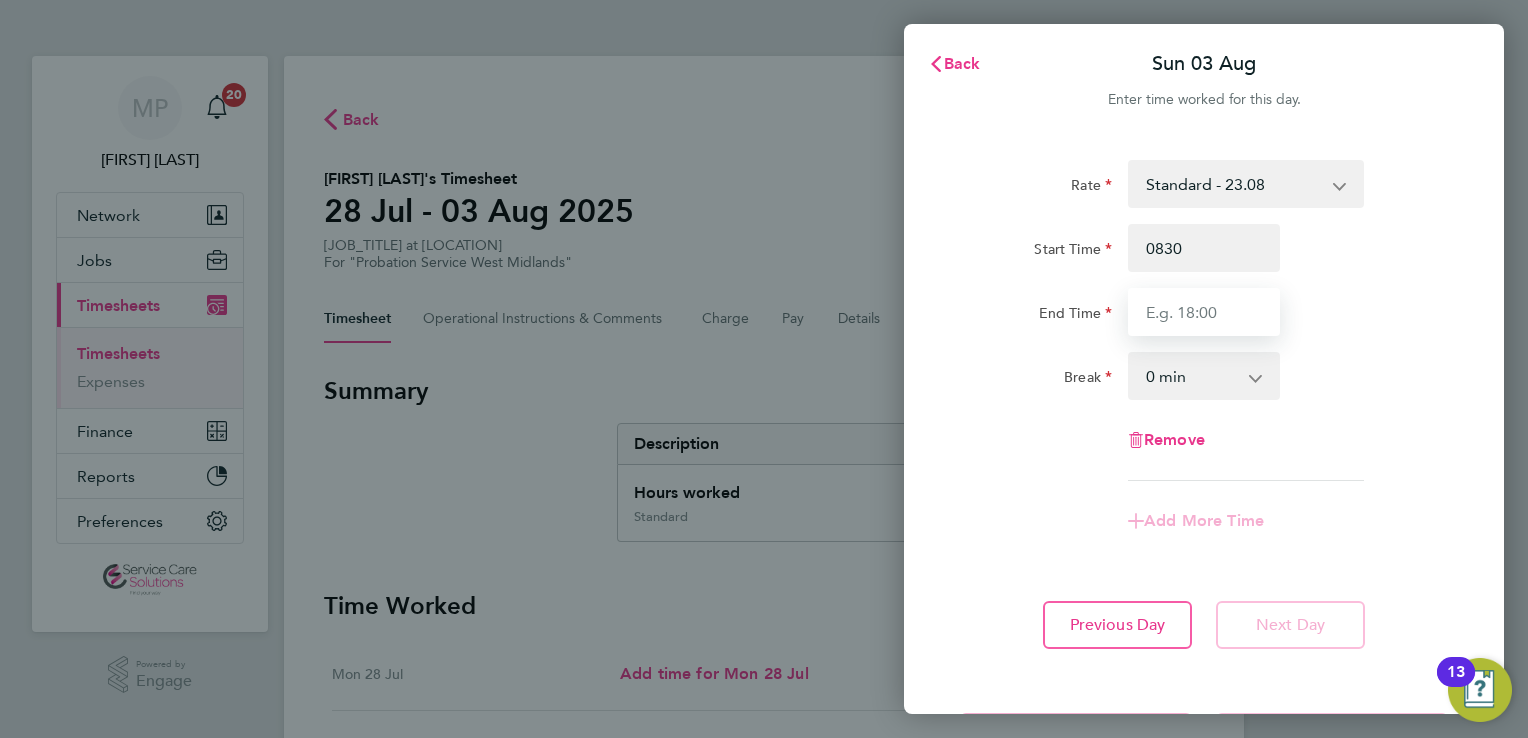 type on "08:30" 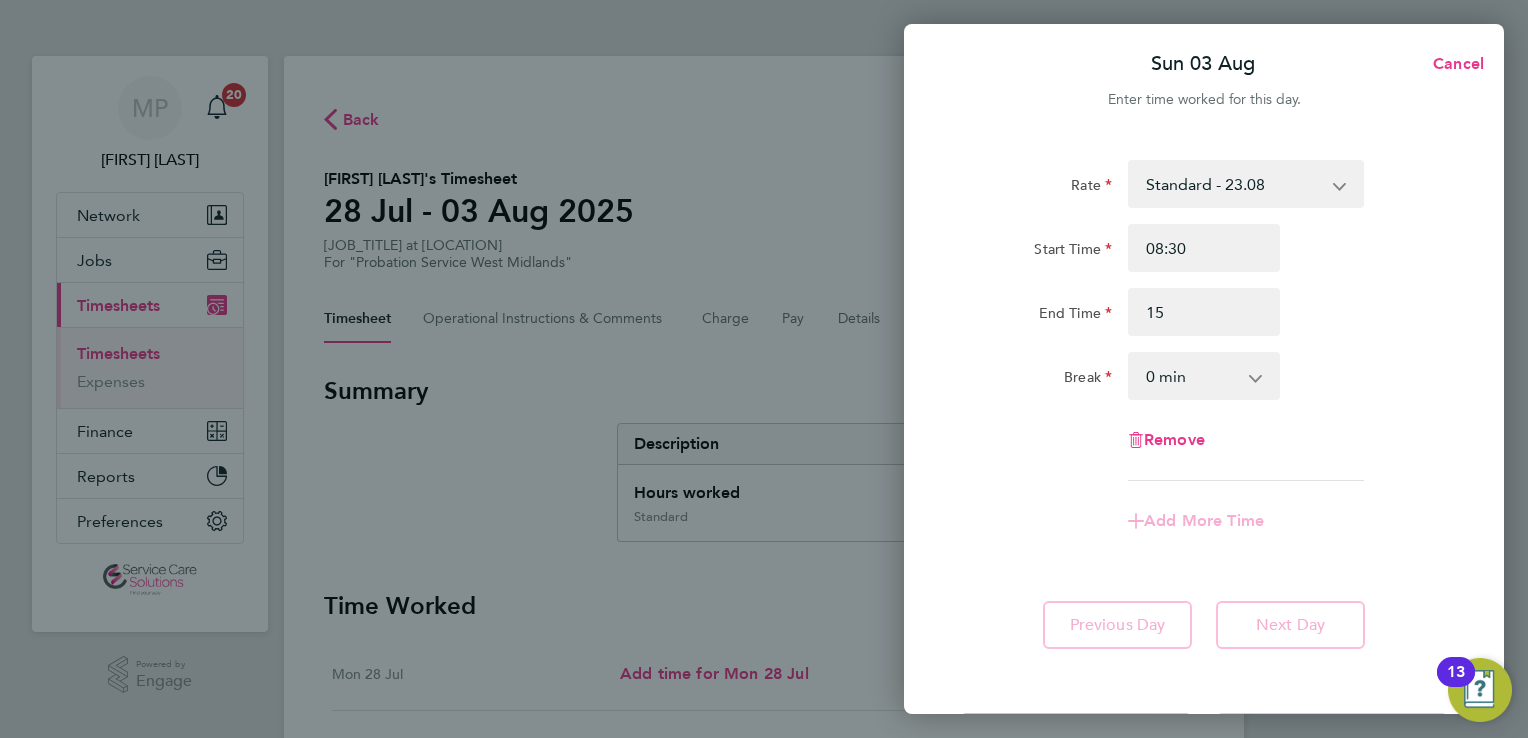 type on "15:00" 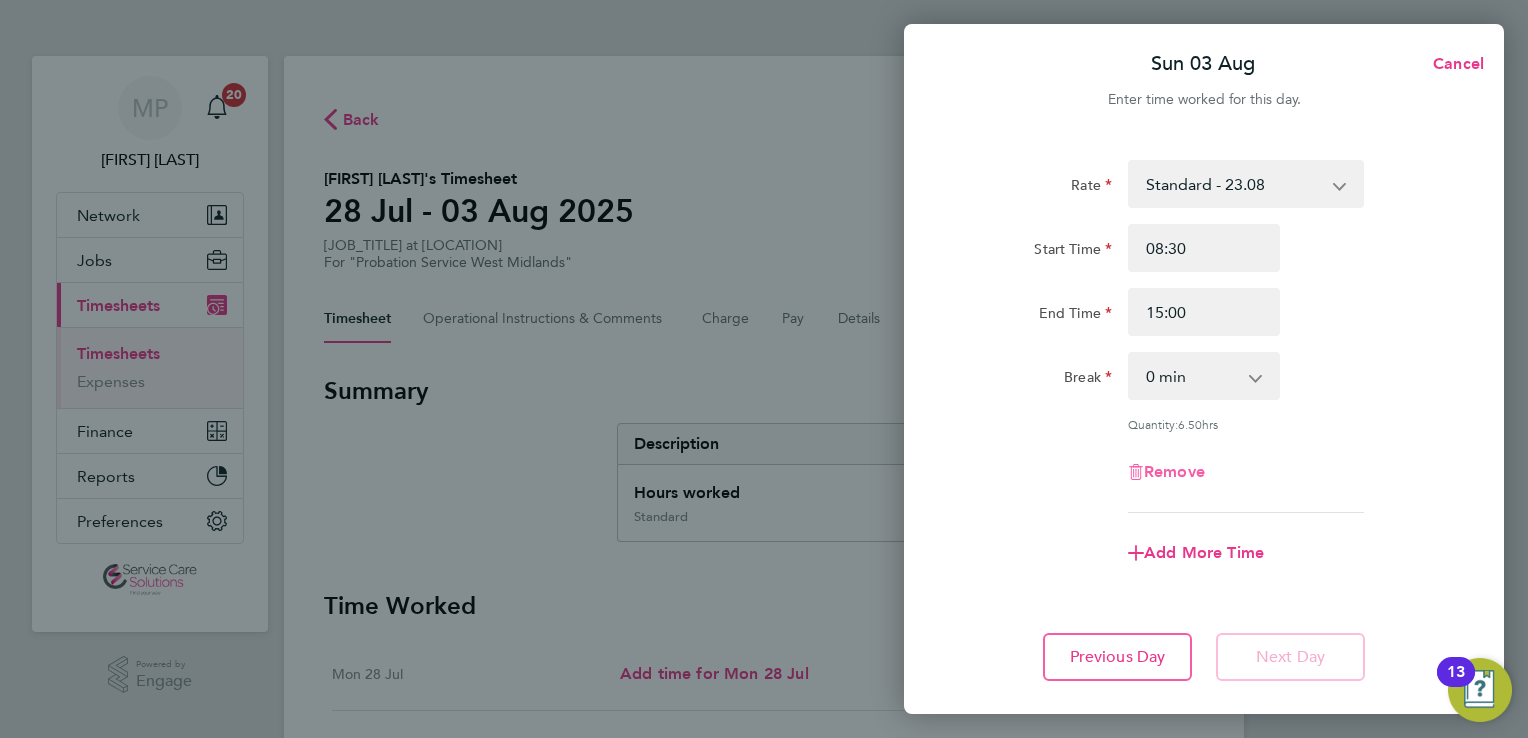 type 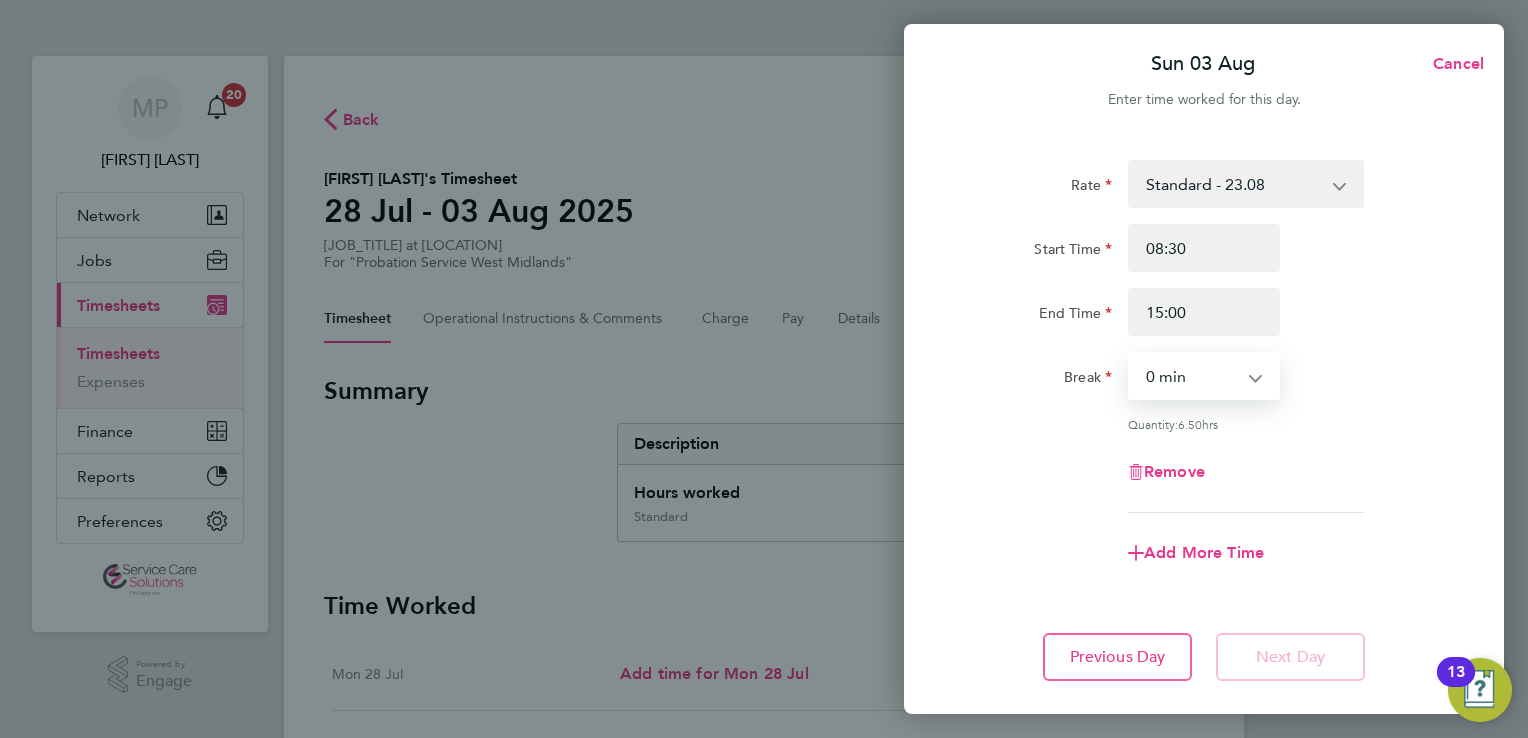 click on "0 min   15 min   30 min   45 min   60 min   75 min   90 min" at bounding box center (1192, 376) 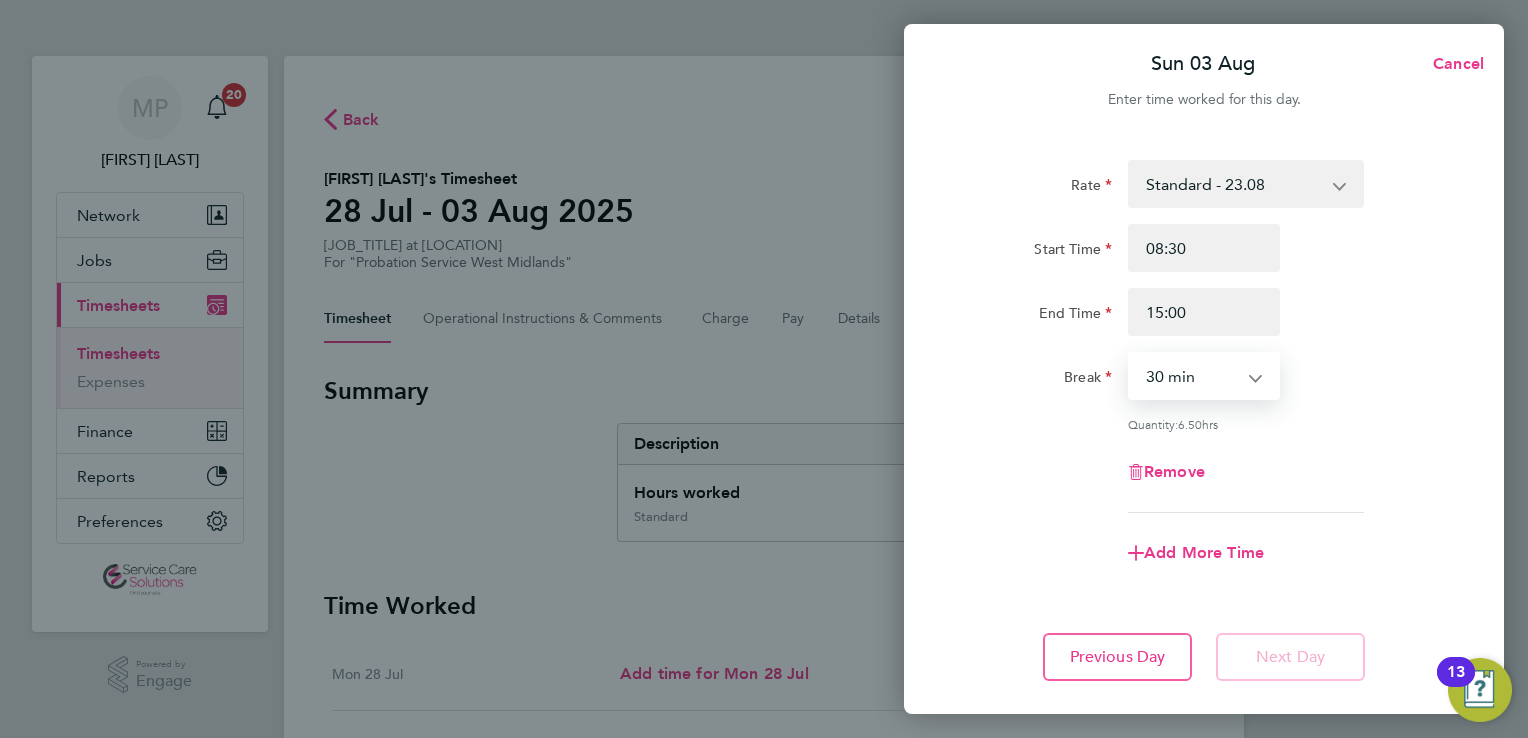 click on "0 min   15 min   30 min   45 min   60 min   75 min   90 min" at bounding box center [1192, 376] 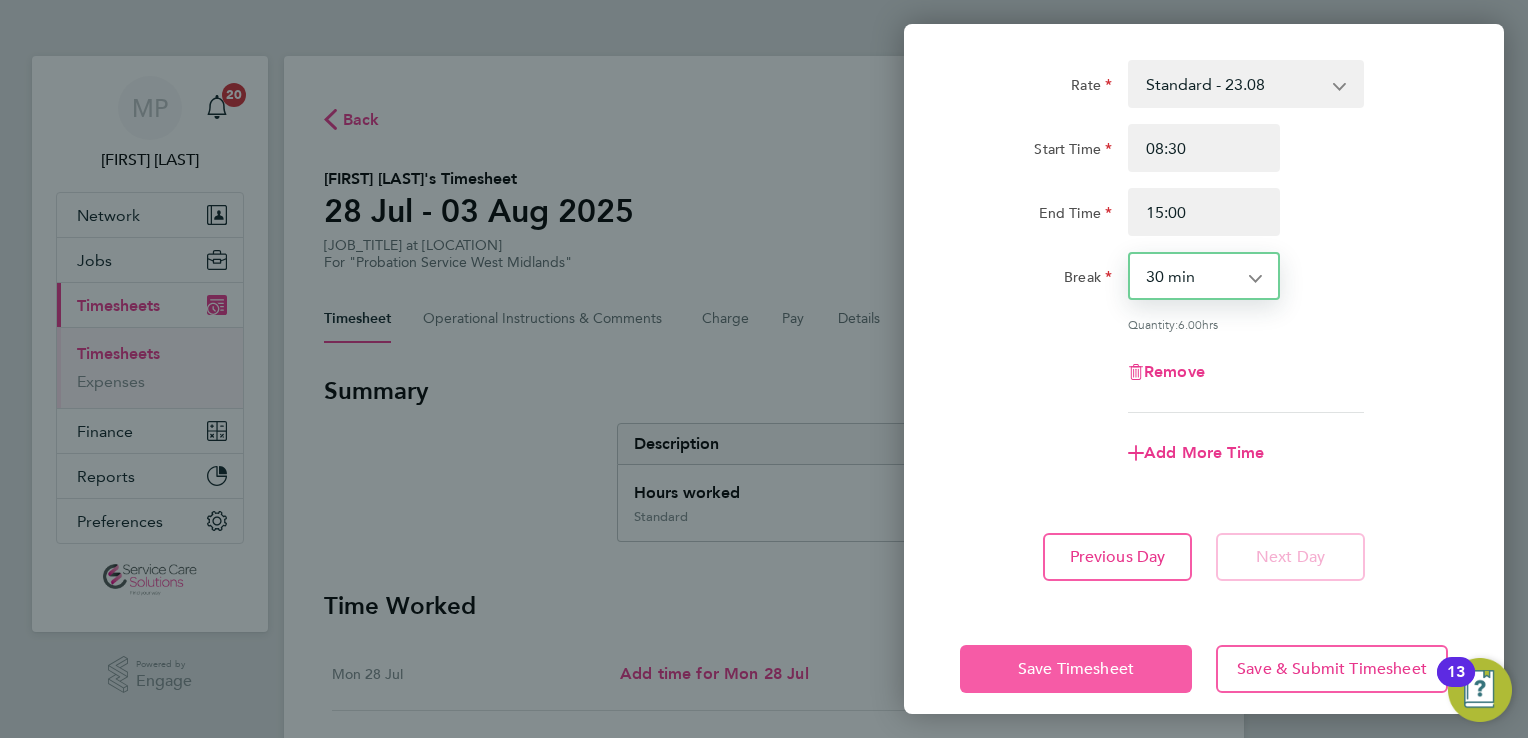 click on "Save Timesheet" 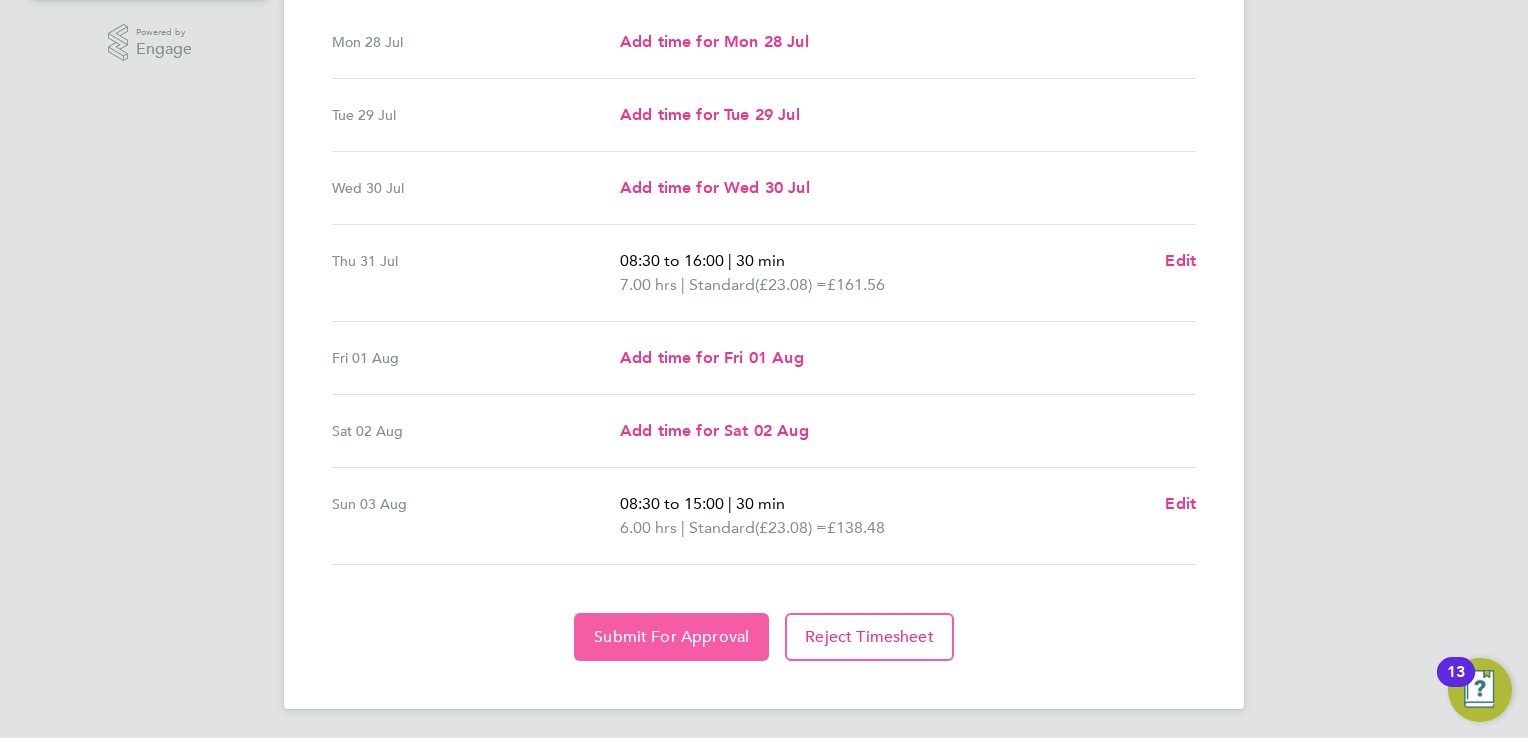 click on "Submit For Approval" 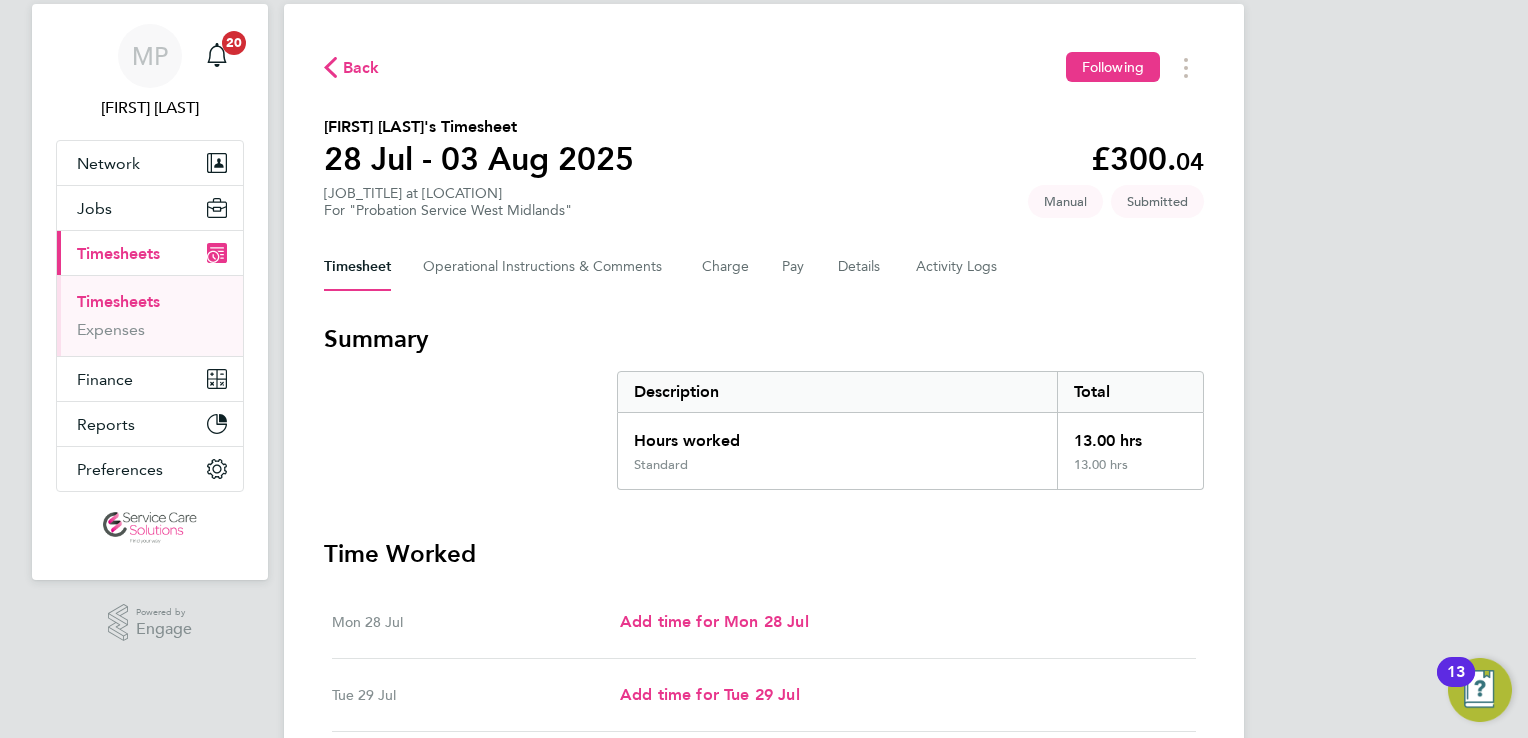 scroll, scrollTop: 0, scrollLeft: 0, axis: both 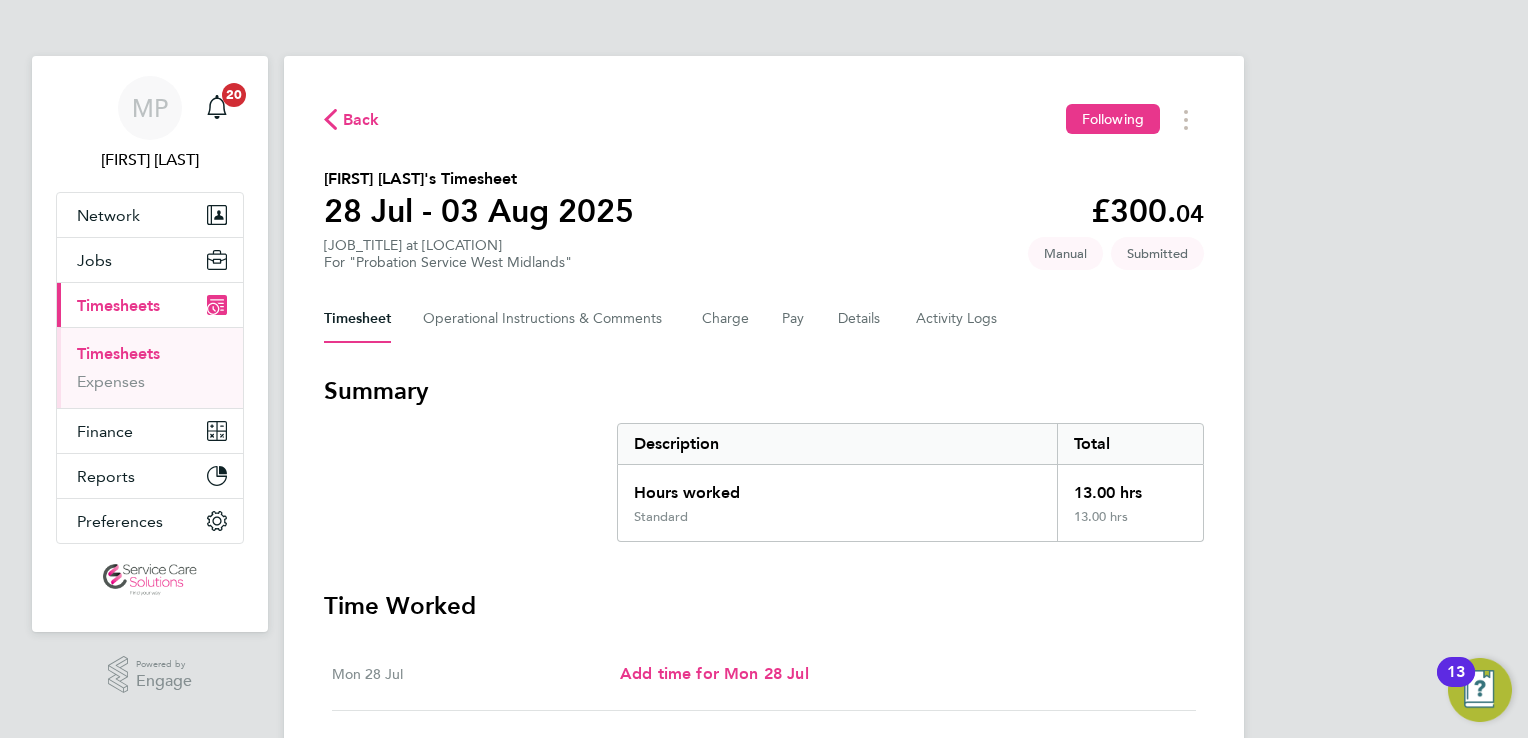 click on "Timesheets" at bounding box center [118, 353] 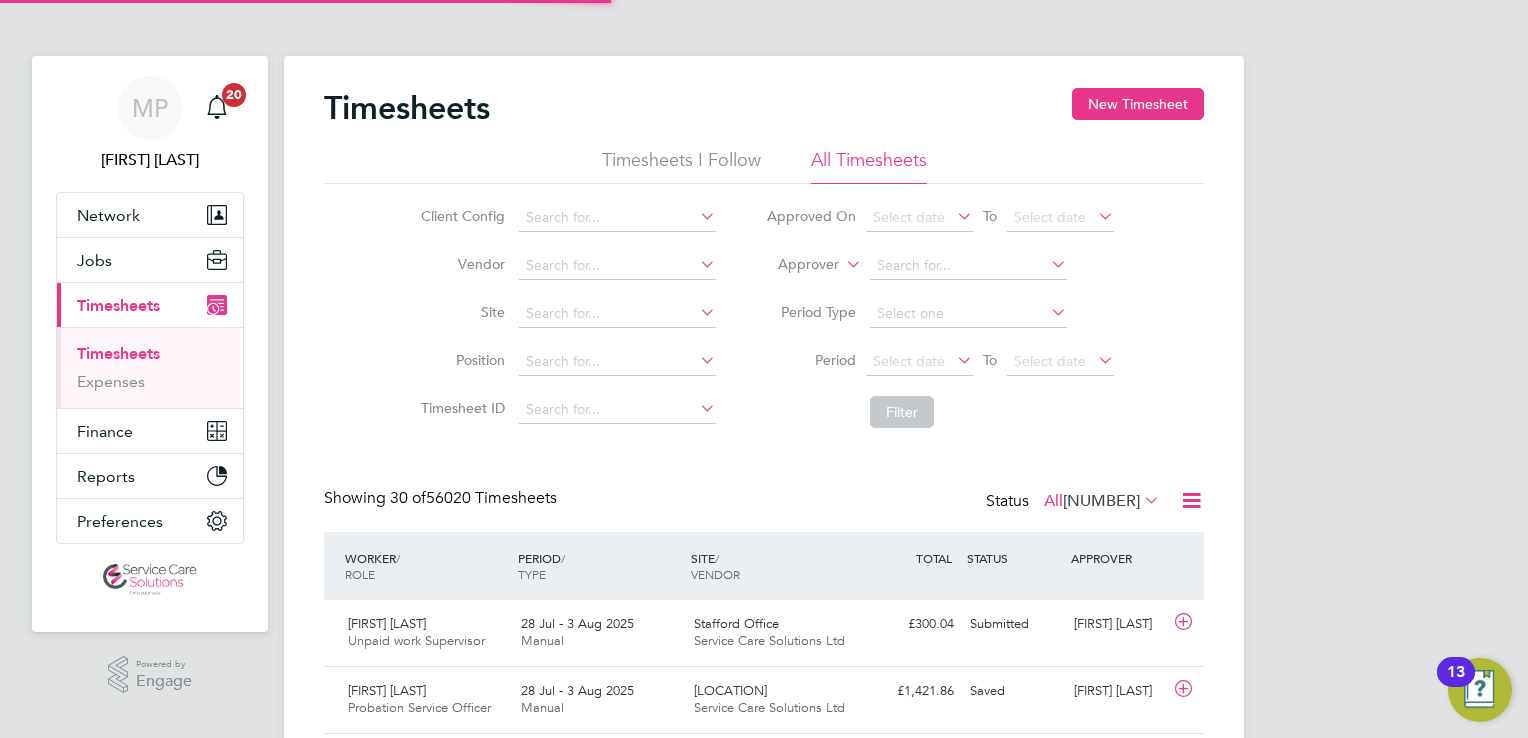 scroll, scrollTop: 9, scrollLeft: 10, axis: both 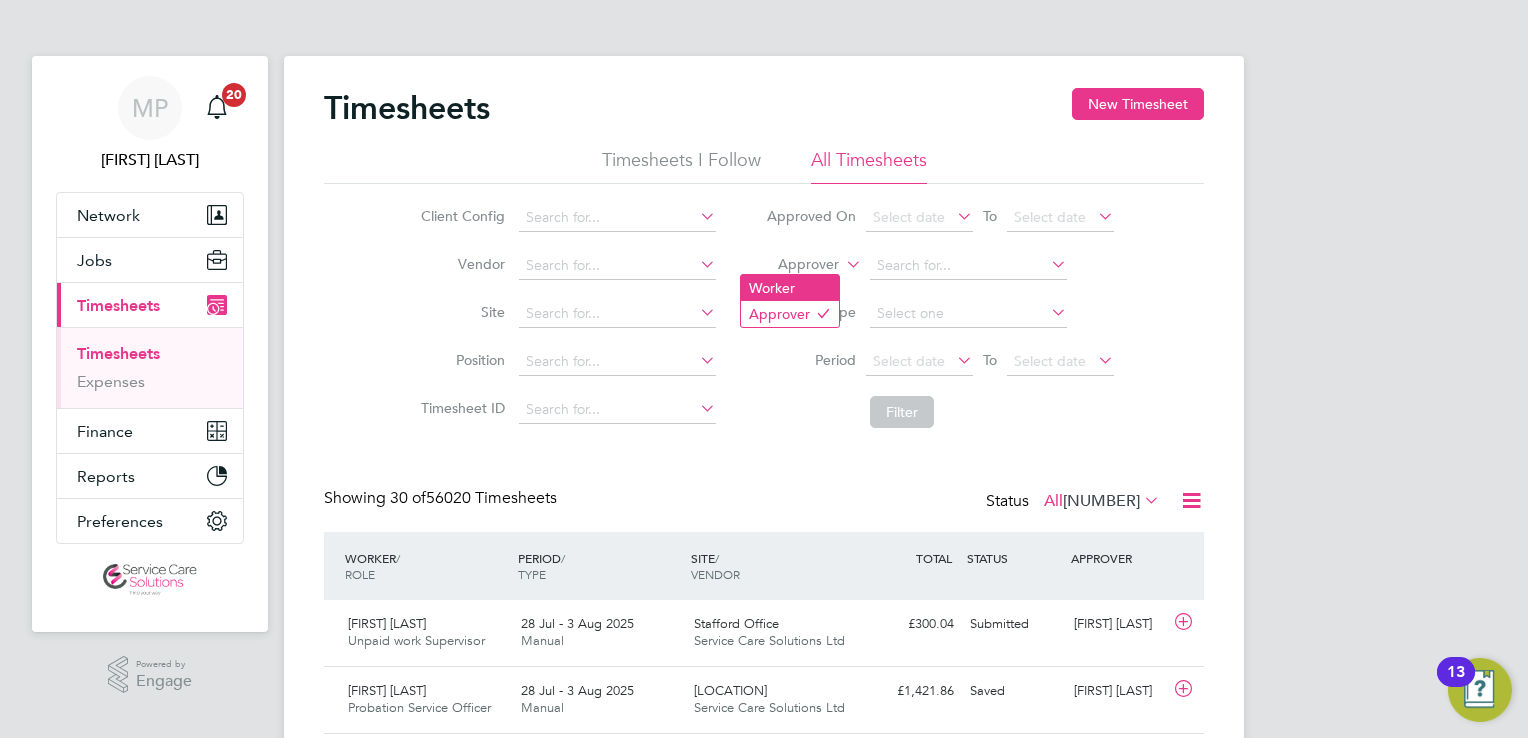 click on "Worker" 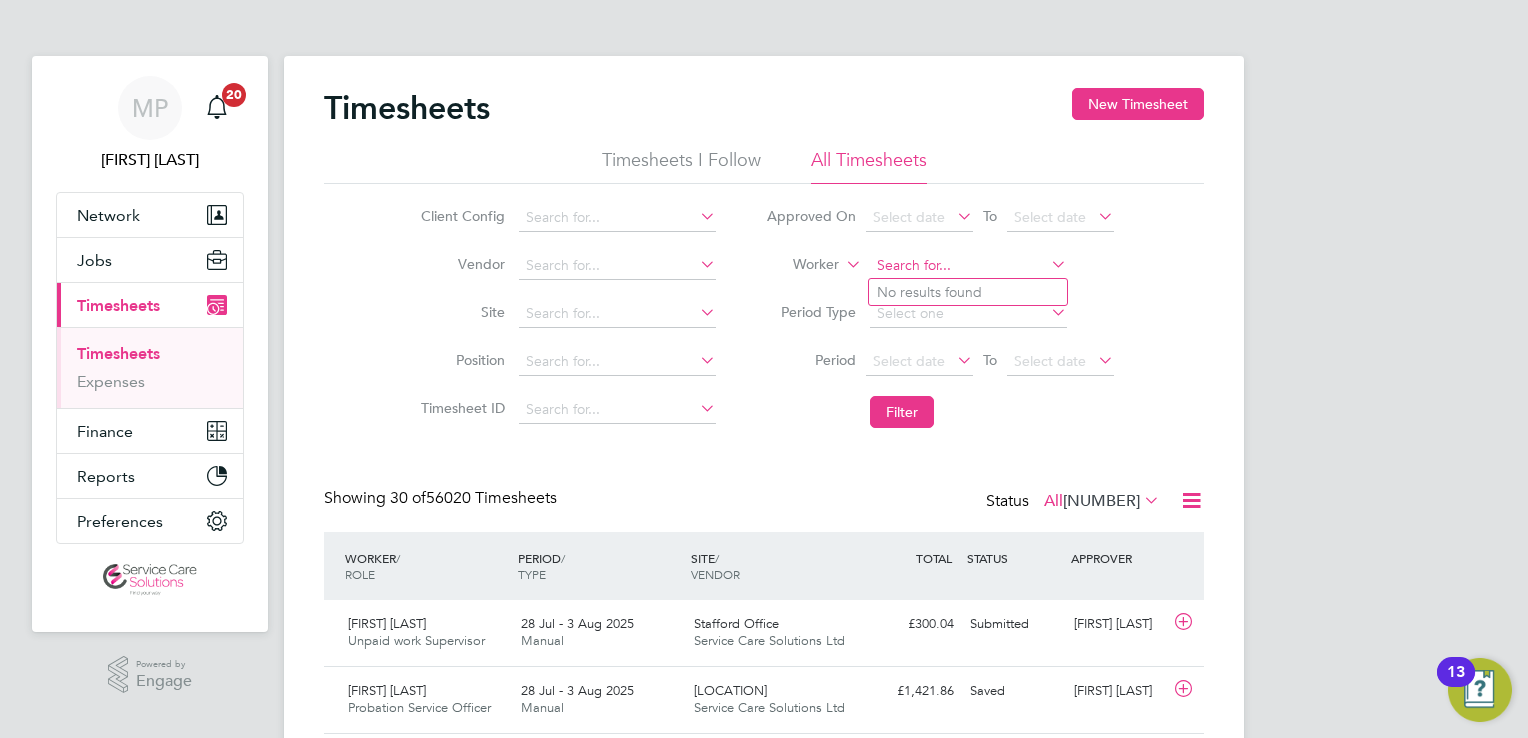click 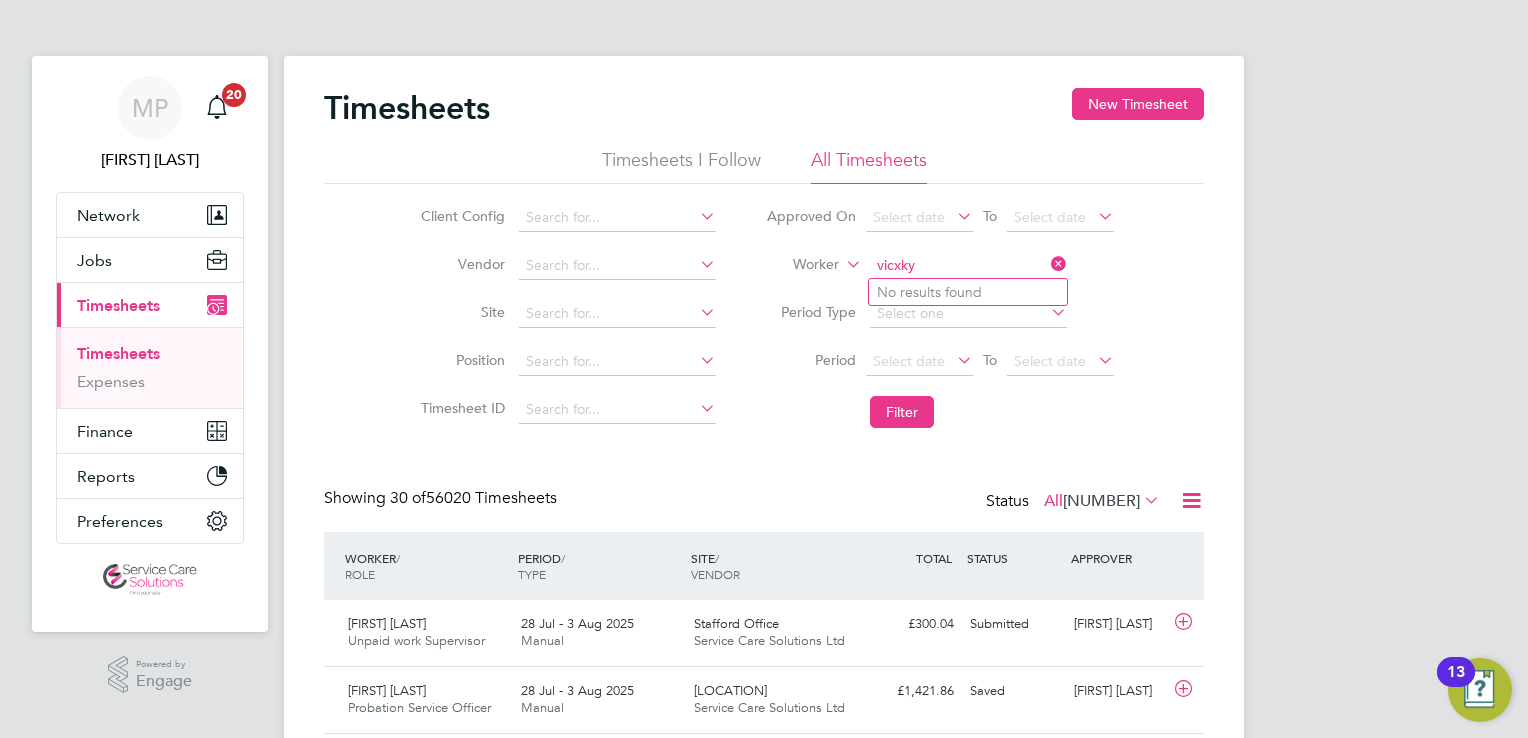 type on "vicxky" 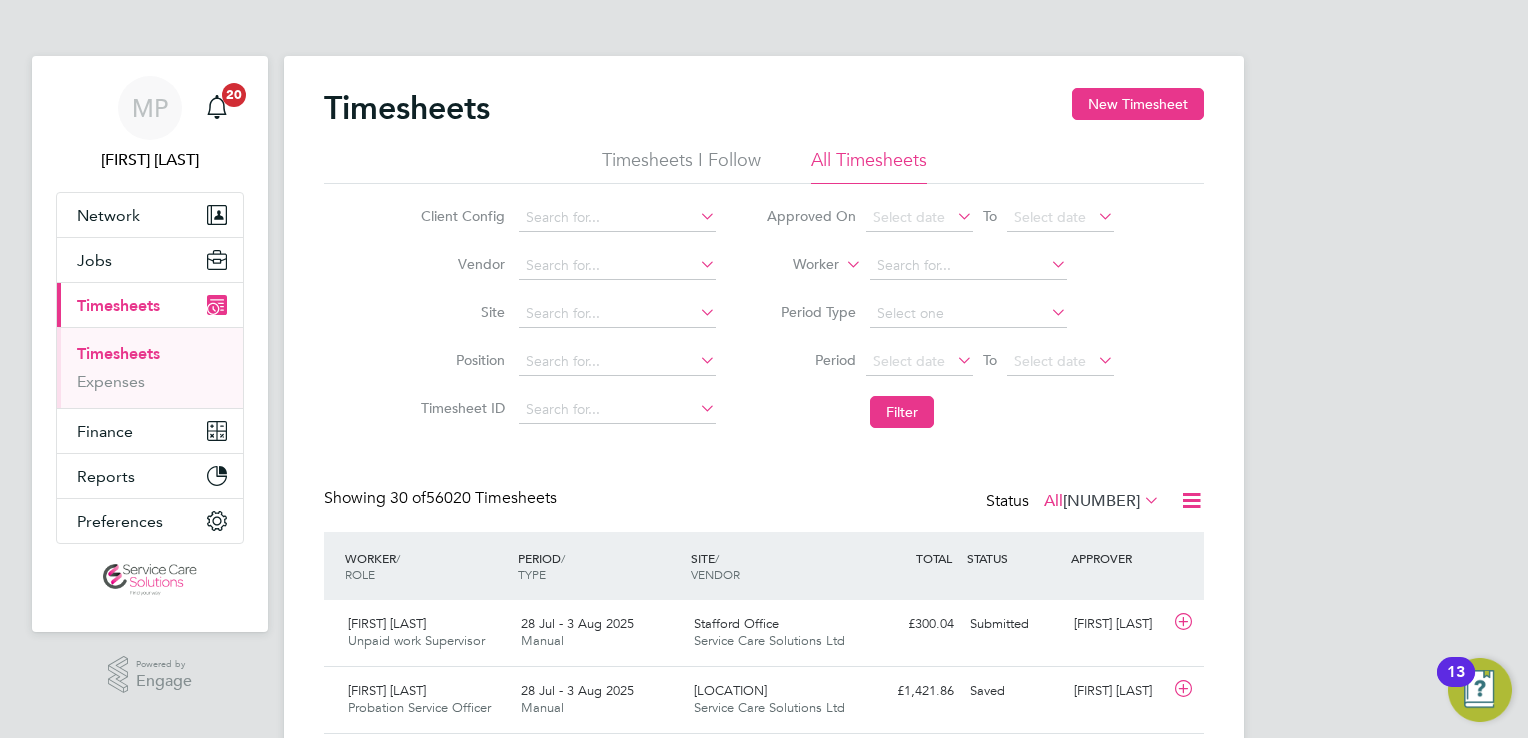 drag, startPoint x: 895, startPoint y: 277, endPoint x: 864, endPoint y: 284, distance: 31.780497 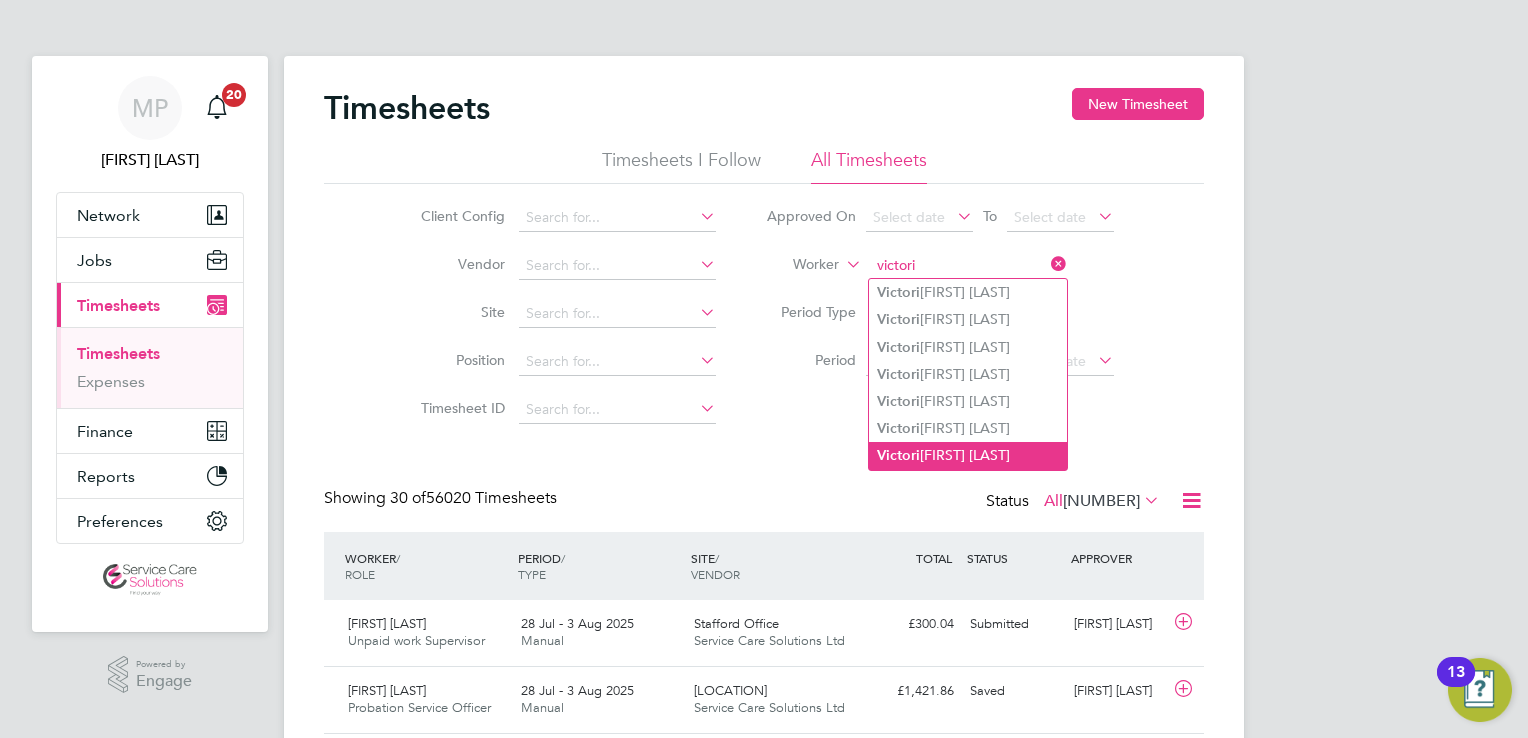 click on "Victori a Bailey" 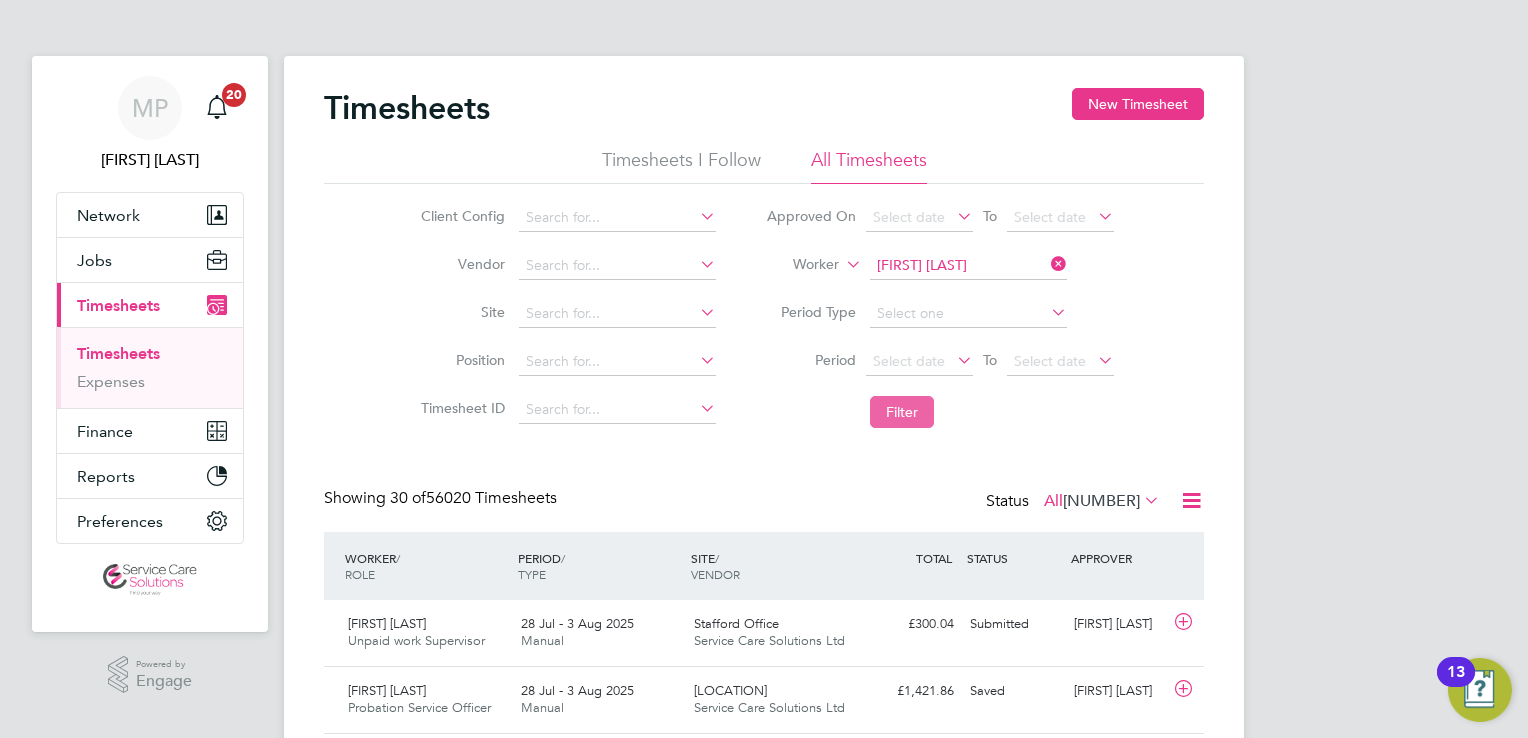 click on "Filter" 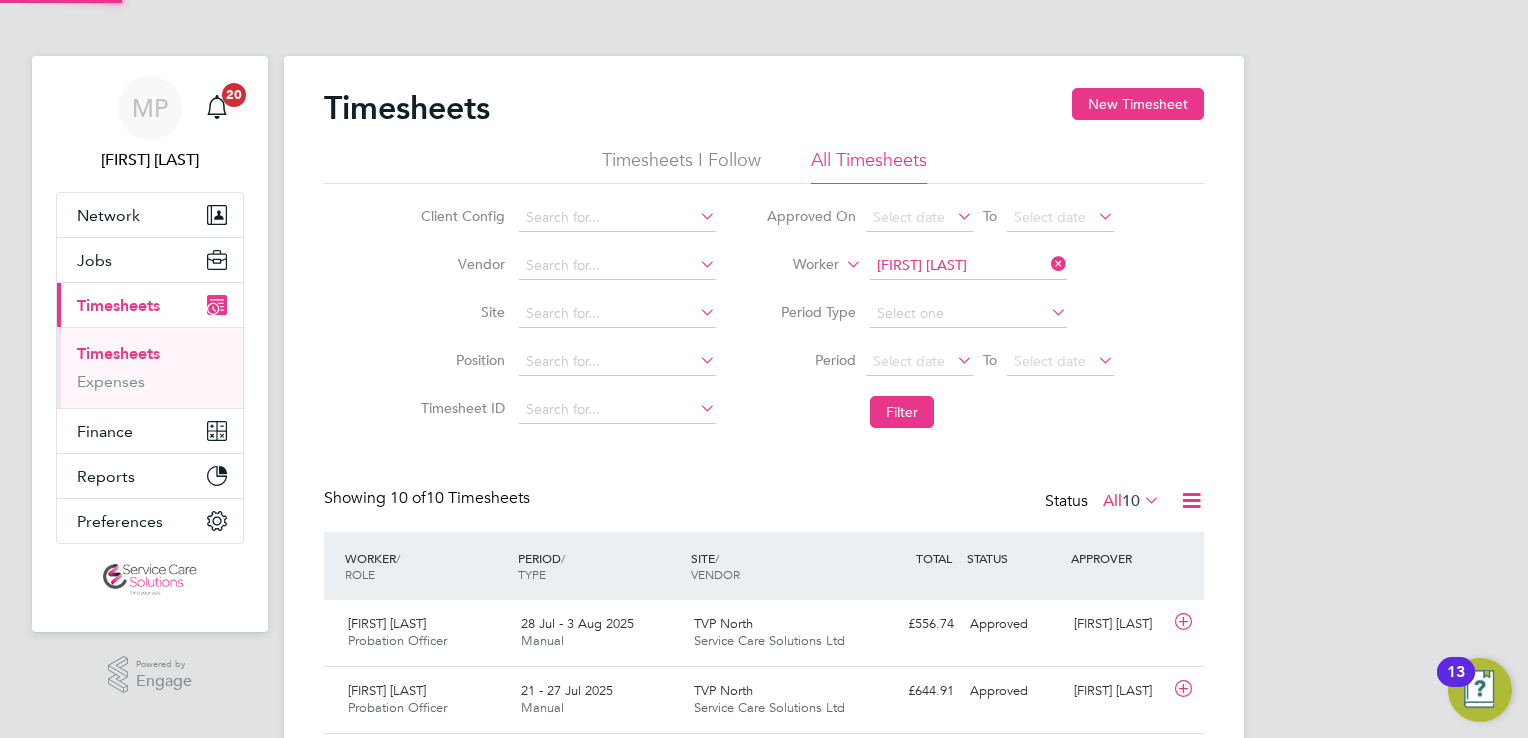 scroll, scrollTop: 9, scrollLeft: 10, axis: both 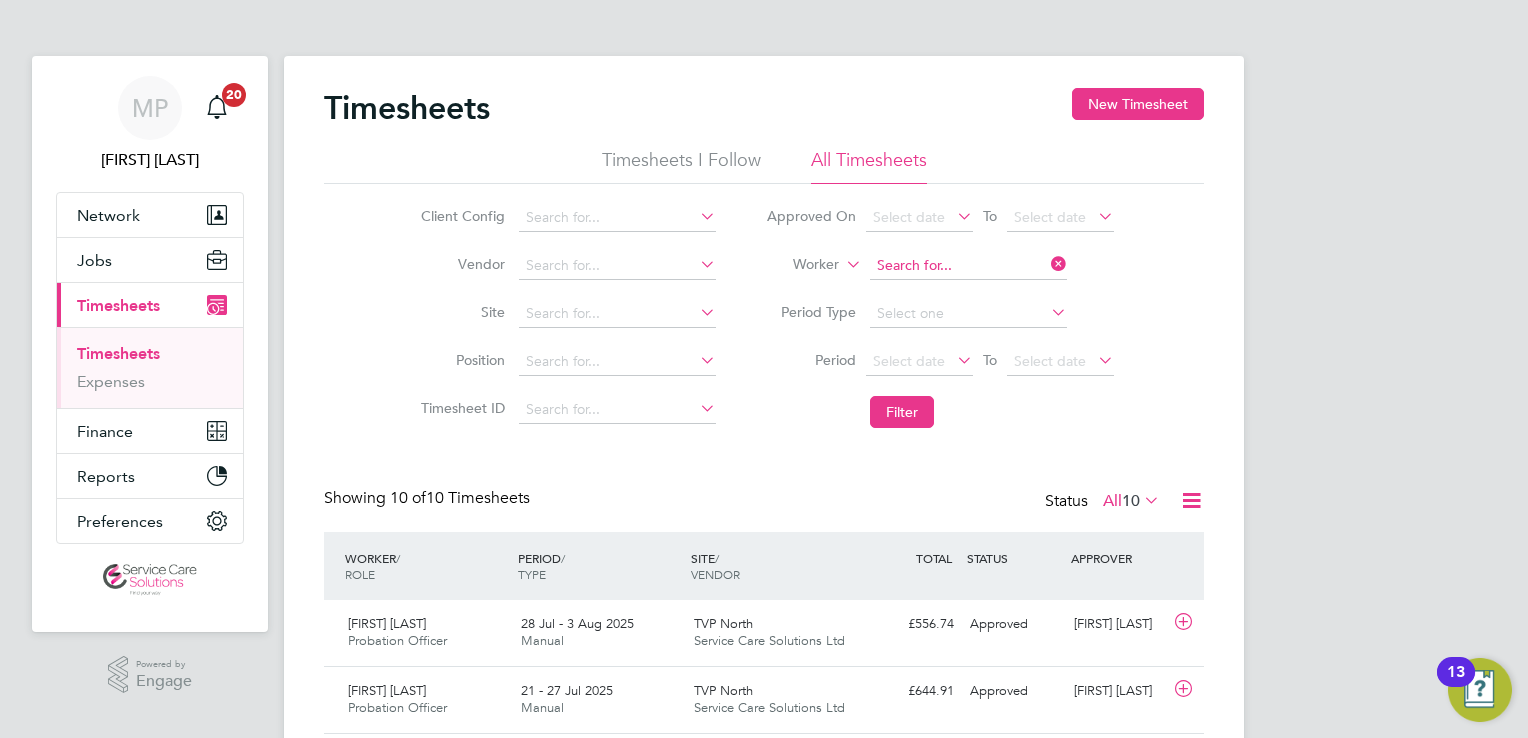 click 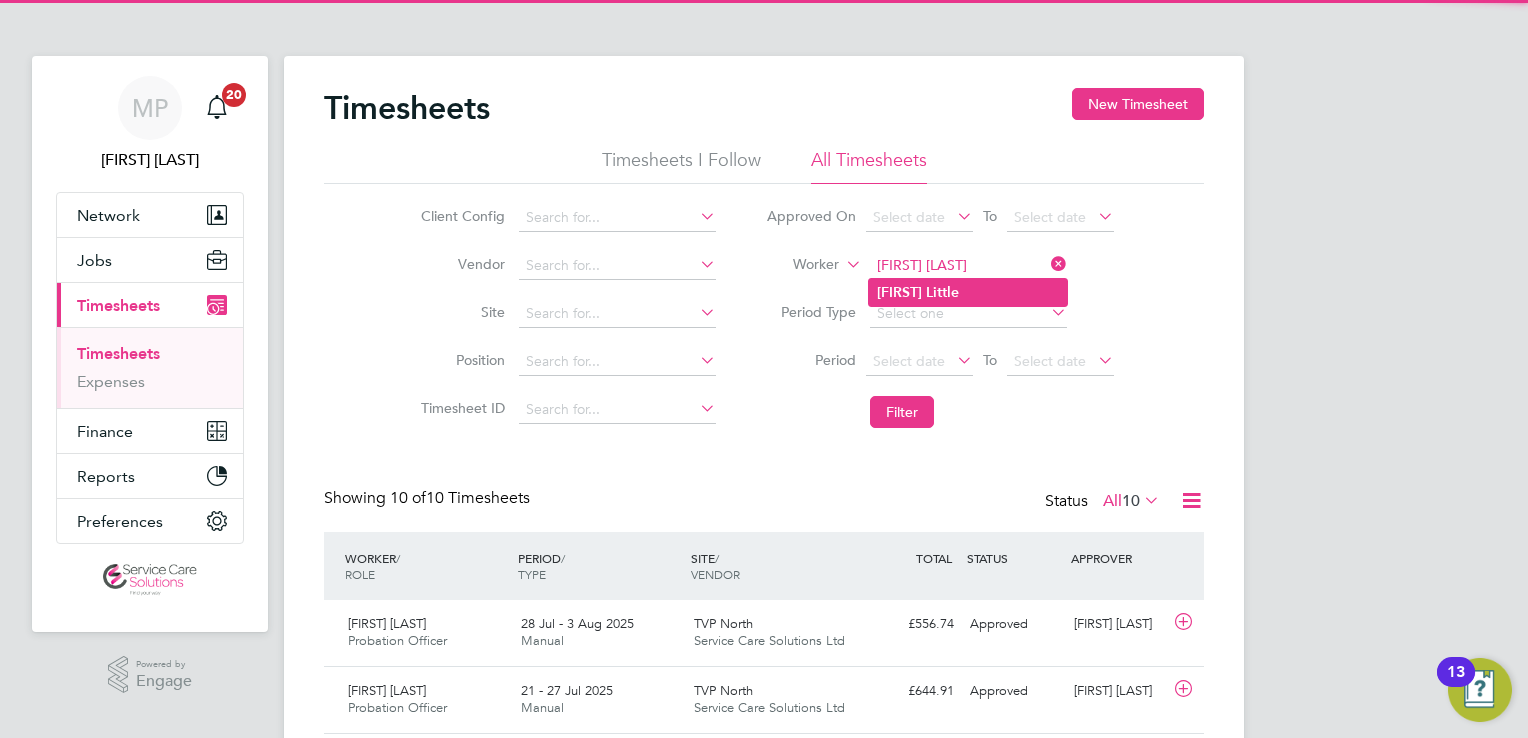 click on "Little" 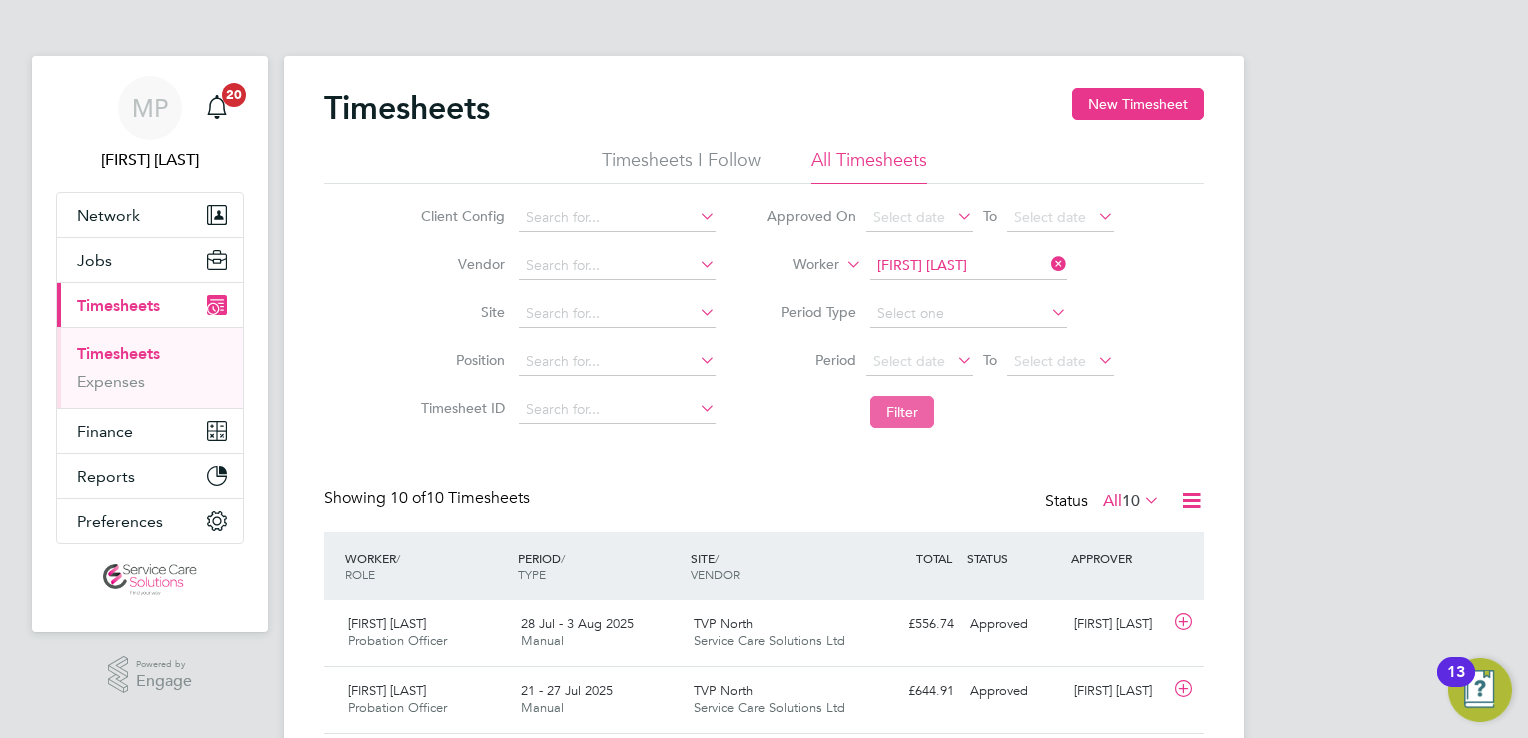 click on "Filter" 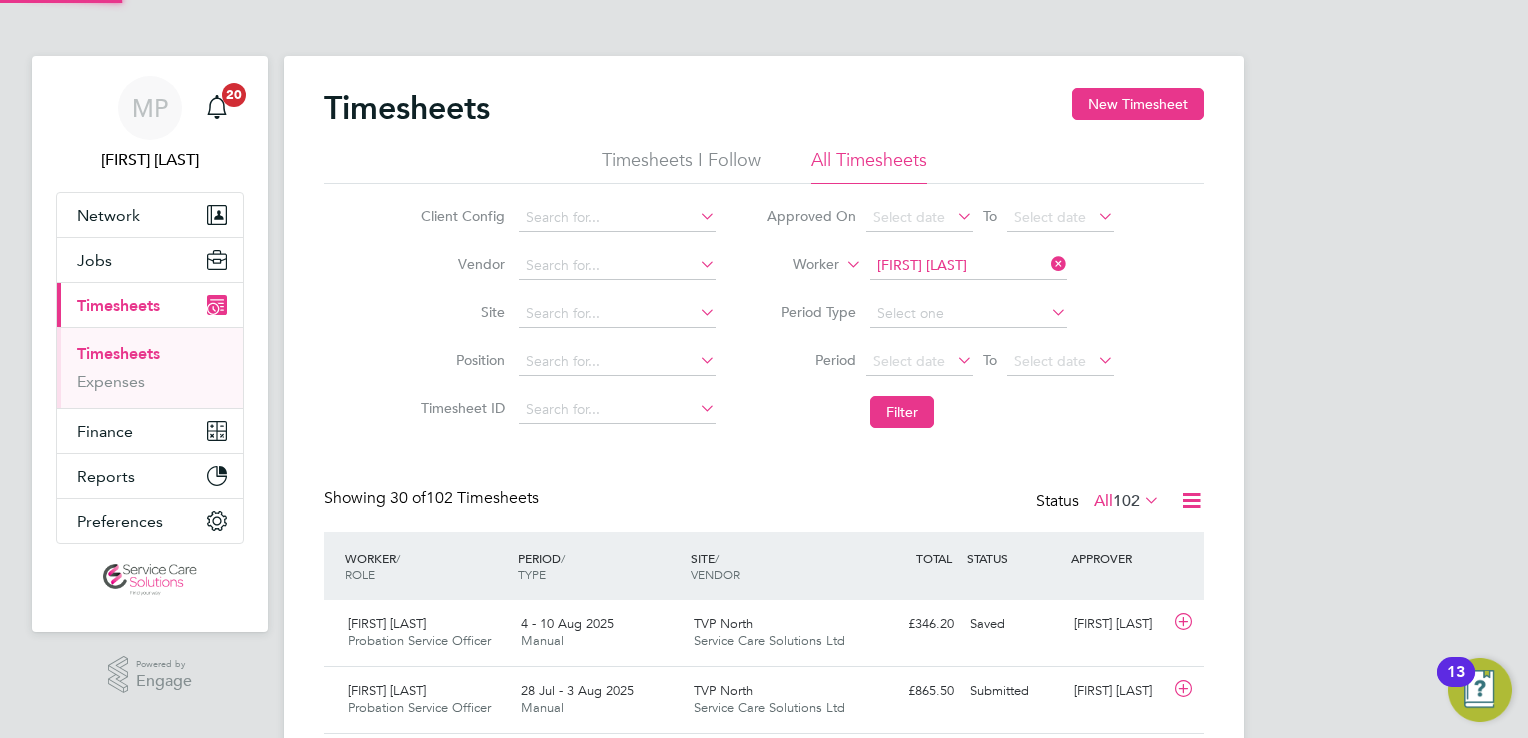 scroll, scrollTop: 9, scrollLeft: 10, axis: both 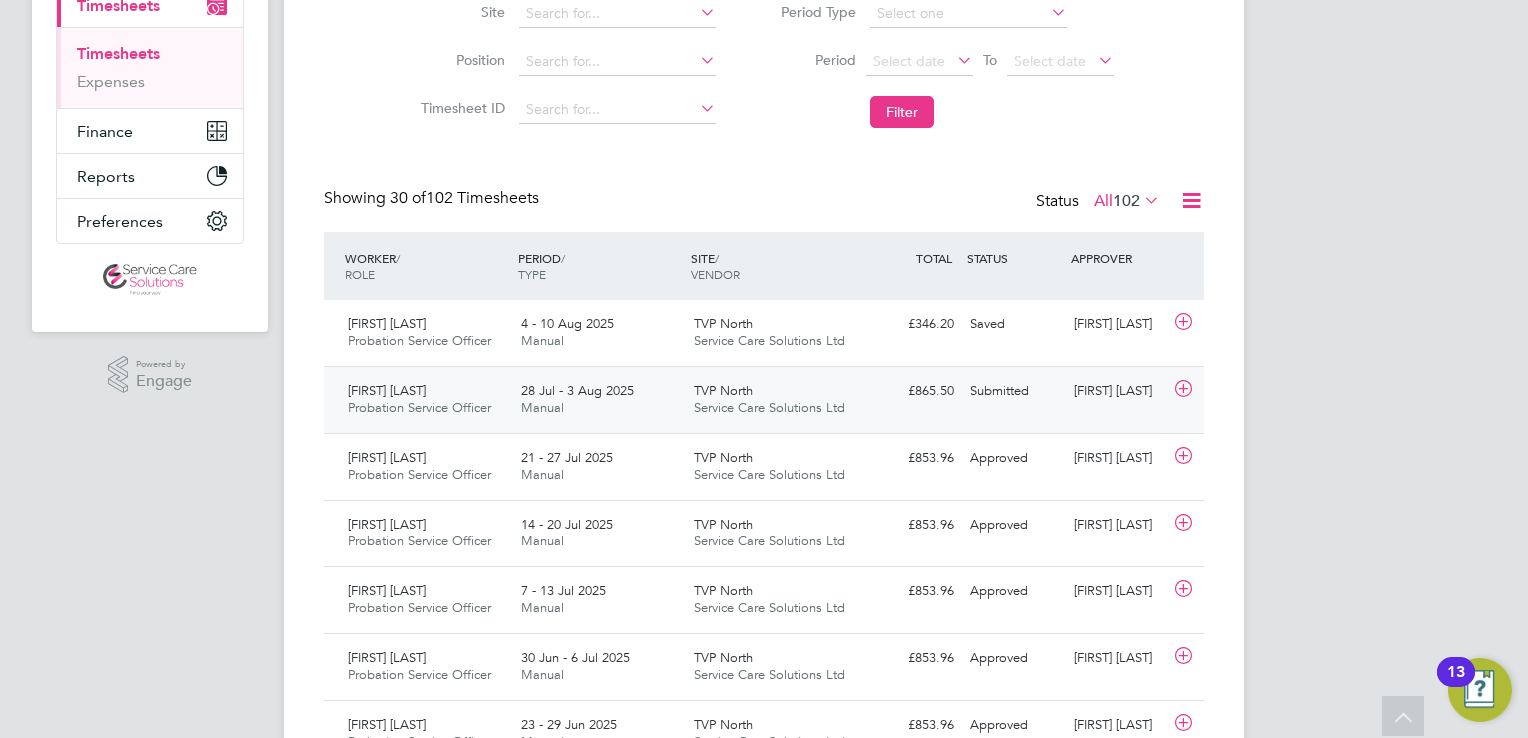 click on "£865.50 Submitted" 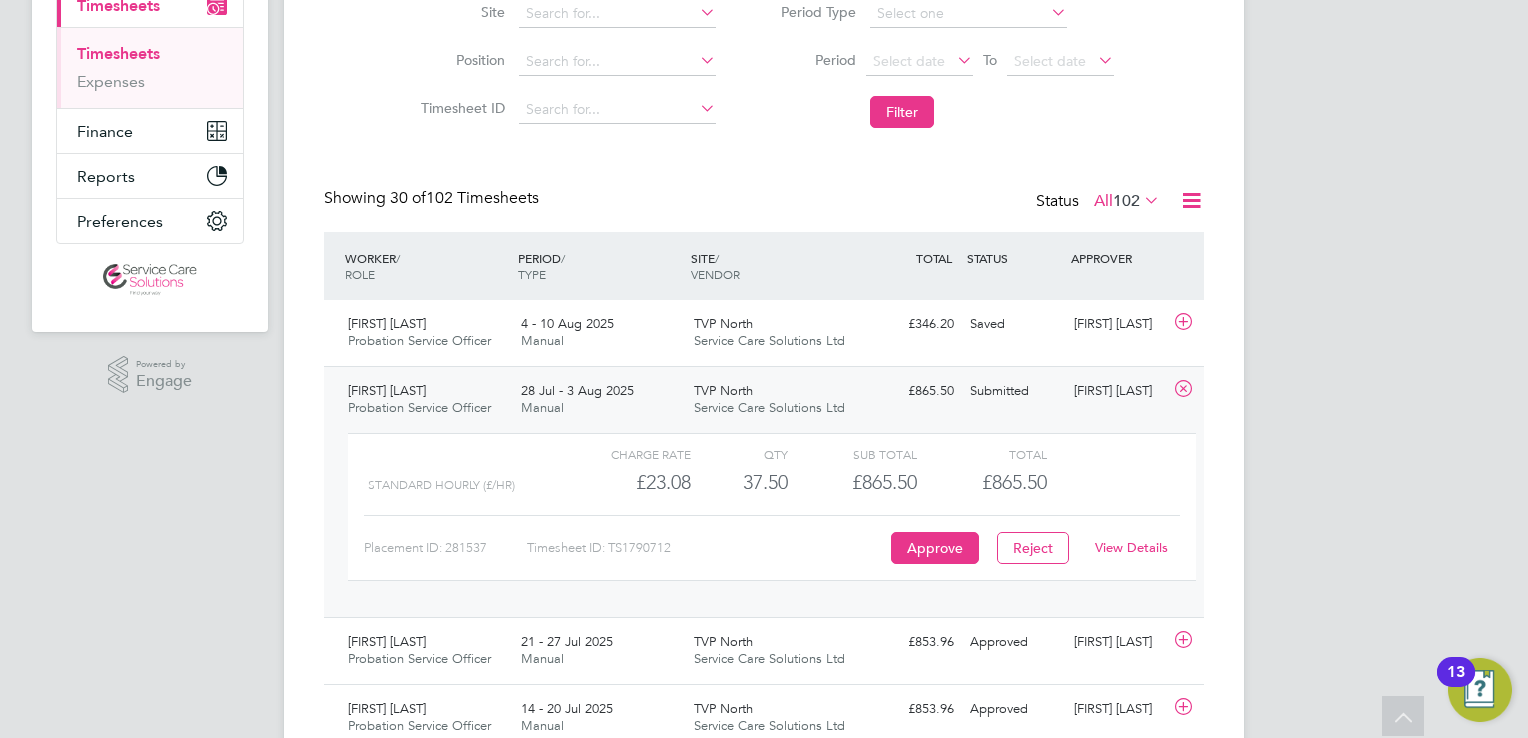 click on "View Details" 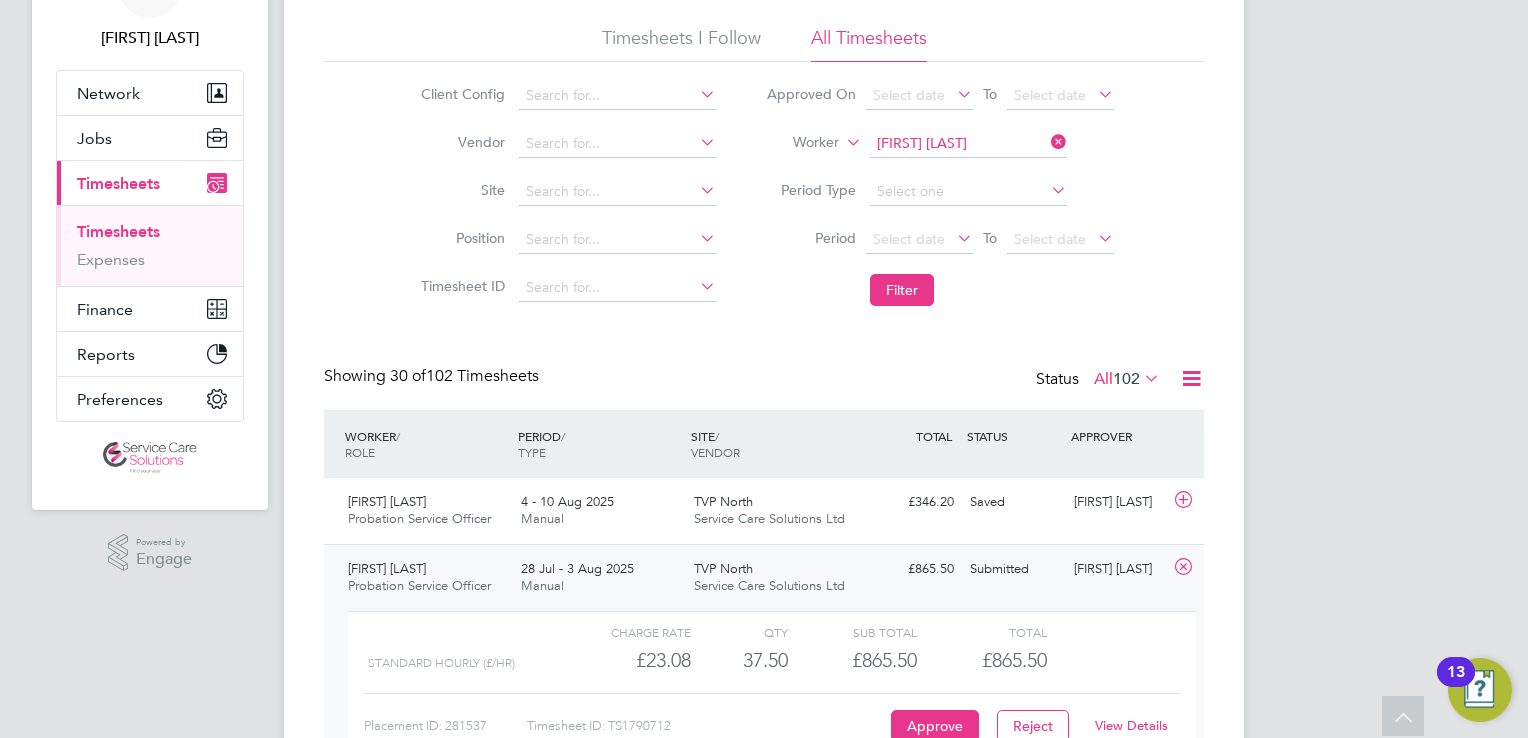 scroll, scrollTop: 0, scrollLeft: 0, axis: both 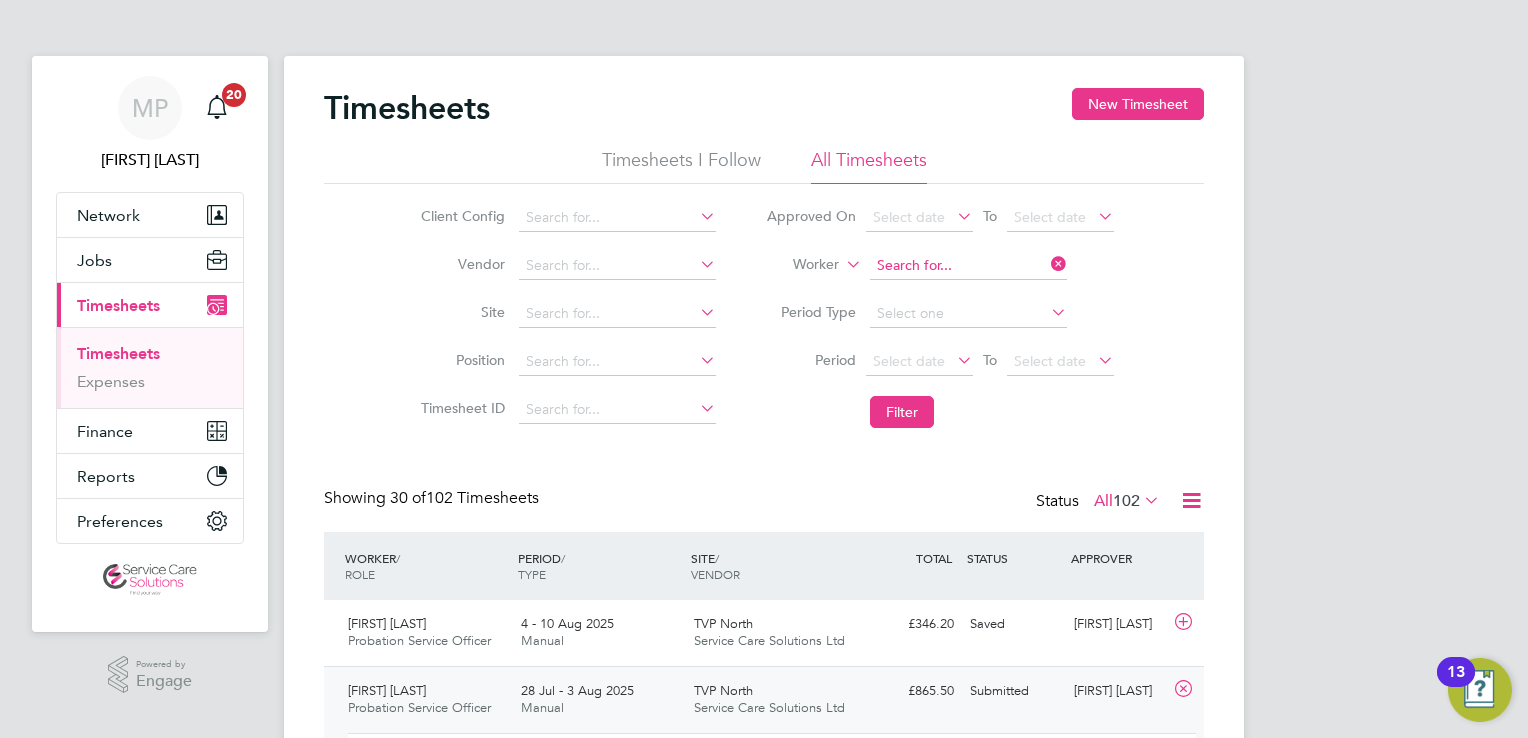 click 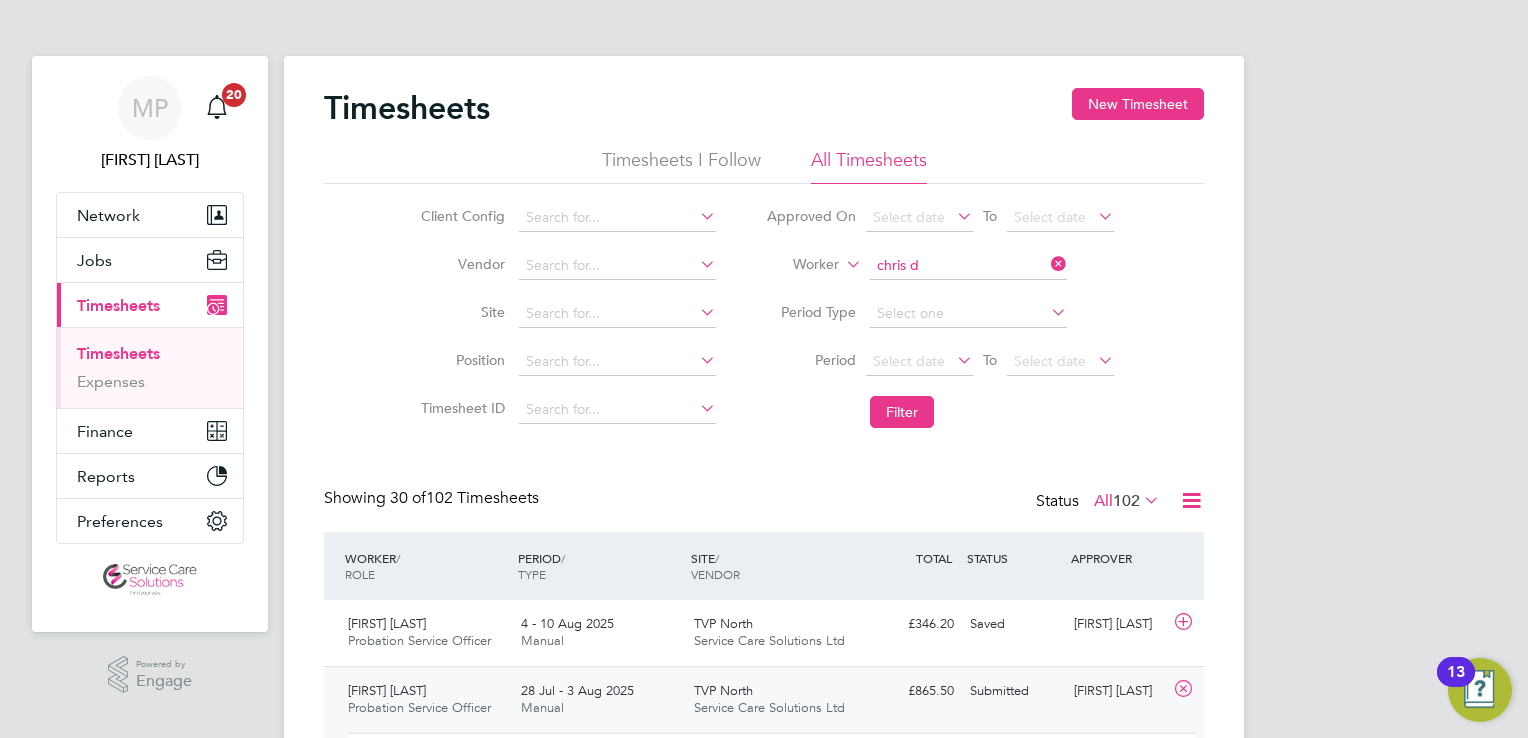 click on "Chris topher  D 'Aguiar" 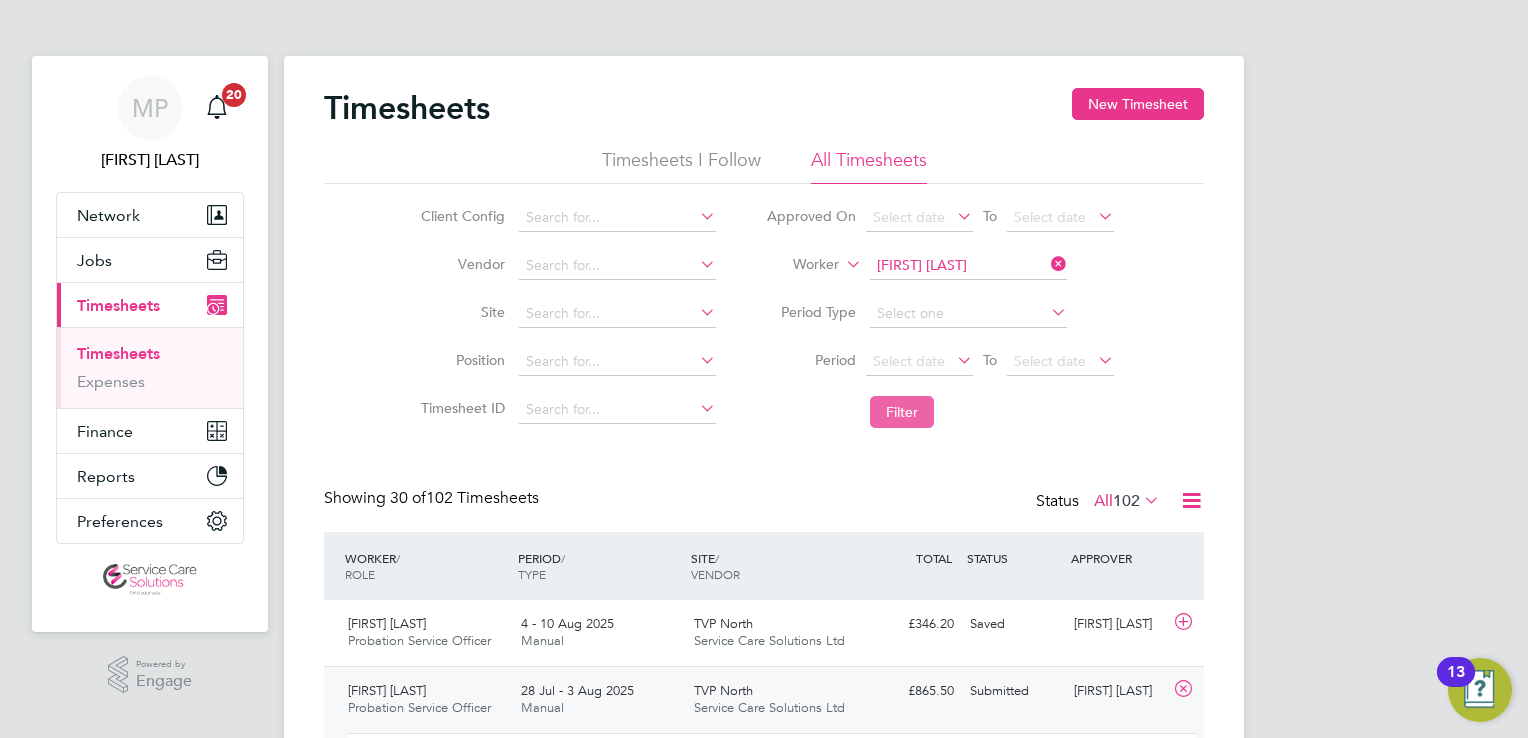 click on "Filter" 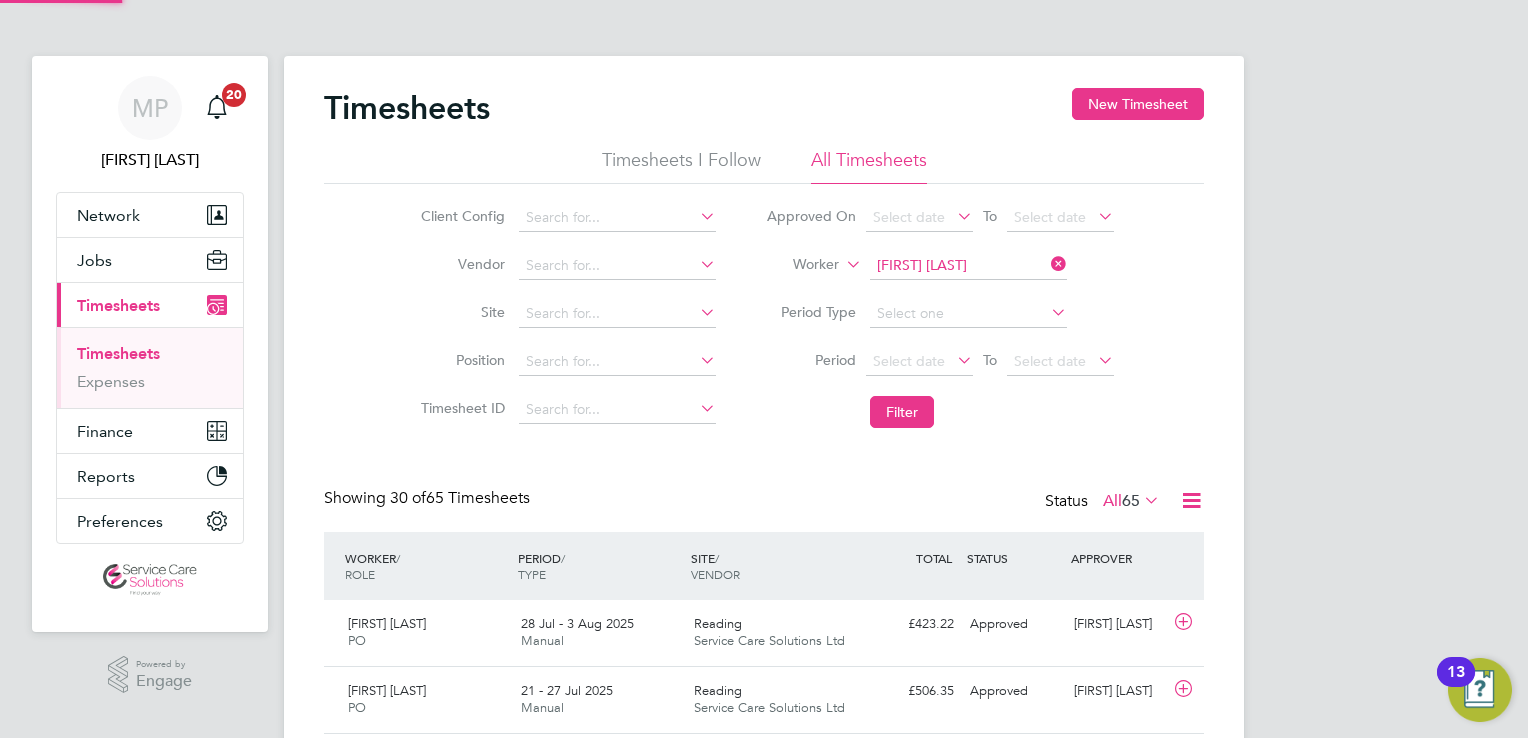 scroll, scrollTop: 9, scrollLeft: 10, axis: both 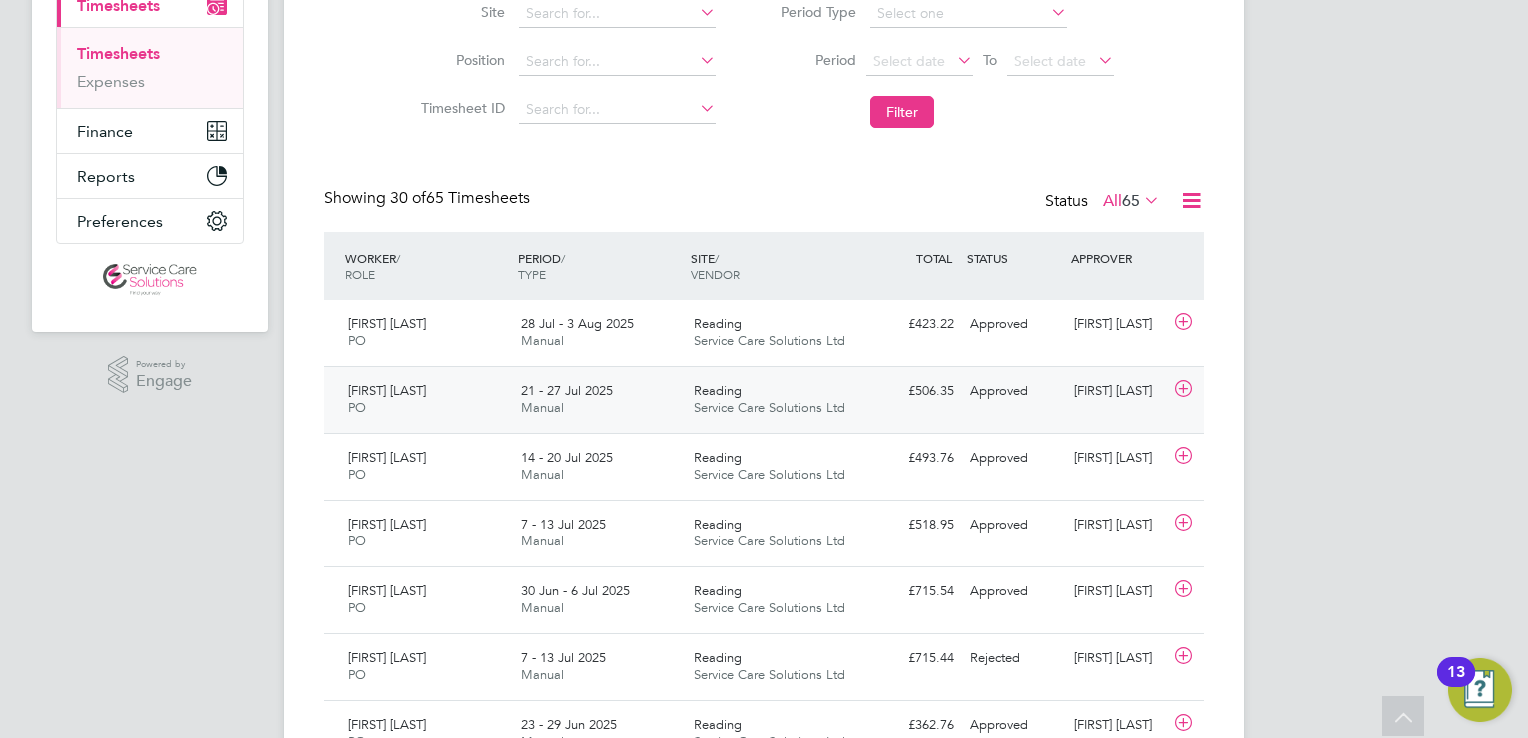 click on "21 - 27 Jul 2025 Manual" 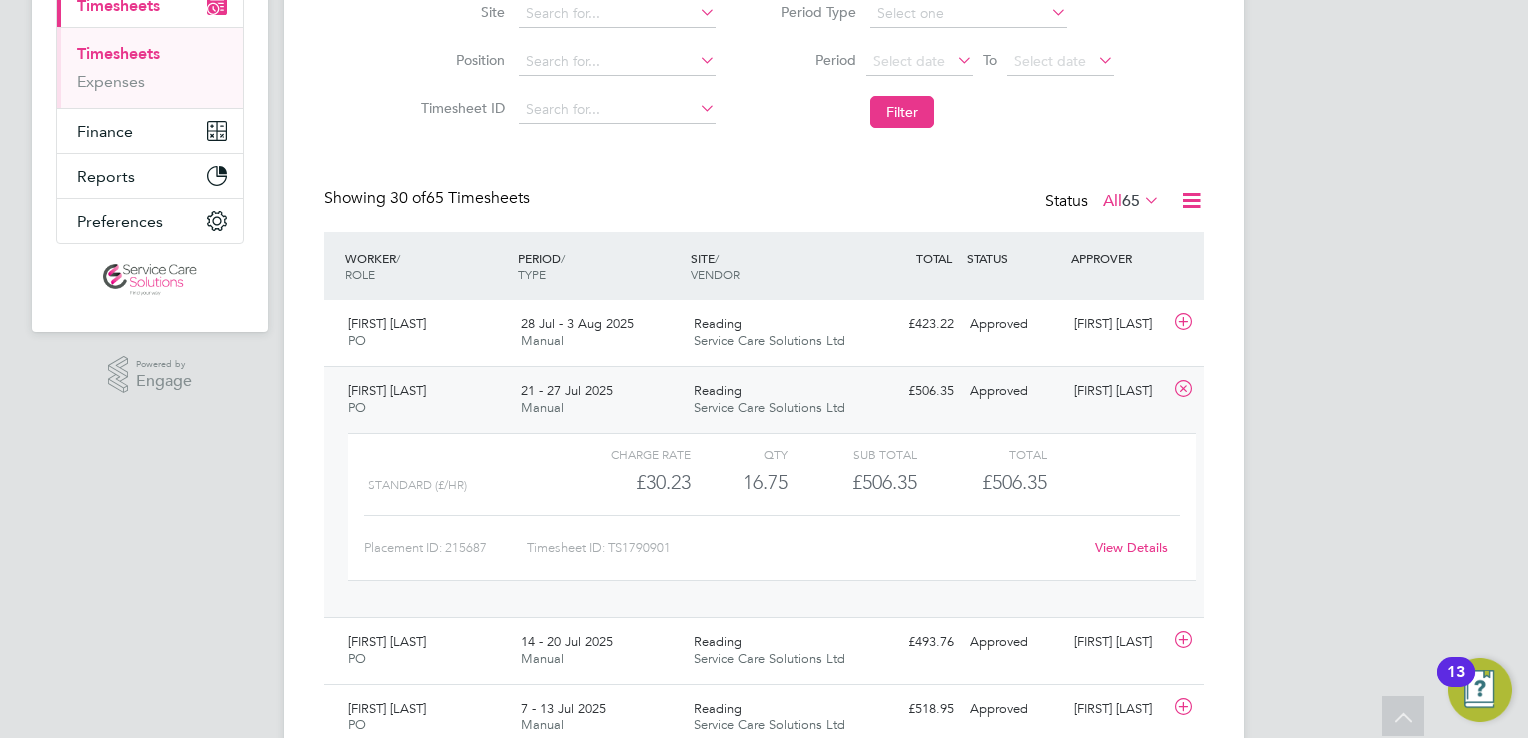 click on "View Details" 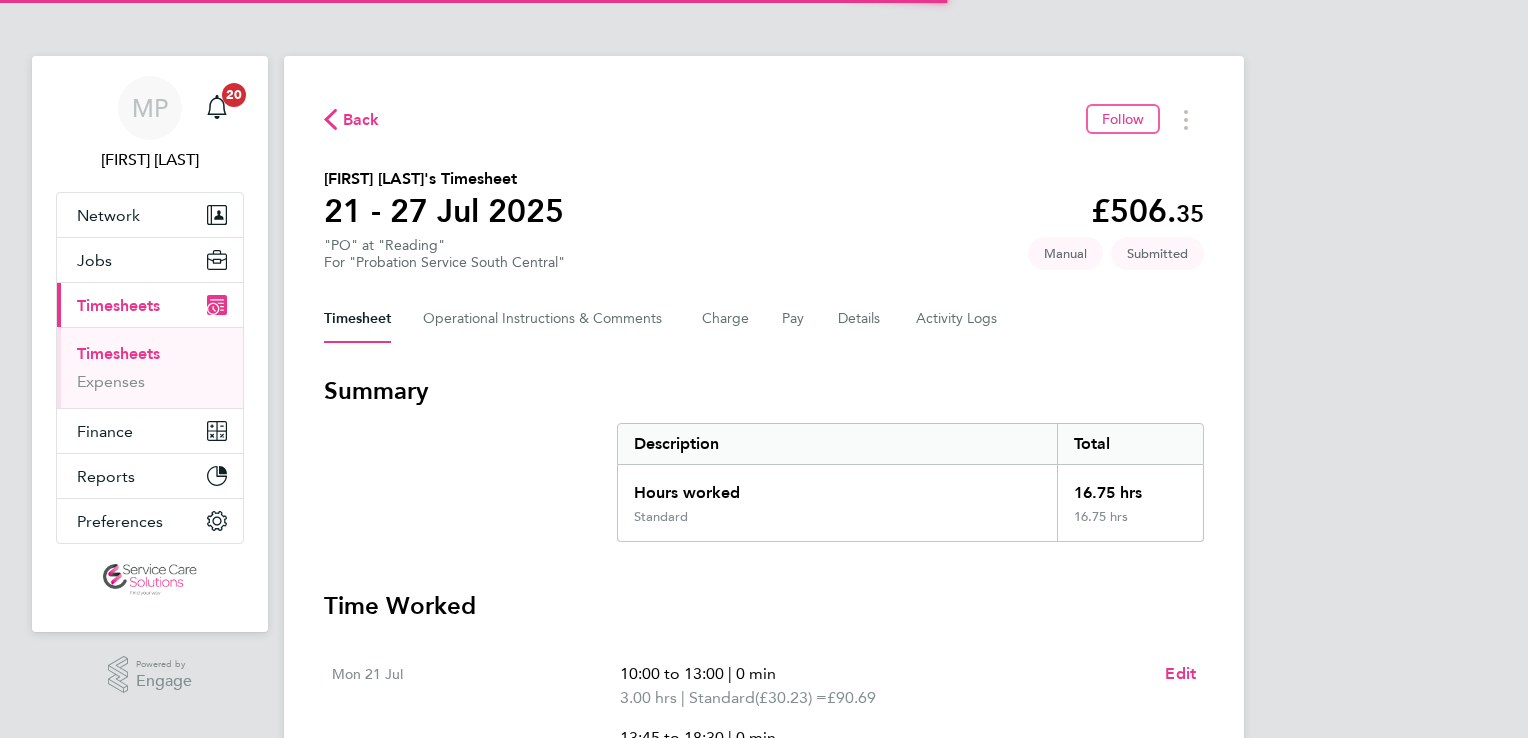 scroll, scrollTop: 0, scrollLeft: 0, axis: both 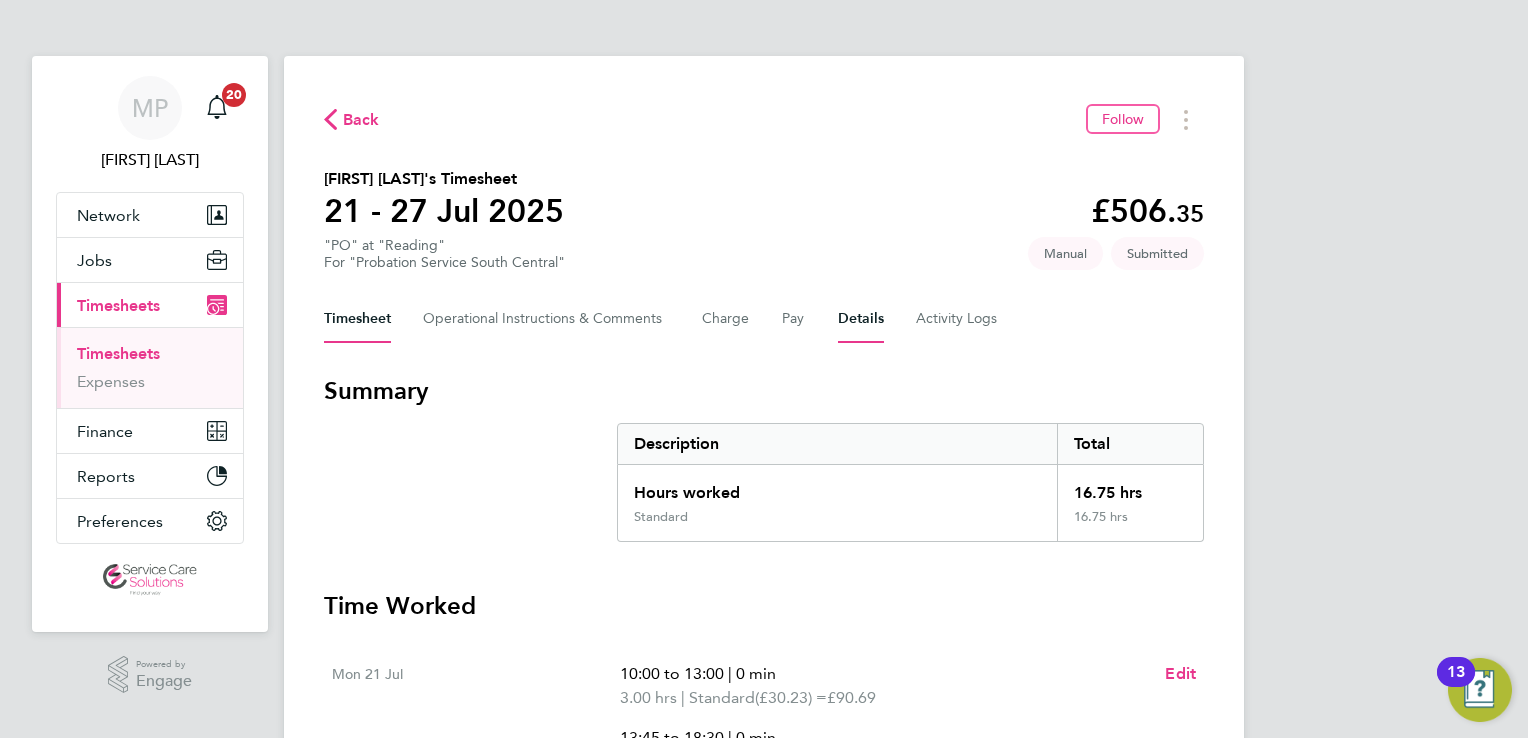 click on "Details" at bounding box center [861, 319] 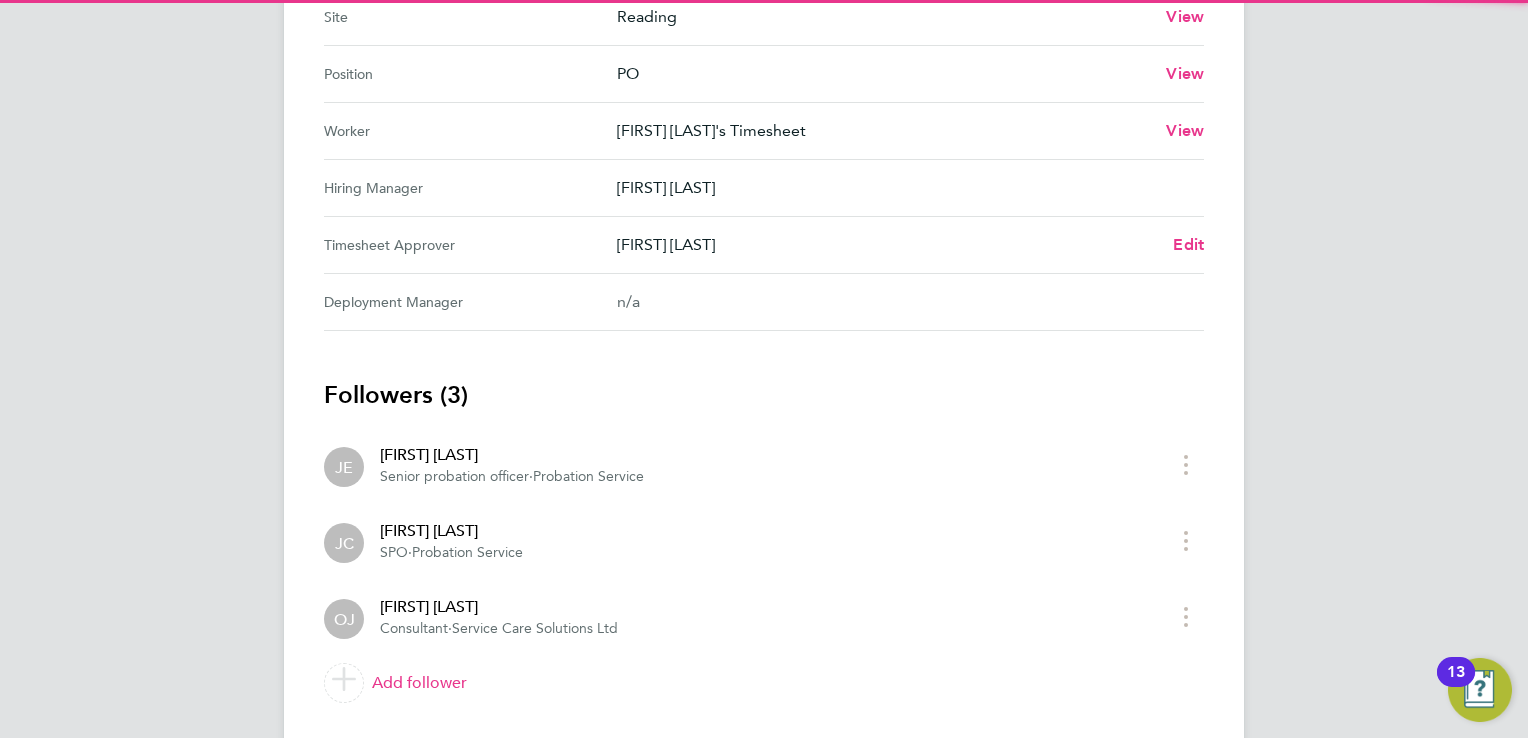 scroll, scrollTop: 900, scrollLeft: 0, axis: vertical 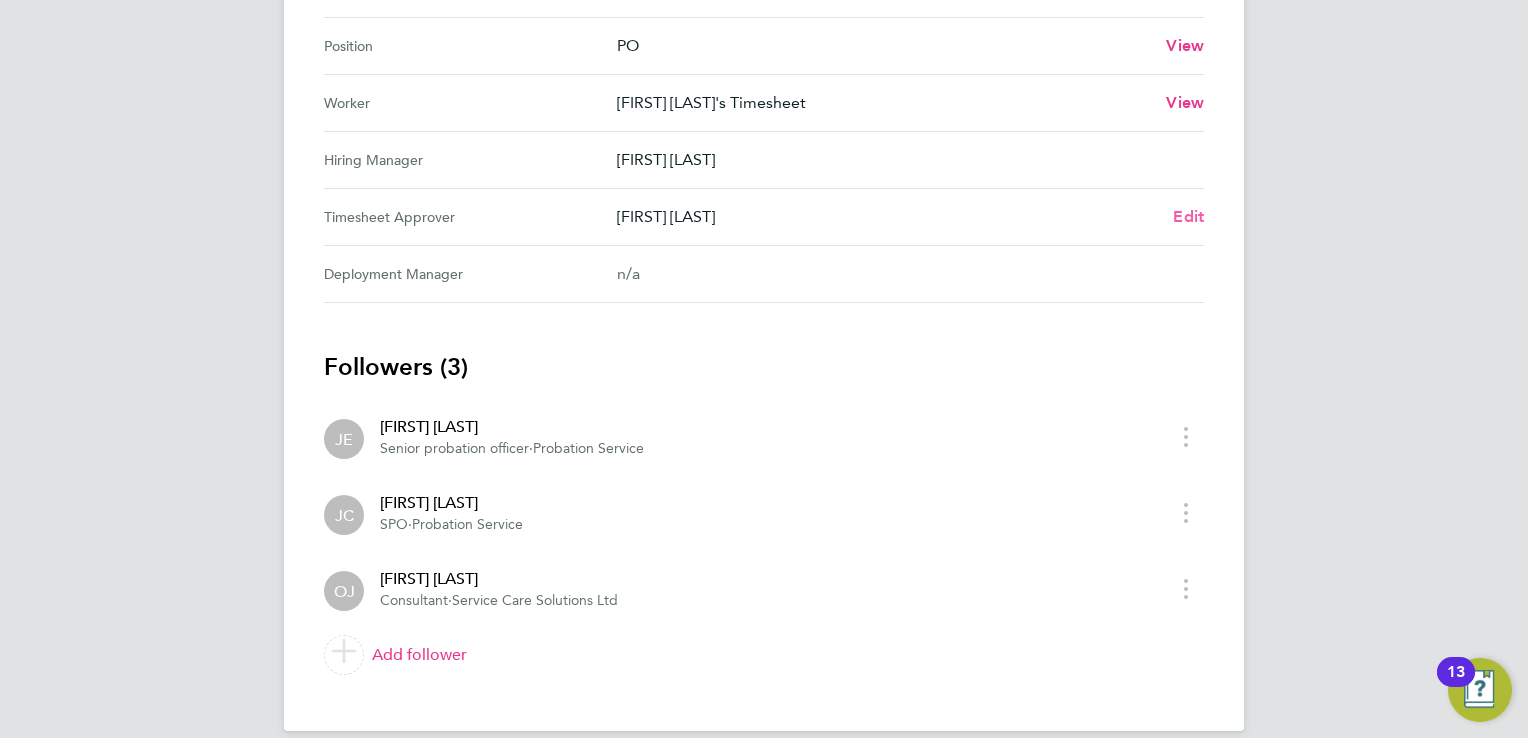 click on "Edit" at bounding box center (1188, 216) 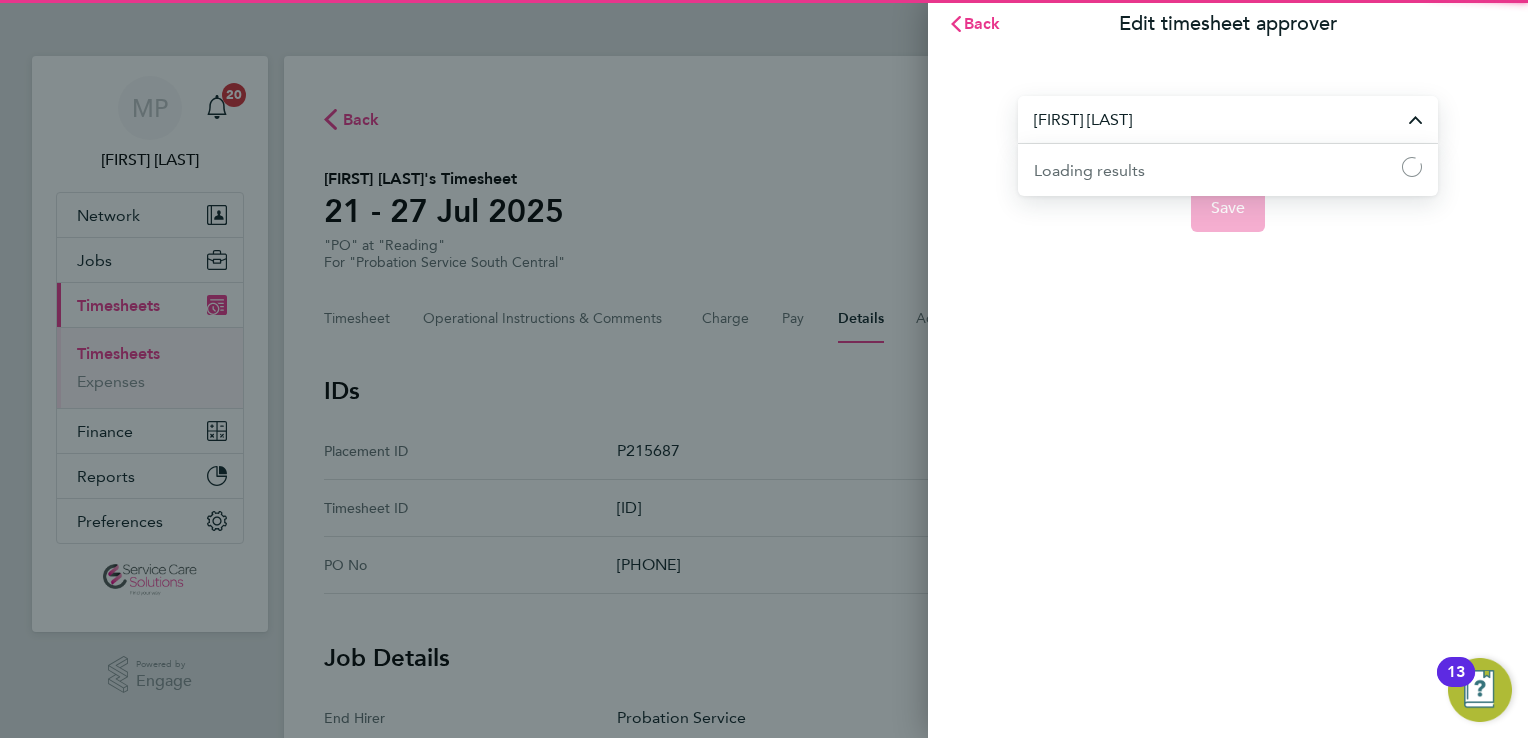 click on "John Ennis" at bounding box center (1228, 119) 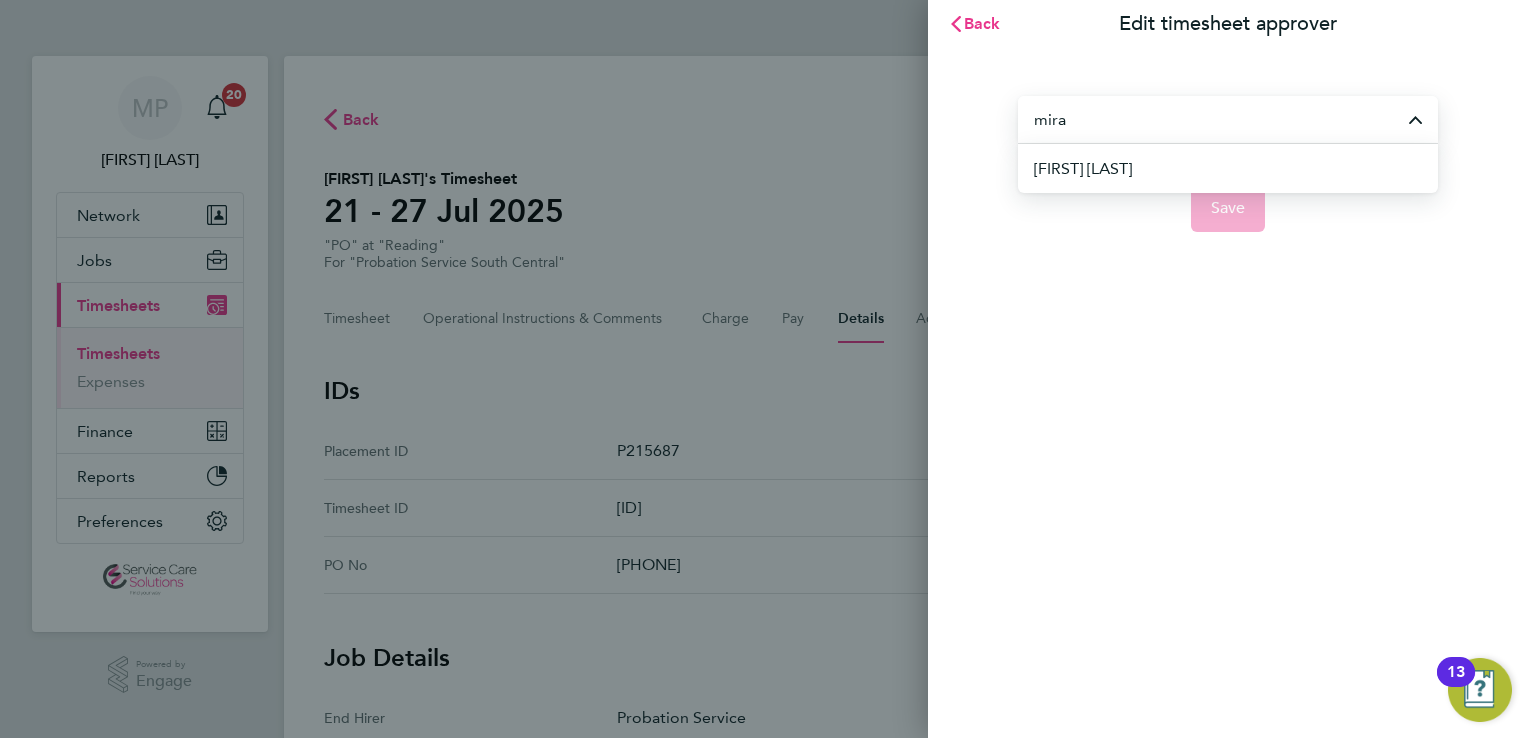 click on "[FIRST] [LAST]" at bounding box center (1236, 168) 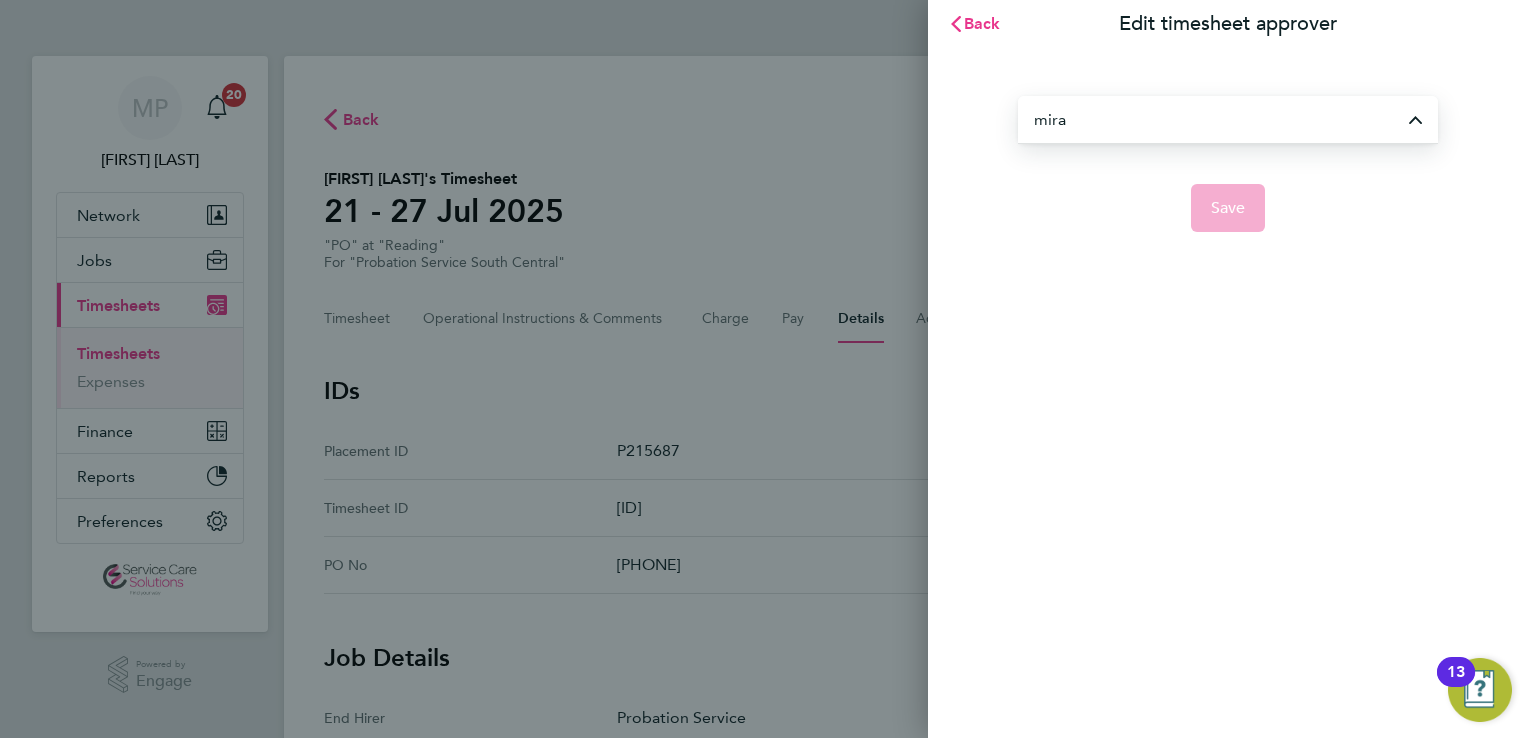 type on "[FIRST] [LAST]" 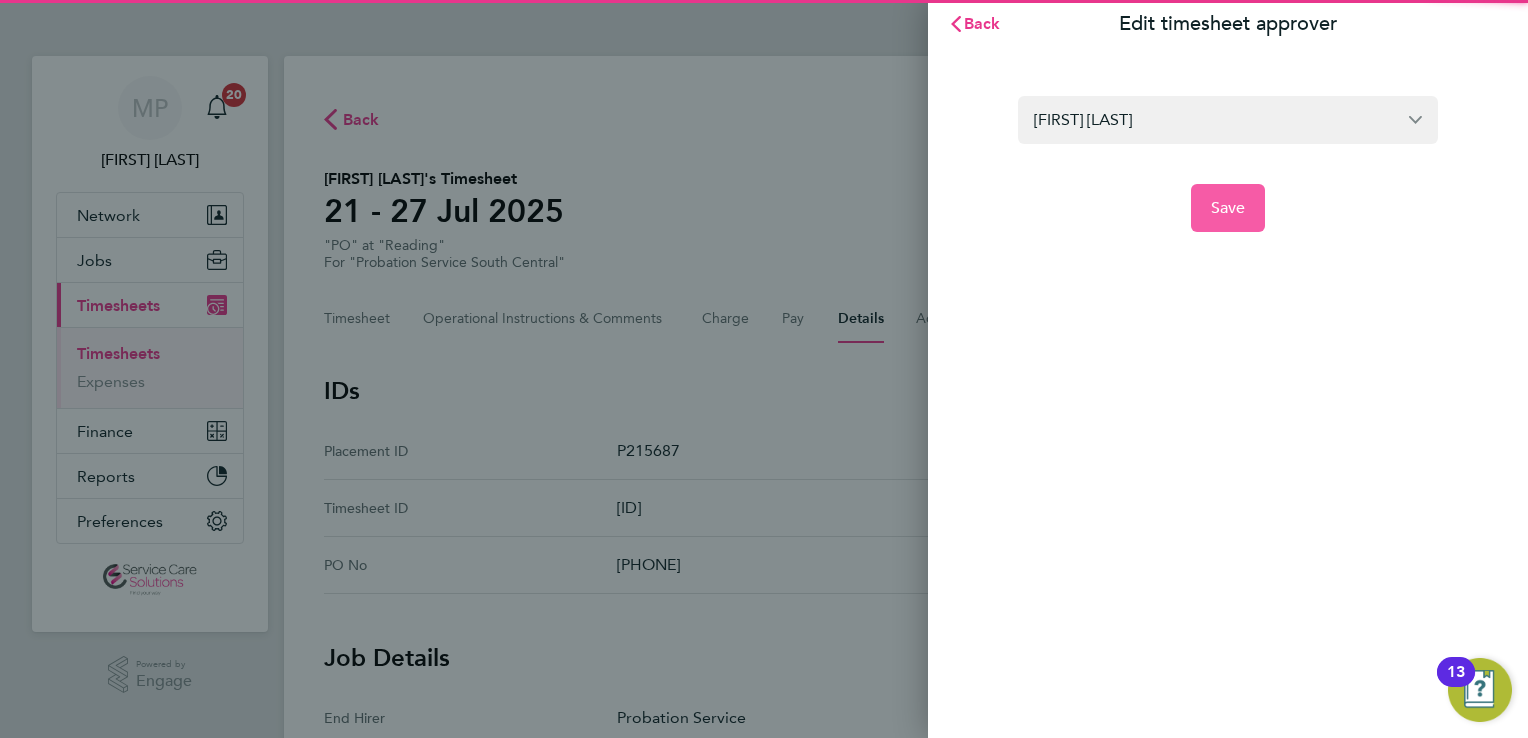 click on "Save" 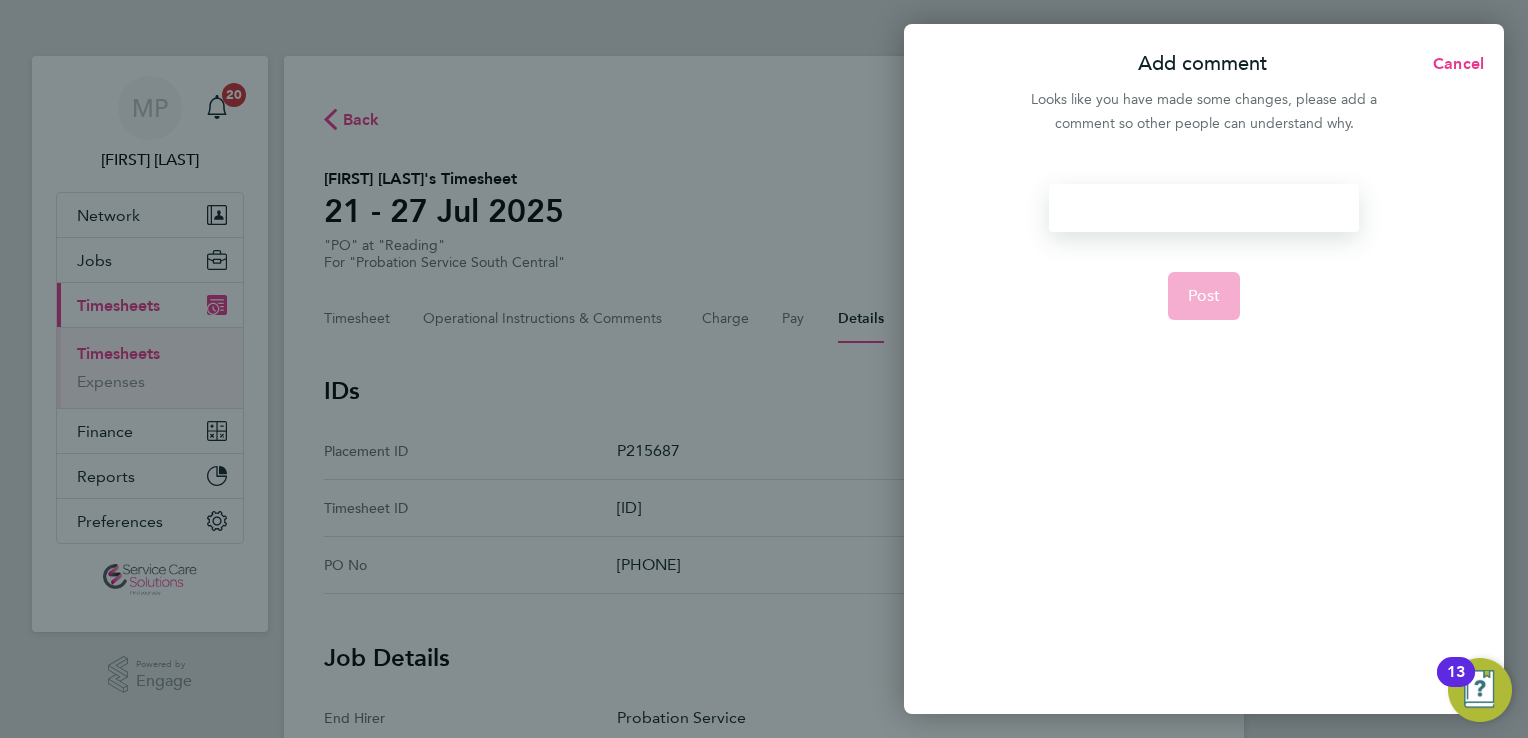 click at bounding box center [1203, 208] 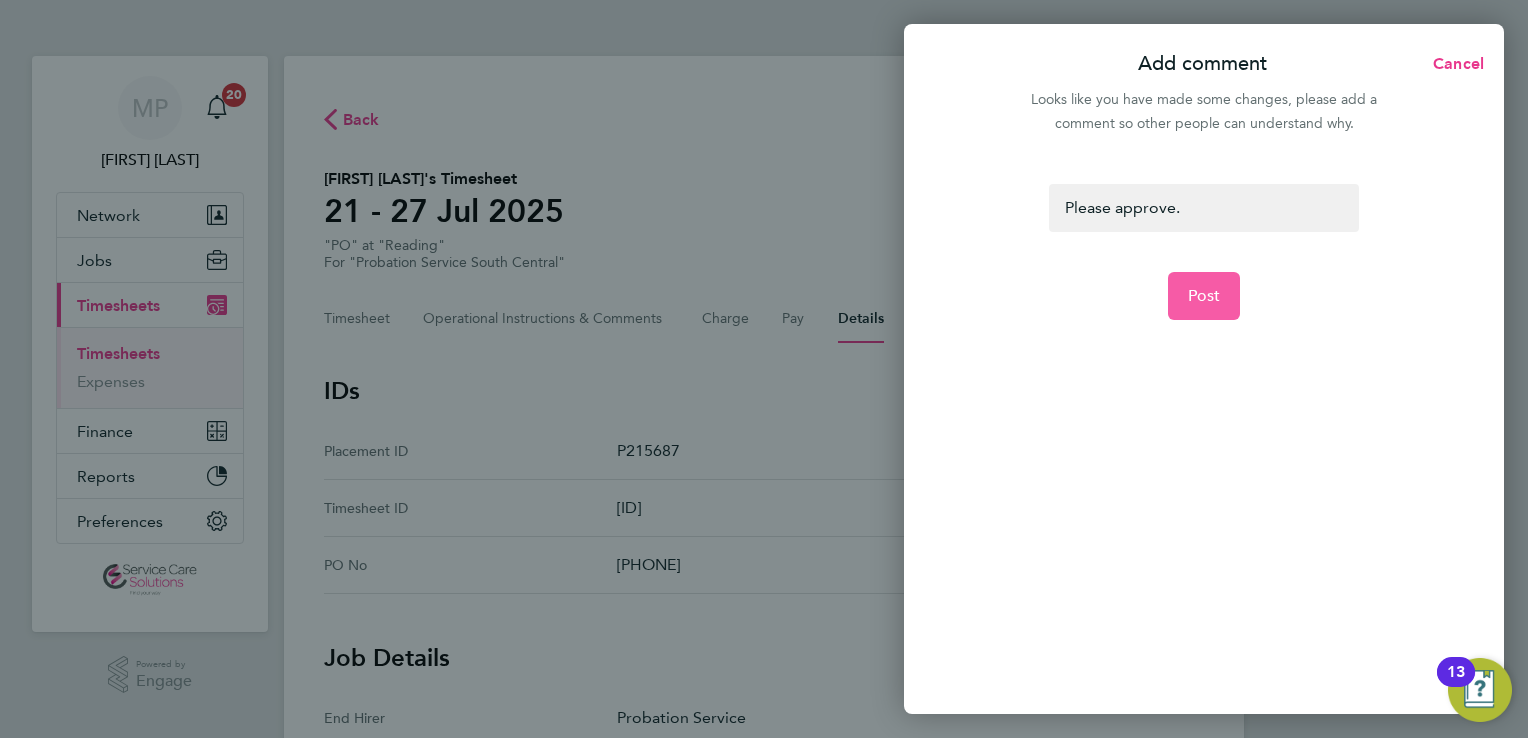 drag, startPoint x: 1184, startPoint y: 299, endPoint x: 876, endPoint y: 309, distance: 308.1623 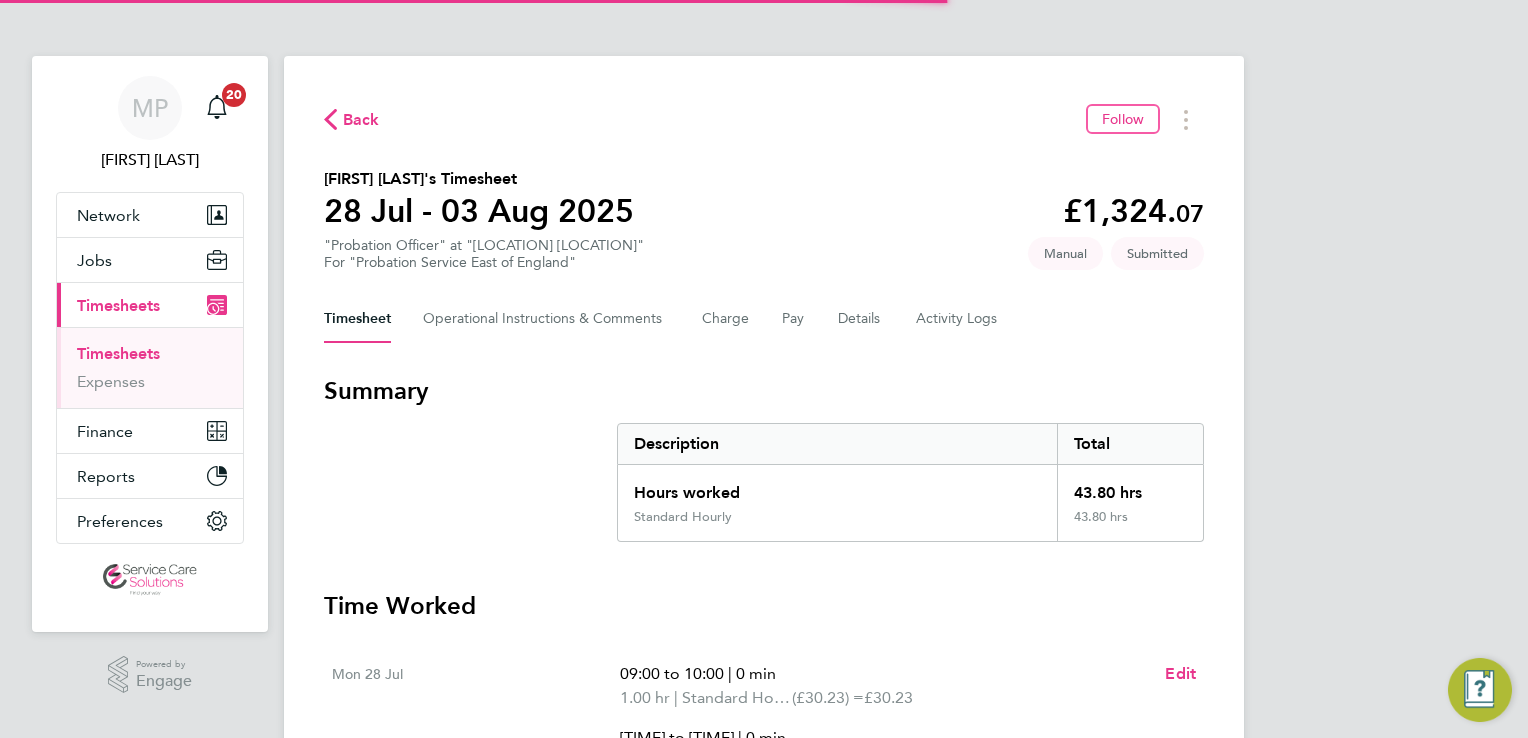 scroll, scrollTop: 0, scrollLeft: 0, axis: both 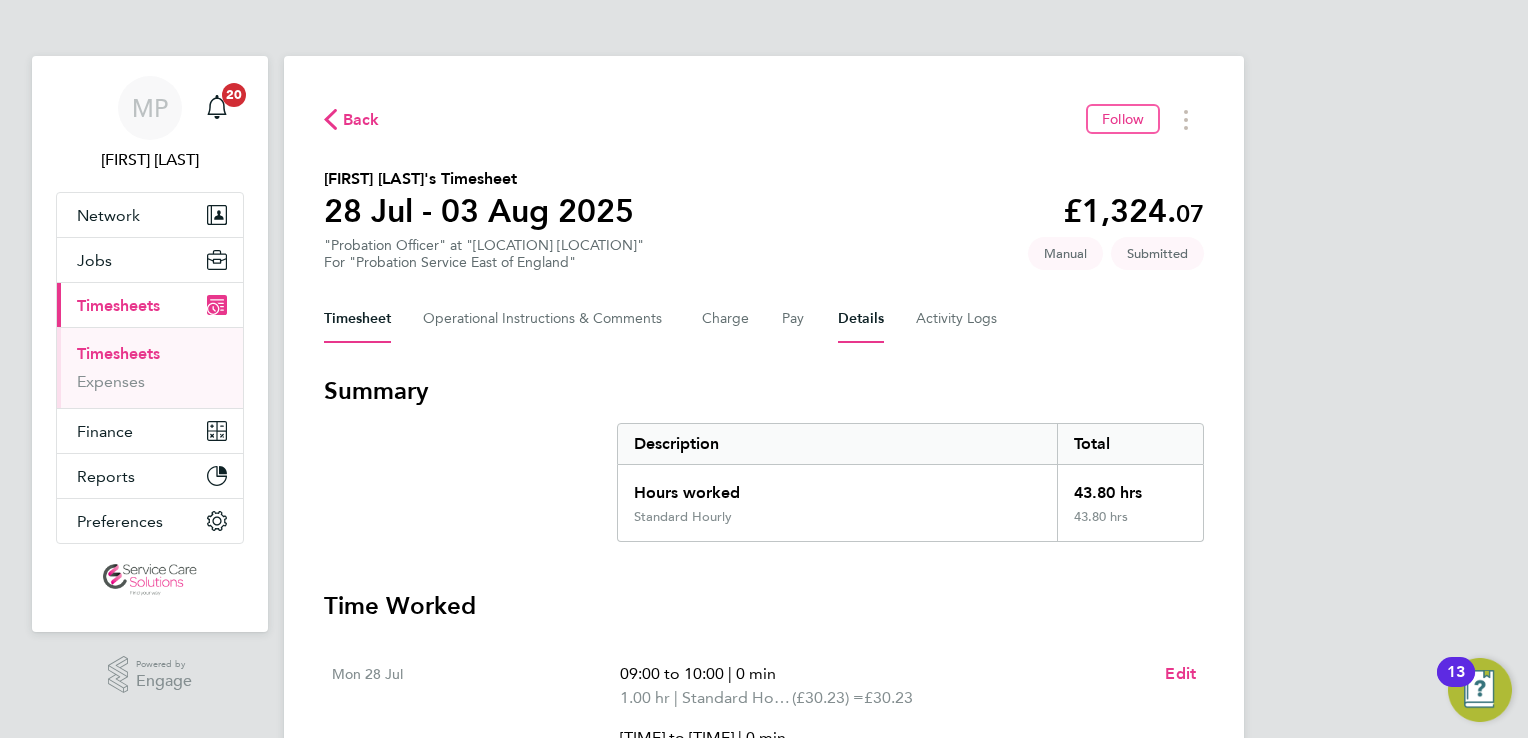 drag, startPoint x: 876, startPoint y: 321, endPoint x: 869, endPoint y: 332, distance: 13.038404 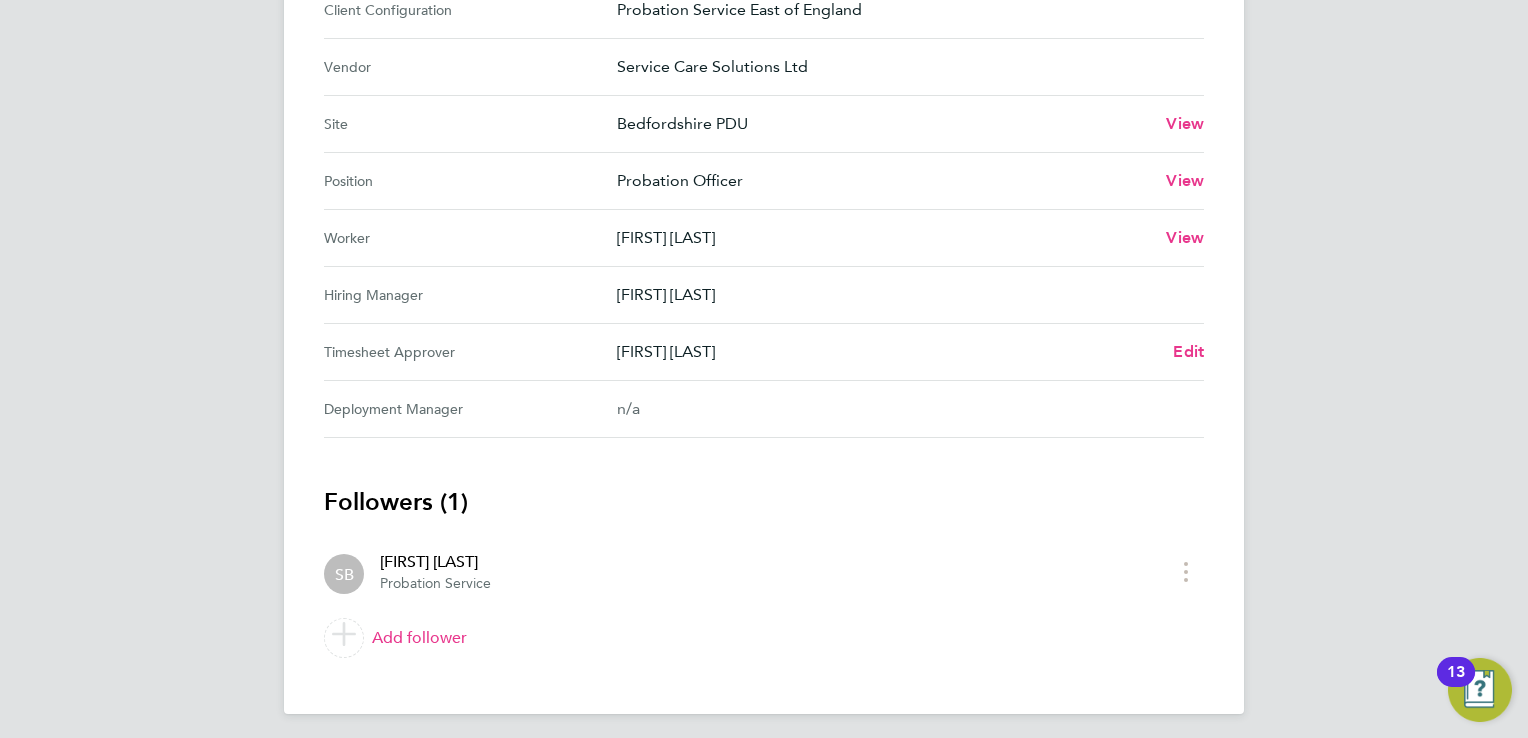 scroll, scrollTop: 769, scrollLeft: 0, axis: vertical 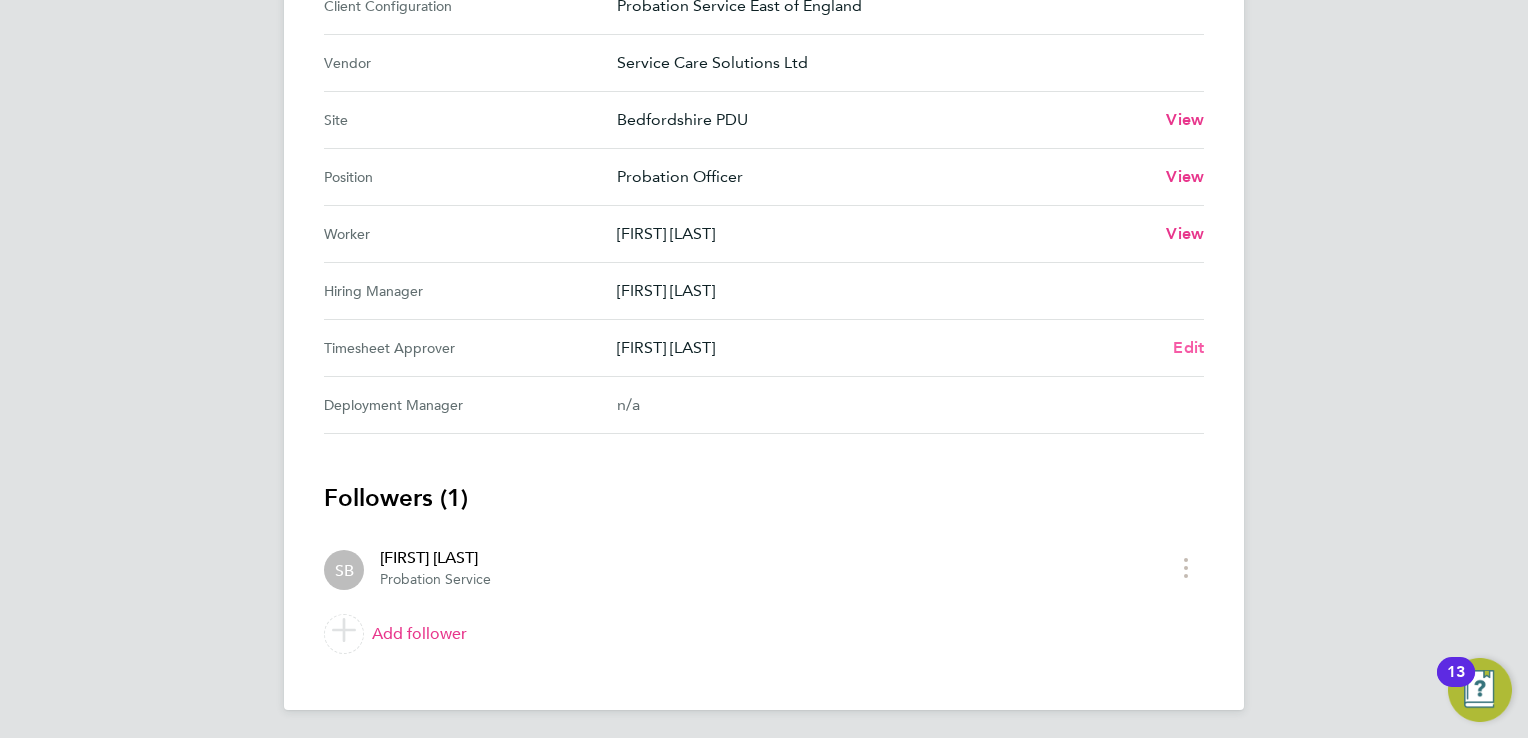 click on "Edit" at bounding box center [1188, 347] 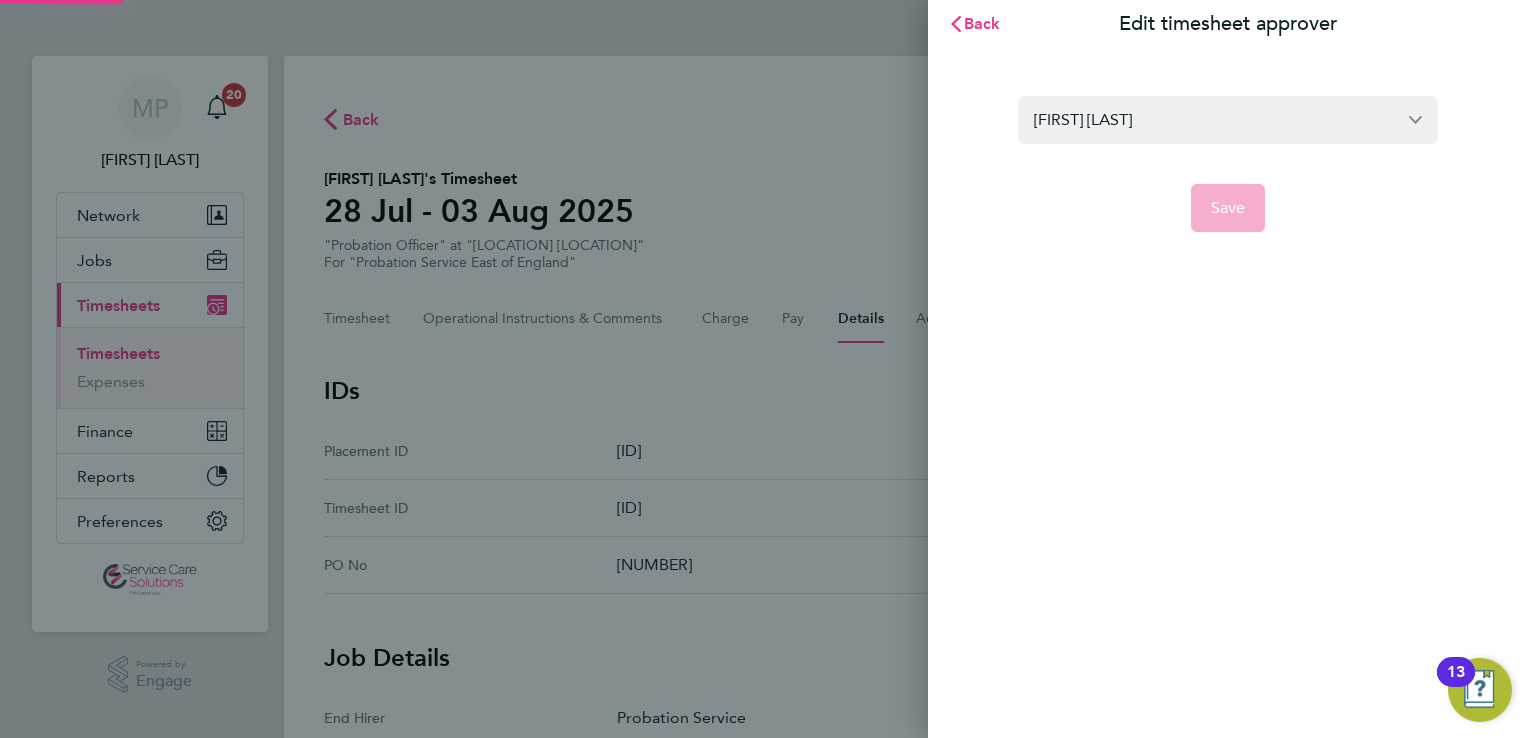 scroll, scrollTop: 0, scrollLeft: 0, axis: both 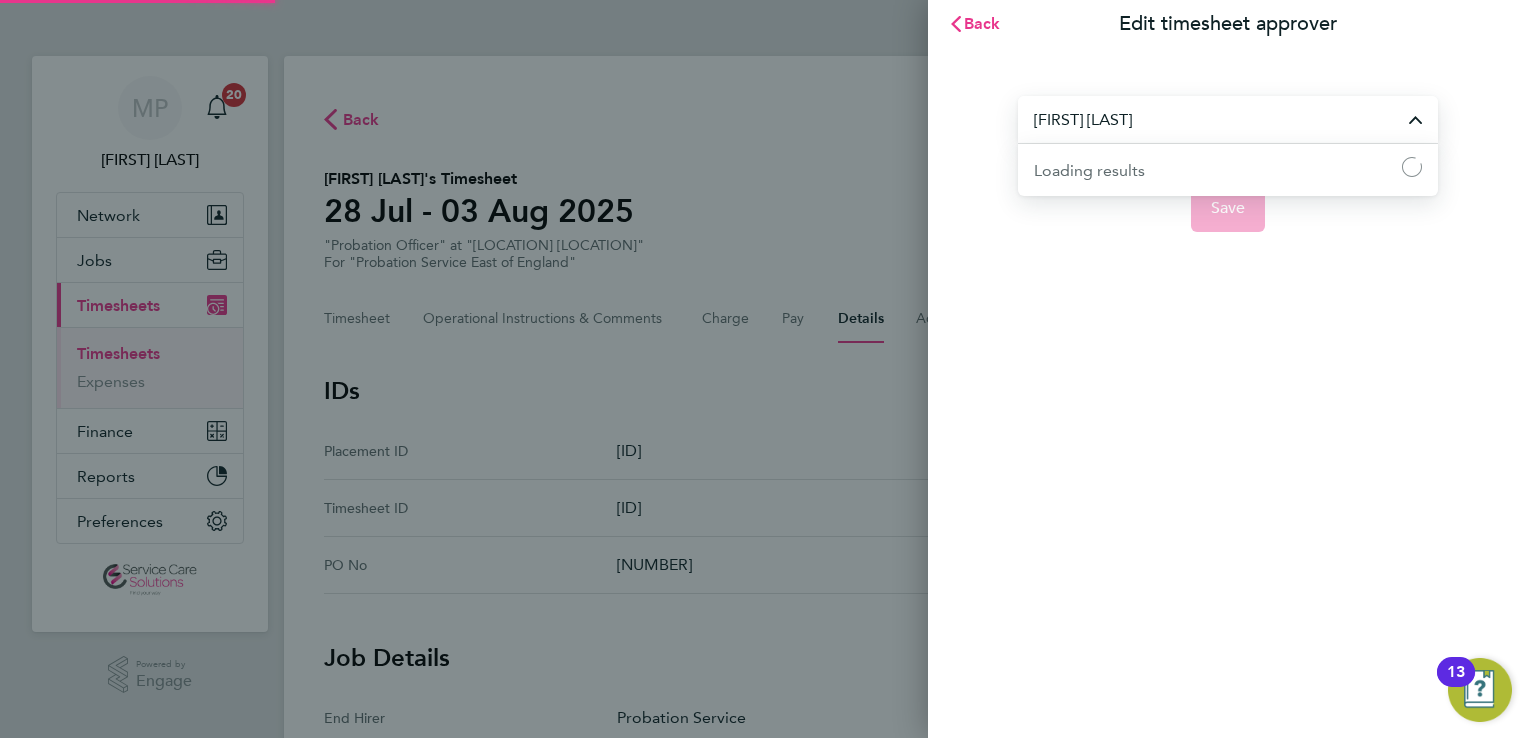 click on "Simon Brooks" at bounding box center (1228, 119) 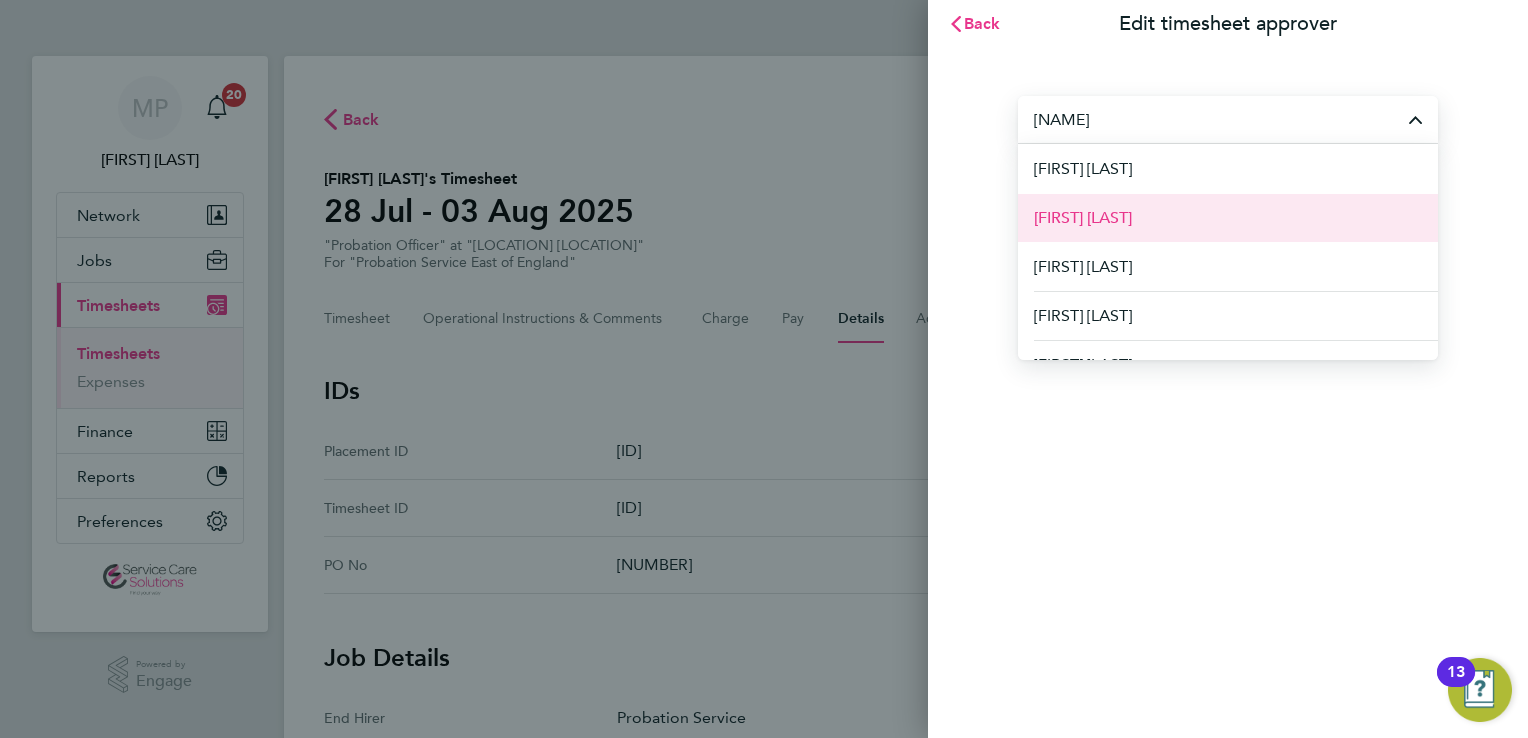 click on "Sophie Davies" at bounding box center (1228, 217) 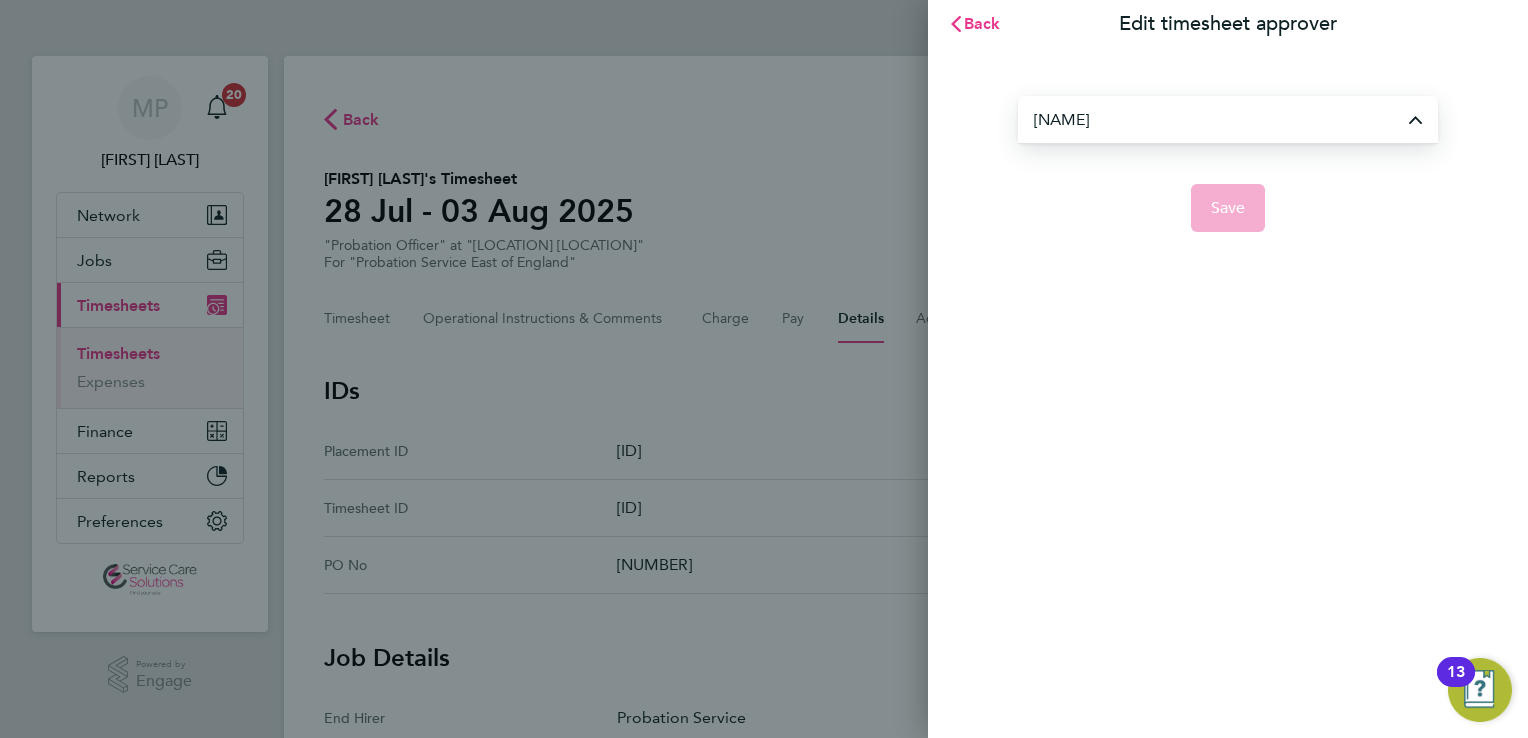 type on "Sophie Davies" 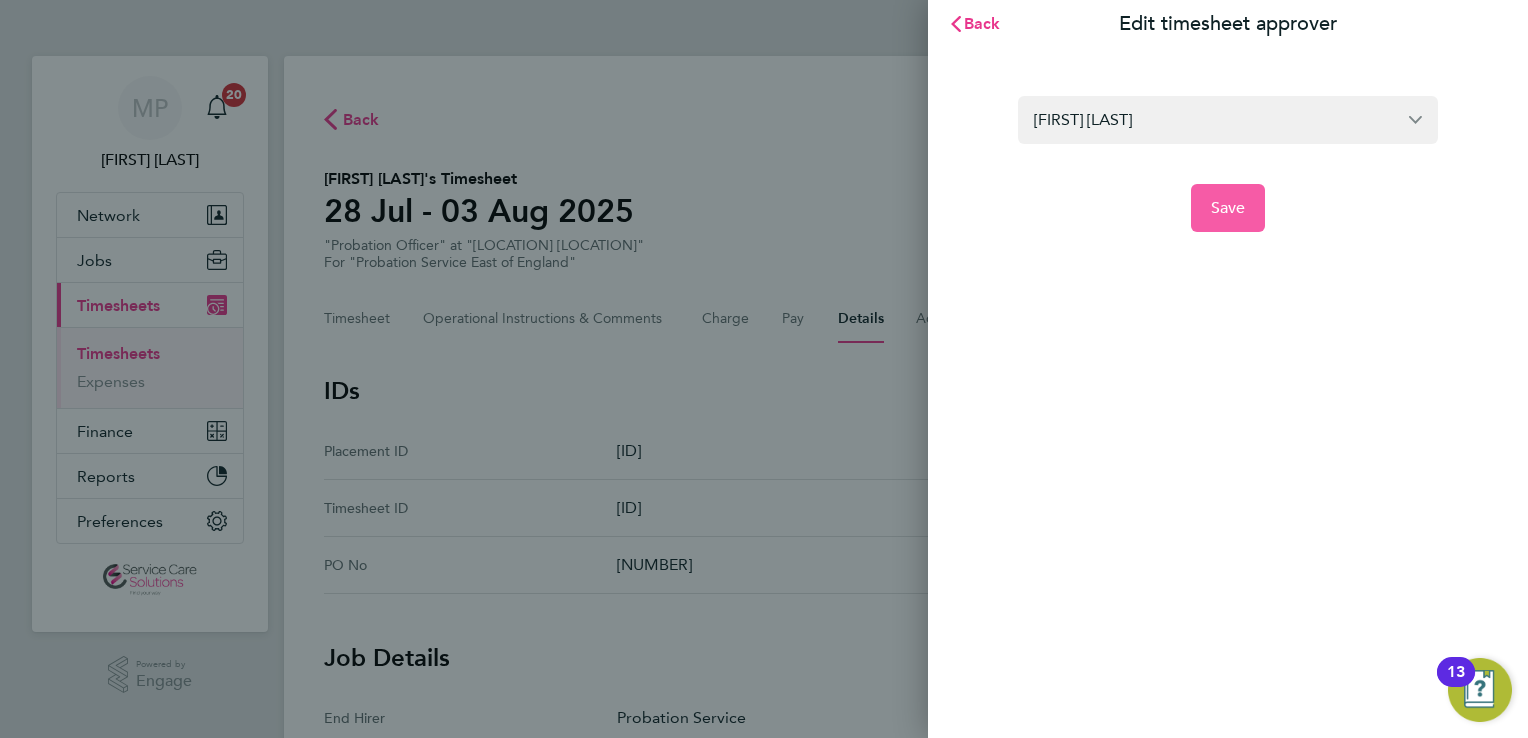 click on "Save" 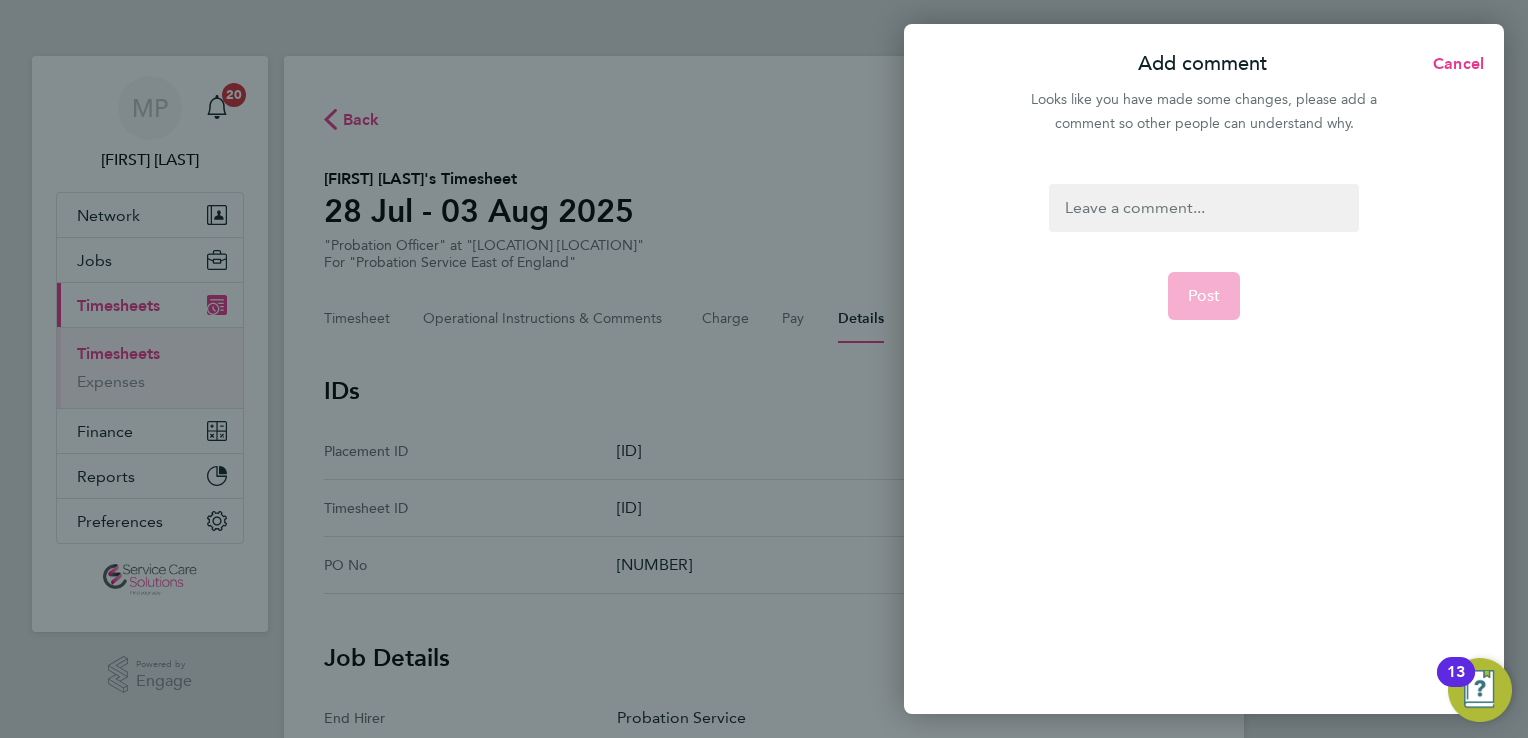 click at bounding box center (1203, 208) 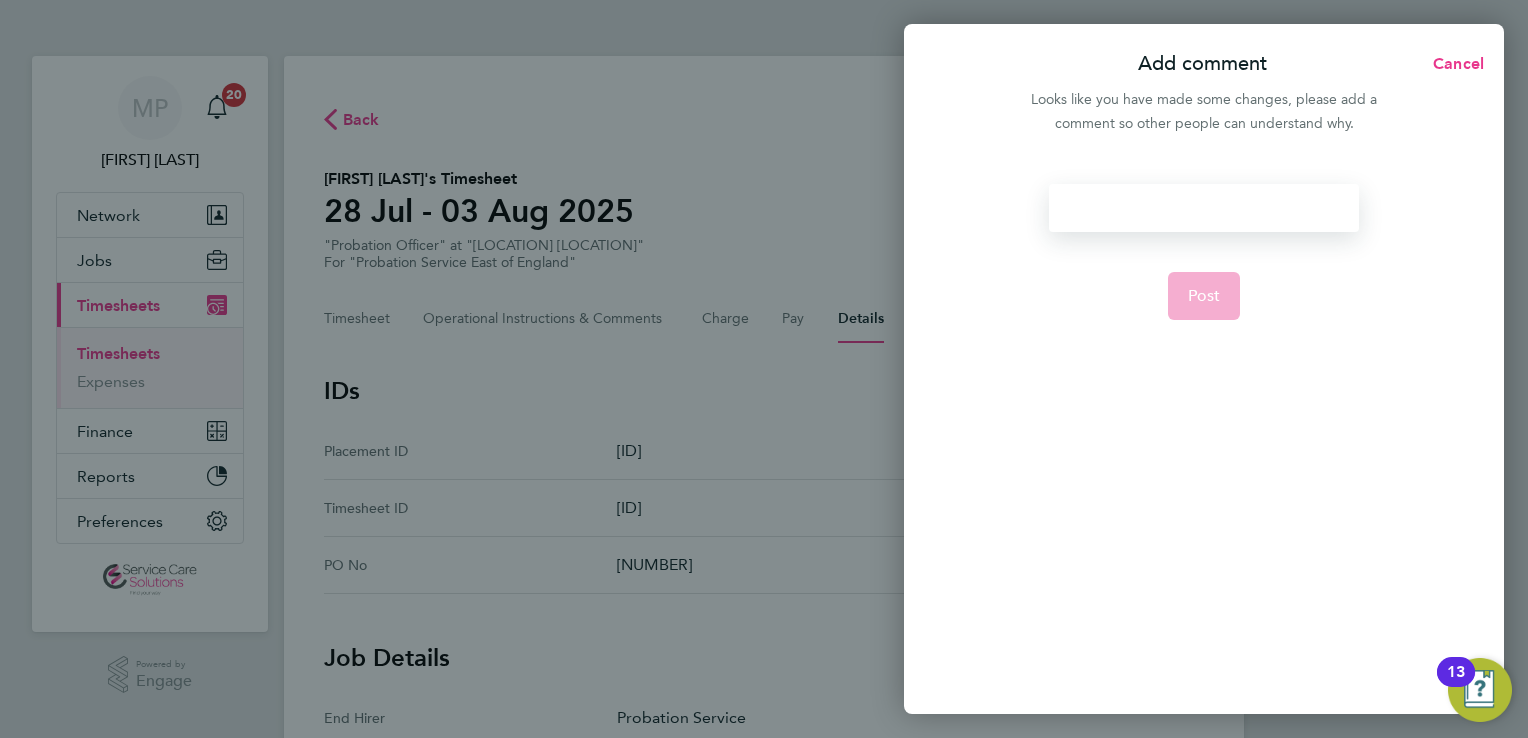 click at bounding box center [1203, 208] 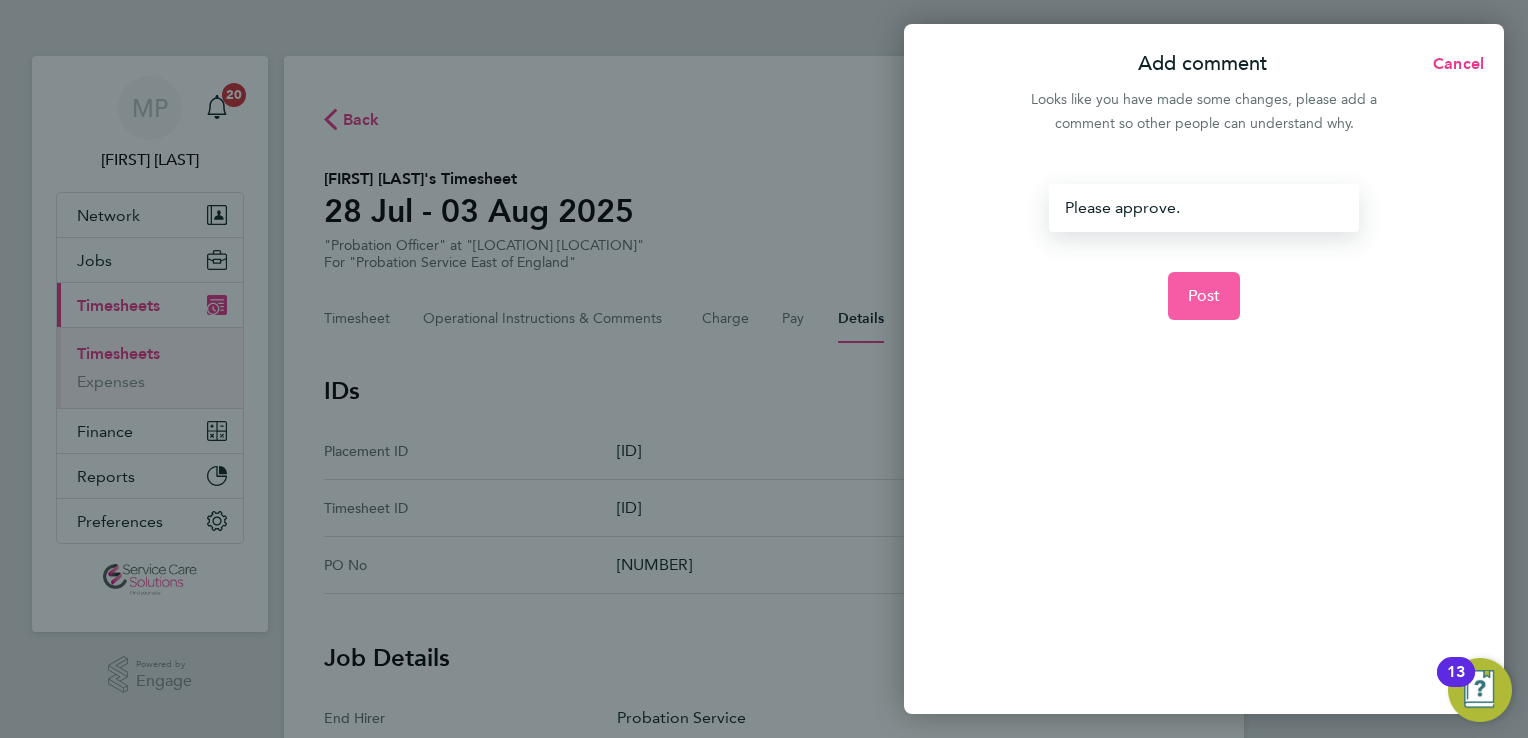 click on "Post" 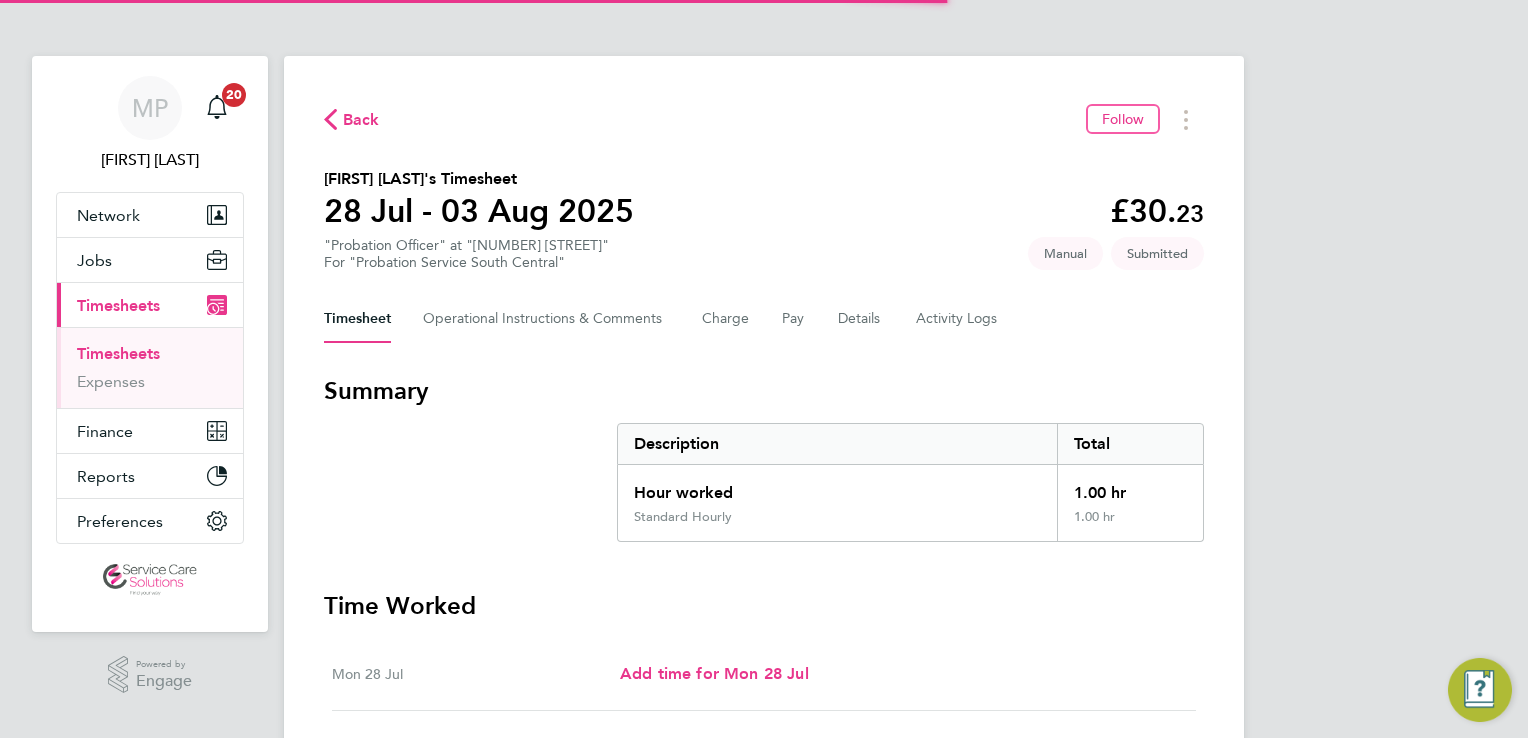 scroll, scrollTop: 0, scrollLeft: 0, axis: both 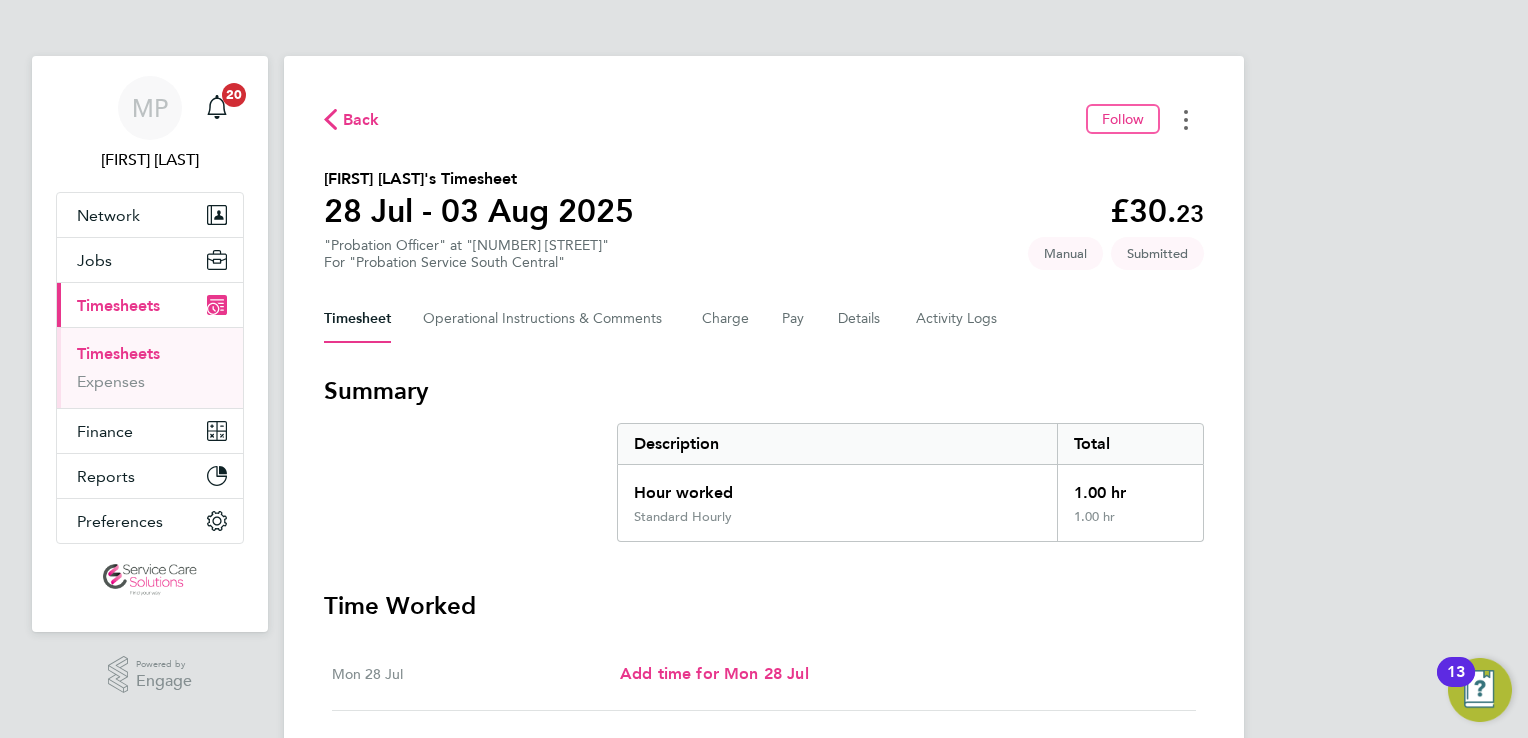click at bounding box center [1186, 119] 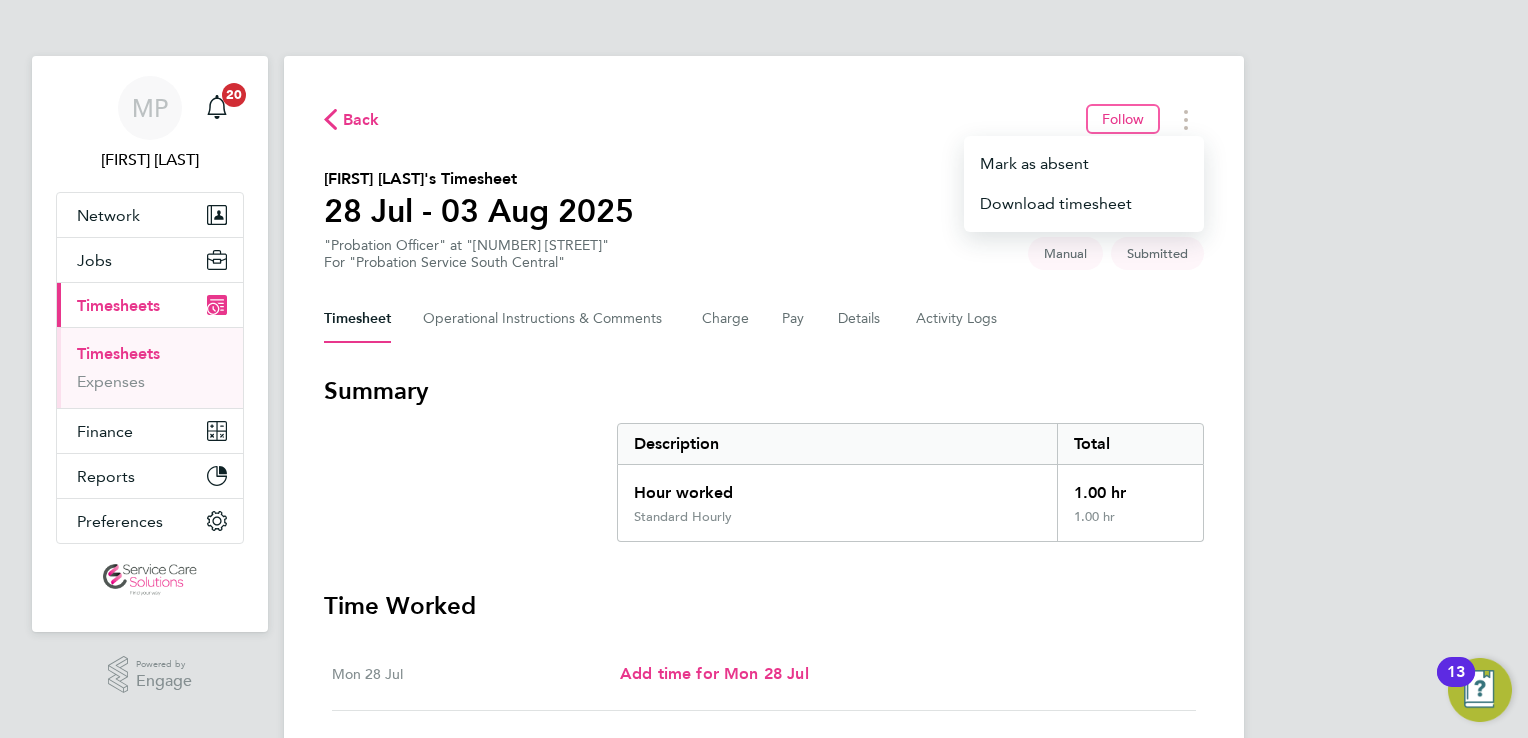 drag, startPoint x: 672, startPoint y: 45, endPoint x: 828, endPoint y: 337, distance: 331.0589 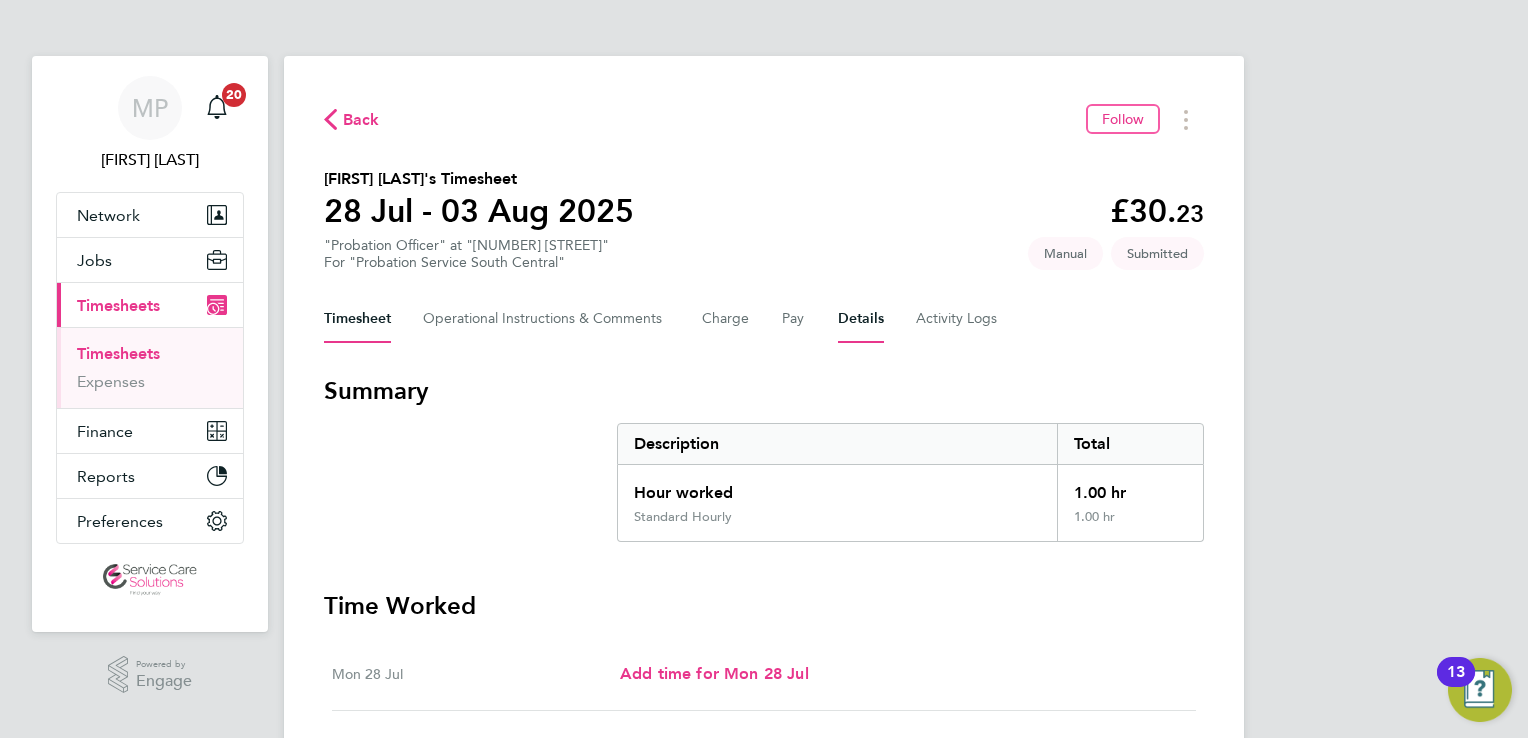 click on "Details" at bounding box center [861, 319] 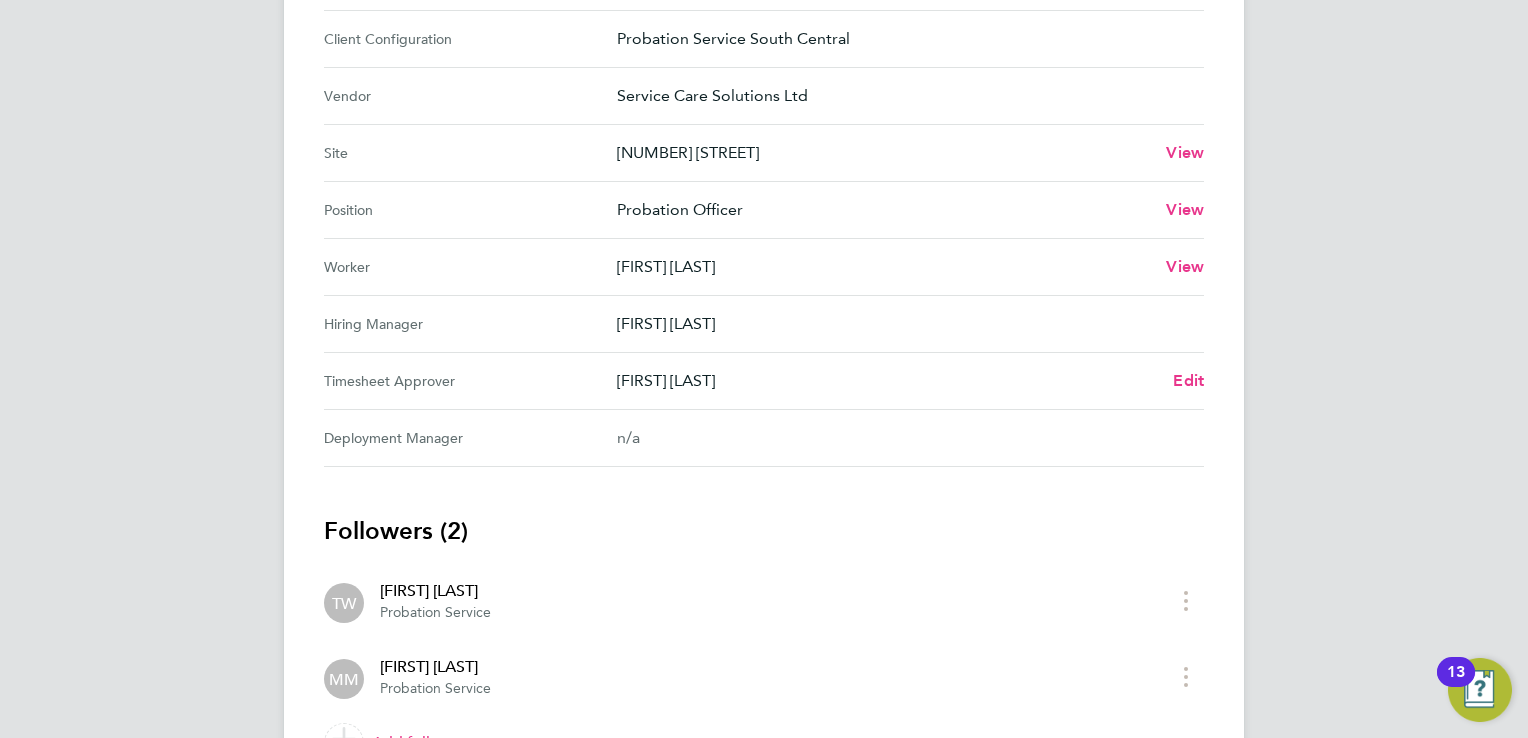 scroll, scrollTop: 845, scrollLeft: 0, axis: vertical 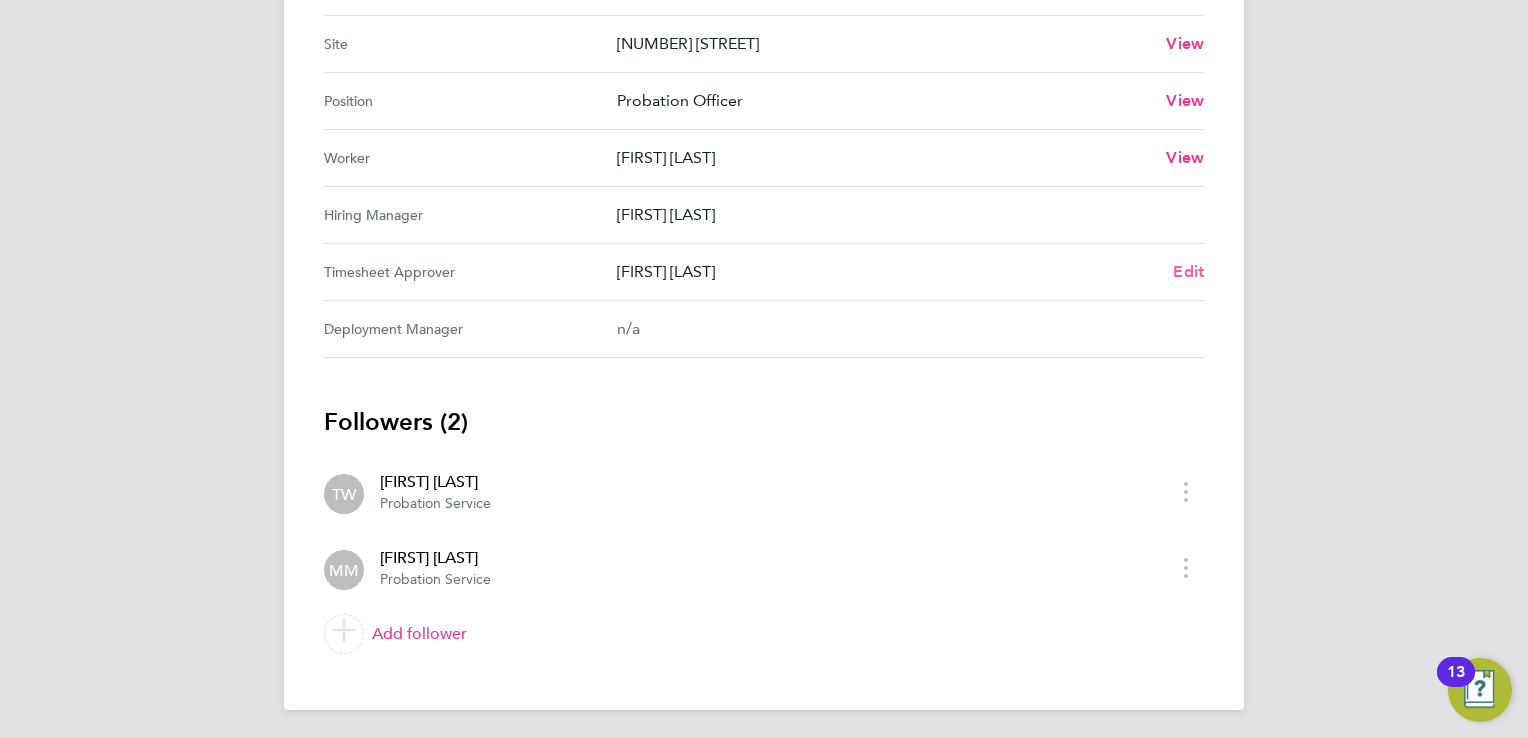 click on "Edit" at bounding box center [1188, 271] 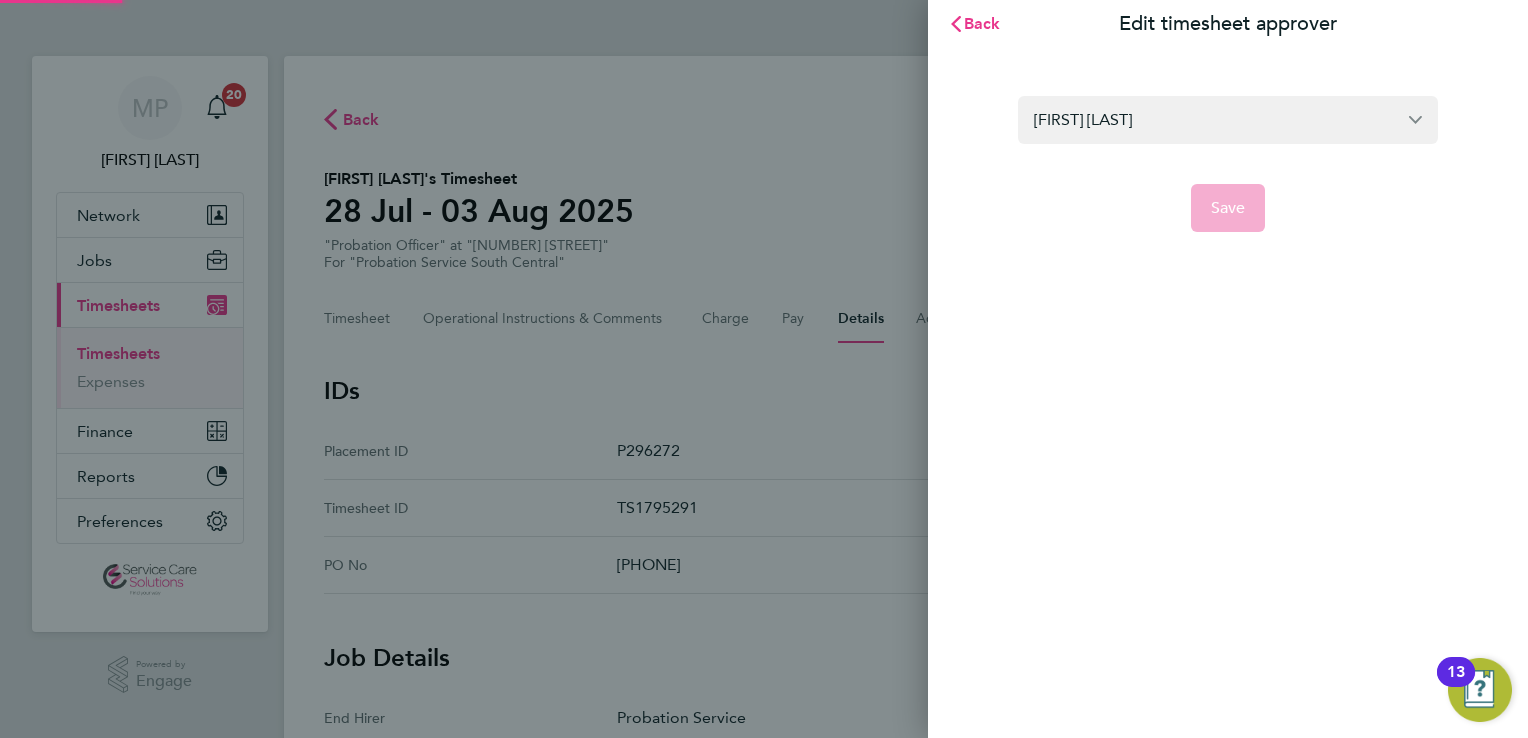 scroll, scrollTop: 0, scrollLeft: 0, axis: both 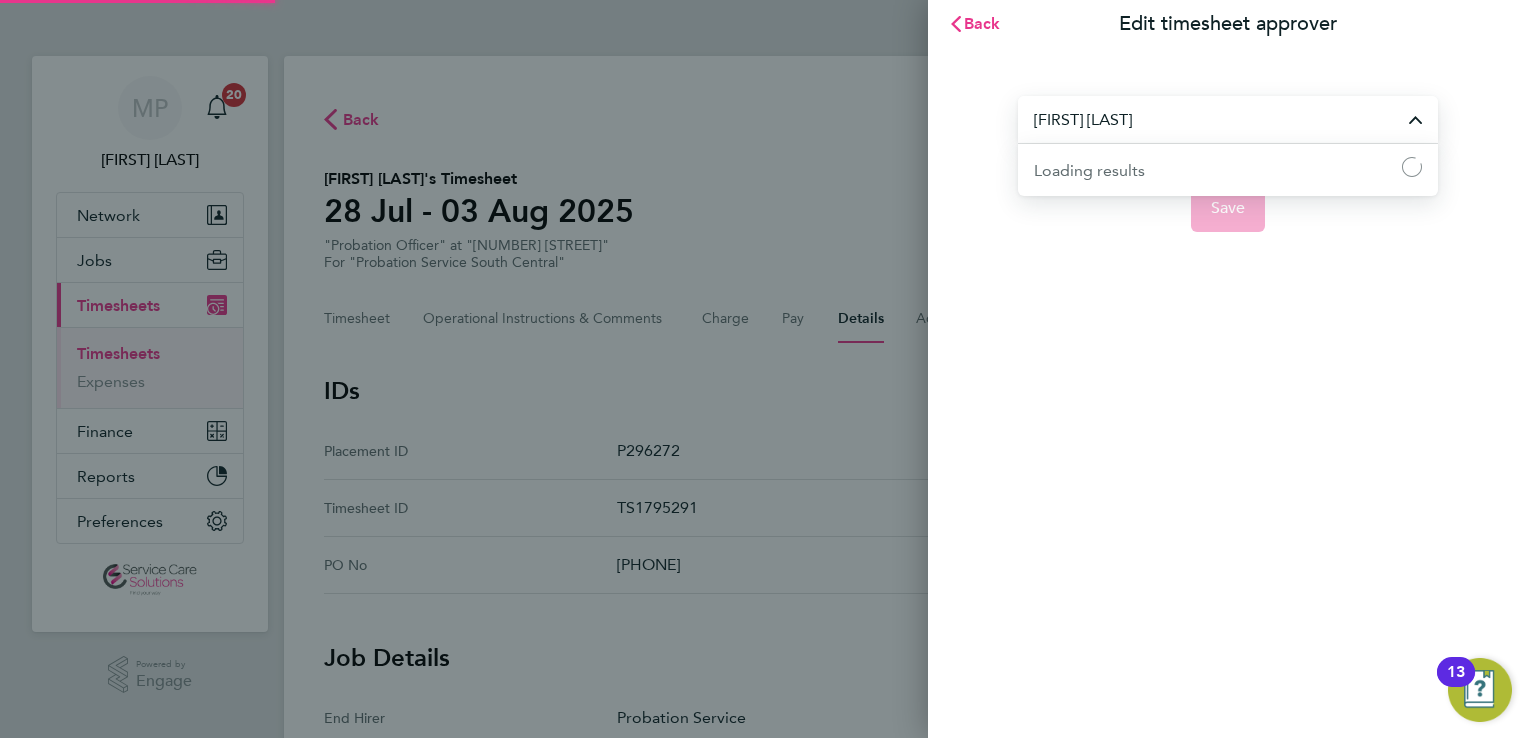 click on "[FIRST] [LAST]" at bounding box center (1228, 119) 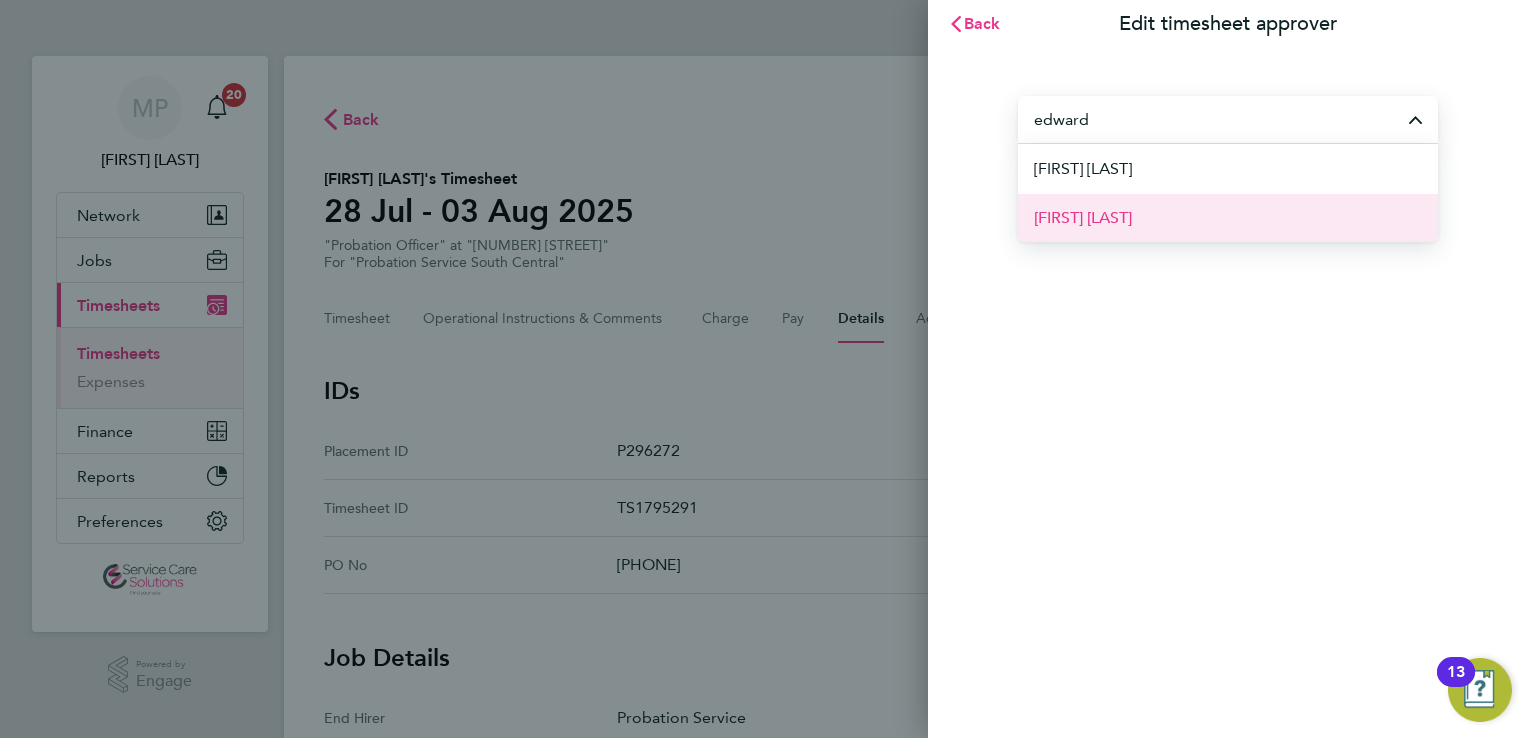 click on "[FIRST] [LAST]" at bounding box center (1228, 217) 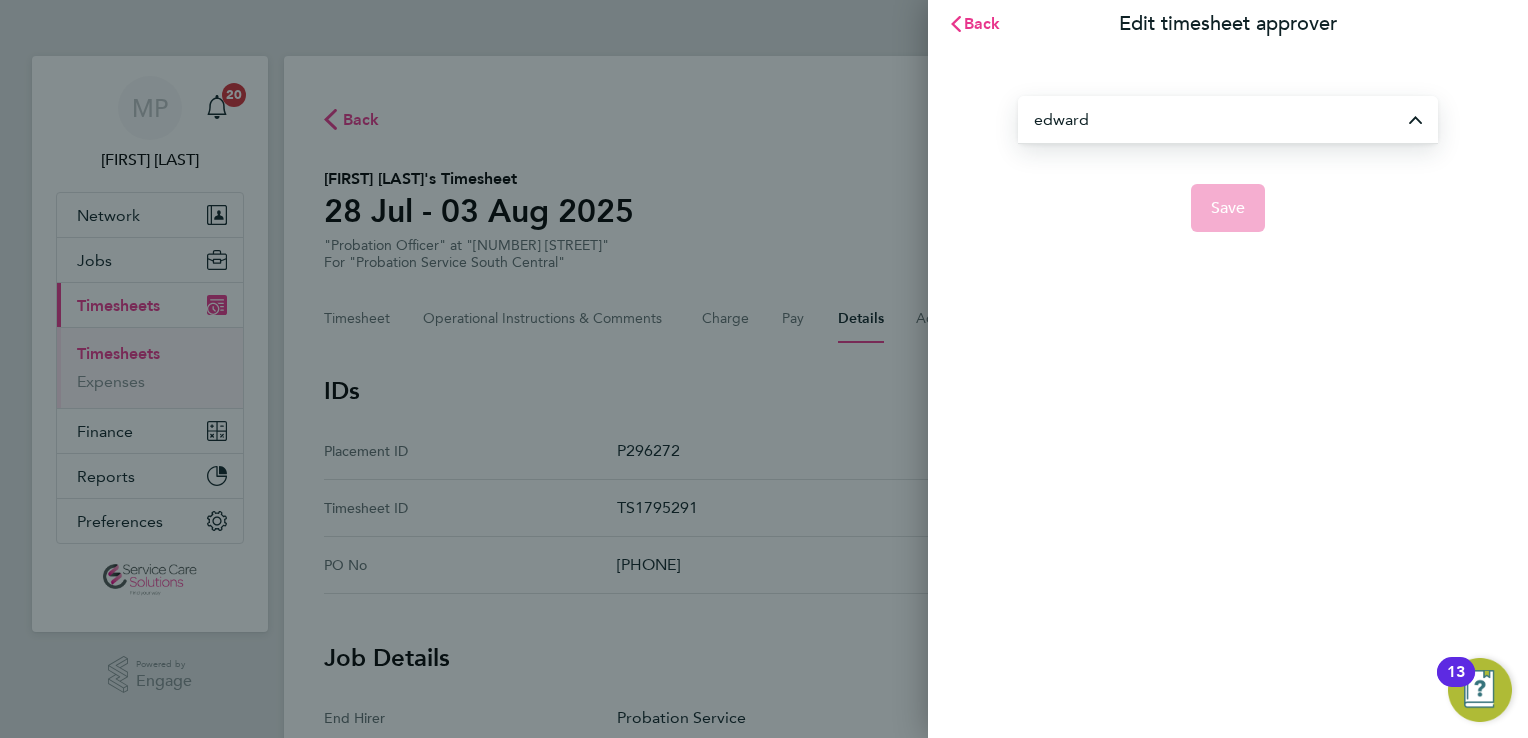 type on "[FIRST] [LAST]" 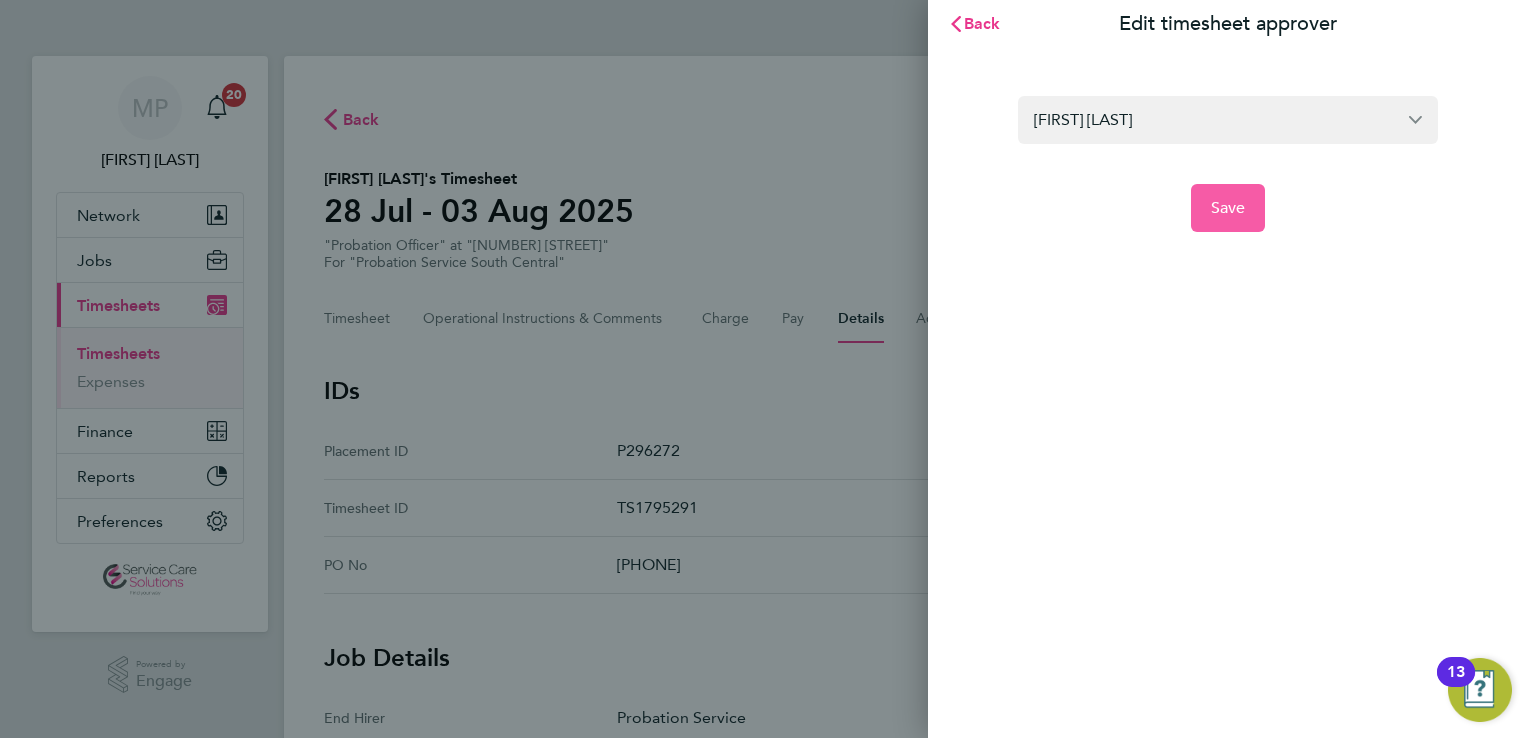 click on "Save" 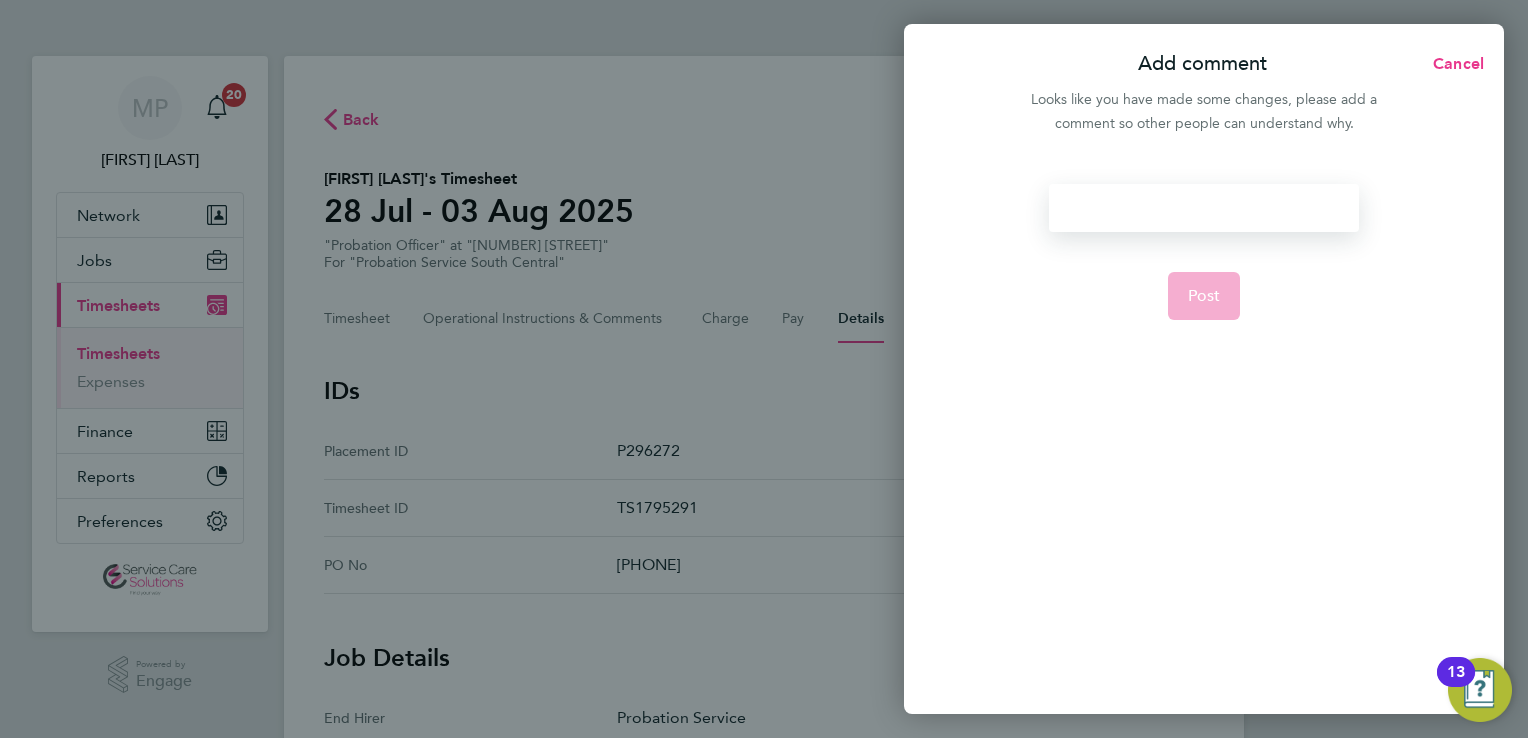 click at bounding box center (1203, 208) 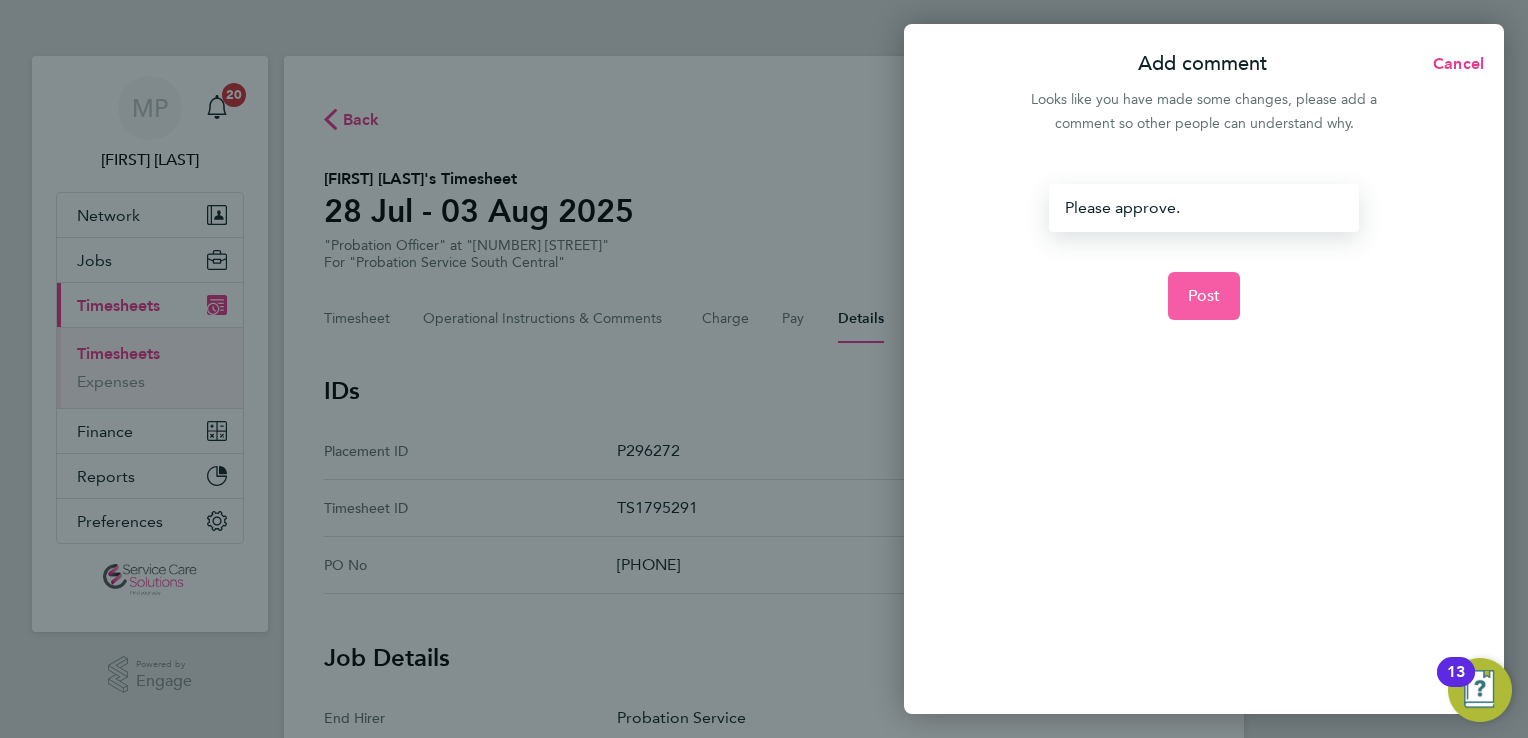 click on "Post" 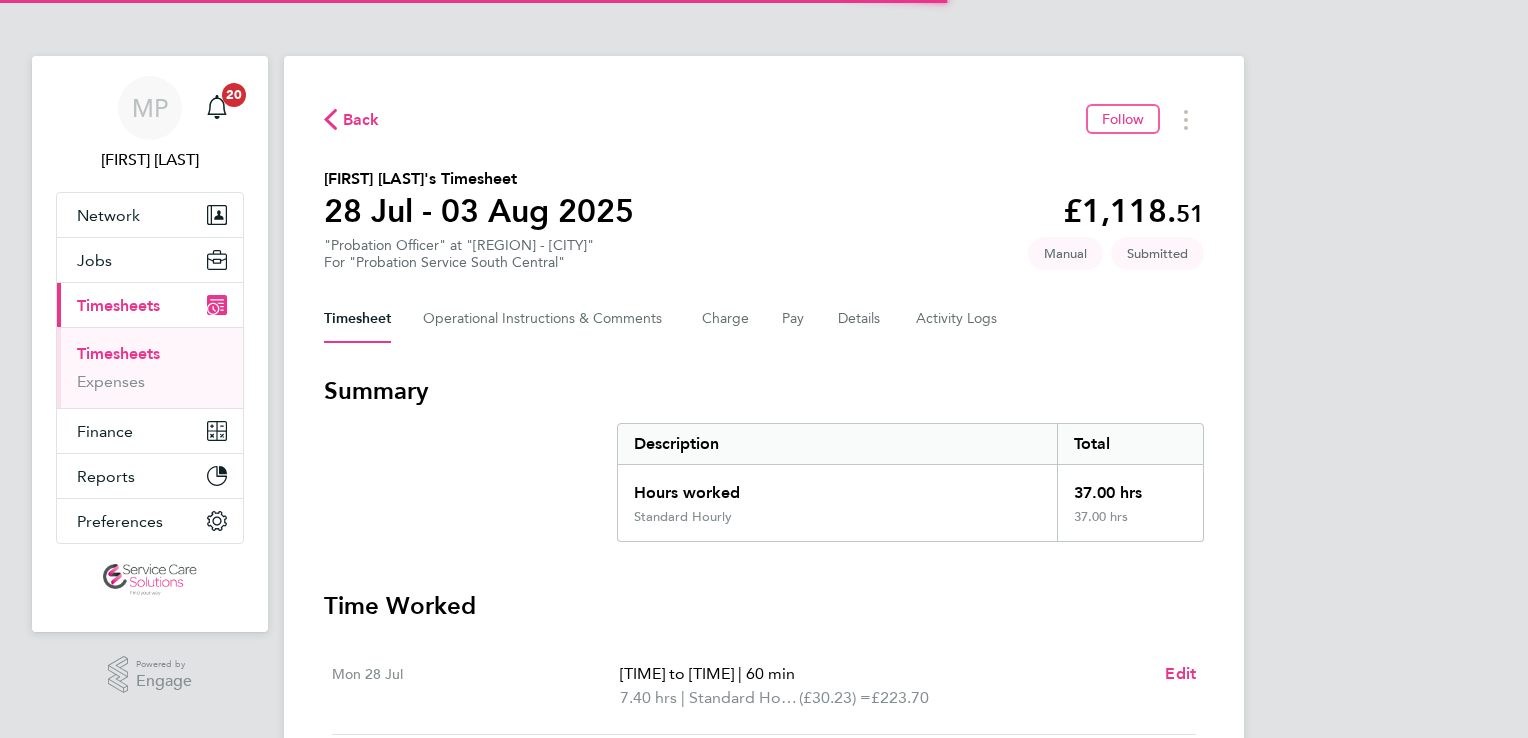 scroll, scrollTop: 0, scrollLeft: 0, axis: both 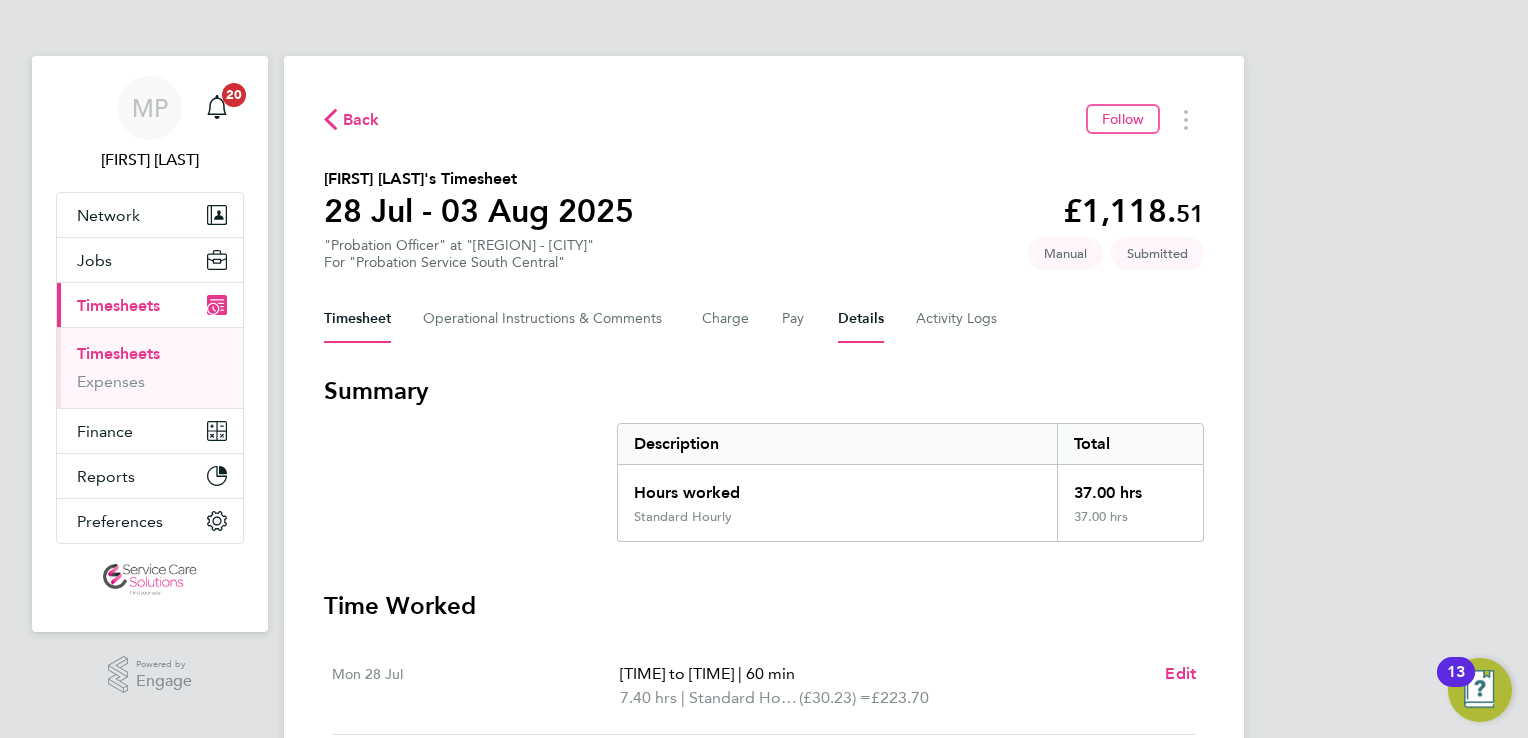 click on "Details" at bounding box center [861, 319] 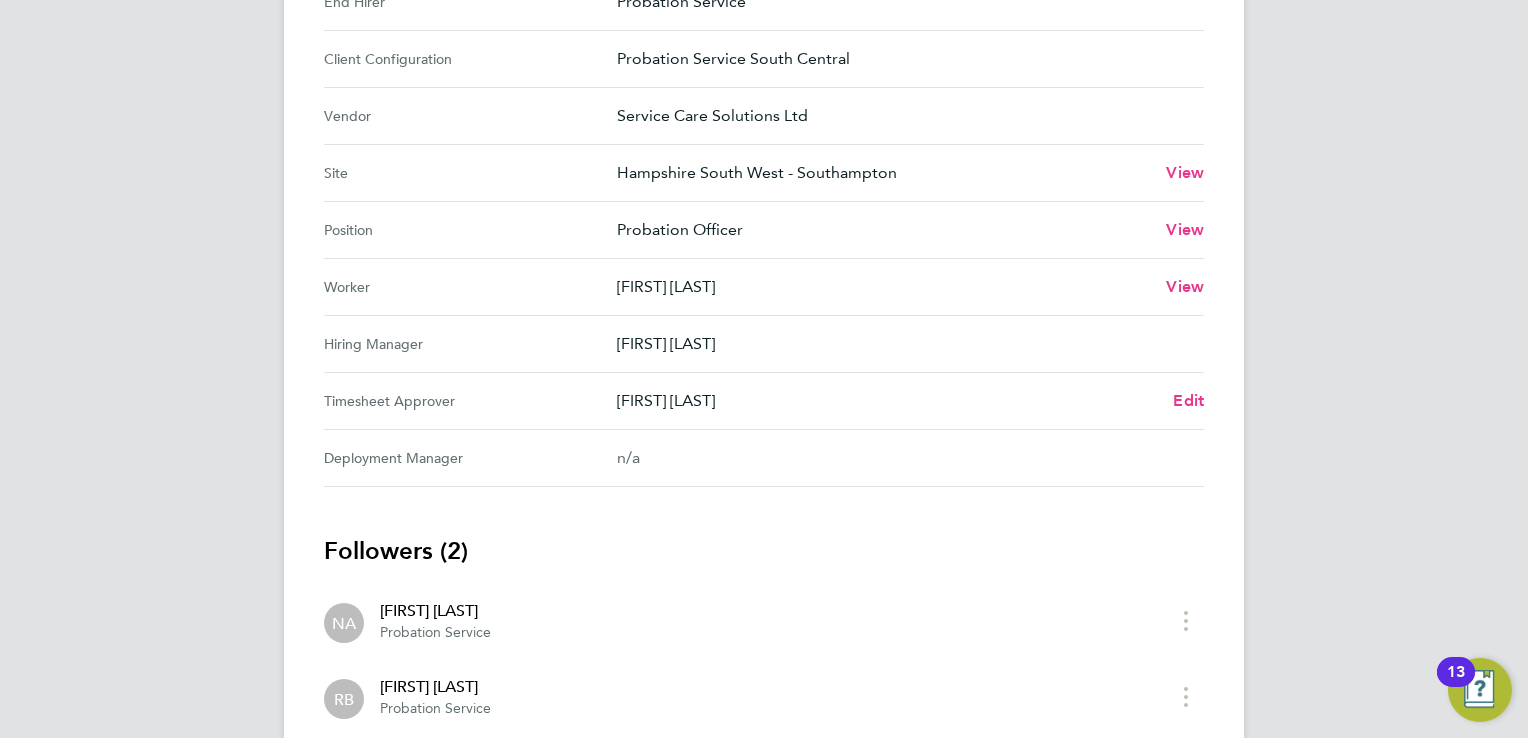 scroll, scrollTop: 845, scrollLeft: 0, axis: vertical 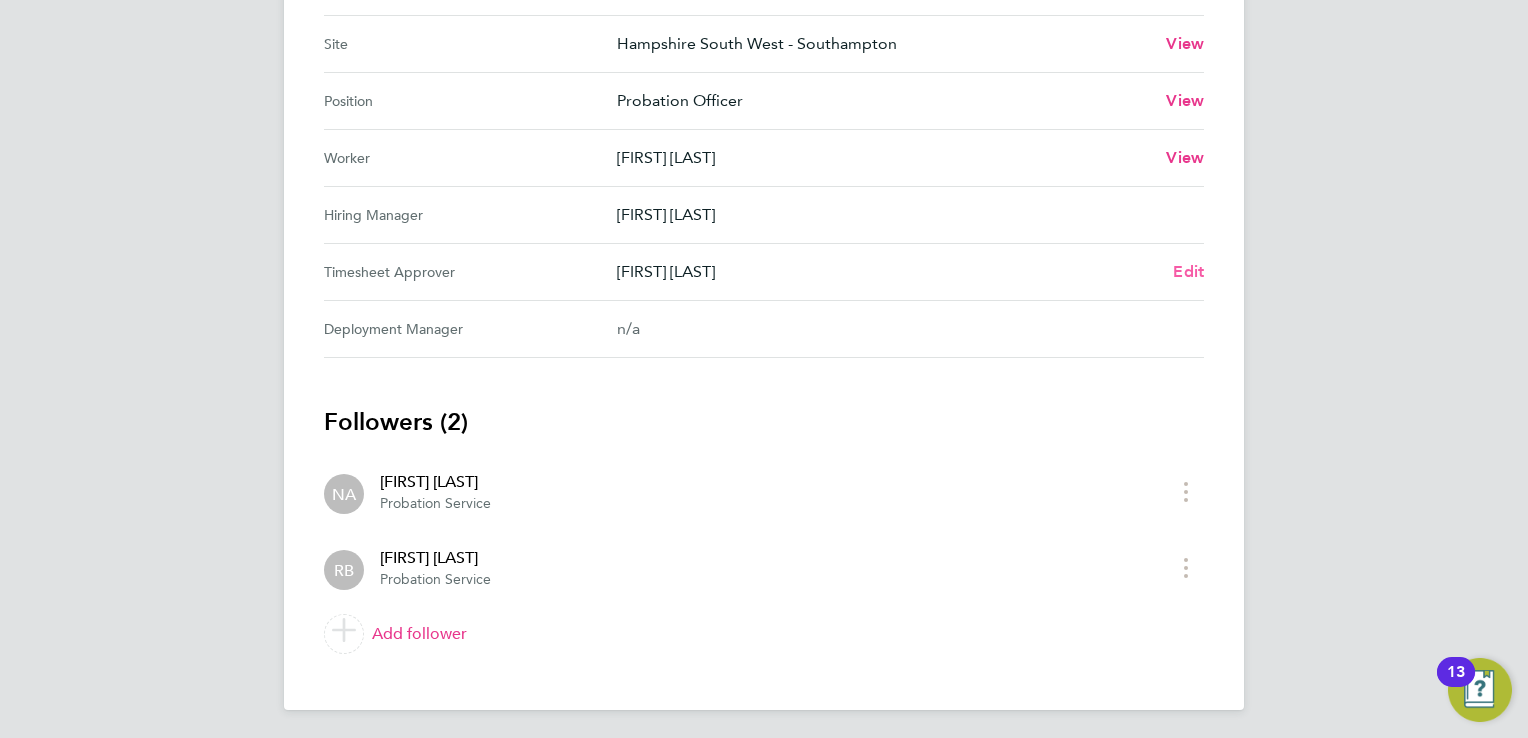 click on "Edit" at bounding box center (1188, 271) 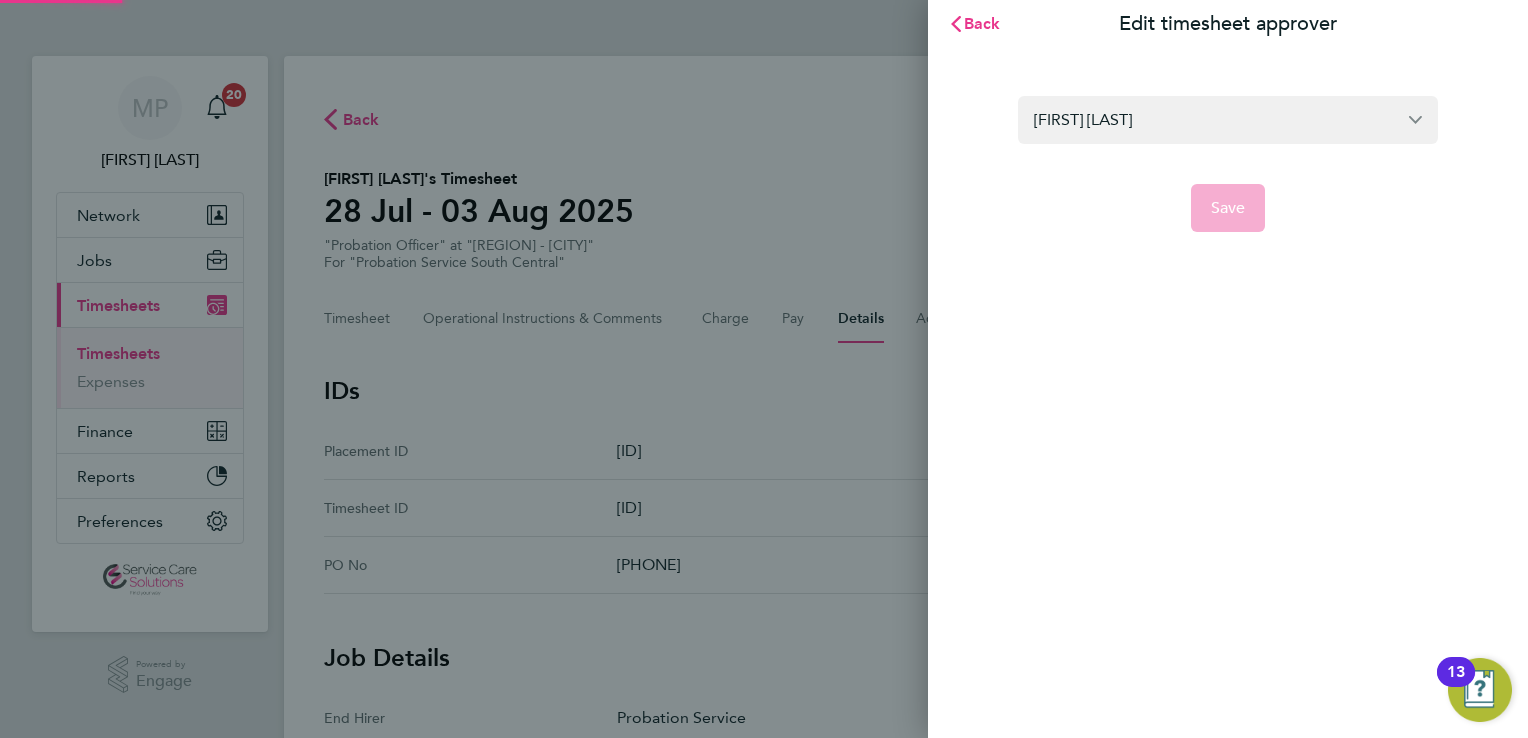 scroll, scrollTop: 0, scrollLeft: 0, axis: both 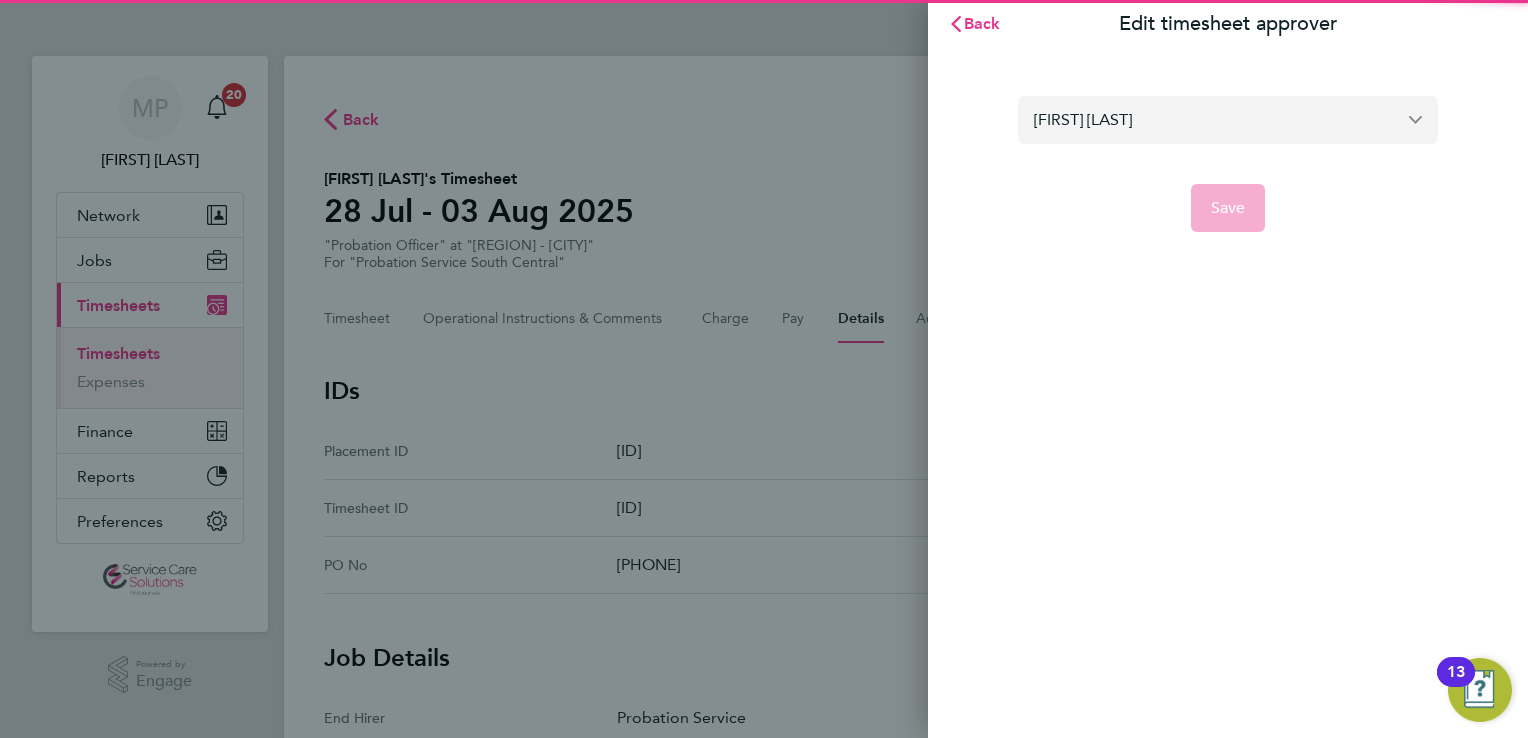 click on "[FIRST] [LAST]" at bounding box center (1228, 119) 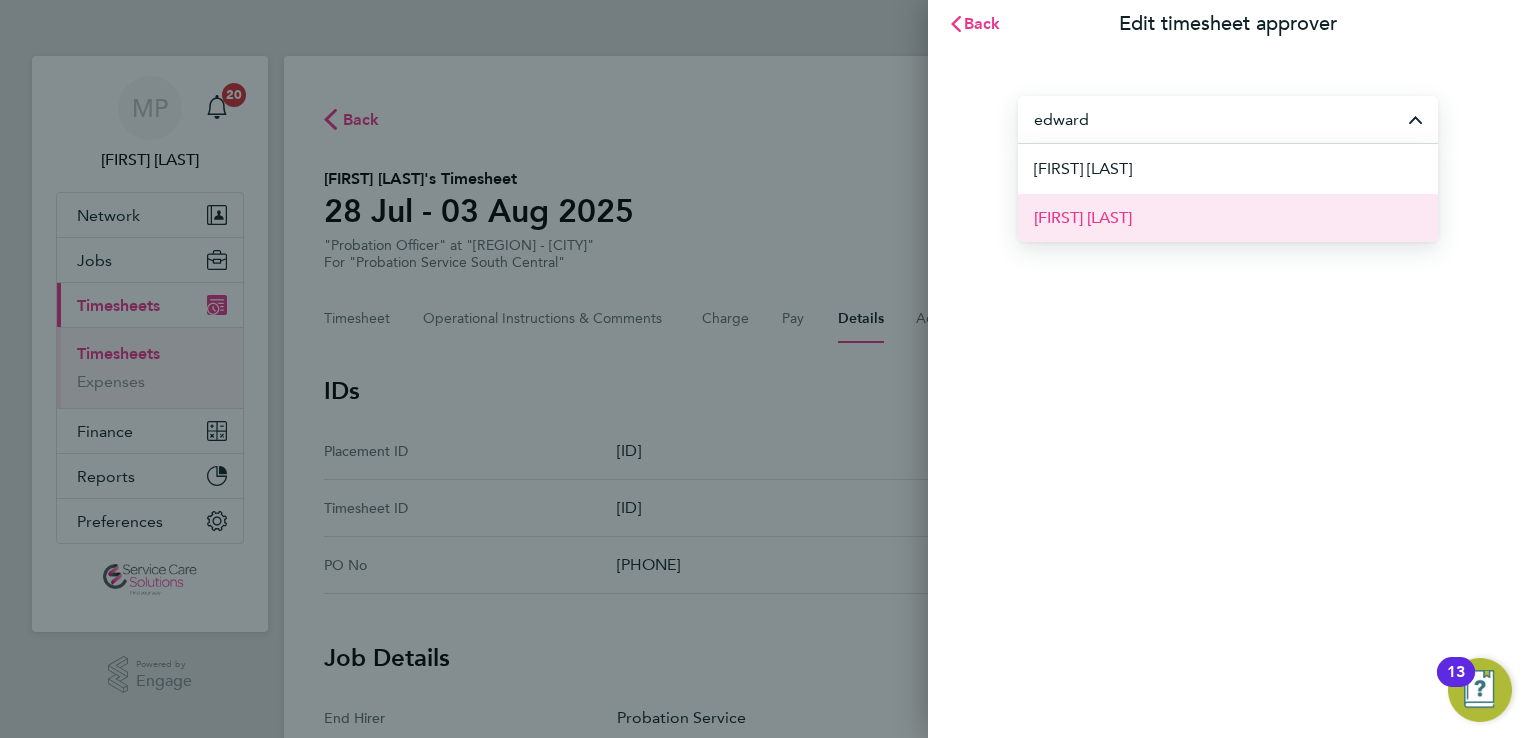 click on "[FIRST] [LAST]" at bounding box center [1228, 217] 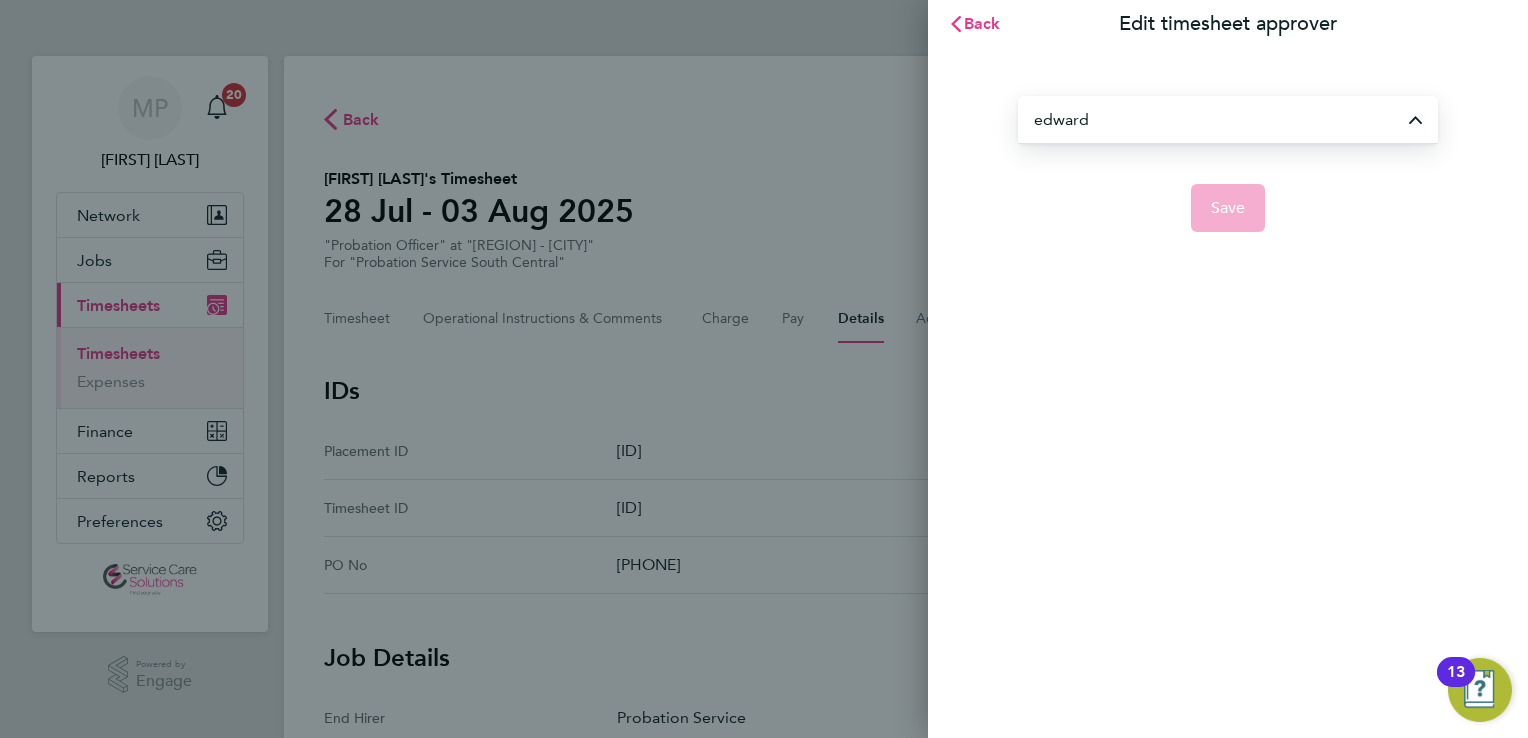 type on "[FIRST] [LAST]" 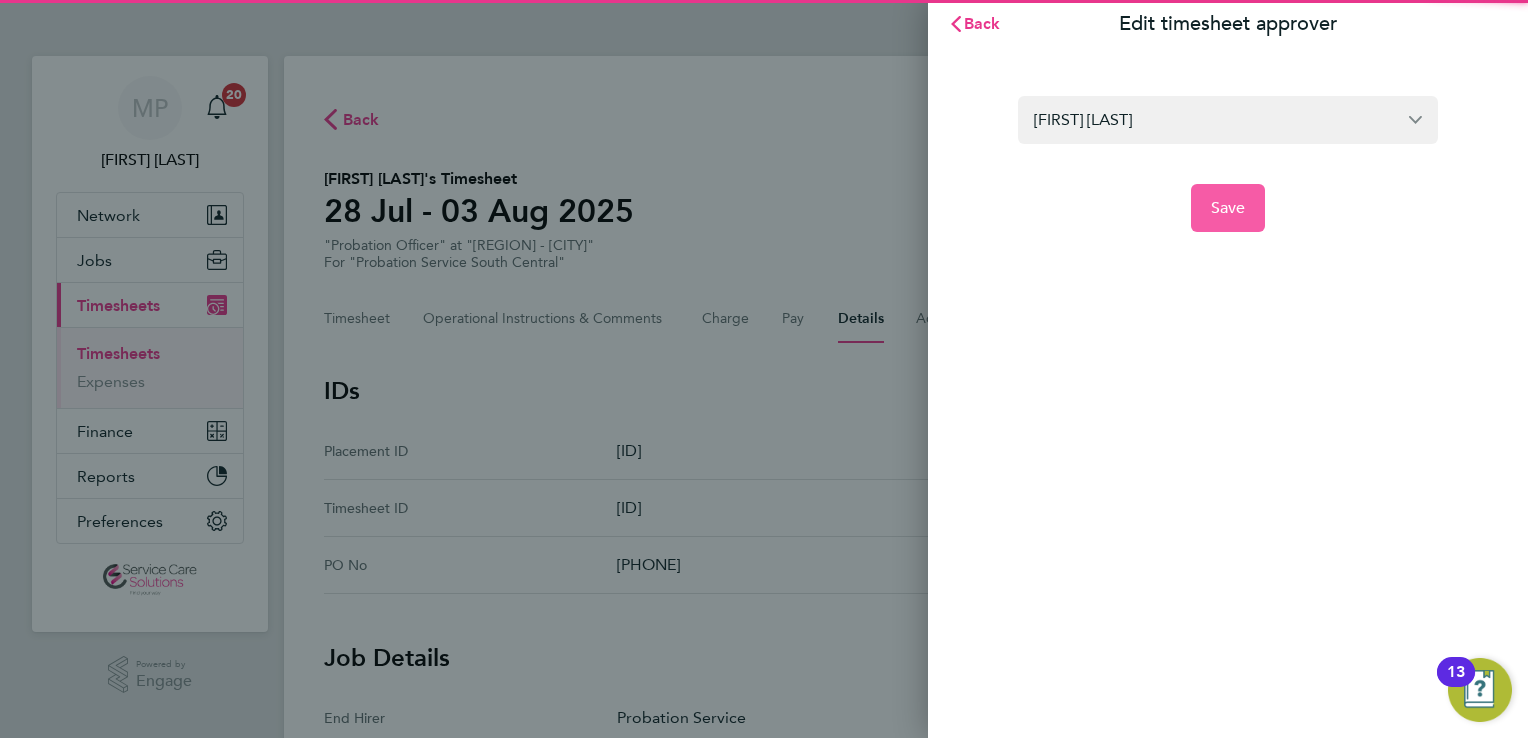 click on "Save" 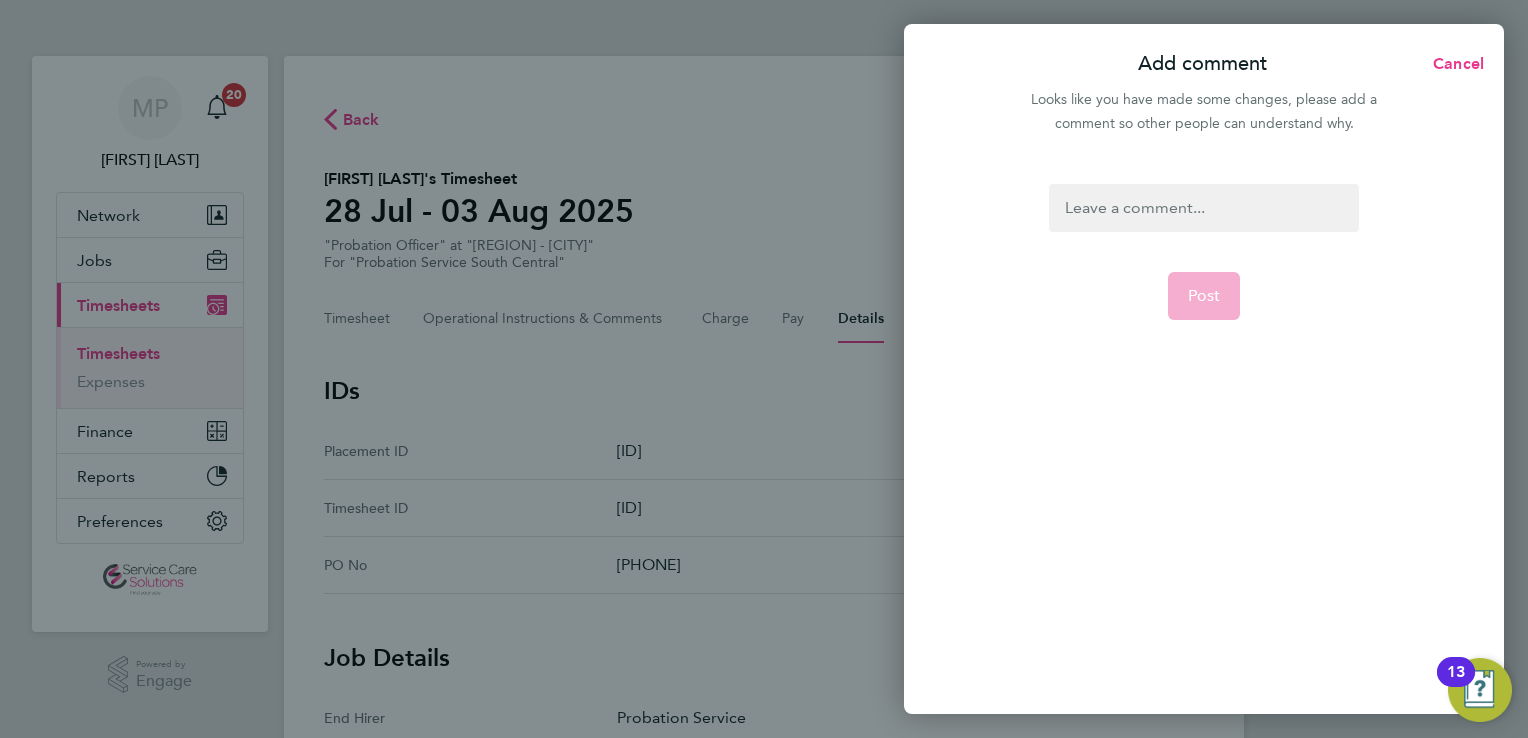 click at bounding box center (1203, 208) 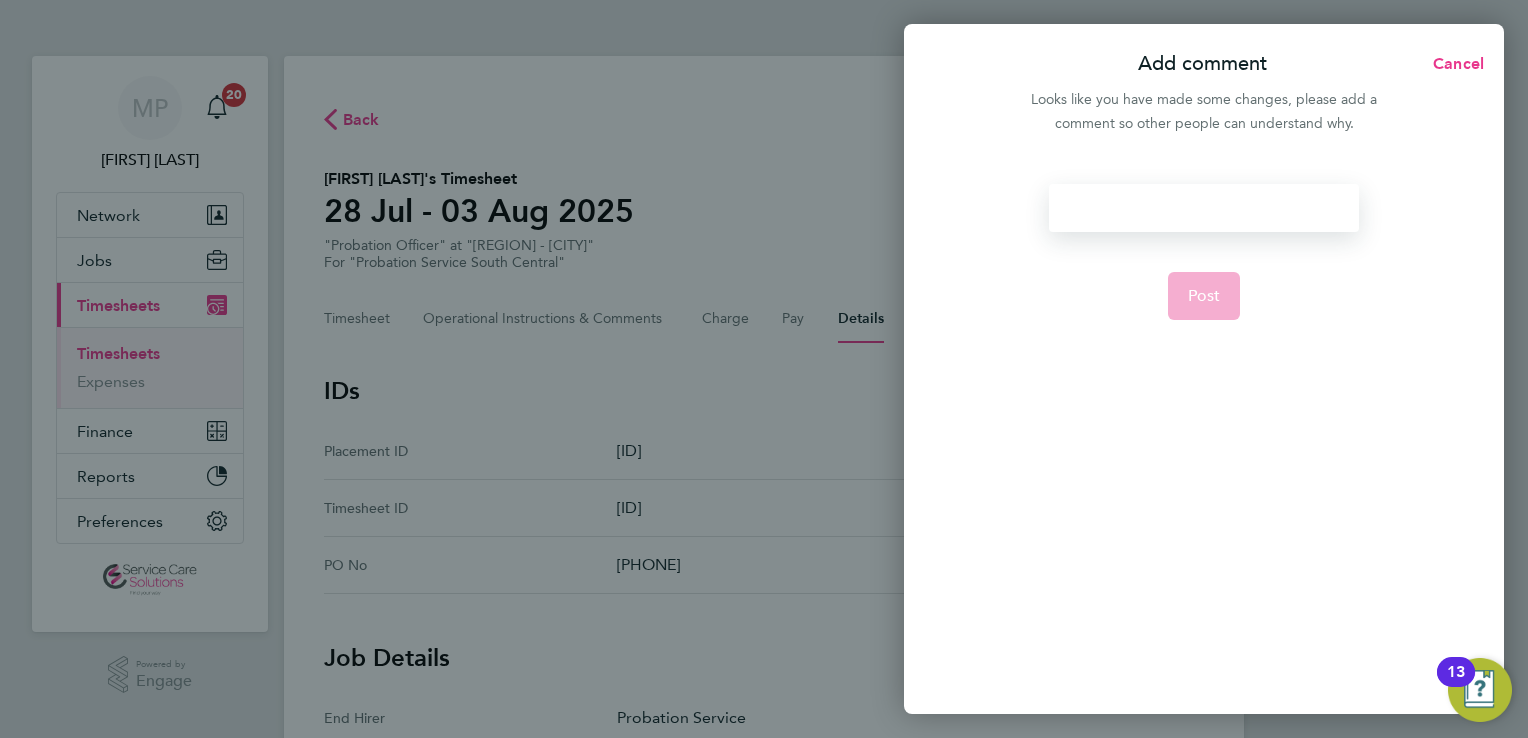 click at bounding box center [1203, 208] 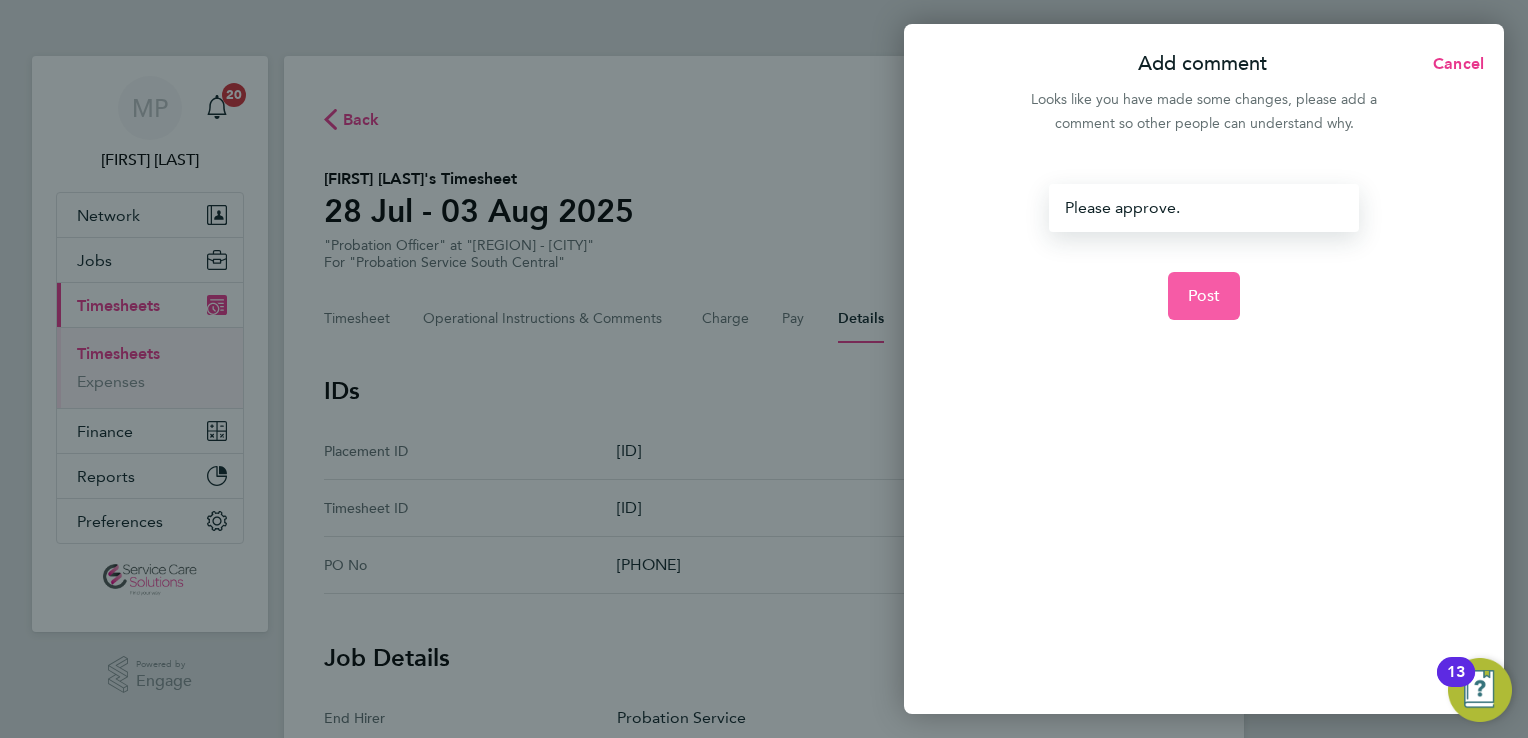 click on "Post" 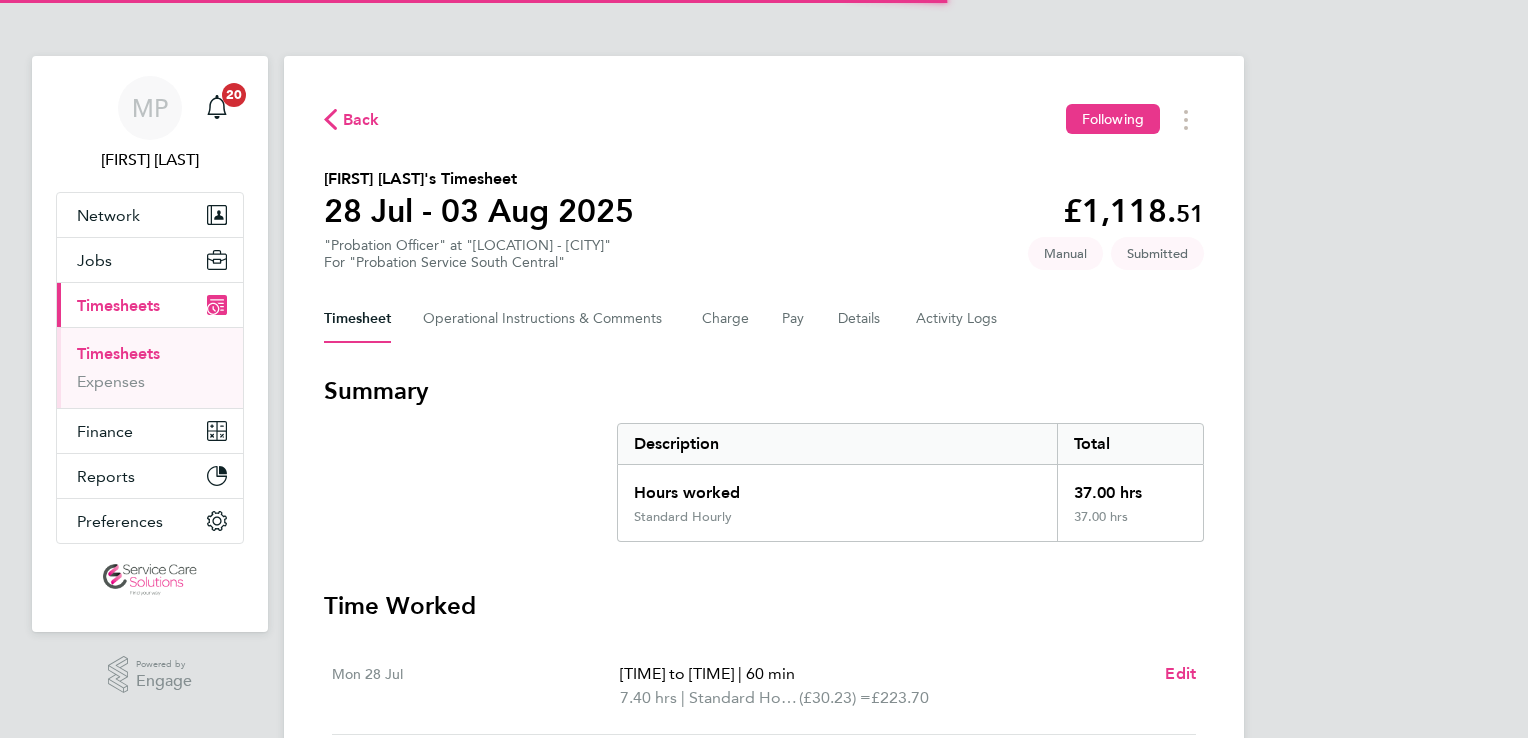 scroll, scrollTop: 0, scrollLeft: 0, axis: both 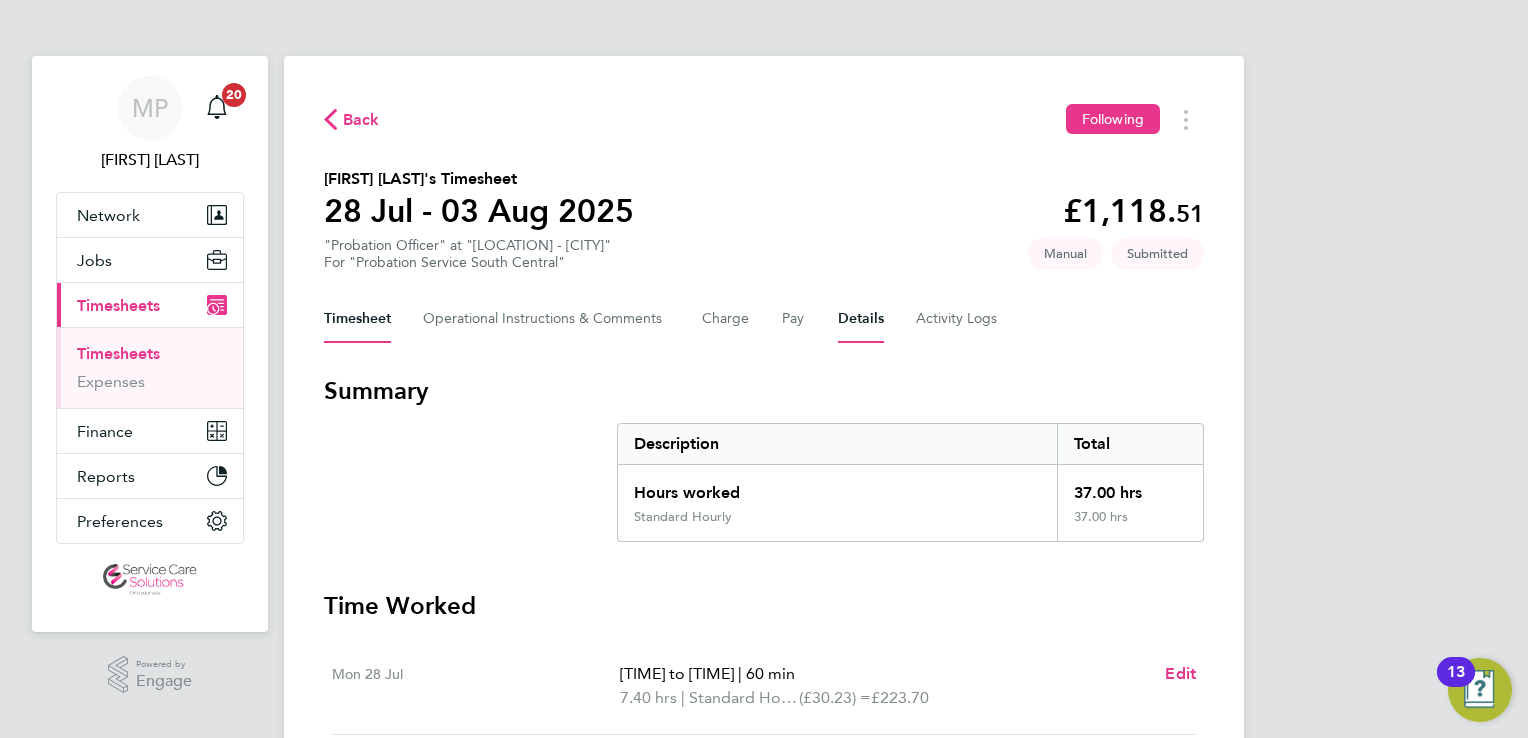 click on "Details" at bounding box center [861, 319] 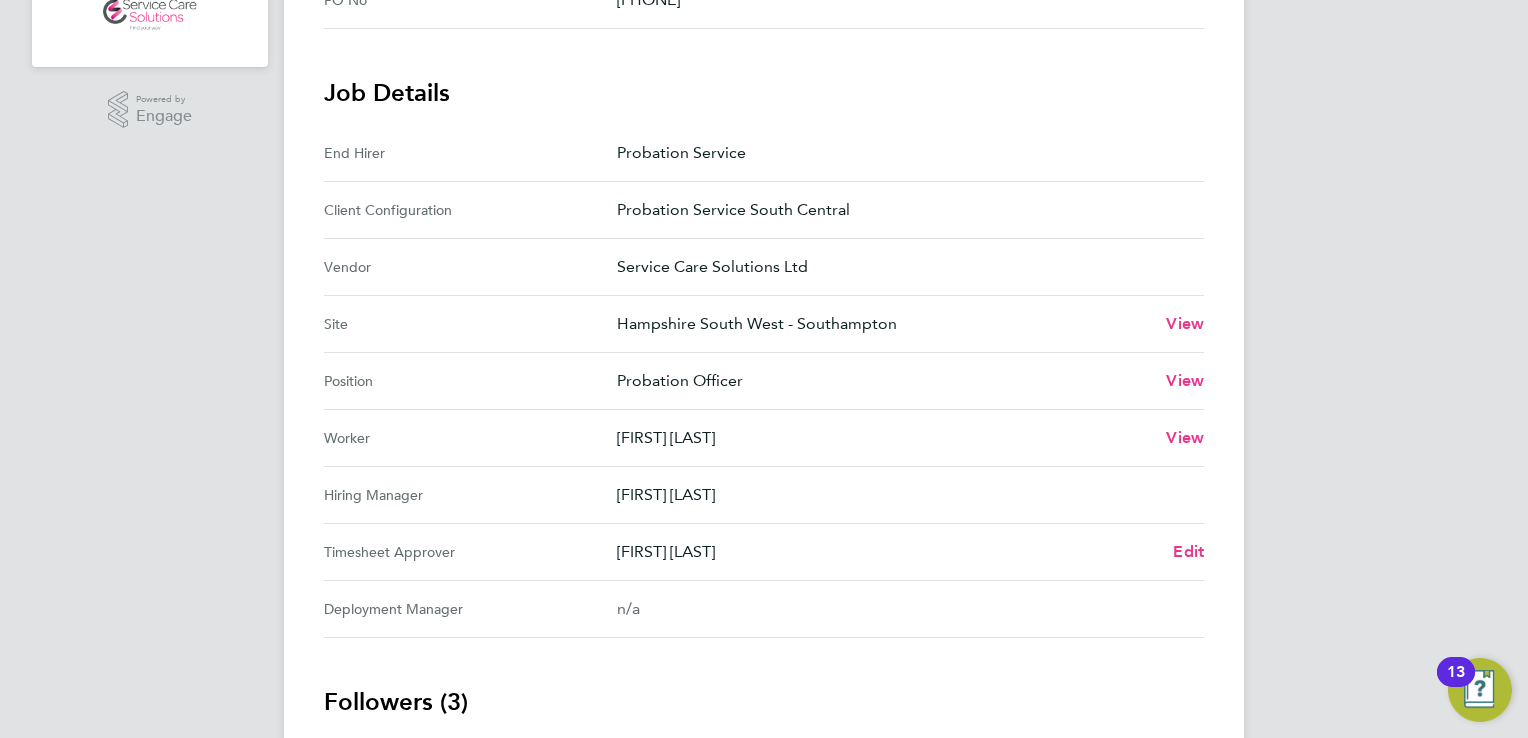 scroll, scrollTop: 600, scrollLeft: 0, axis: vertical 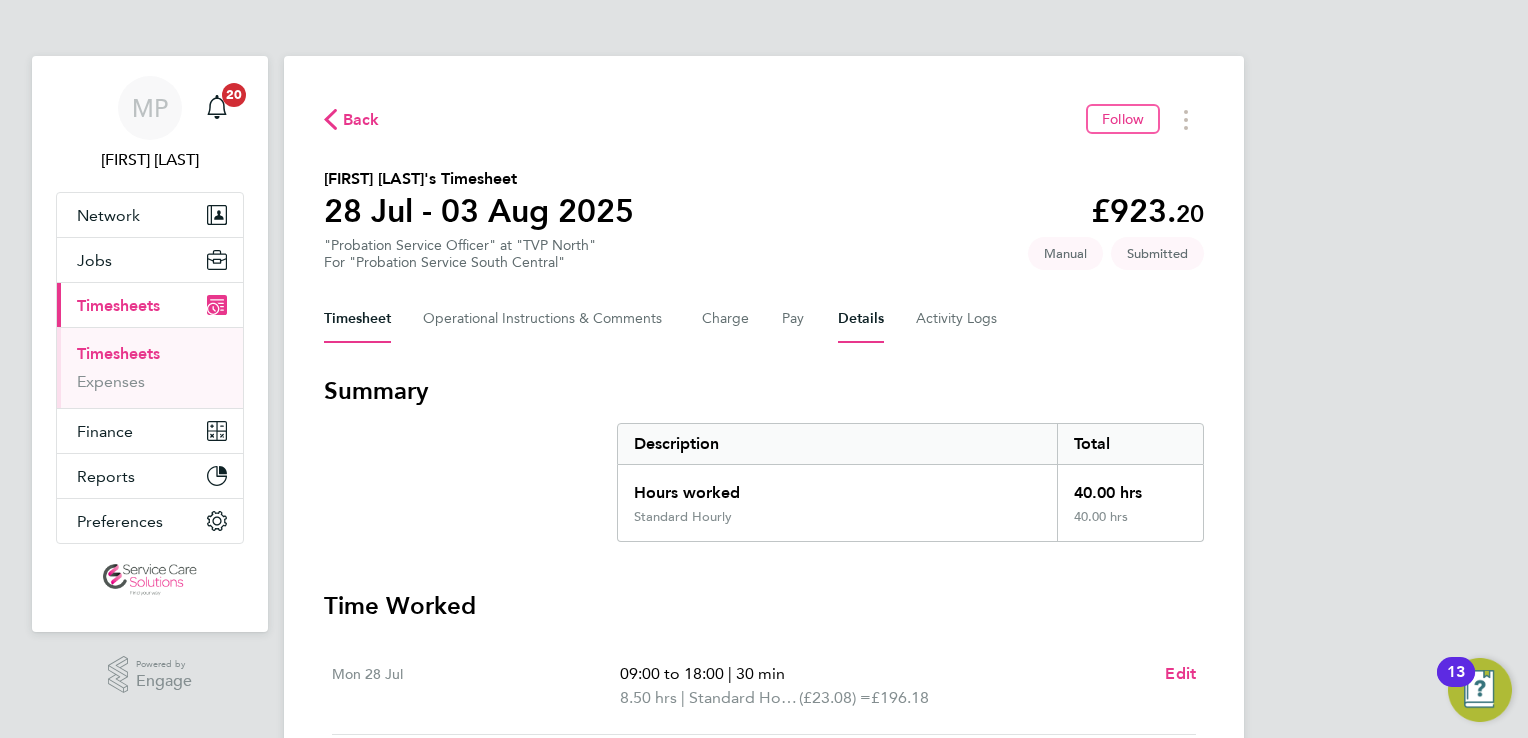 click on "Details" at bounding box center (861, 319) 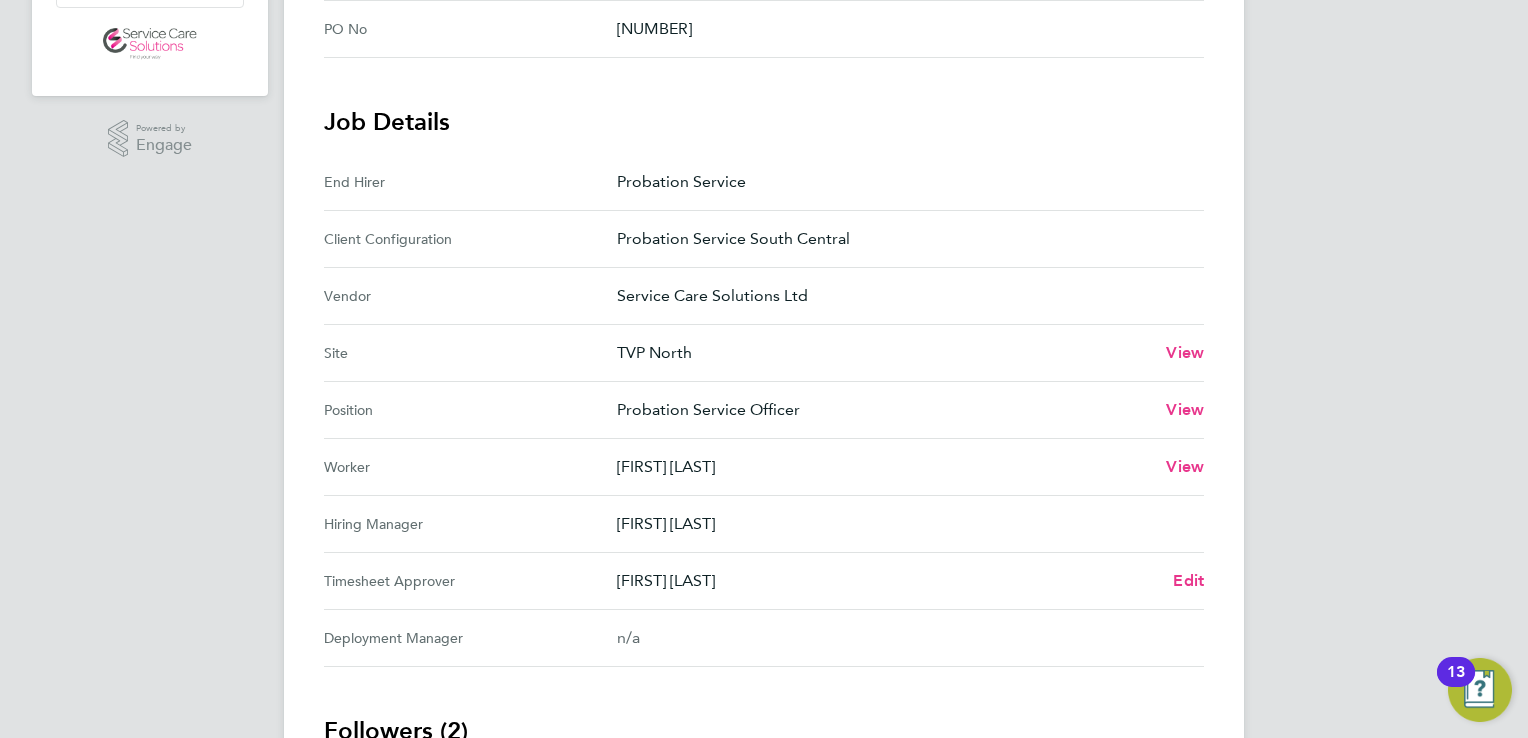scroll, scrollTop: 700, scrollLeft: 0, axis: vertical 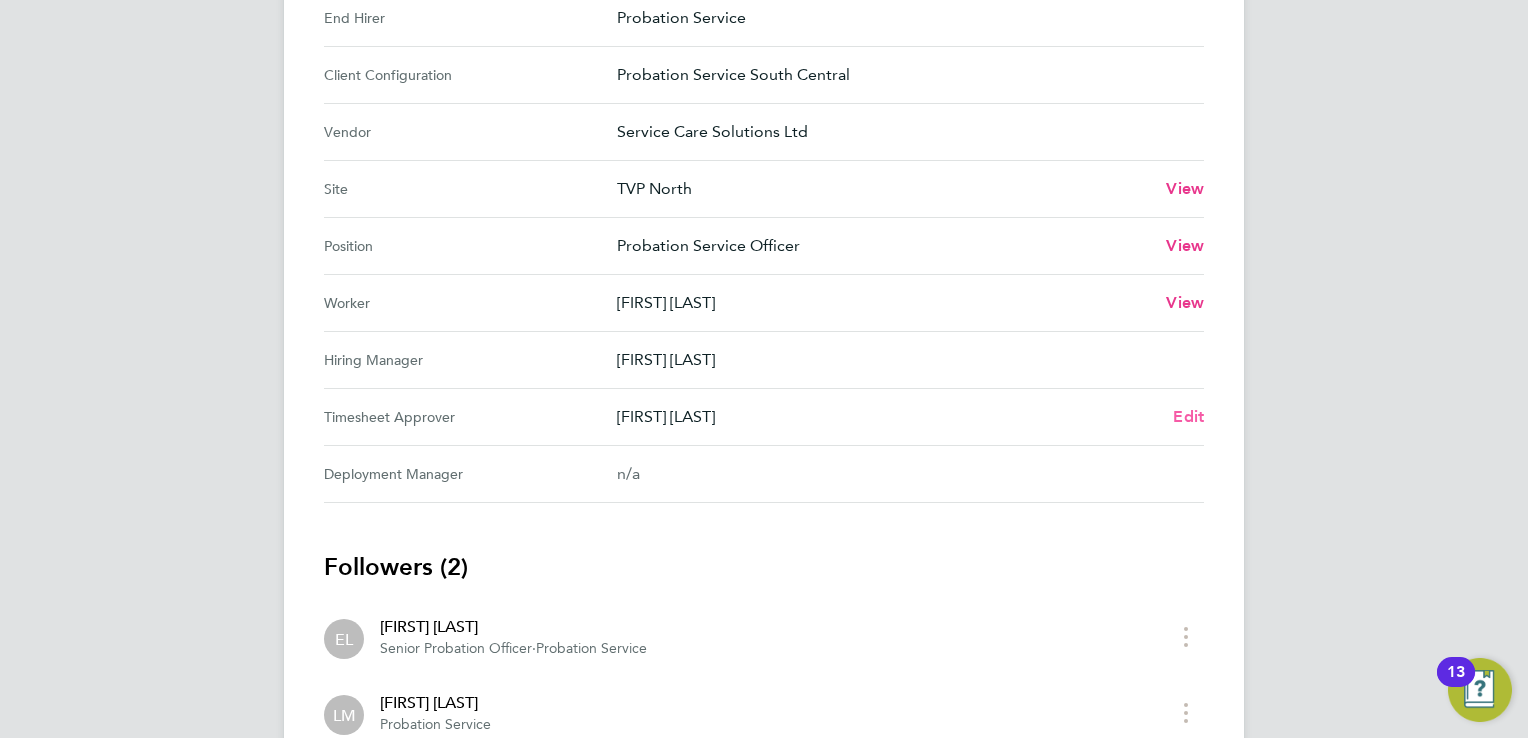 click on "Edit" at bounding box center (1188, 416) 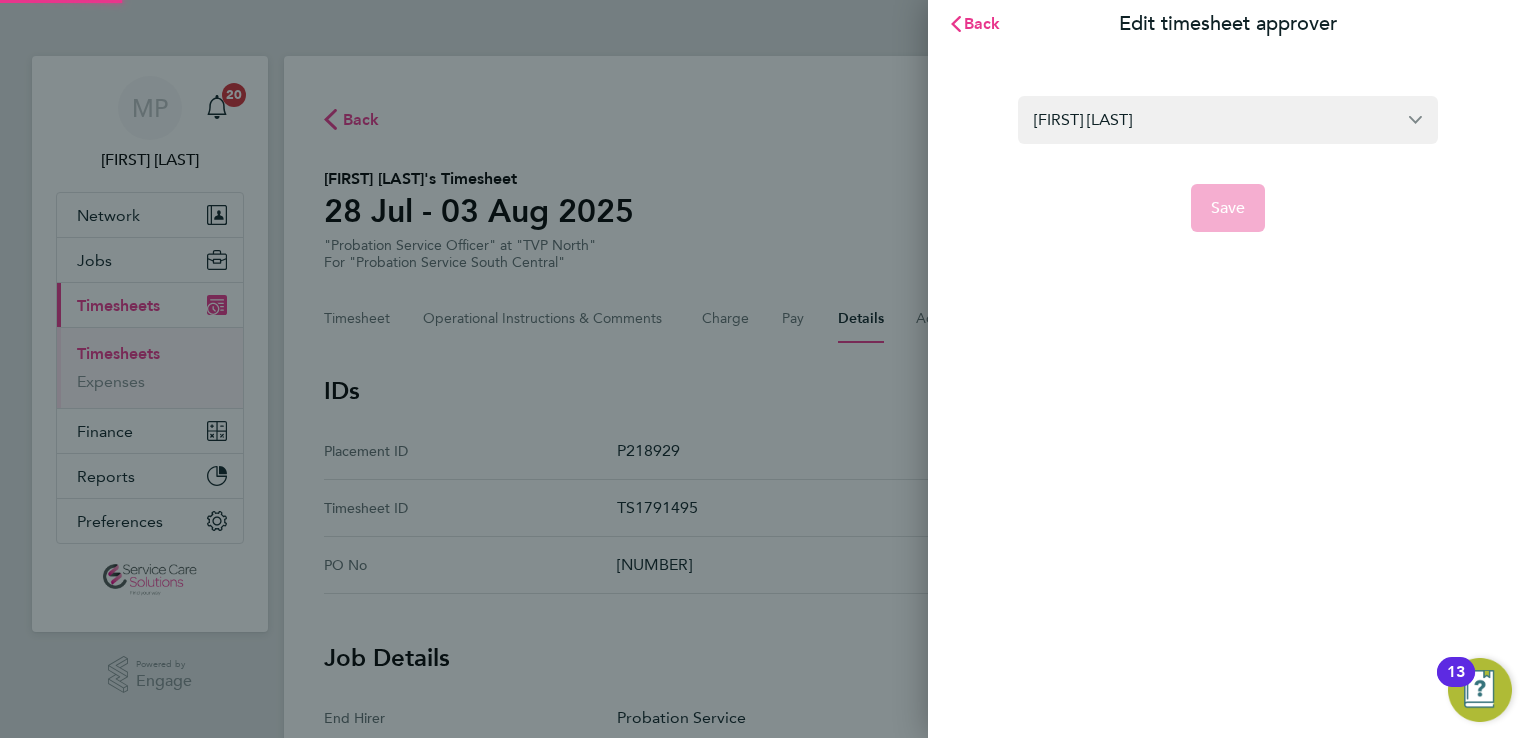scroll, scrollTop: 0, scrollLeft: 0, axis: both 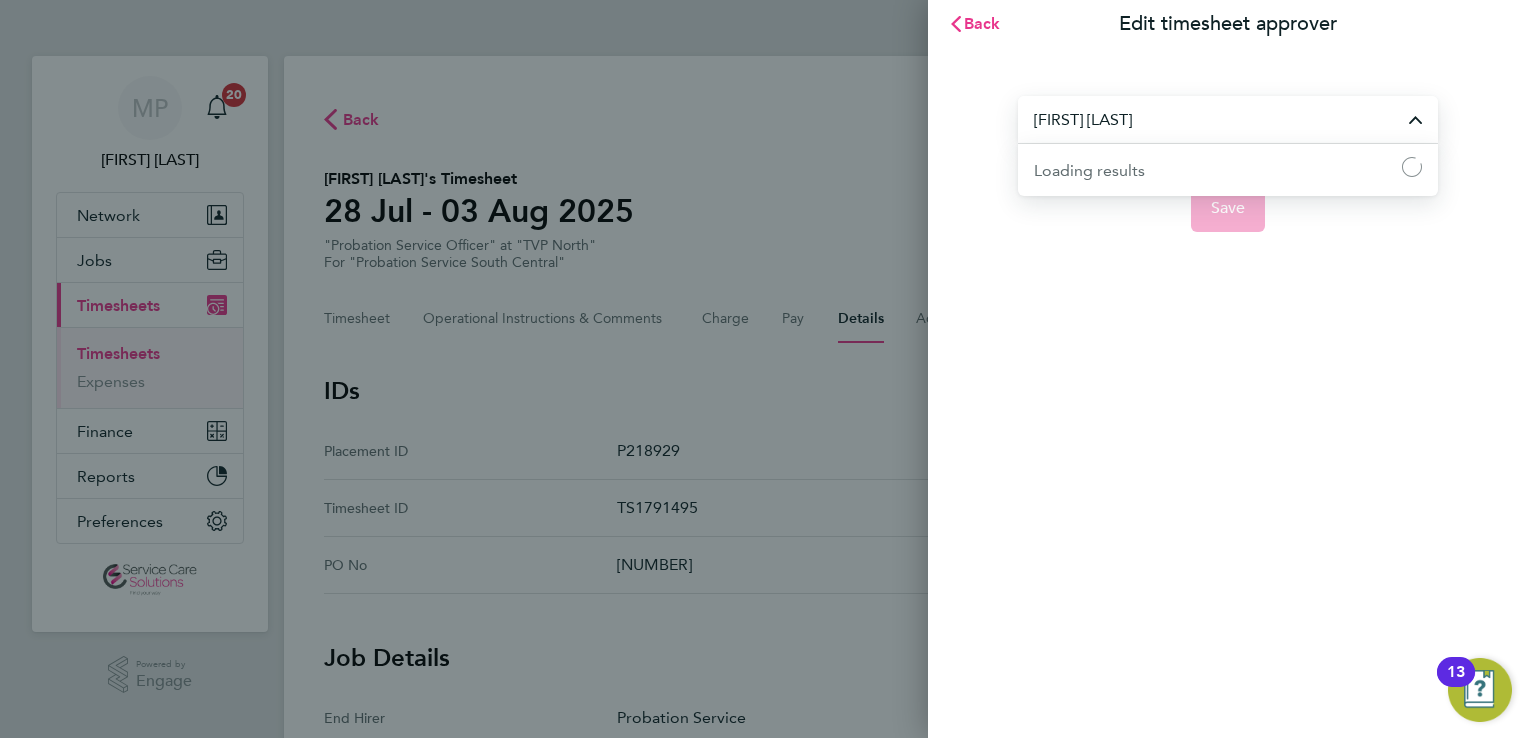 click on "Elizabeth Lowe" at bounding box center [1228, 119] 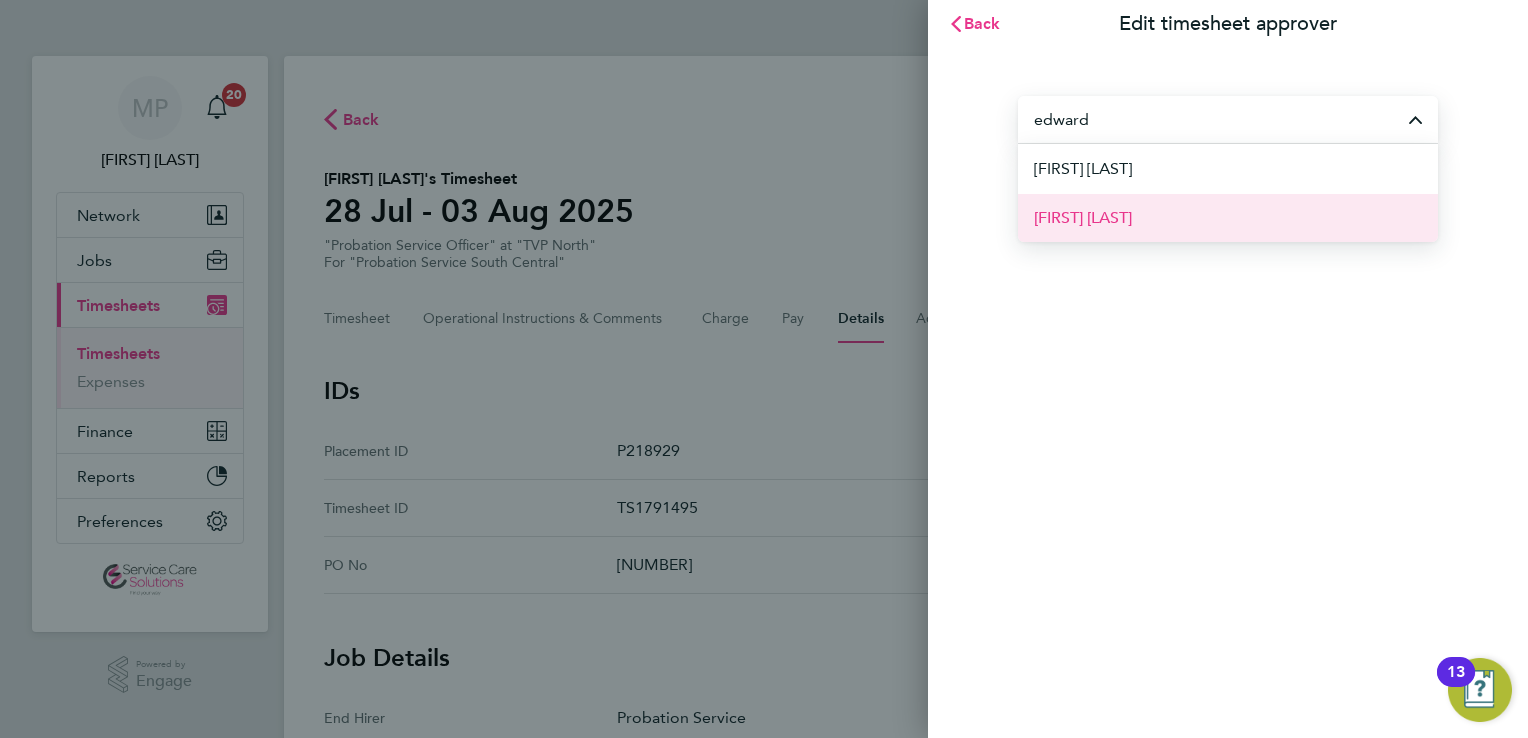 click on "Edward Scullard" at bounding box center [1228, 217] 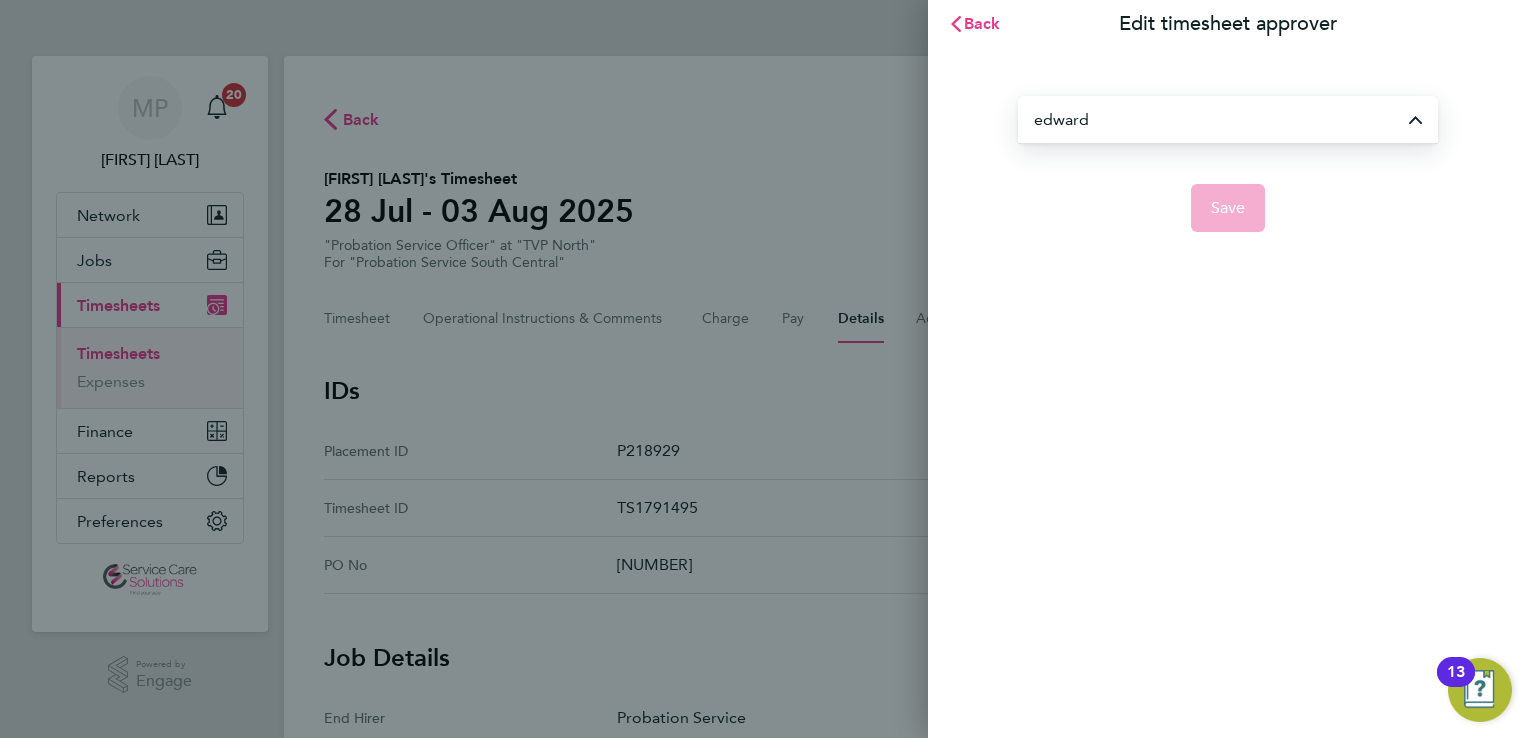 type on "Edward Scullard" 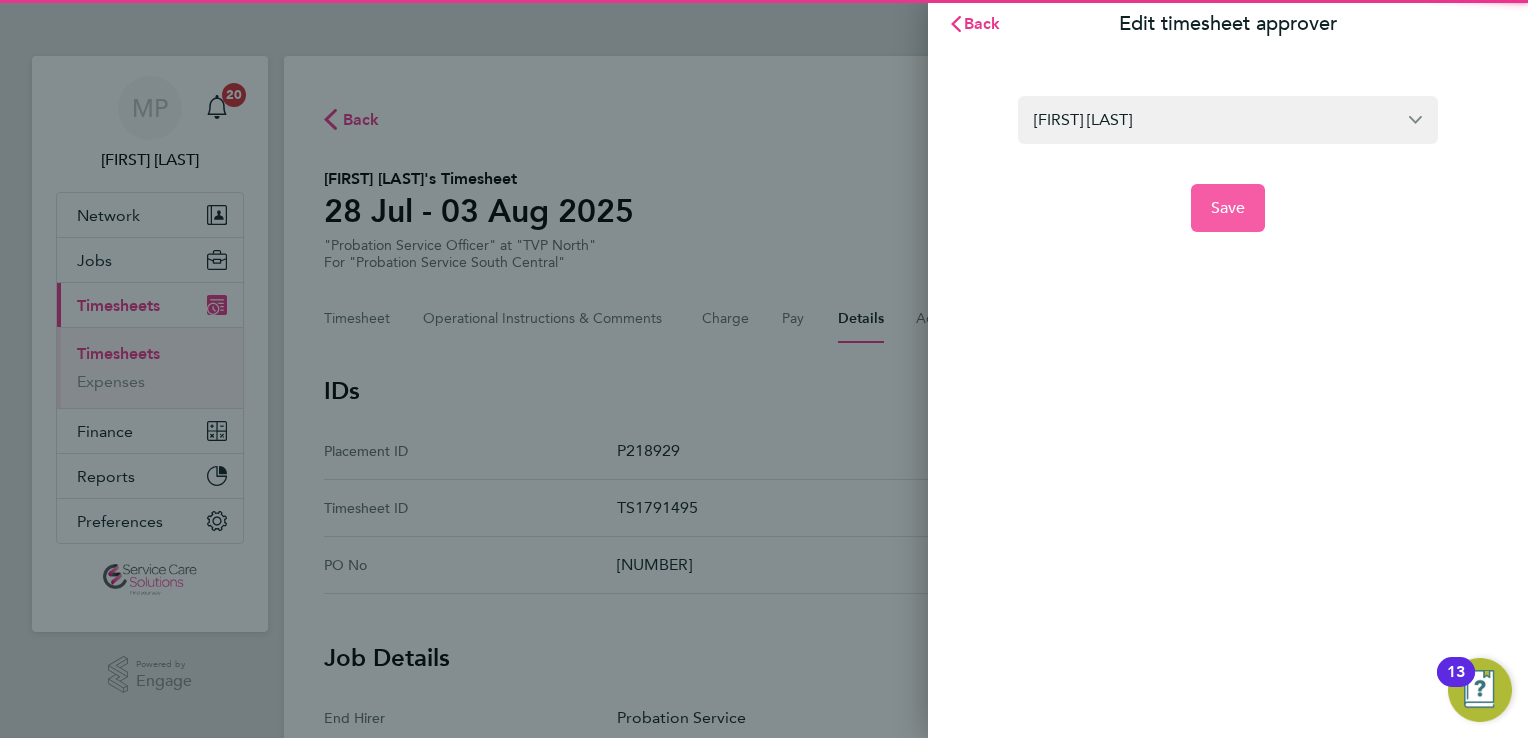 click on "Save" 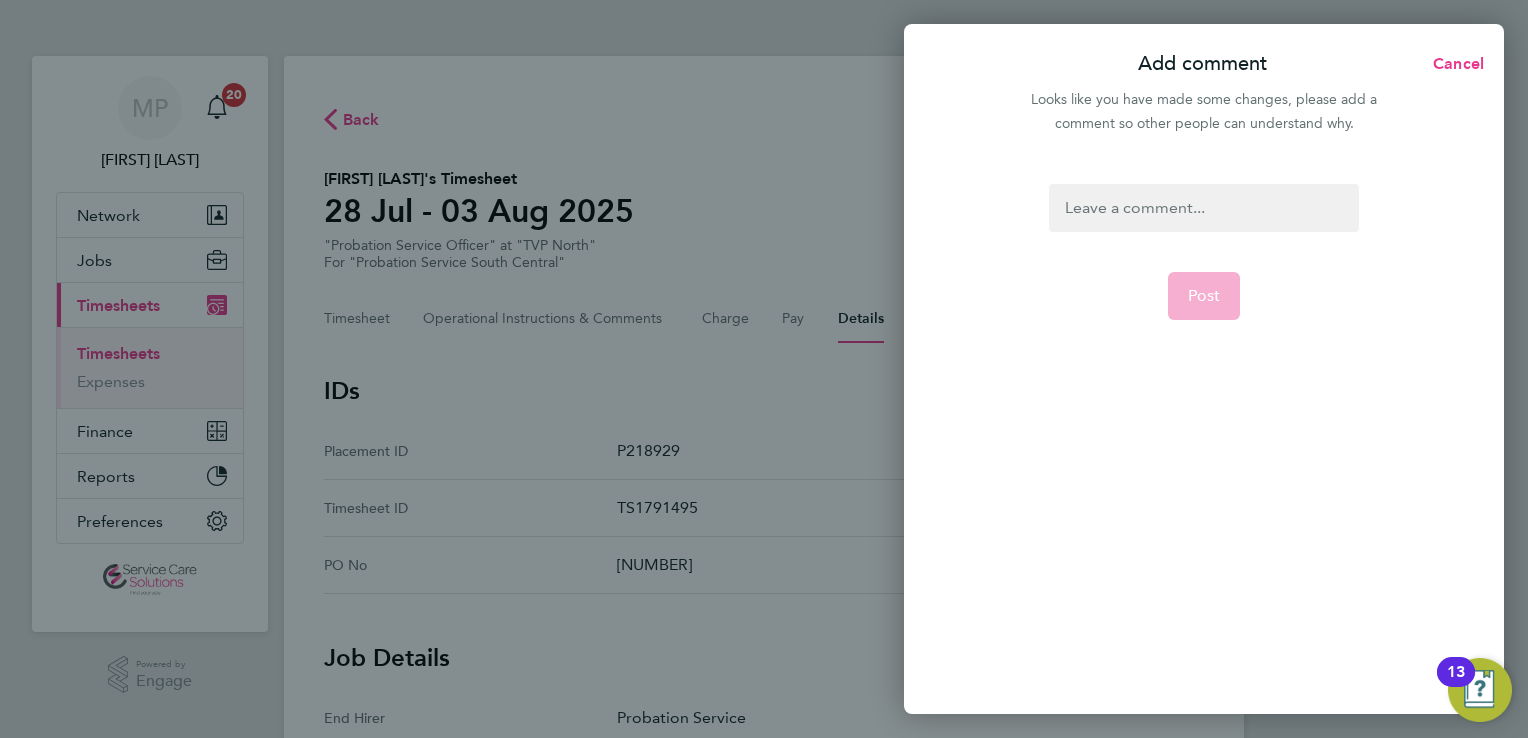 click at bounding box center [1203, 208] 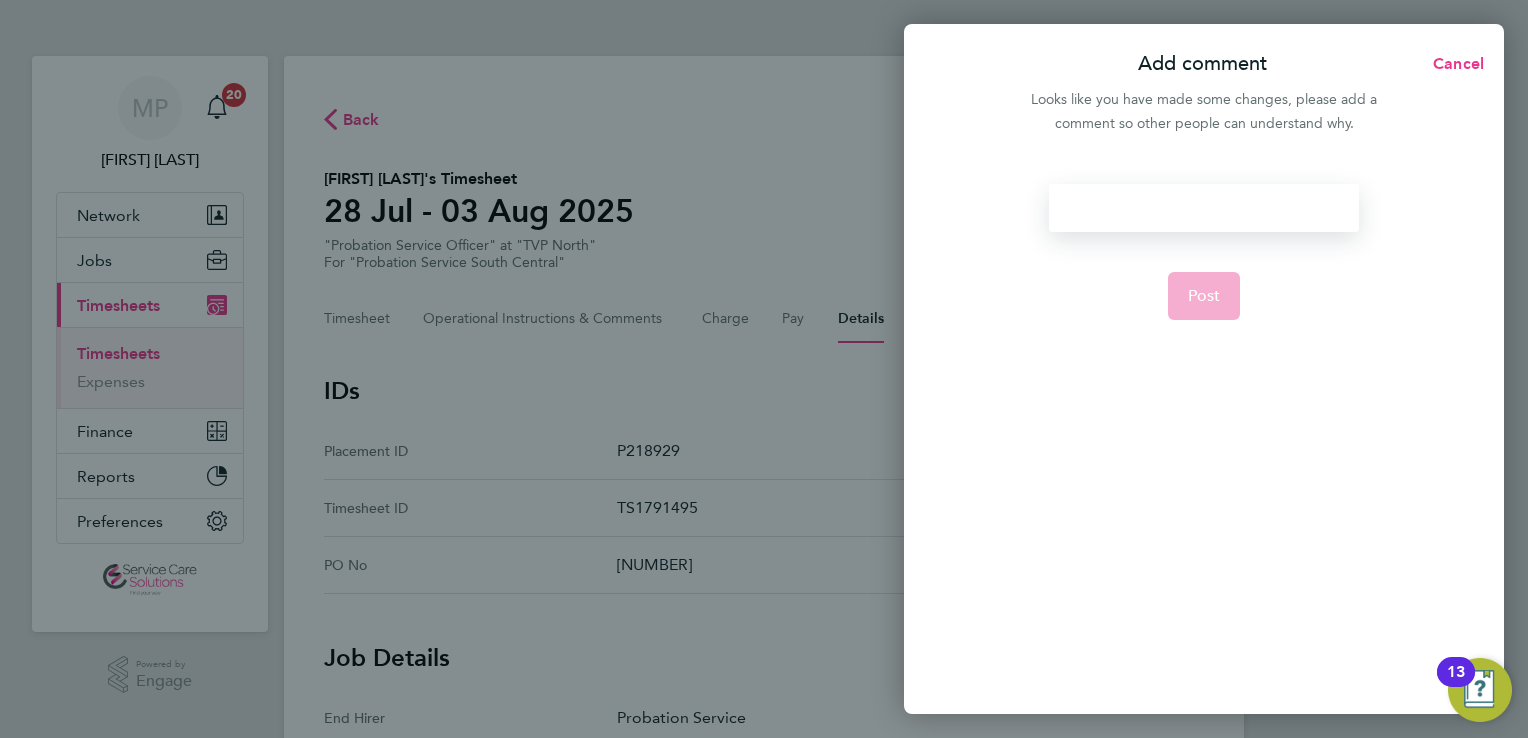 click at bounding box center [1203, 208] 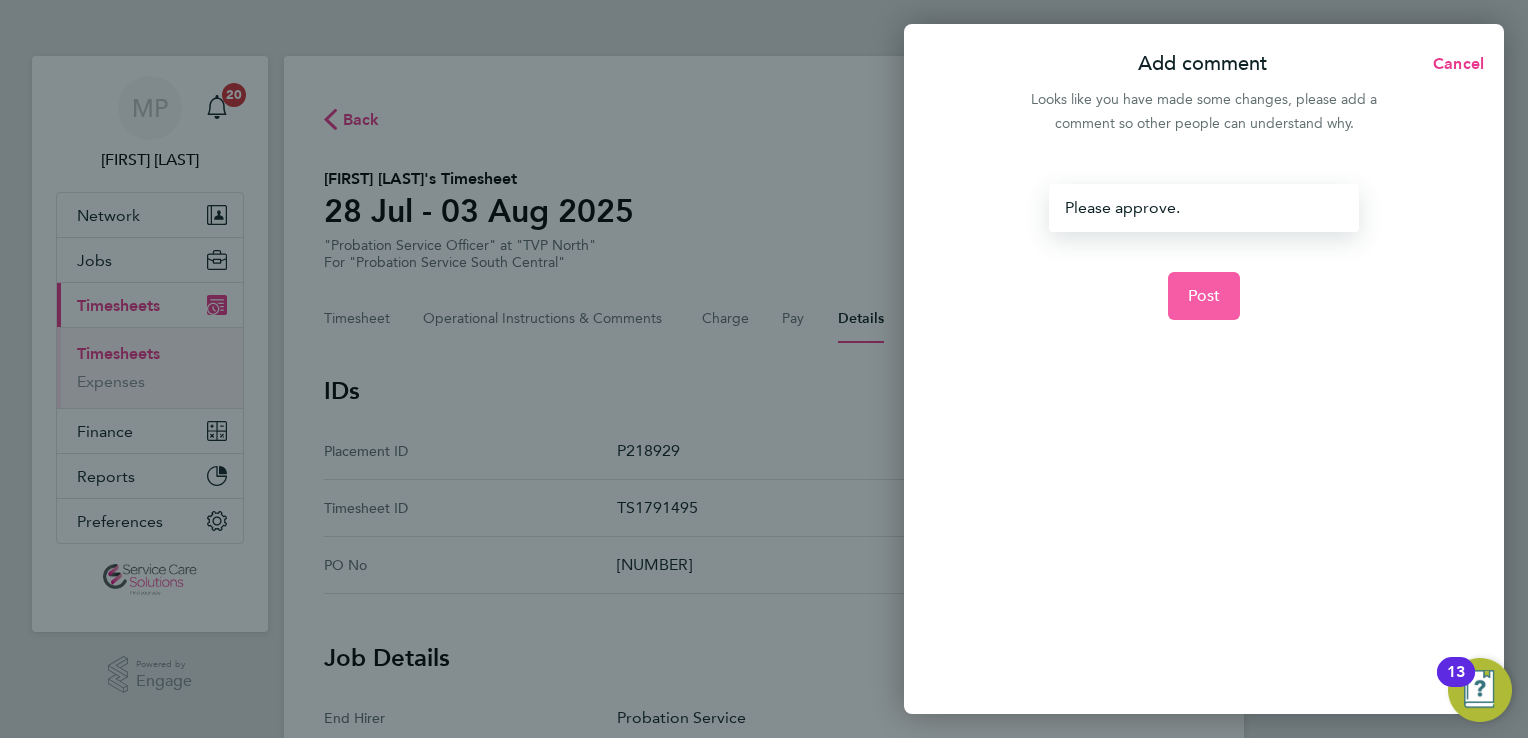 click on "Post" 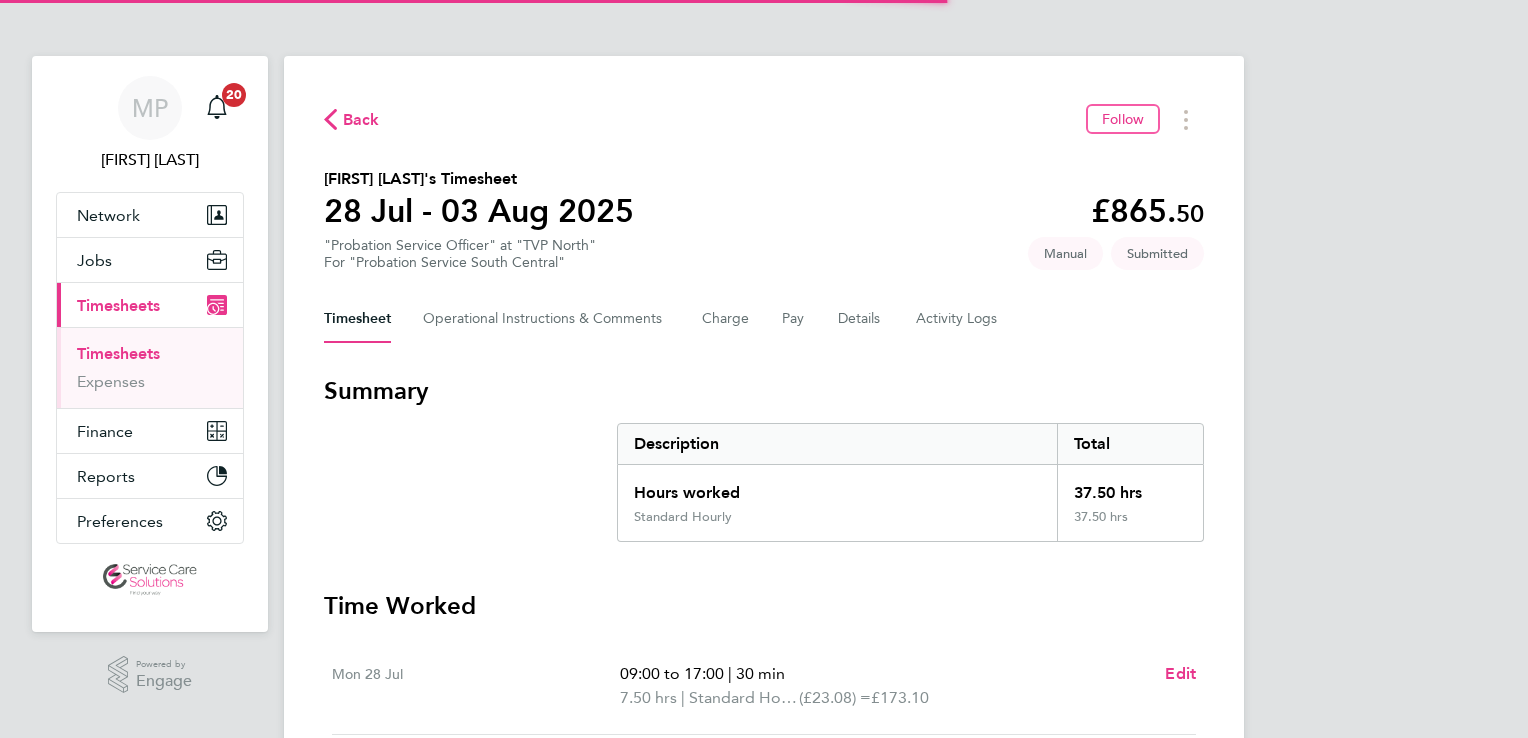 scroll, scrollTop: 0, scrollLeft: 0, axis: both 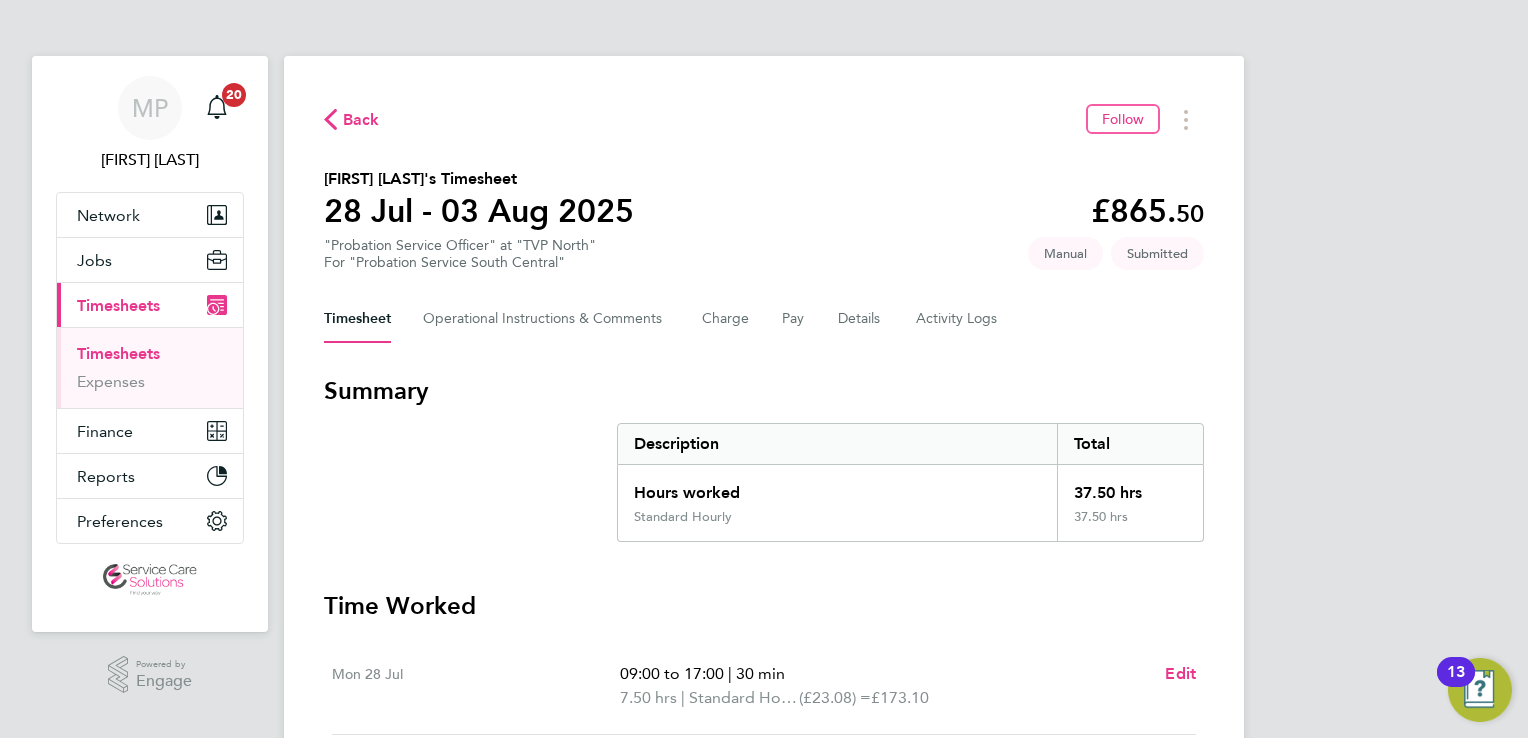click on "Timesheet   Operational Instructions & Comments   Charge   Pay   Details   Activity Logs" 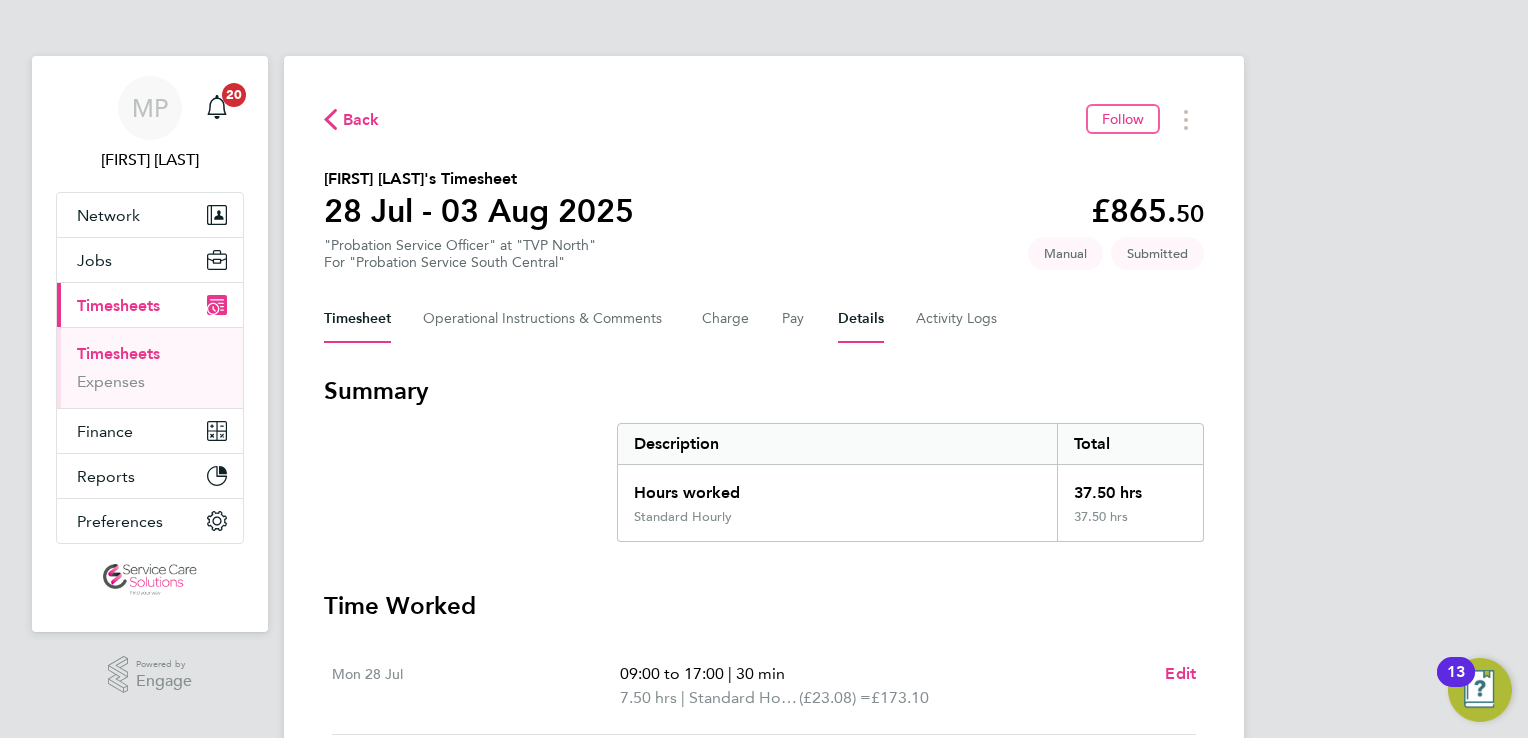 click on "Details" at bounding box center (861, 319) 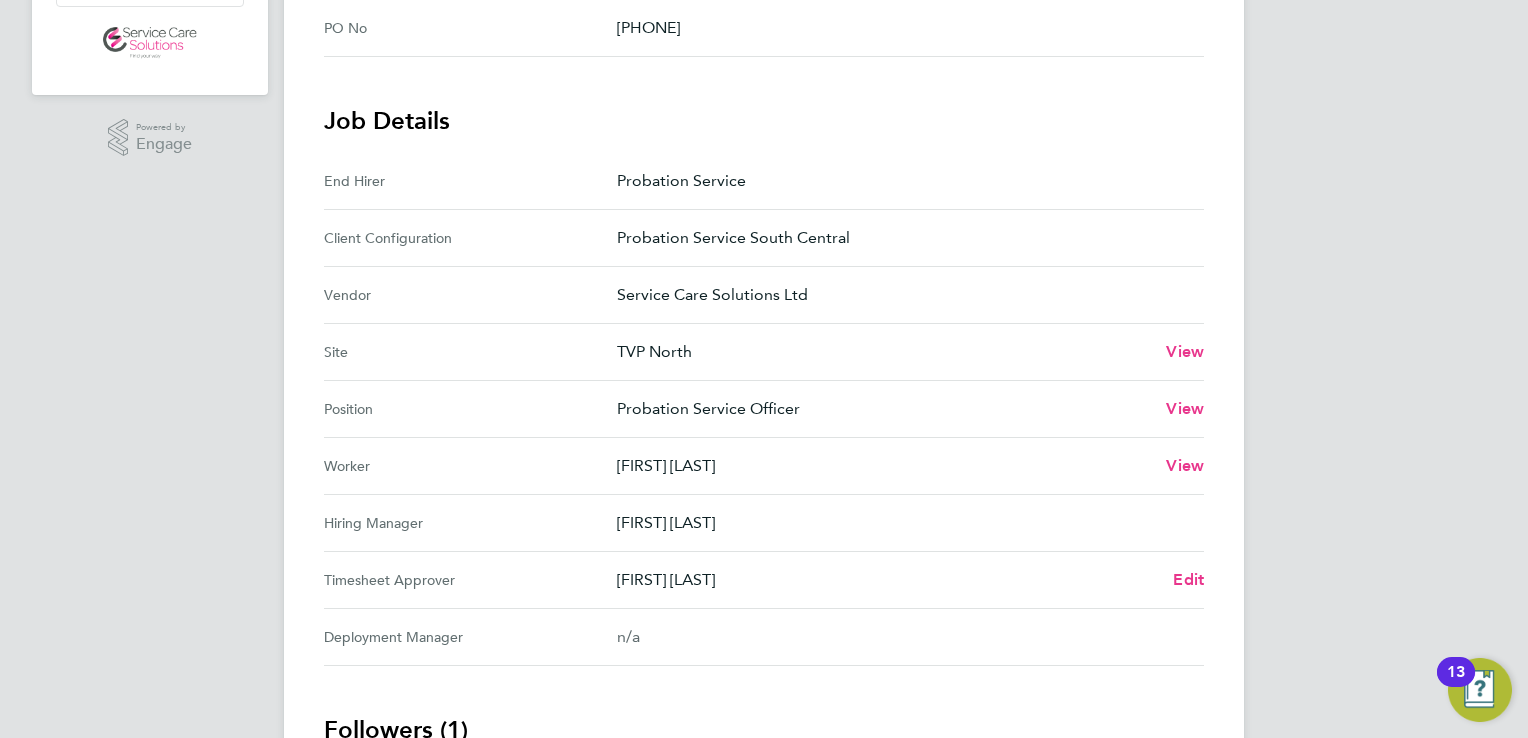 scroll, scrollTop: 700, scrollLeft: 0, axis: vertical 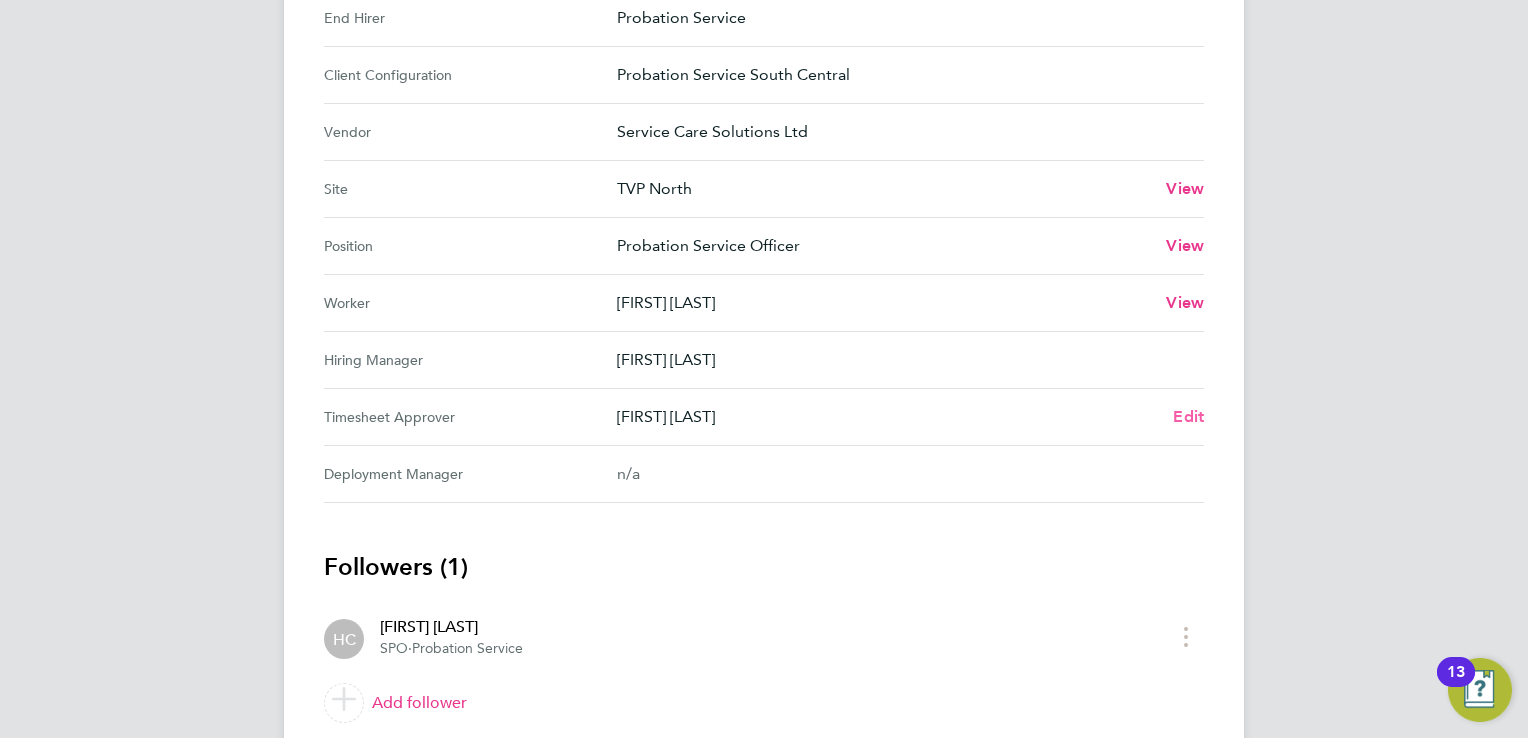click on "Edit" at bounding box center (1188, 416) 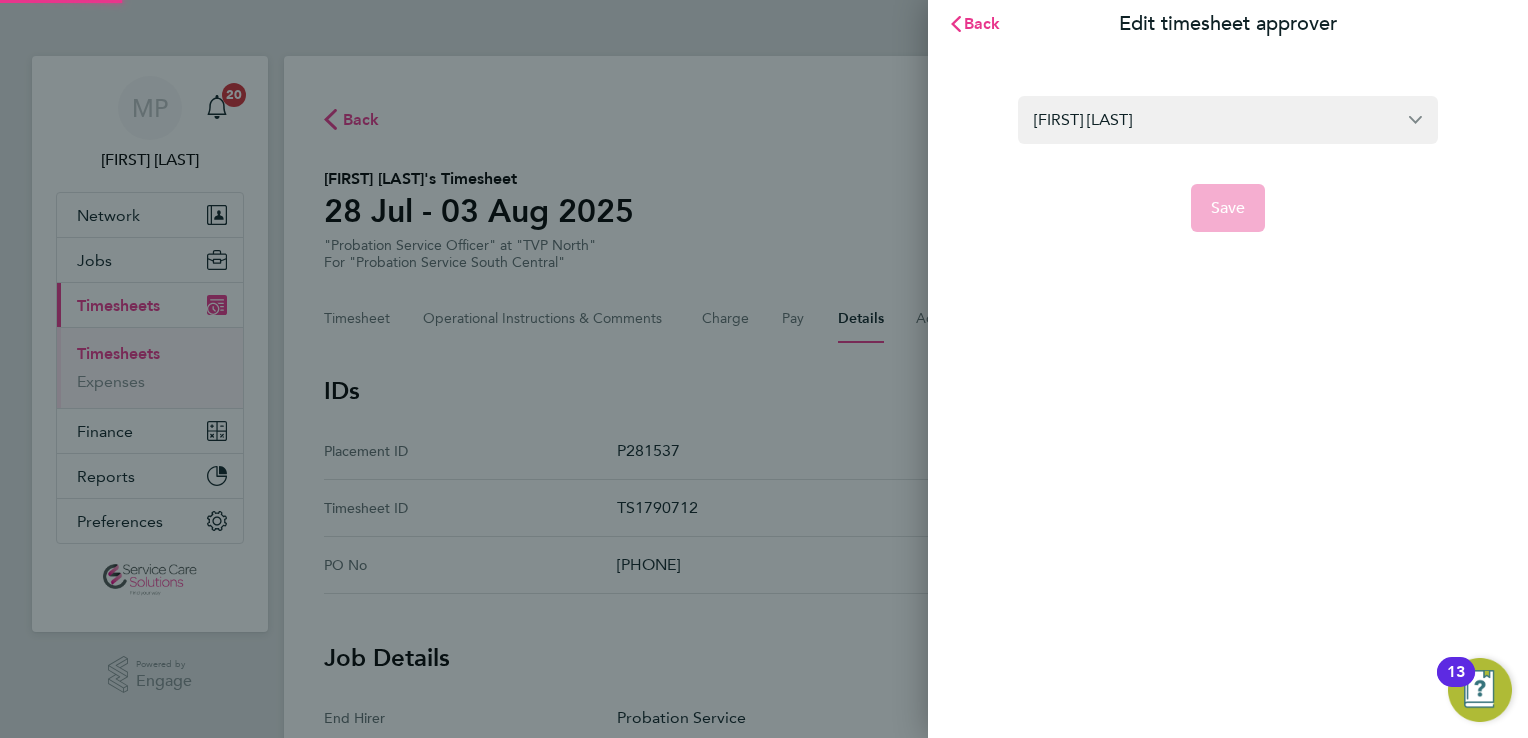 scroll, scrollTop: 0, scrollLeft: 0, axis: both 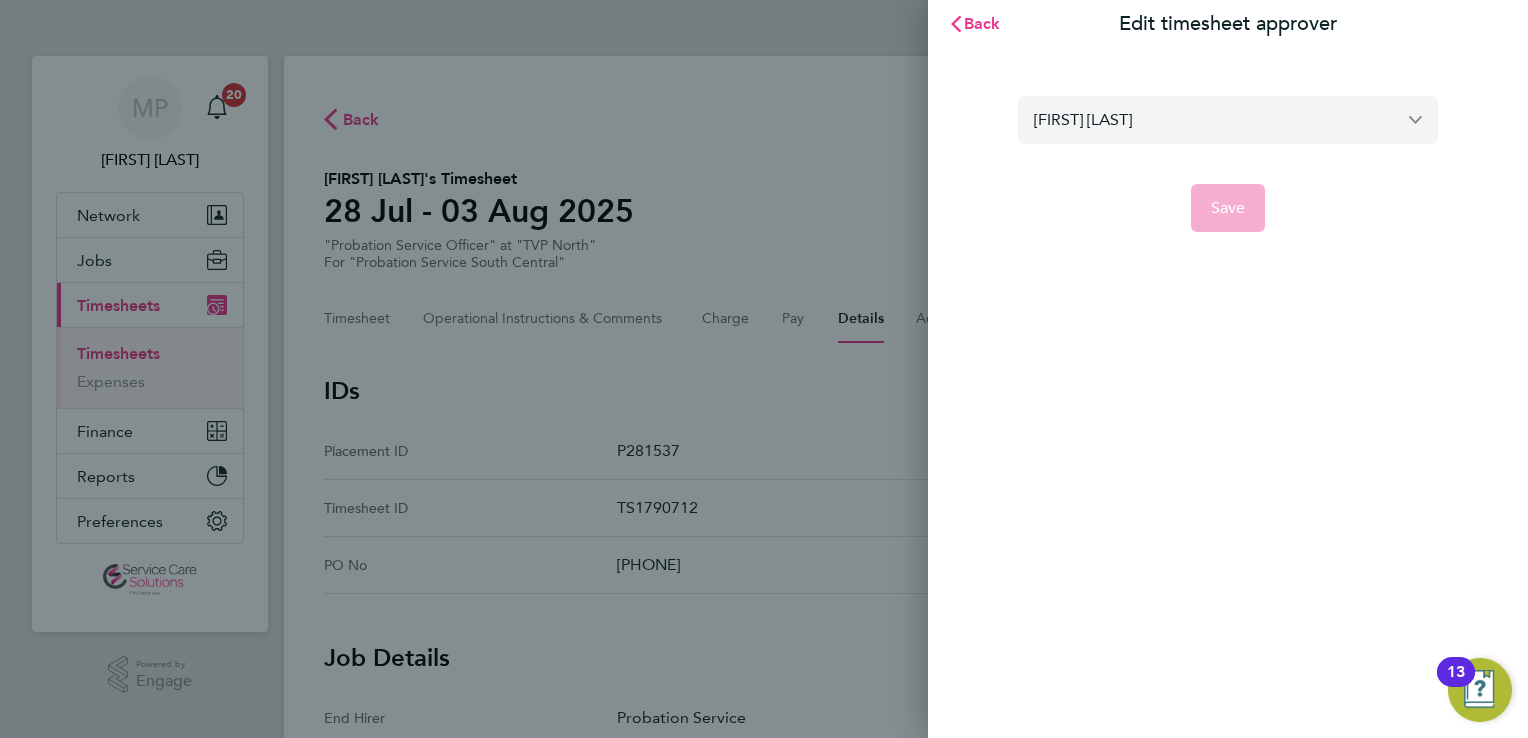 click on "Hayley Case" at bounding box center (1228, 119) 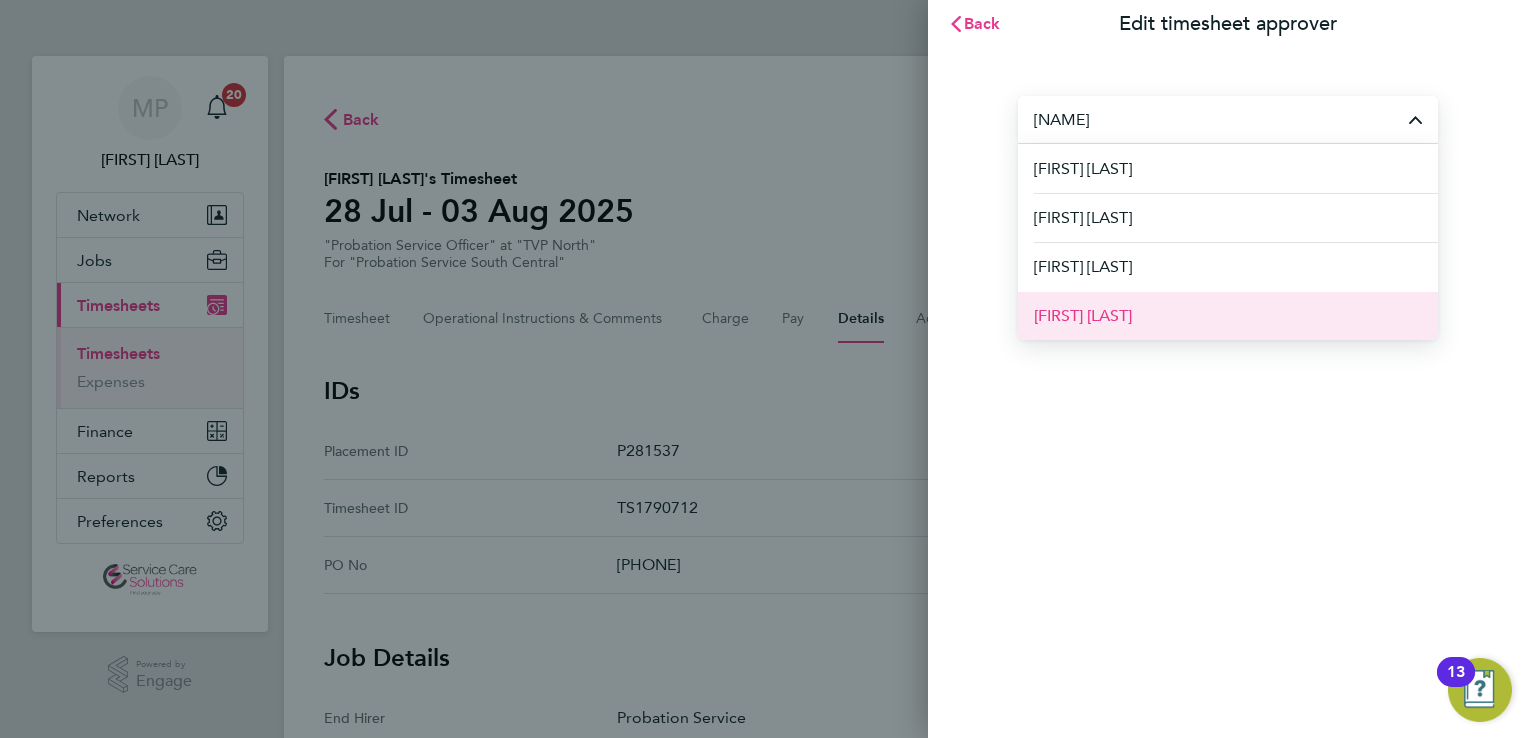 click on "Caroline Monaghan" at bounding box center [1228, 315] 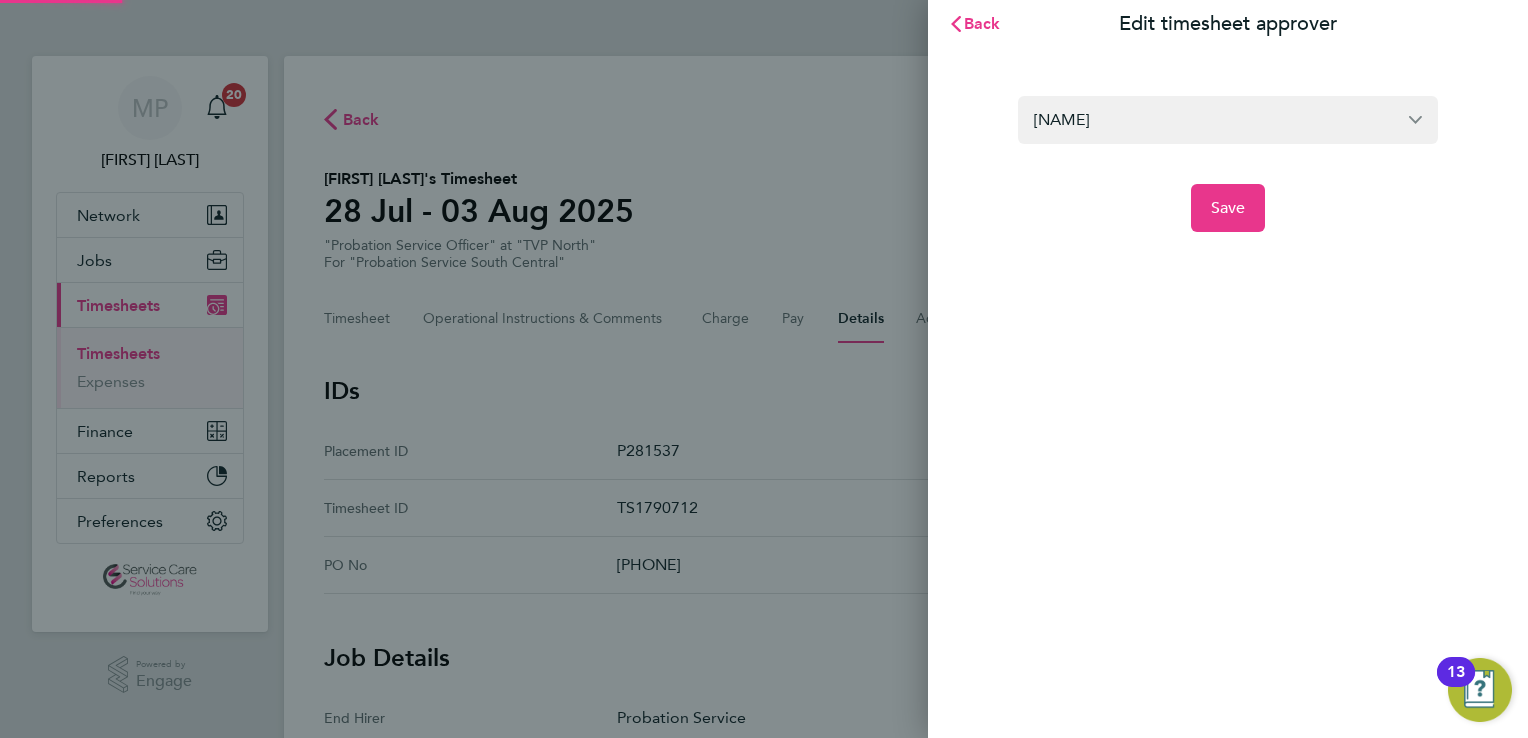 type on "Caroline Monaghan" 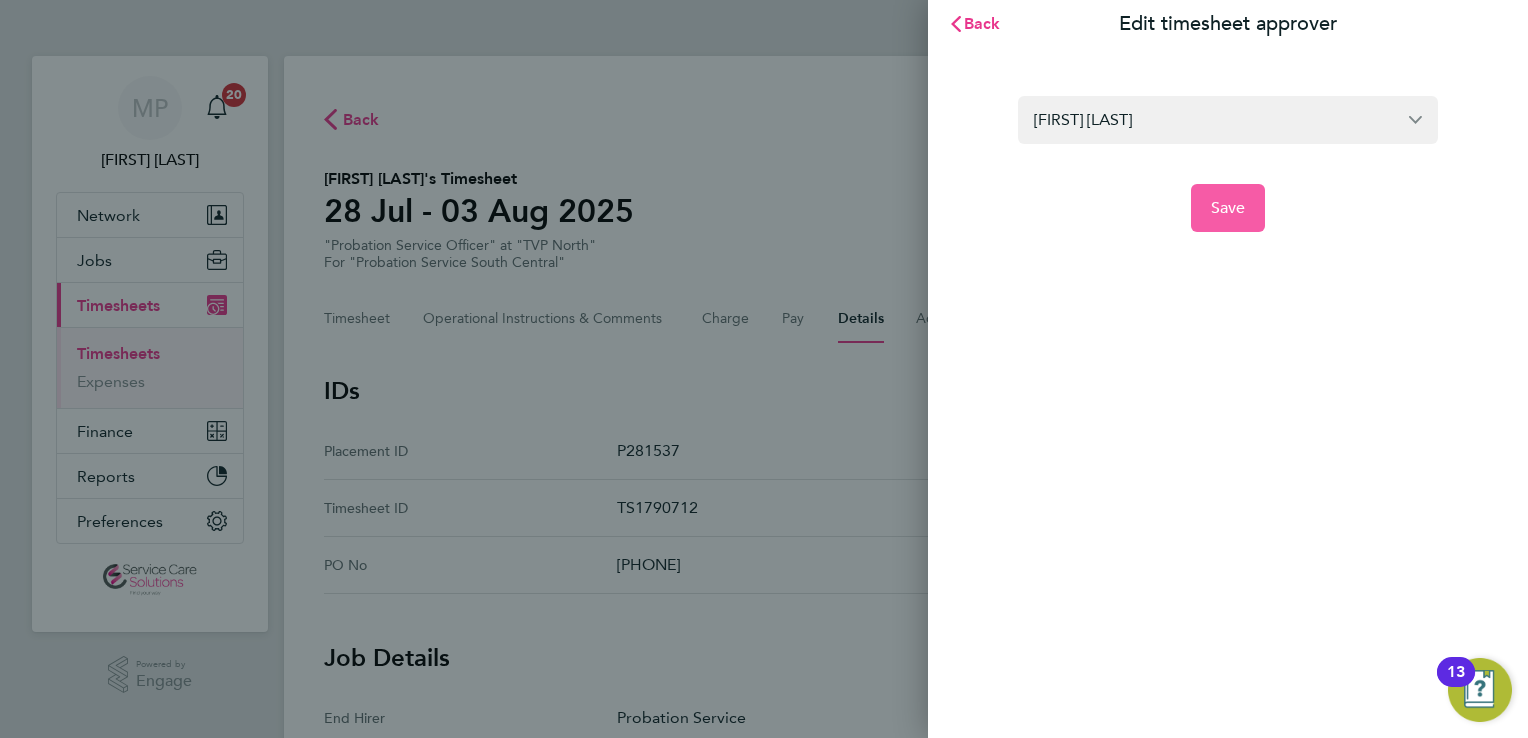 click on "Save" 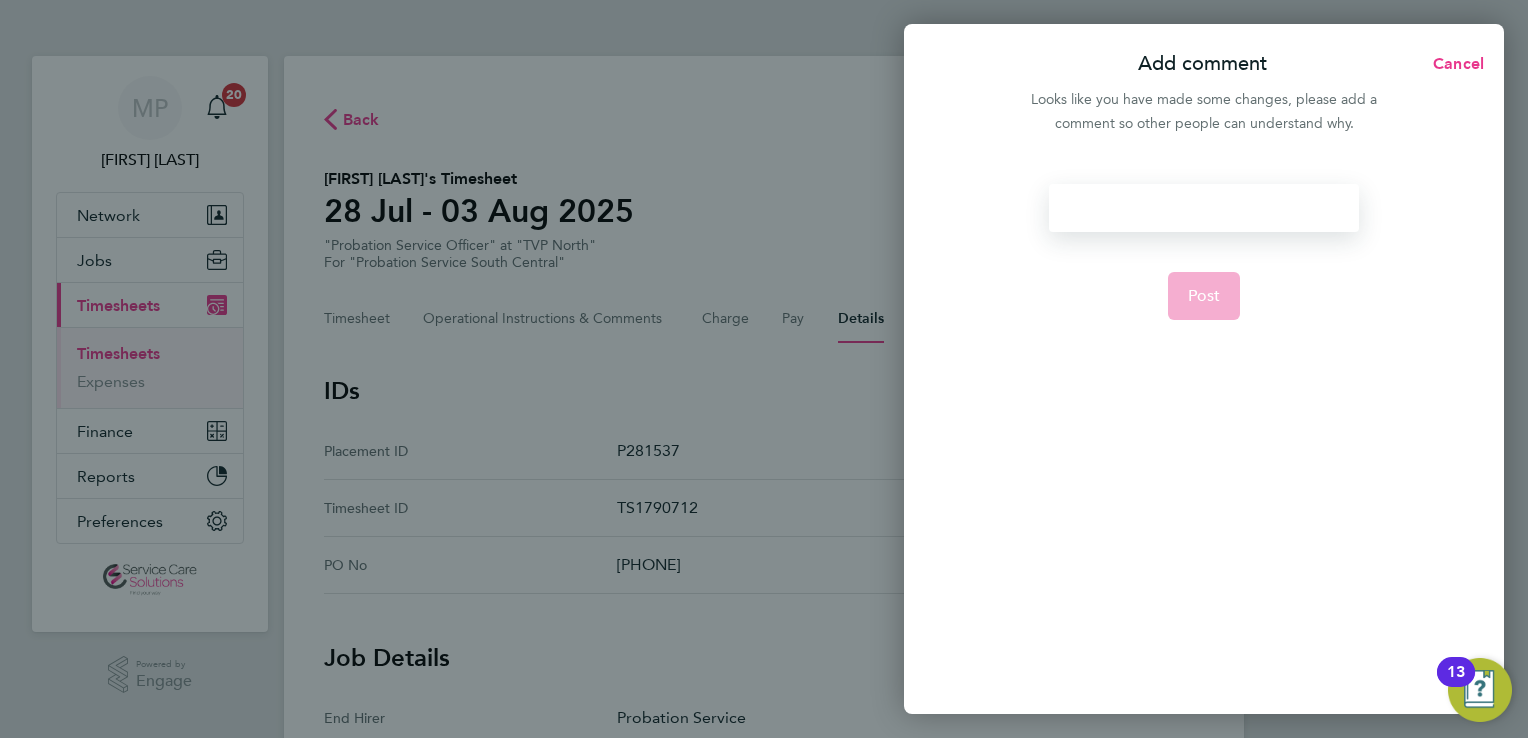 click at bounding box center [1203, 208] 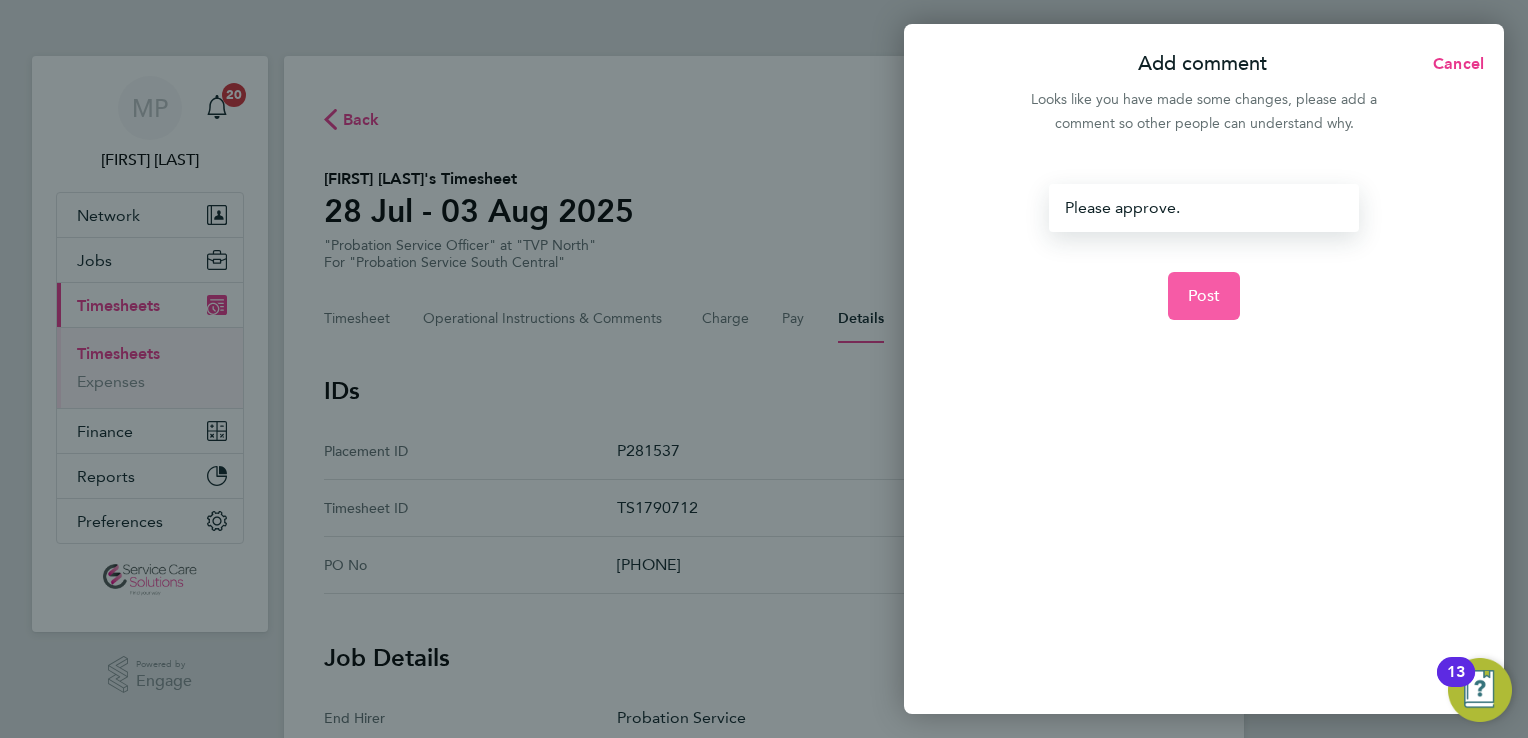 click on "Post" 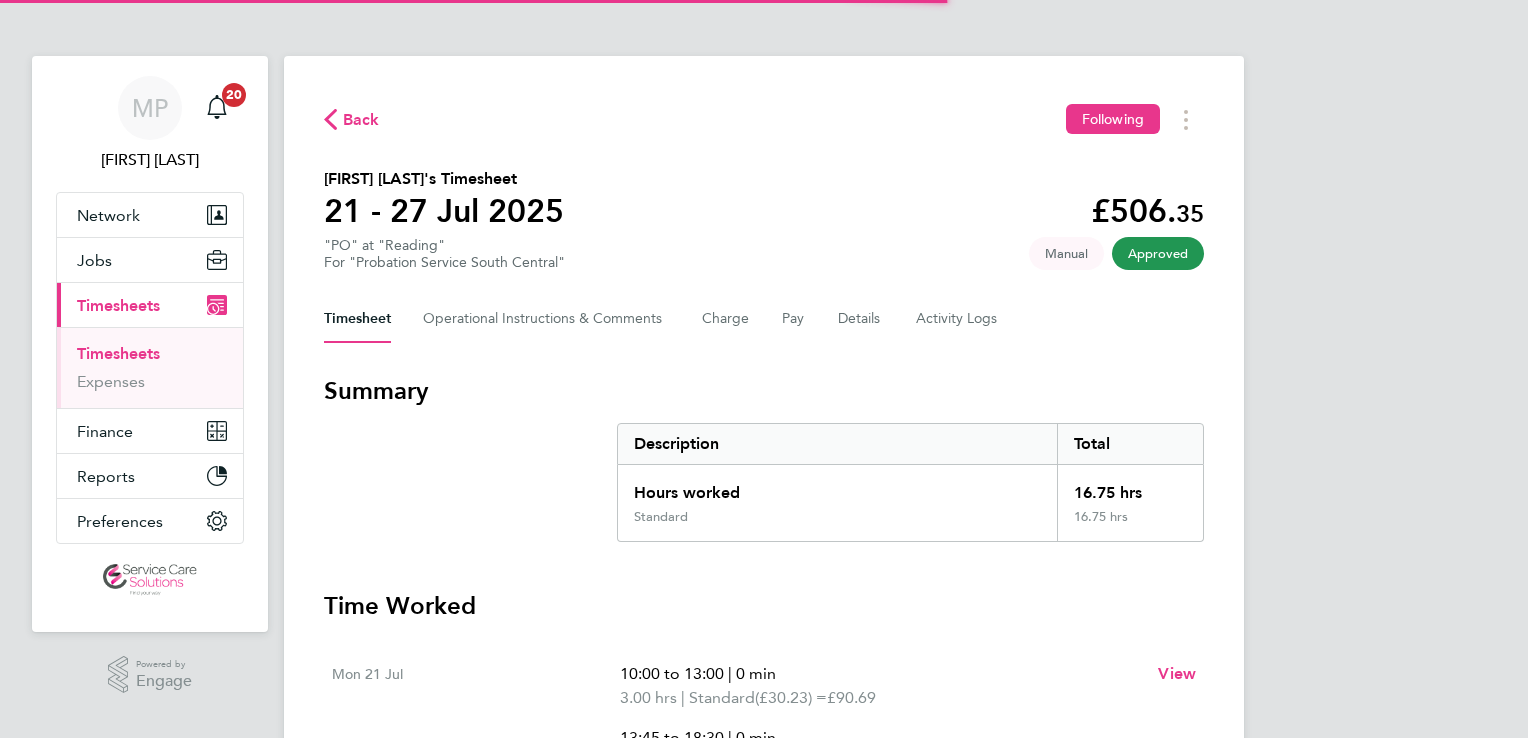 scroll, scrollTop: 0, scrollLeft: 0, axis: both 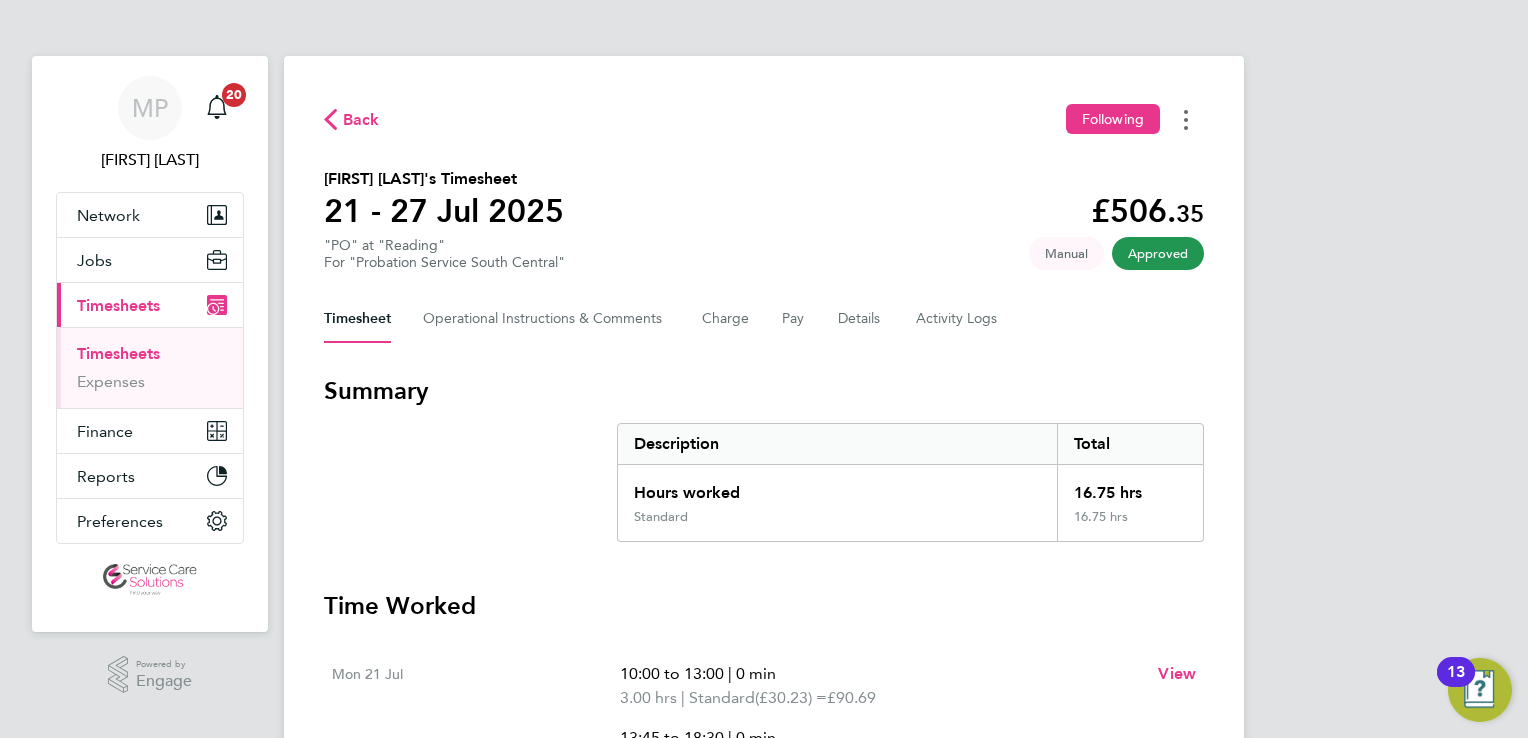click at bounding box center [1186, 119] 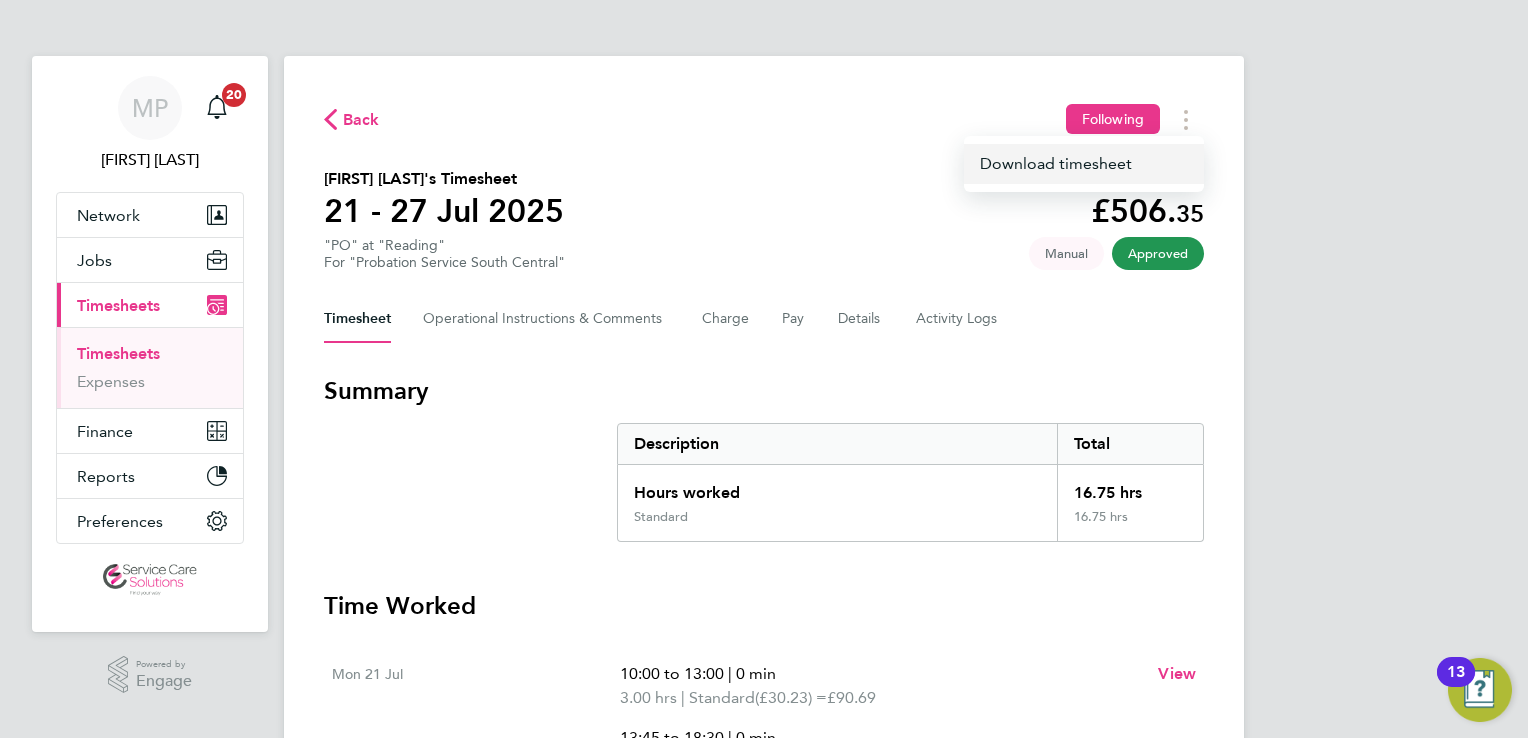 click on "Download timesheet" 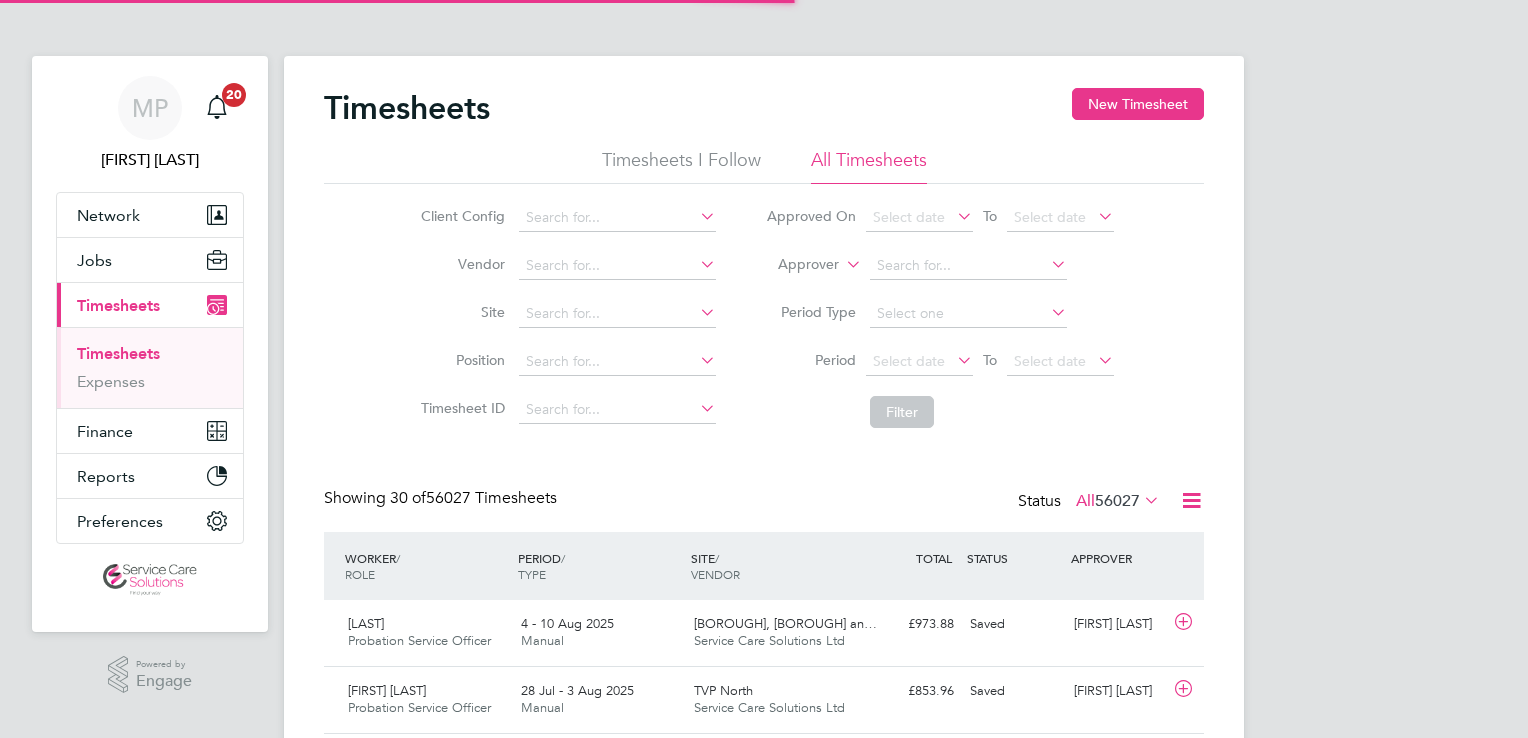 scroll, scrollTop: 0, scrollLeft: 0, axis: both 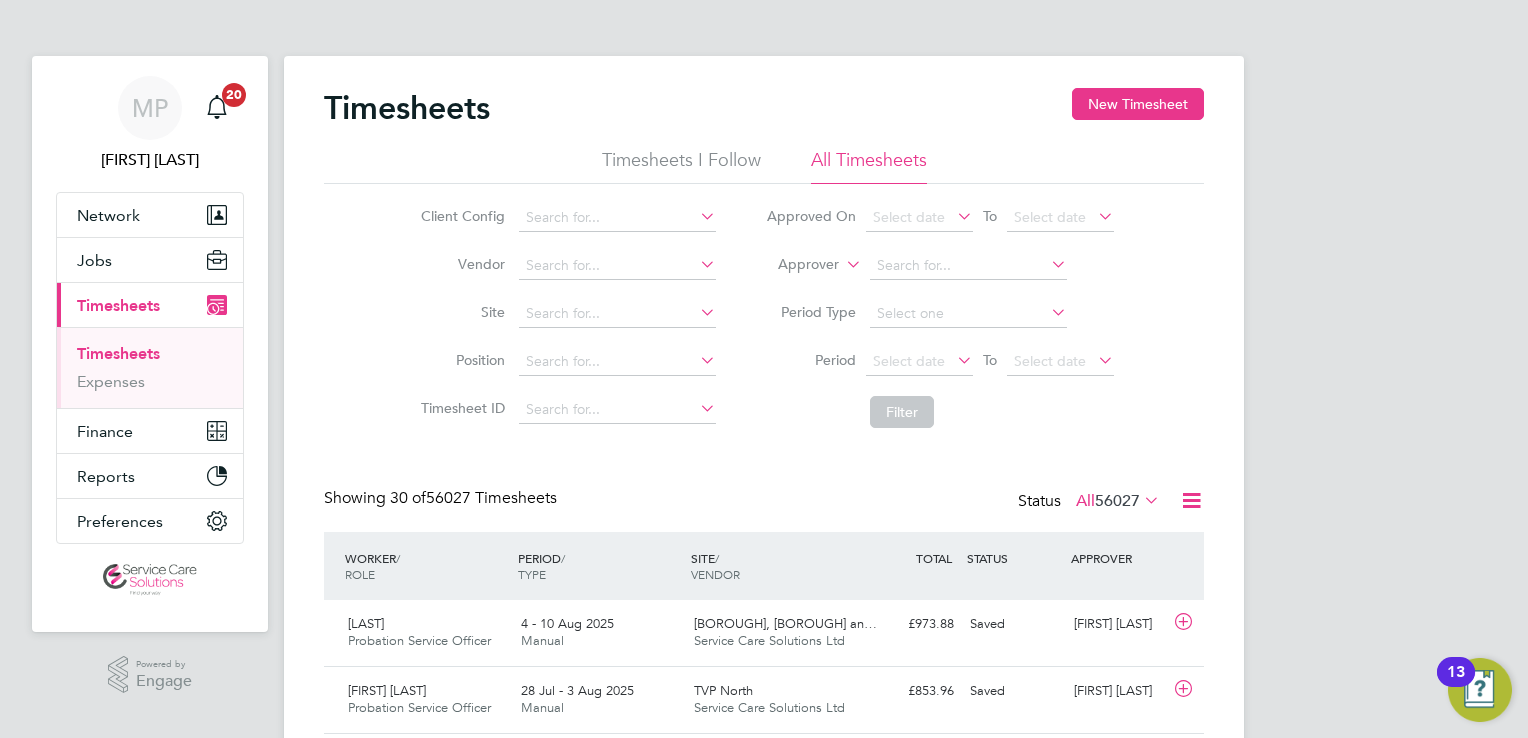 click 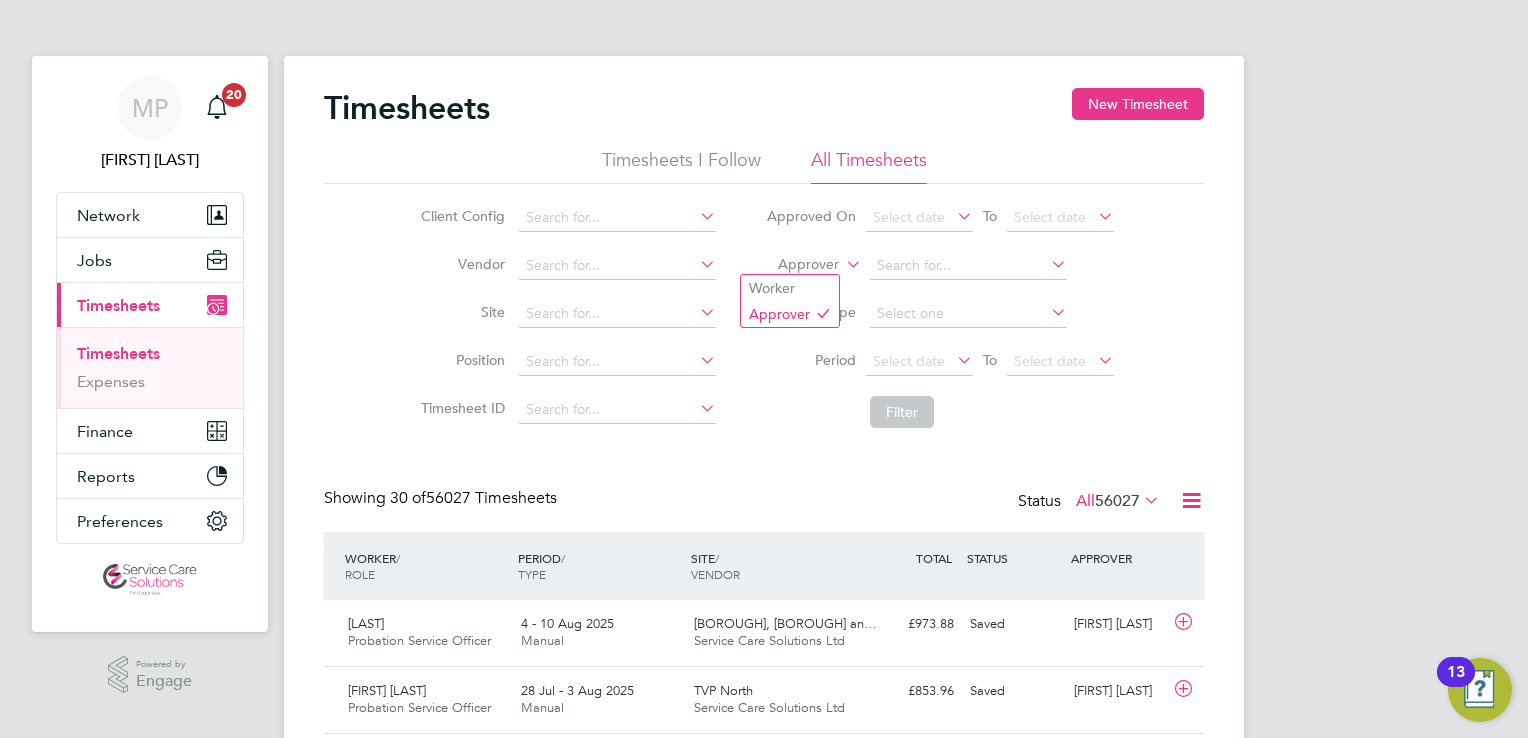 drag, startPoint x: 814, startPoint y: 287, endPoint x: 852, endPoint y: 271, distance: 41.231056 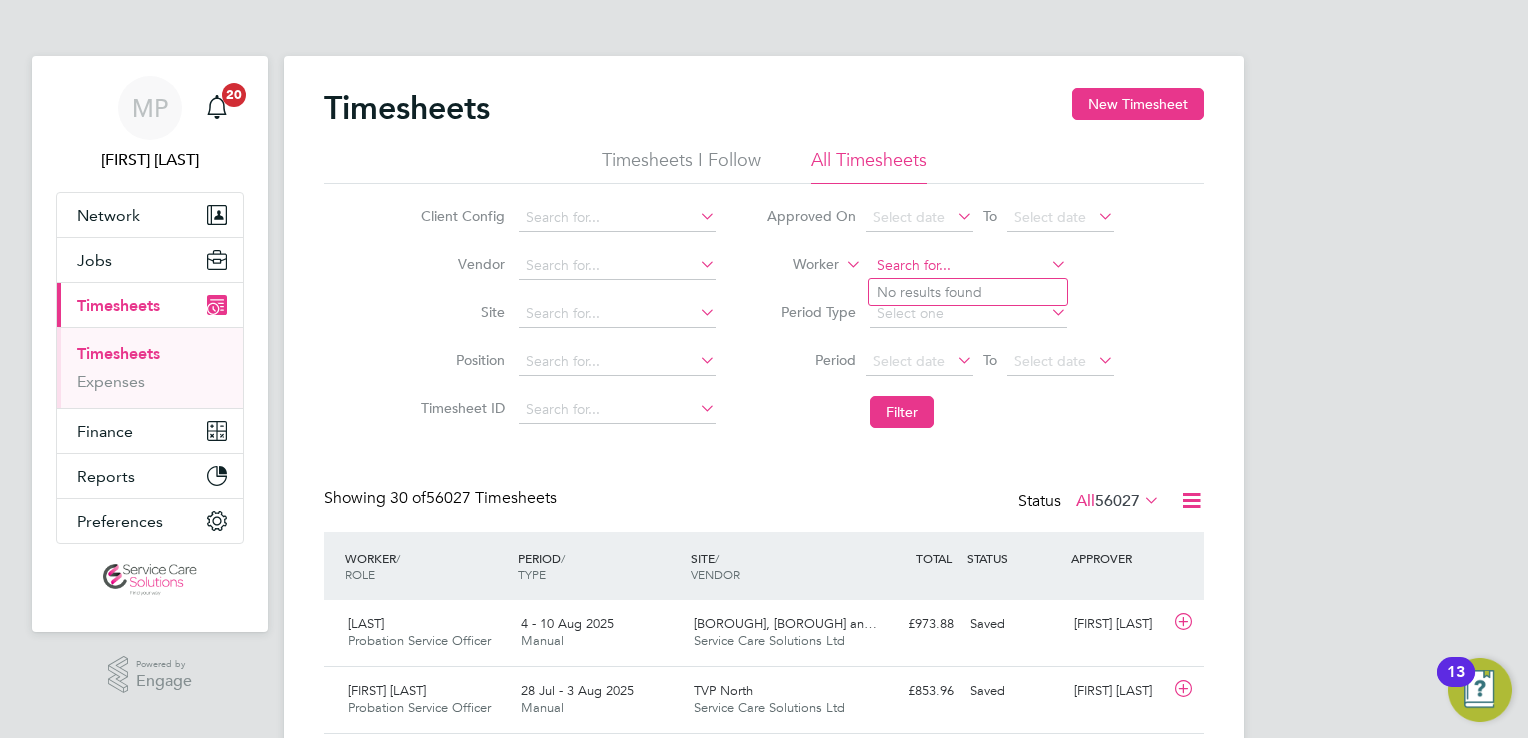 click 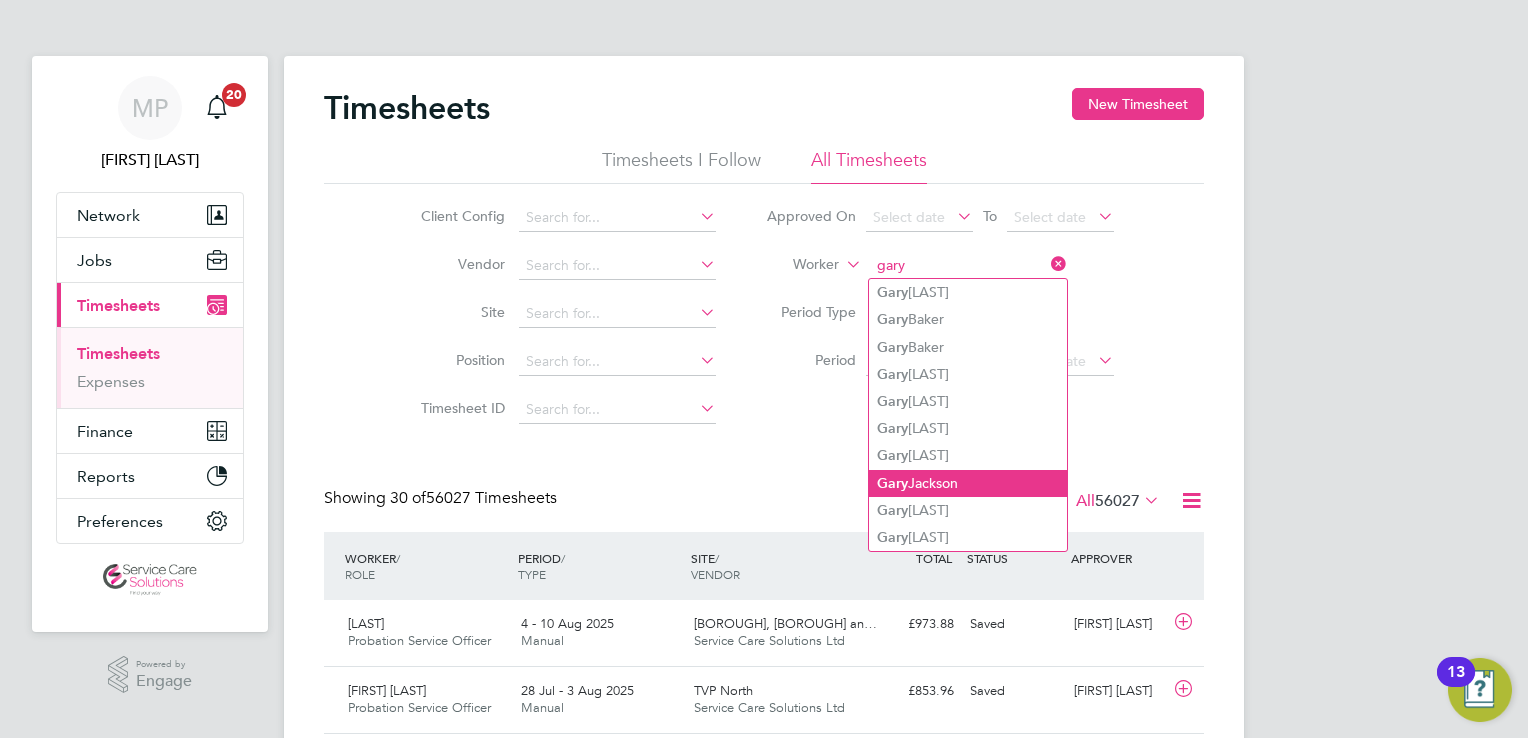 click on "[FIRST] [LAST]" 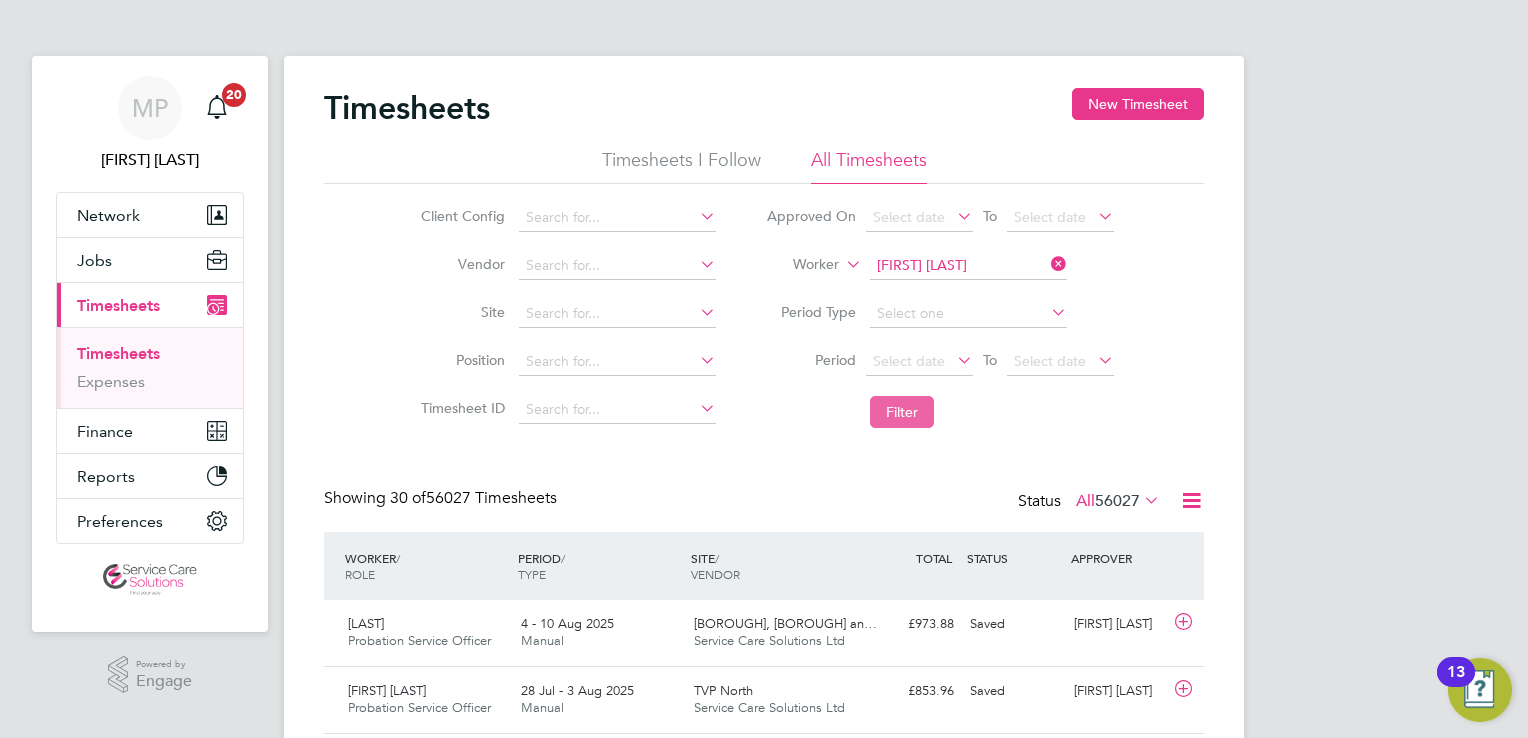 click on "Filter" 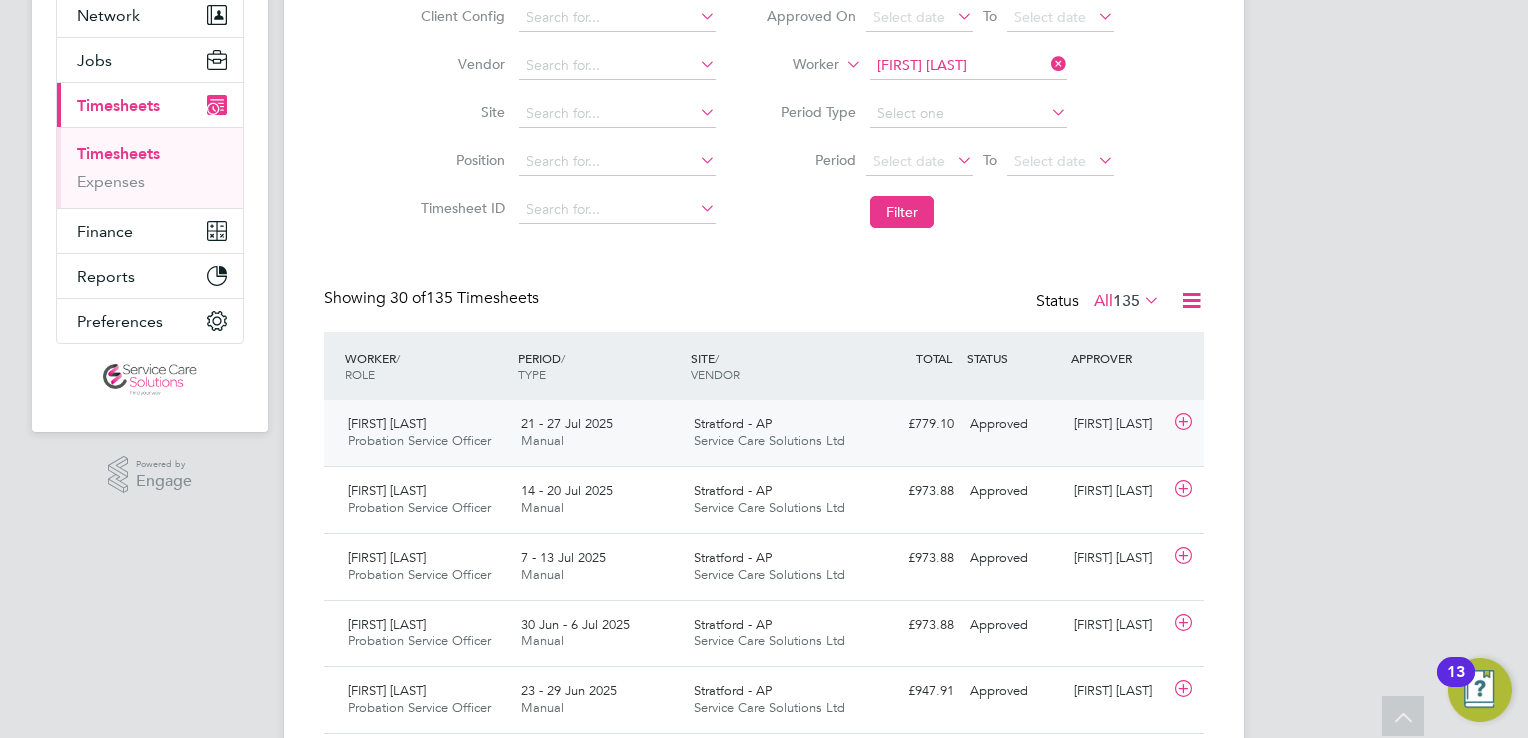 click on "Service Care Solutions Ltd" 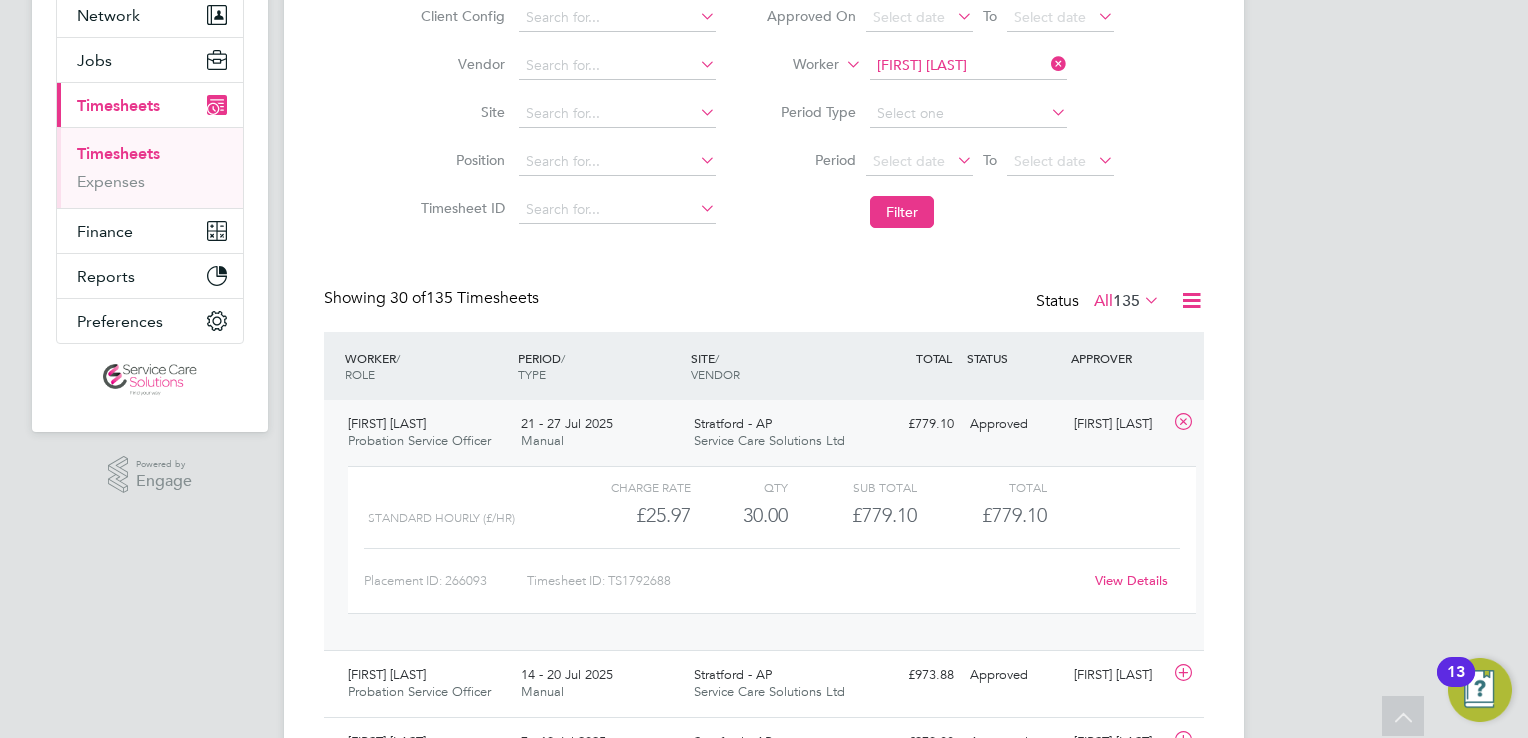 click on "View Details" 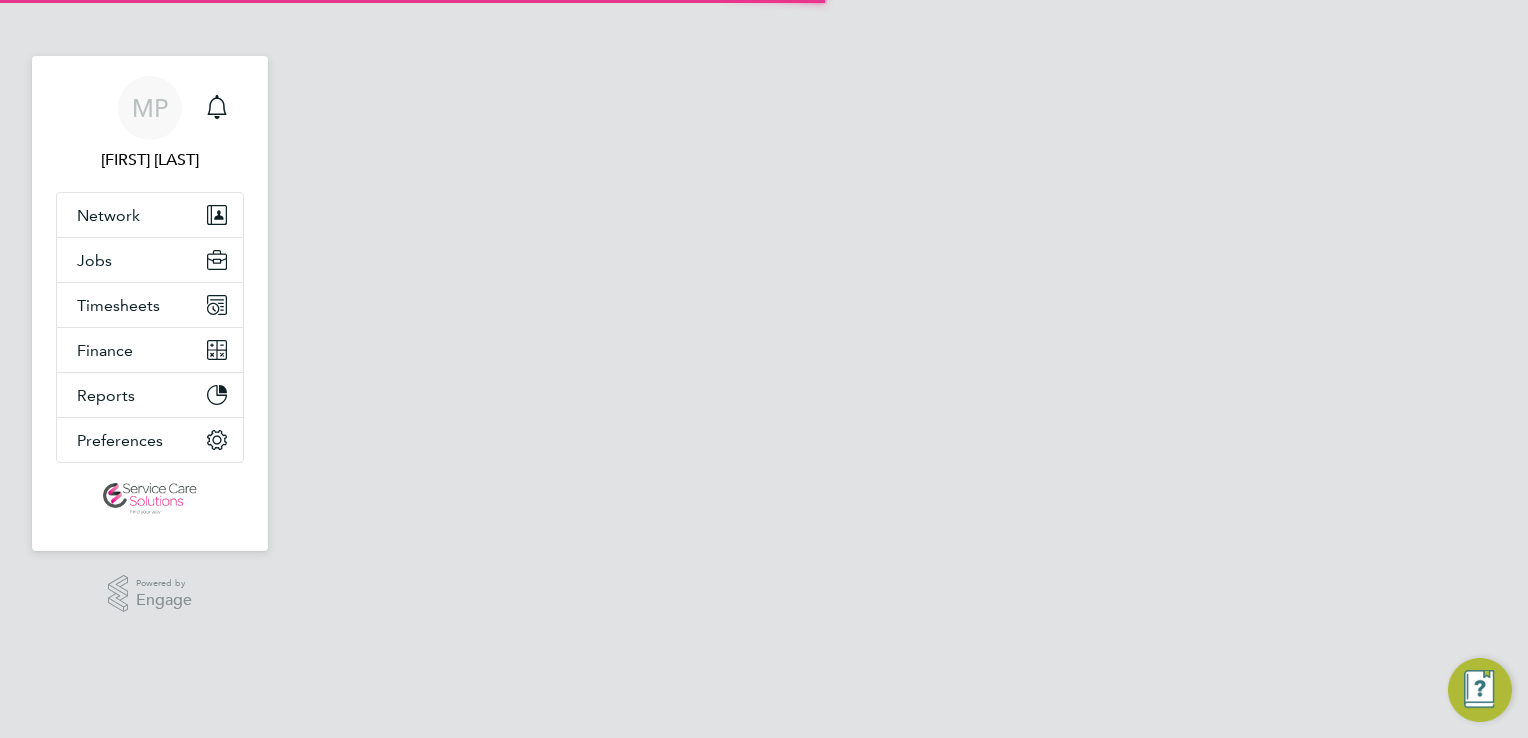 scroll, scrollTop: 0, scrollLeft: 0, axis: both 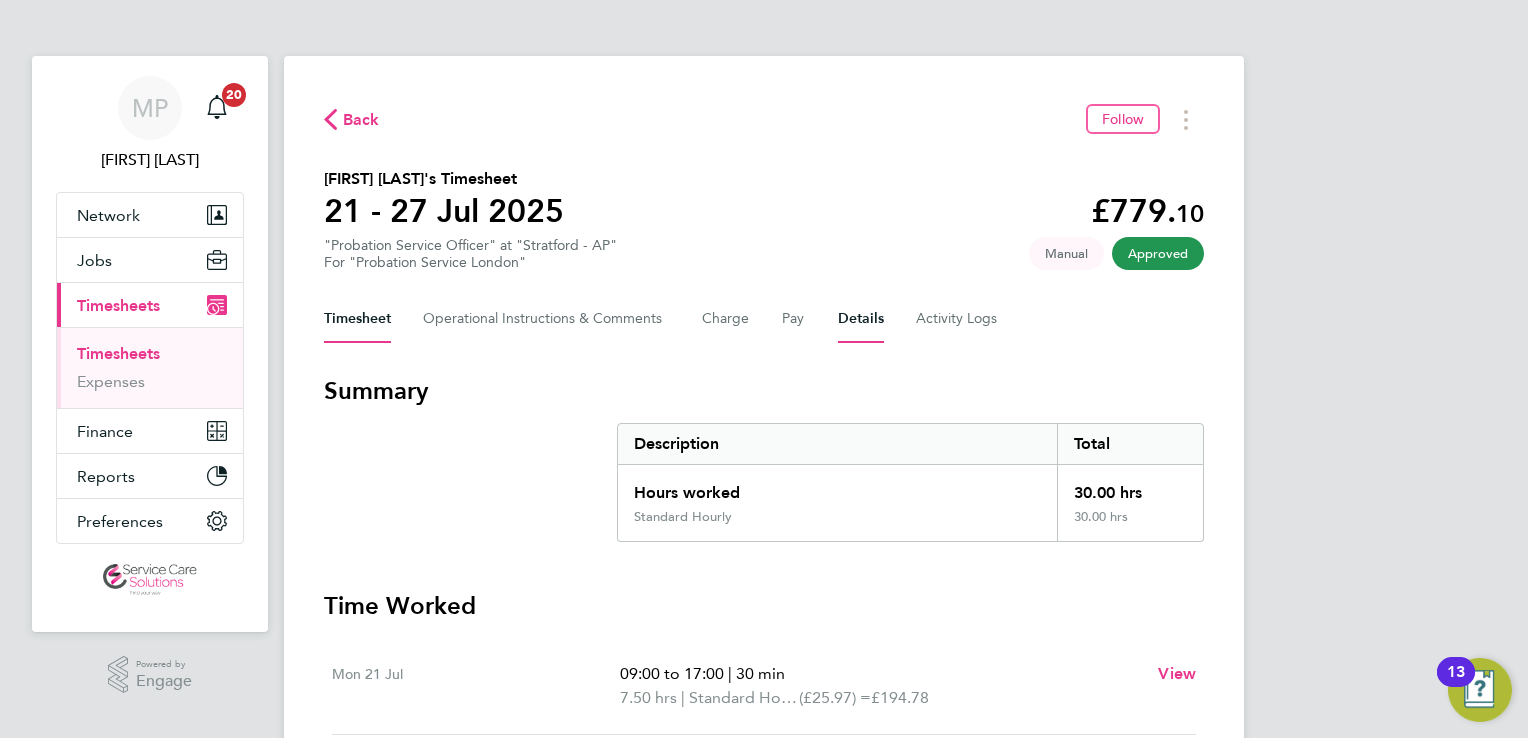 drag, startPoint x: 866, startPoint y: 321, endPoint x: 856, endPoint y: 333, distance: 15.6205 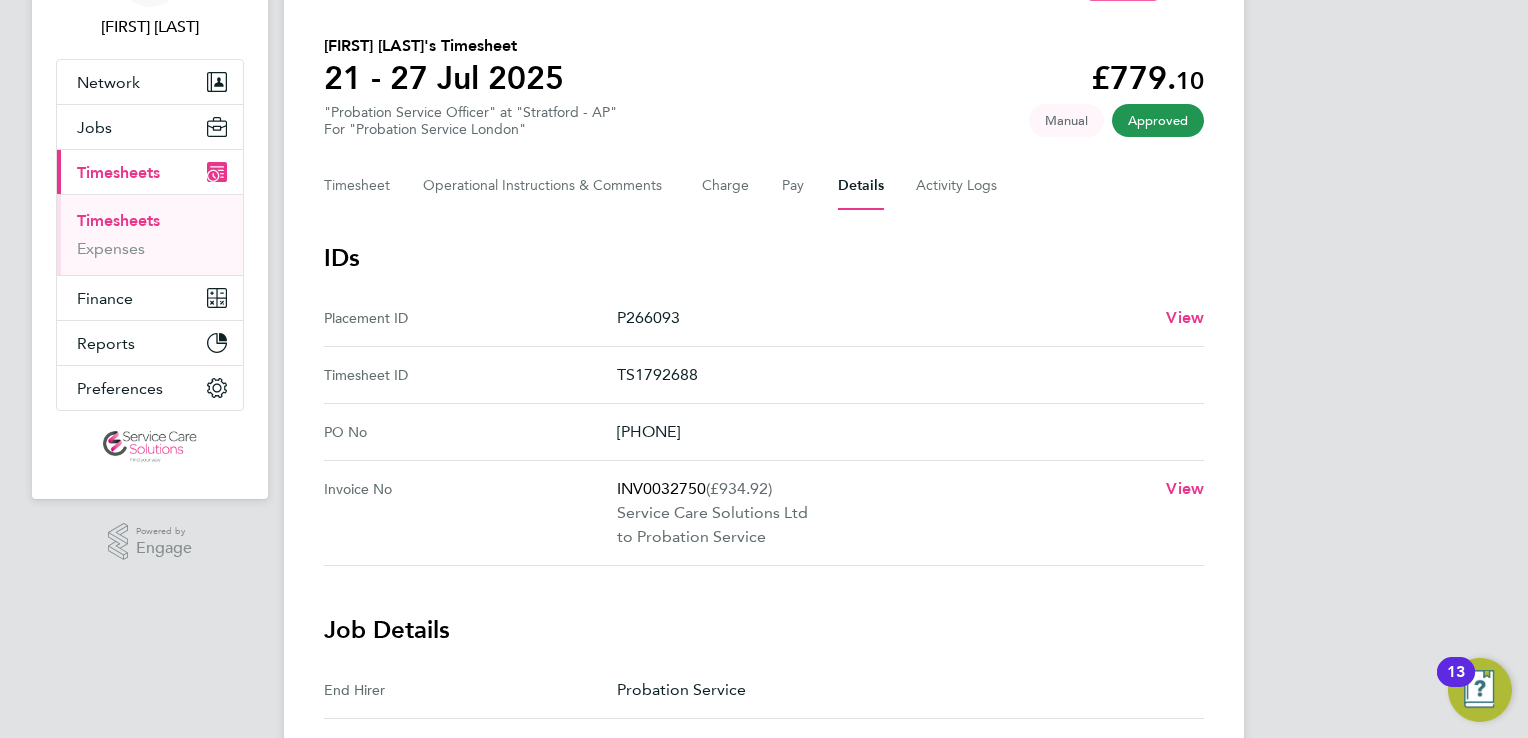 scroll, scrollTop: 100, scrollLeft: 0, axis: vertical 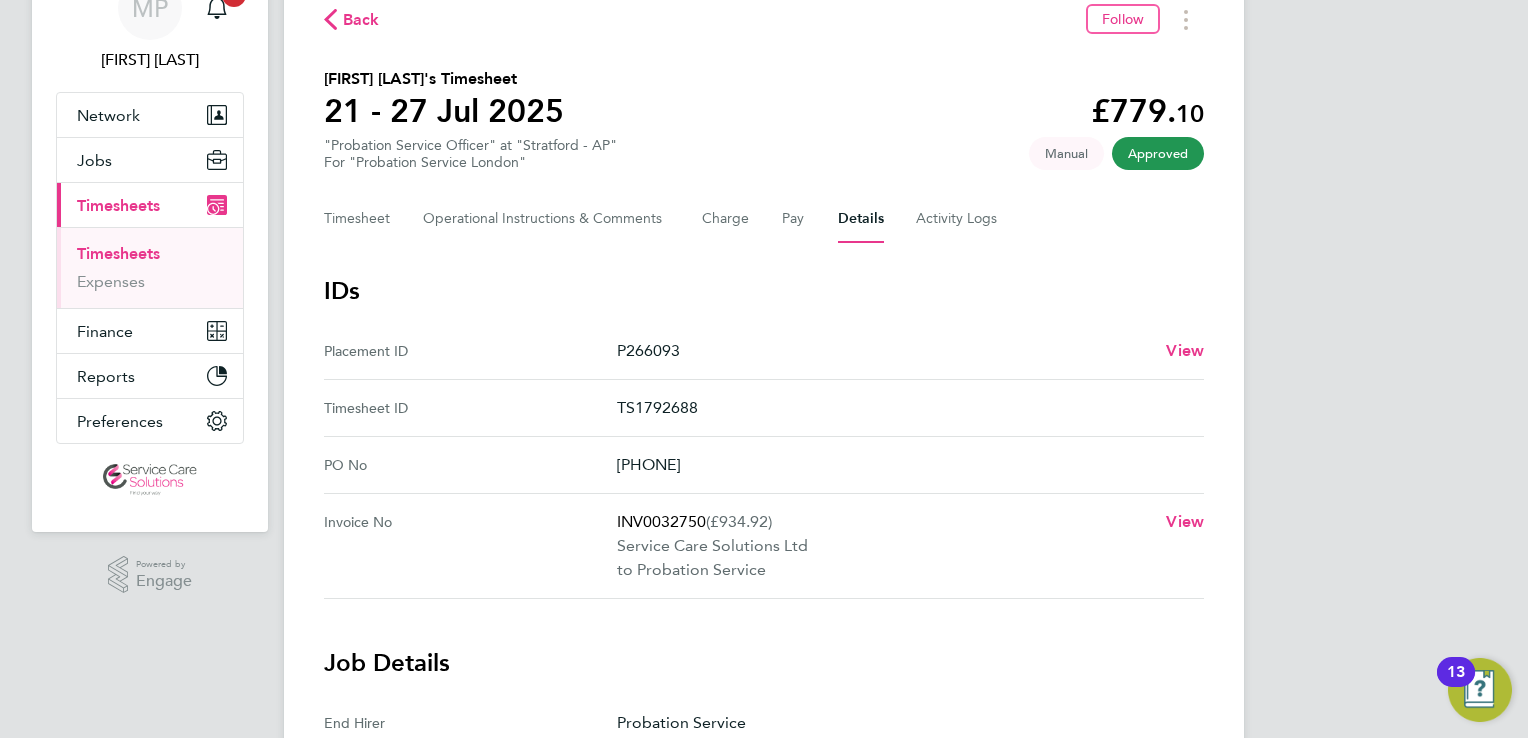 click on "Gary Jackson's Timesheet   21 - 27 Jul 2025   £779. 10  "Probation Service Officer" at "Stratford - AP"  For "Probation Service London"  Approved   Manual" 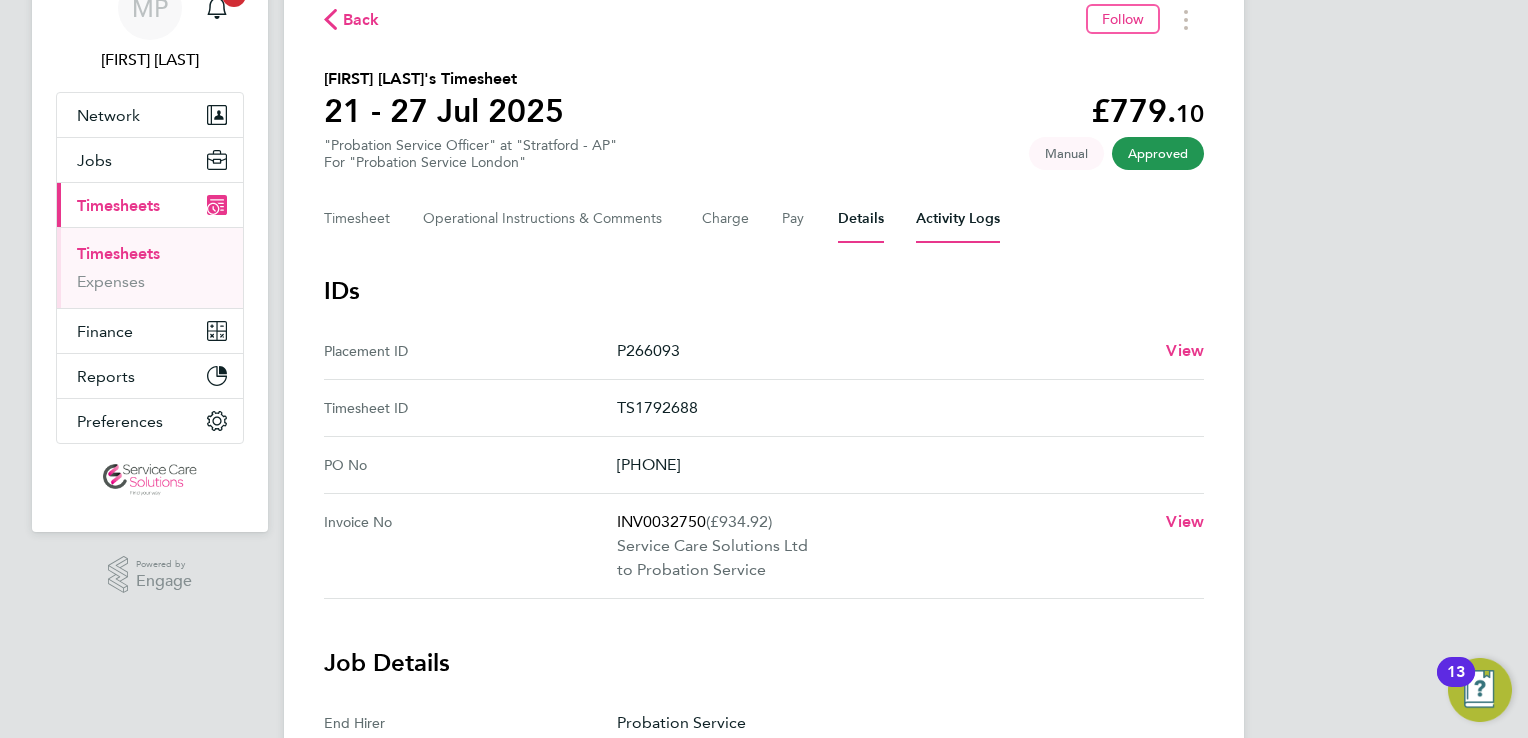 drag, startPoint x: 954, startPoint y: 215, endPoint x: 944, endPoint y: 231, distance: 18.867962 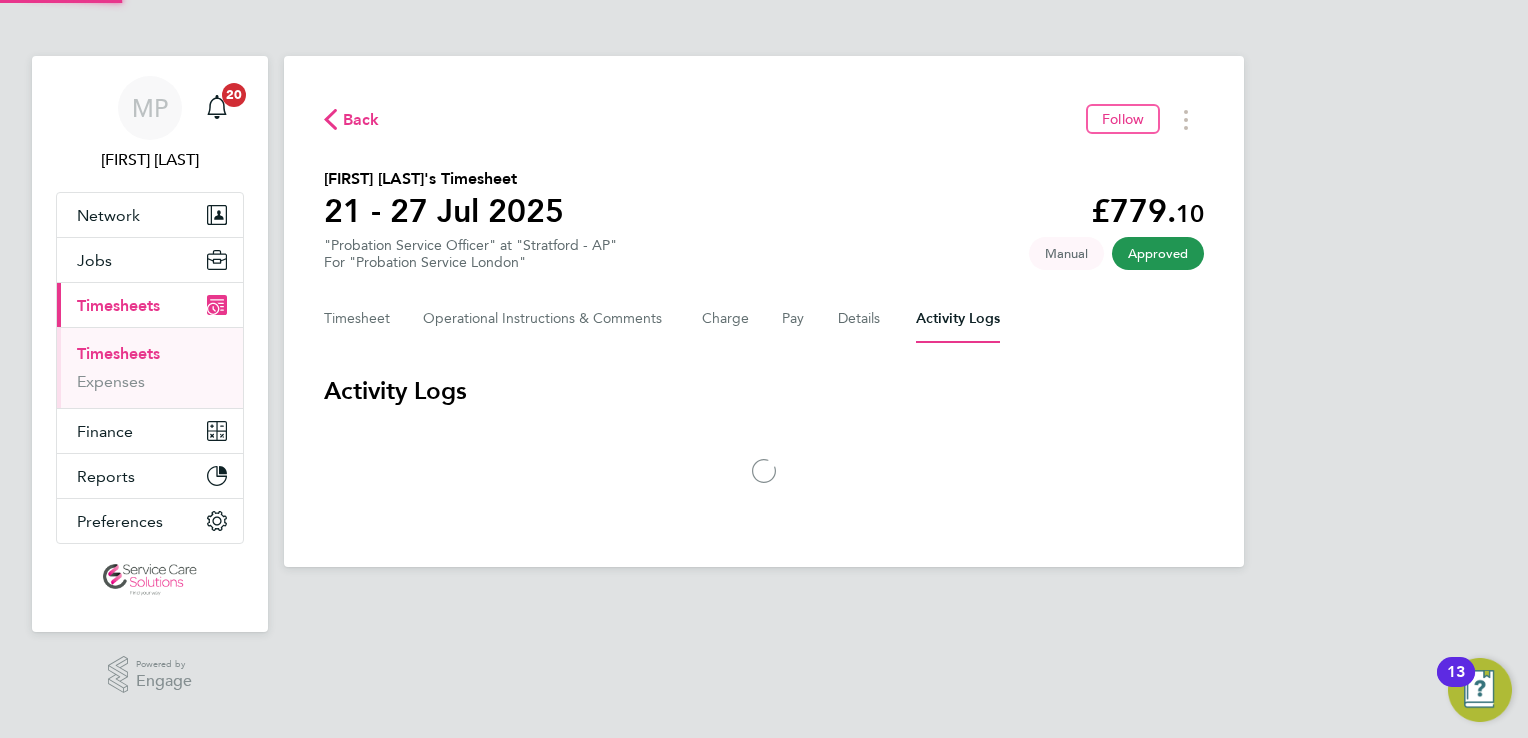 scroll, scrollTop: 0, scrollLeft: 0, axis: both 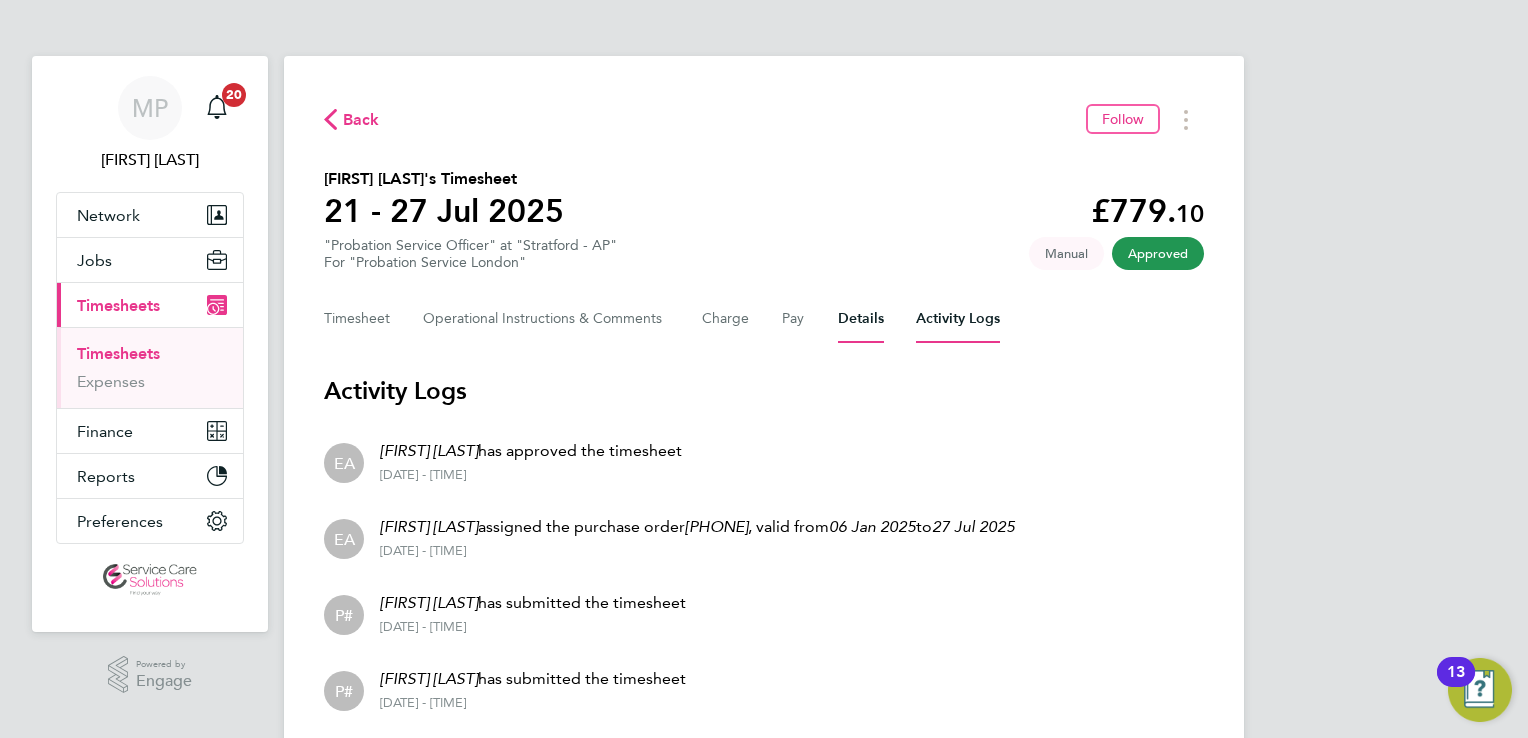 click on "Details" at bounding box center [861, 319] 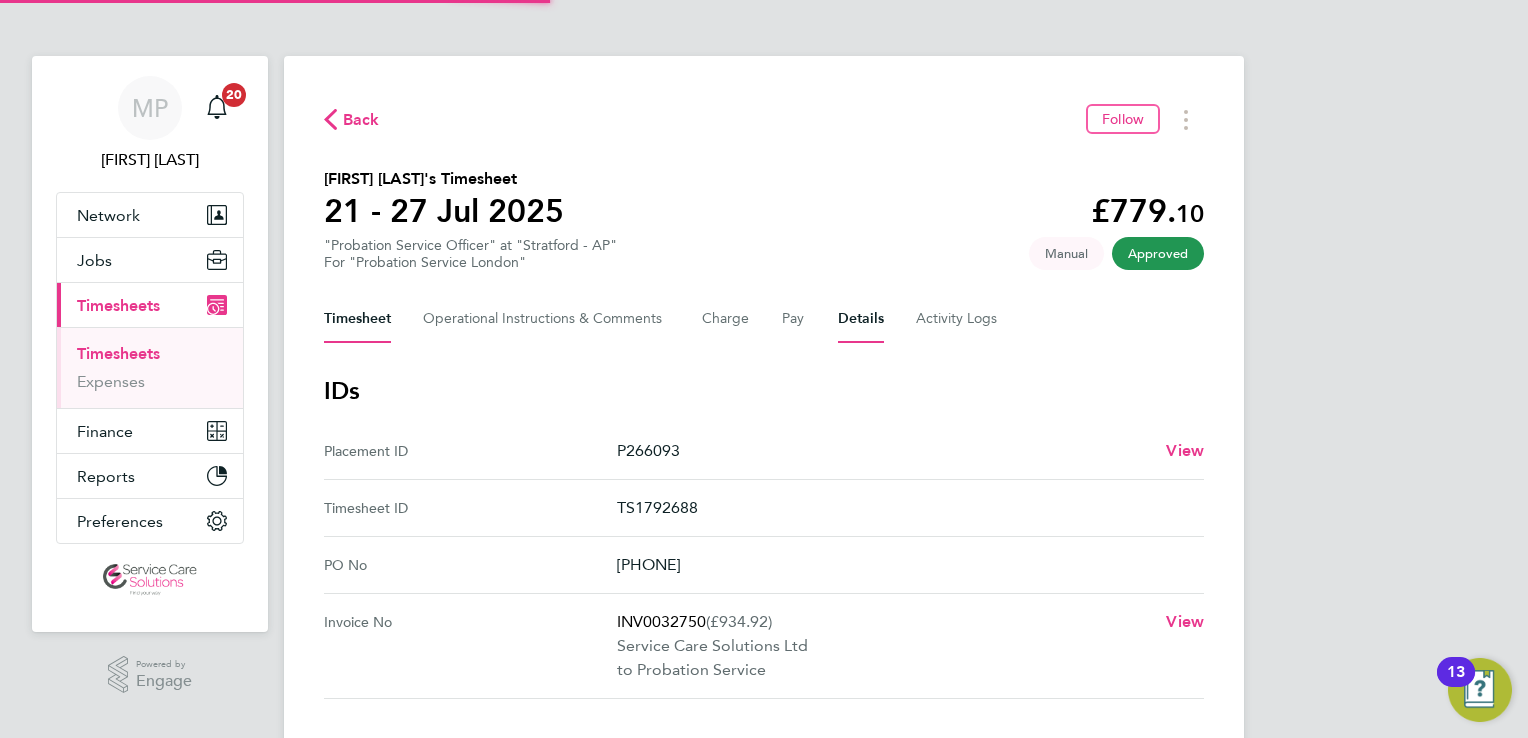 click on "Timesheet" at bounding box center [357, 319] 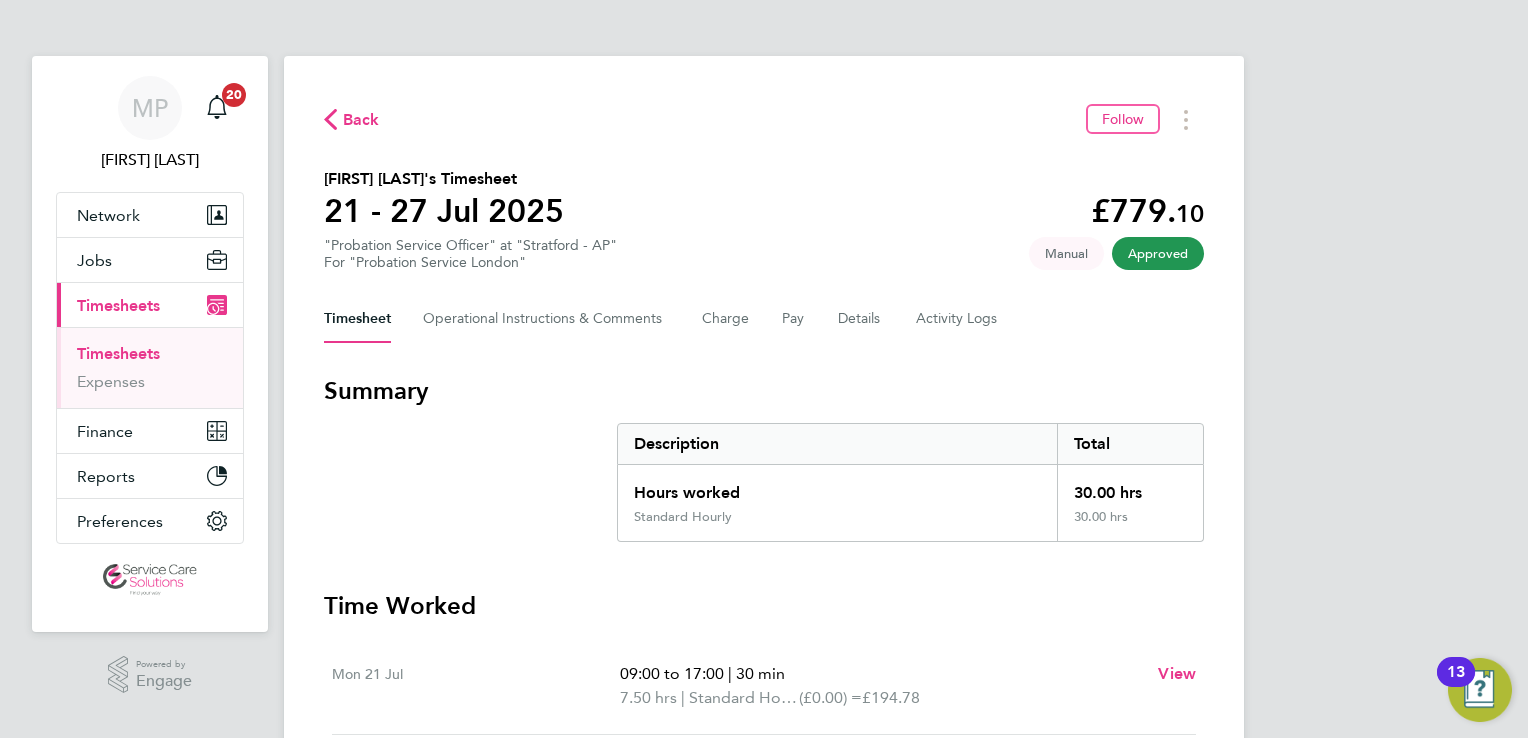 click on "Back" 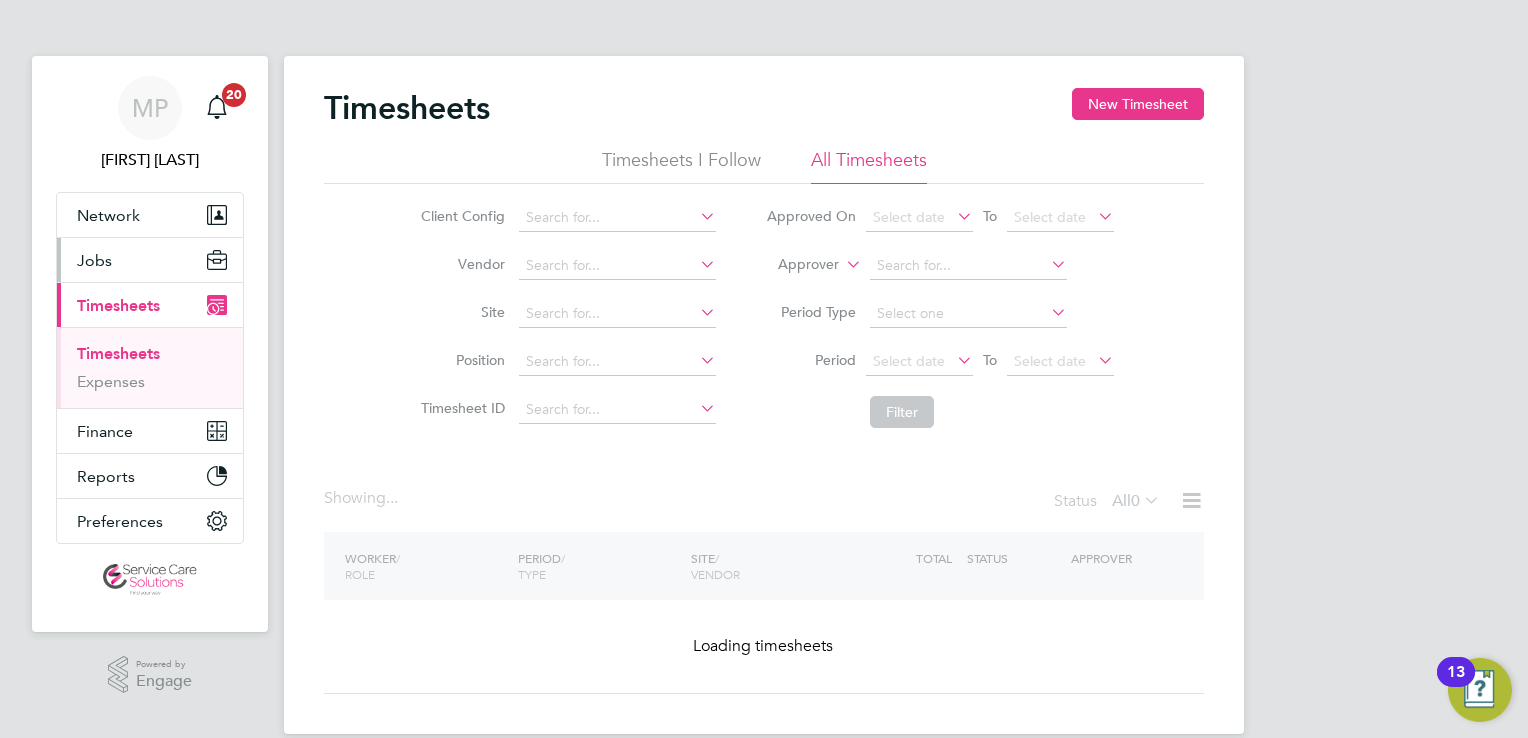 click on "Jobs" at bounding box center [150, 260] 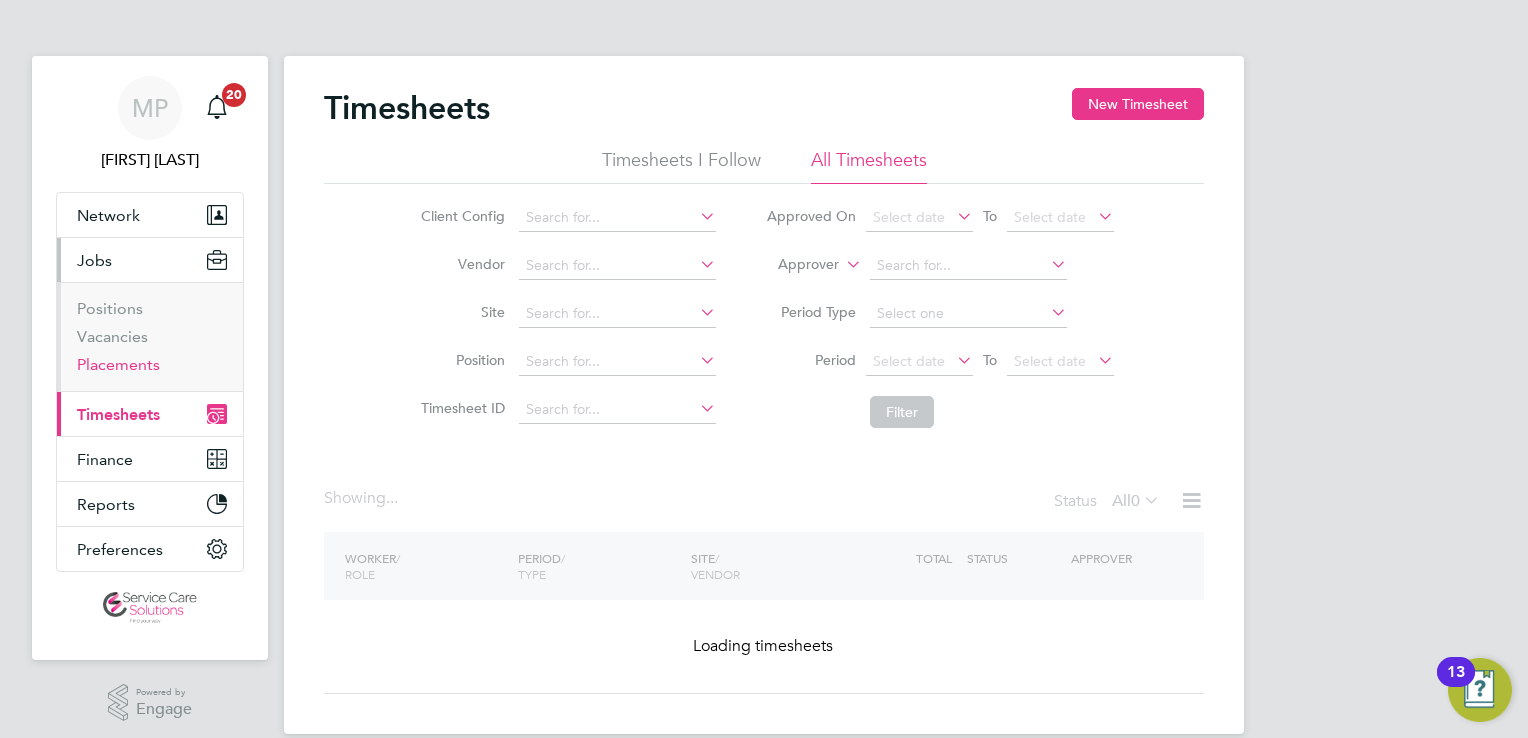 click on "Placements" at bounding box center [118, 364] 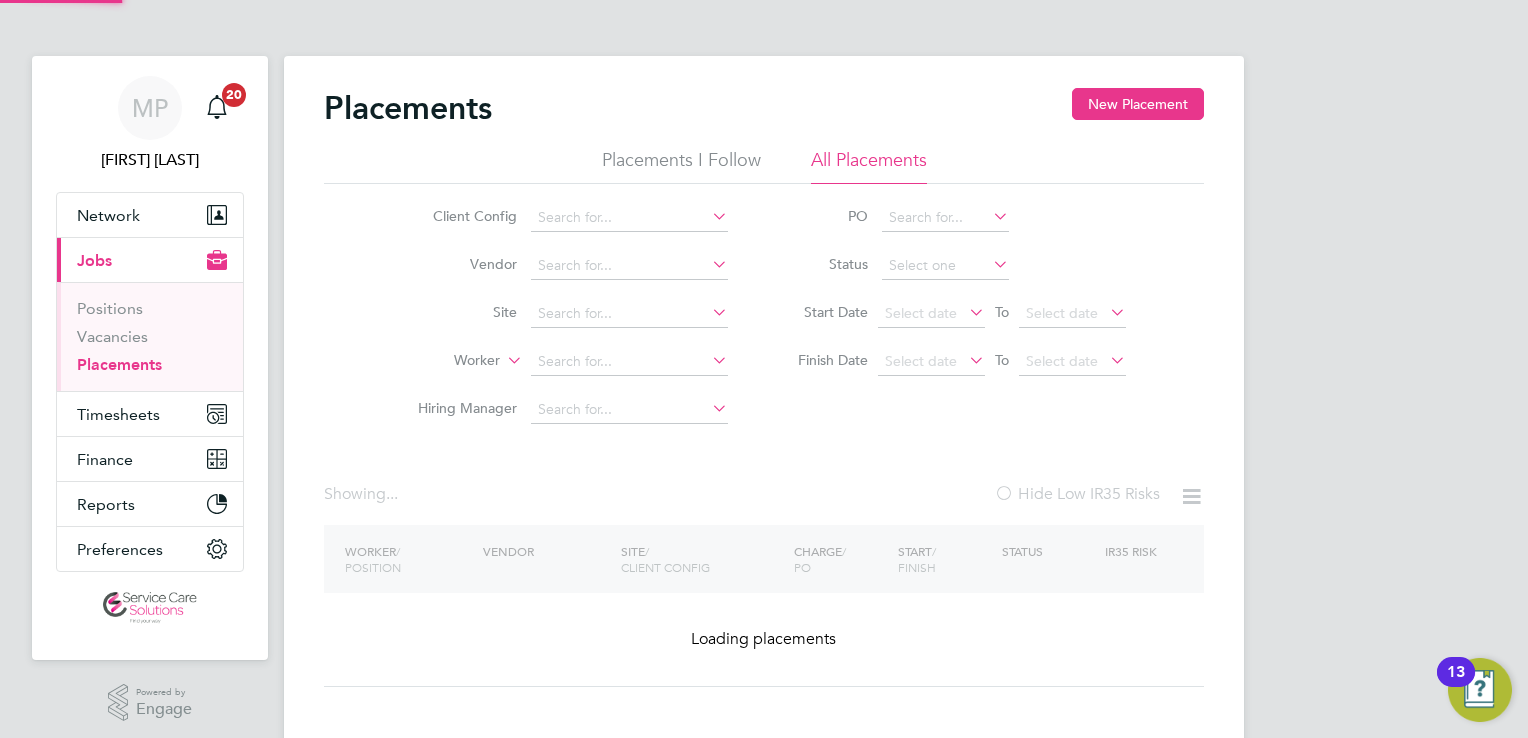 click on "Site" 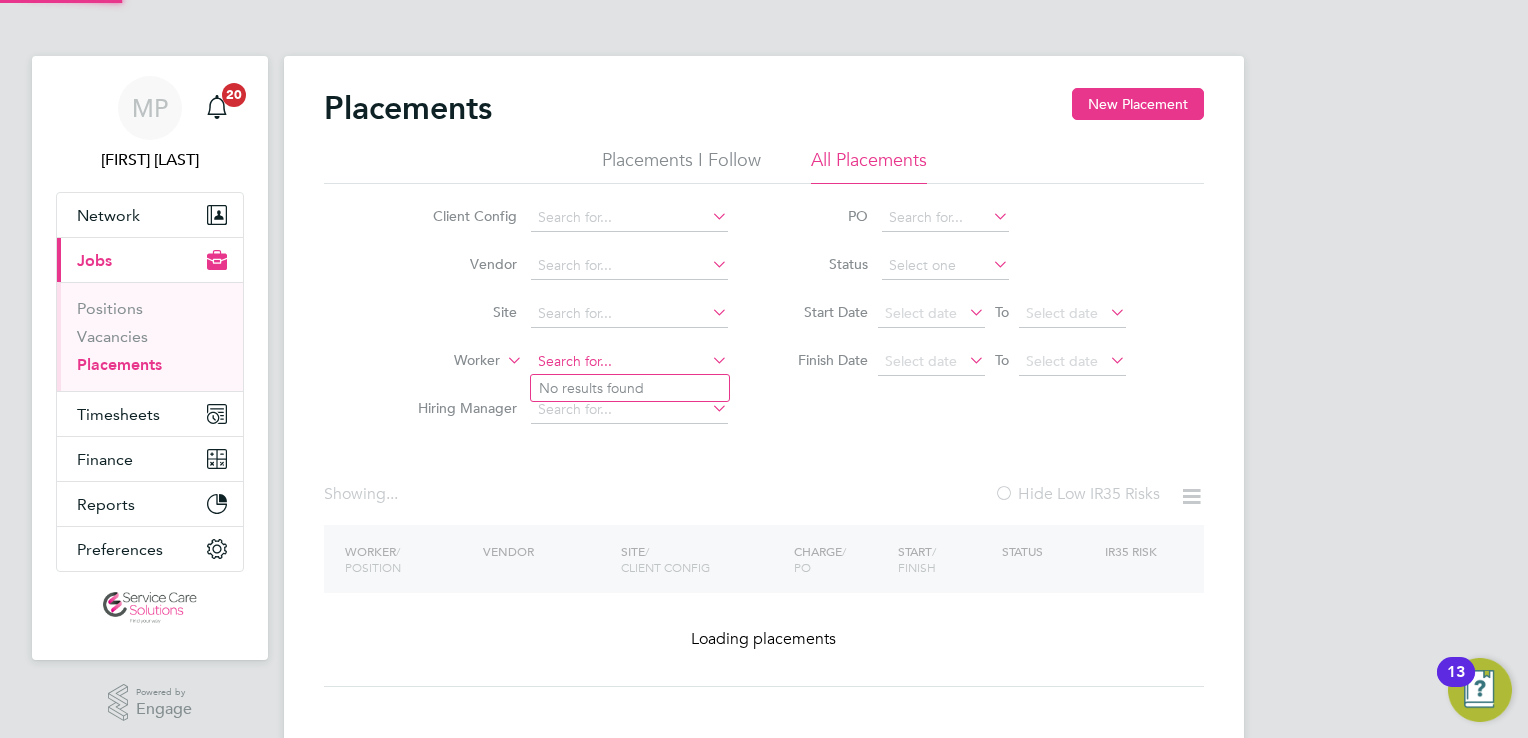 click 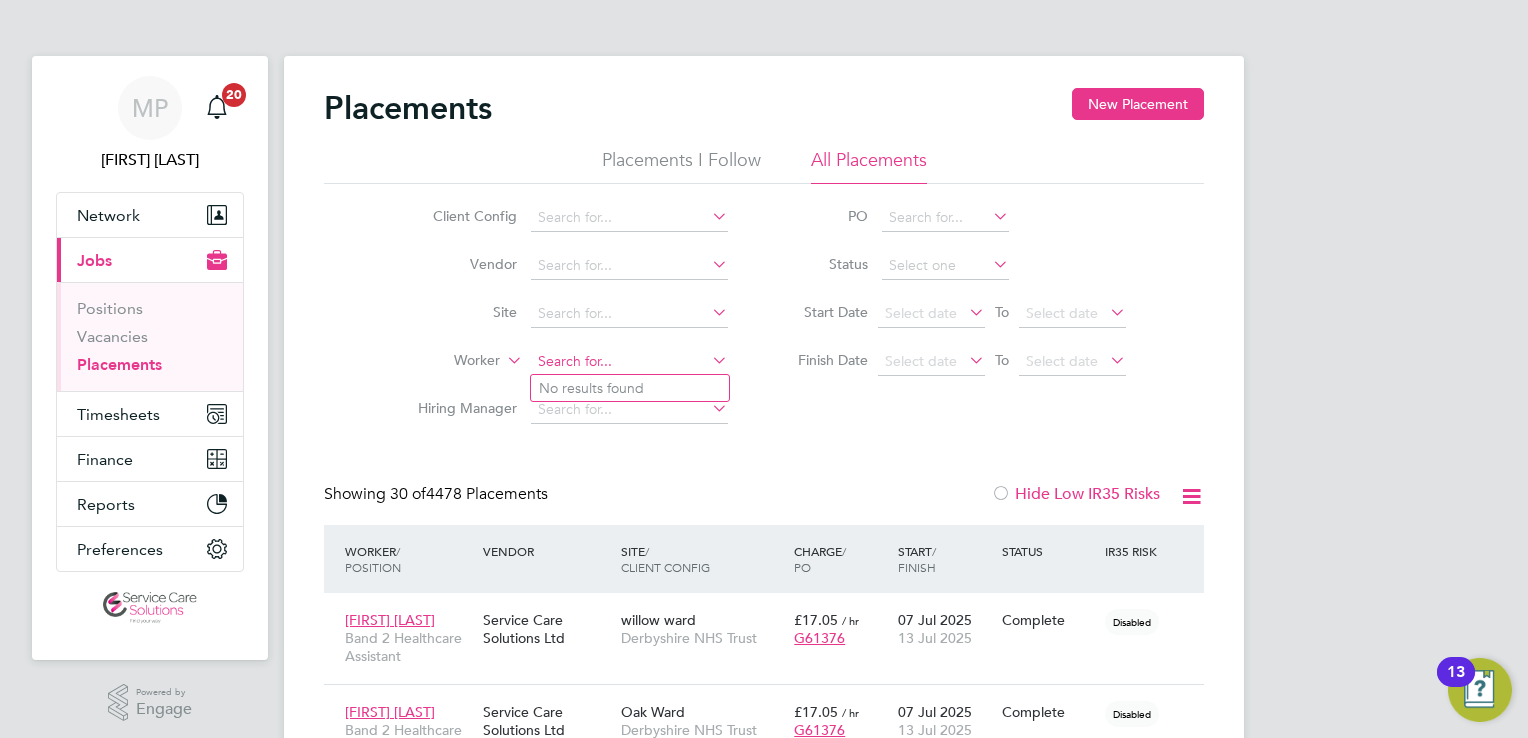 scroll, scrollTop: 10, scrollLeft: 9, axis: both 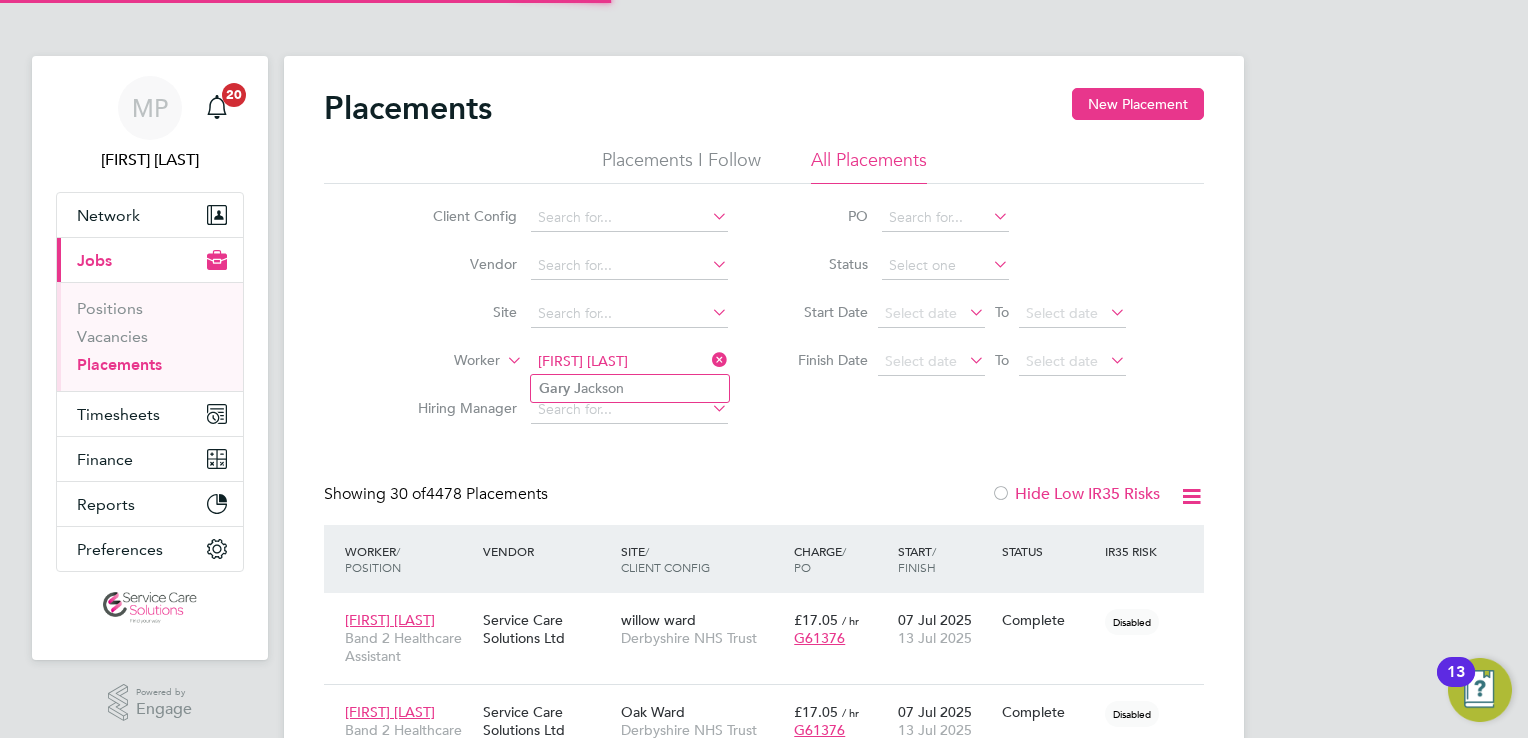 type on "gary j" 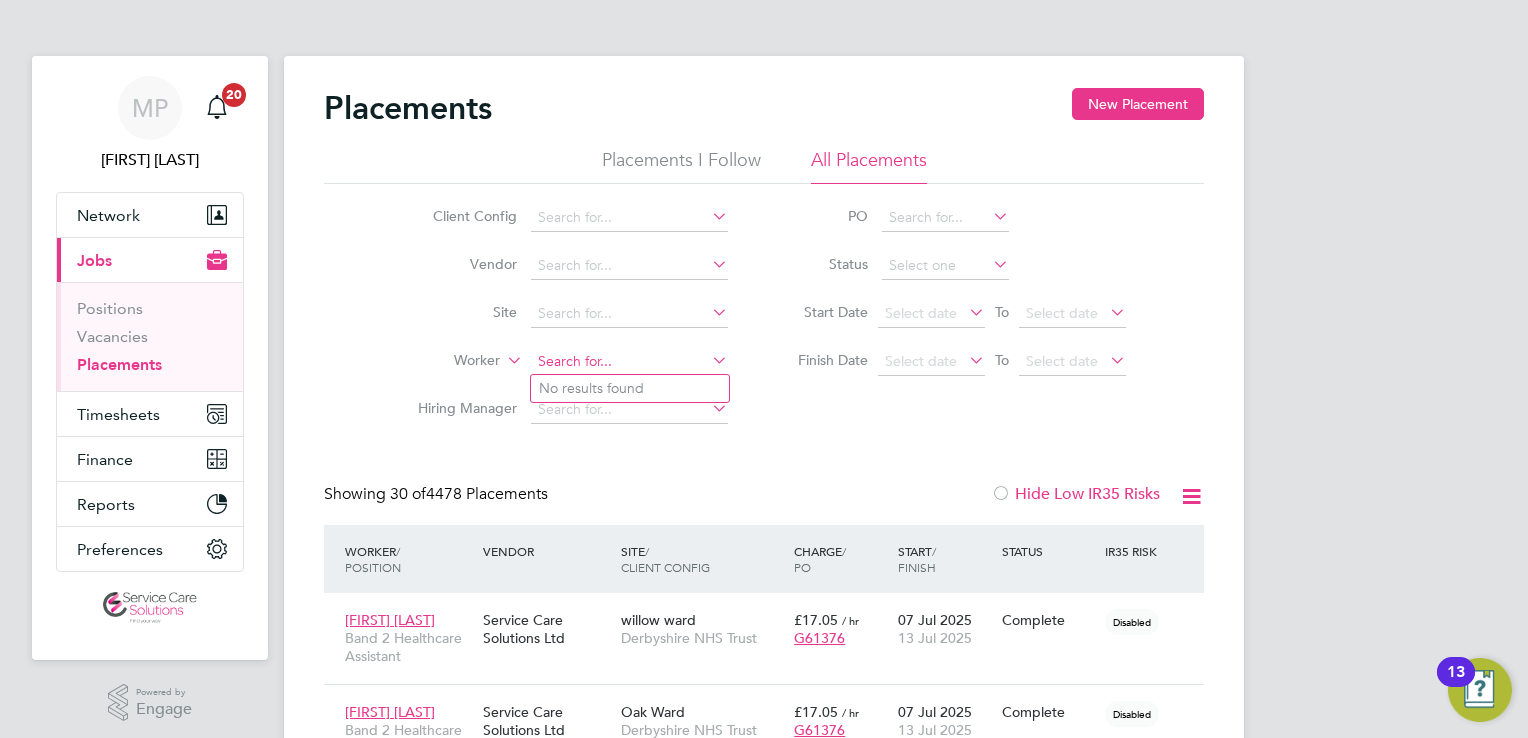 click 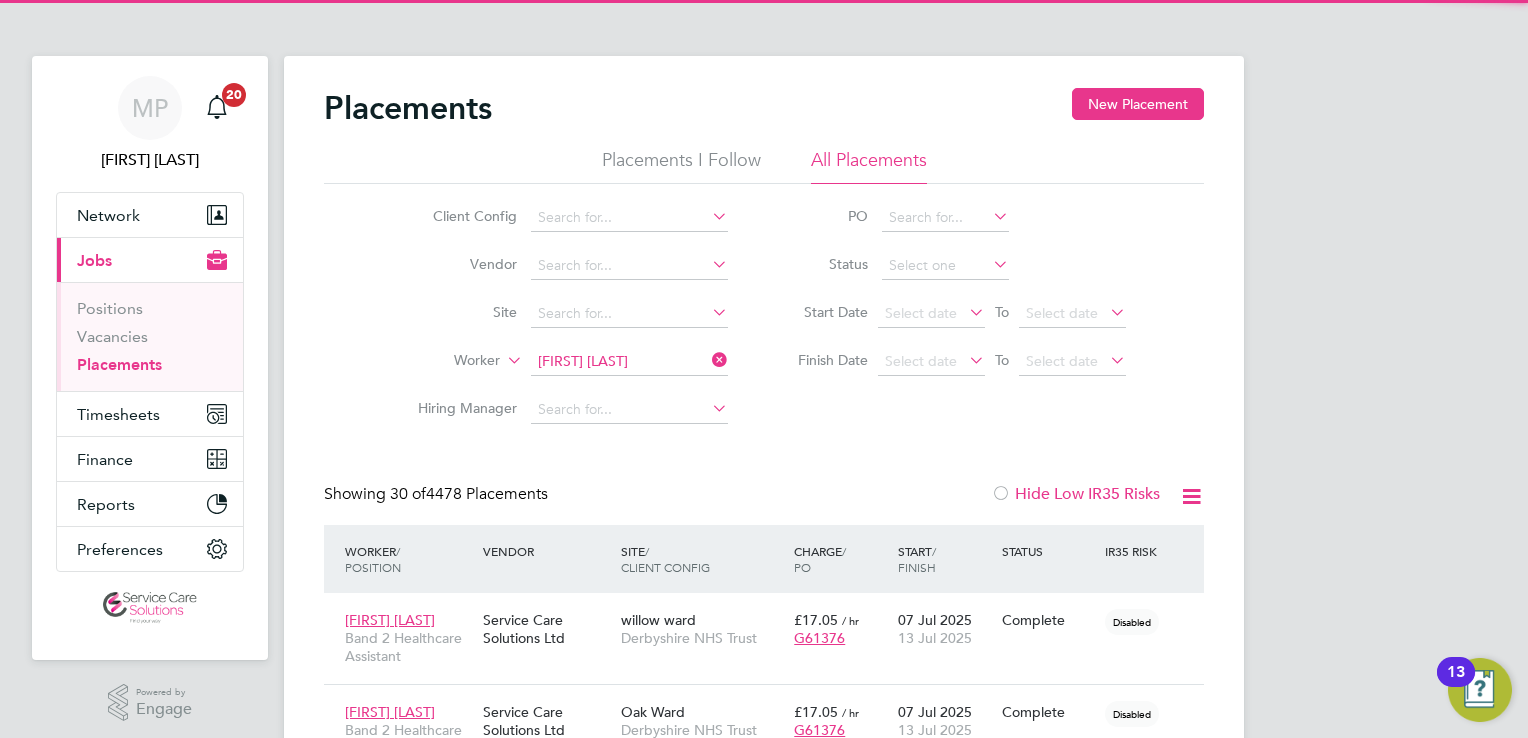 click on "Gary   Jac kson" 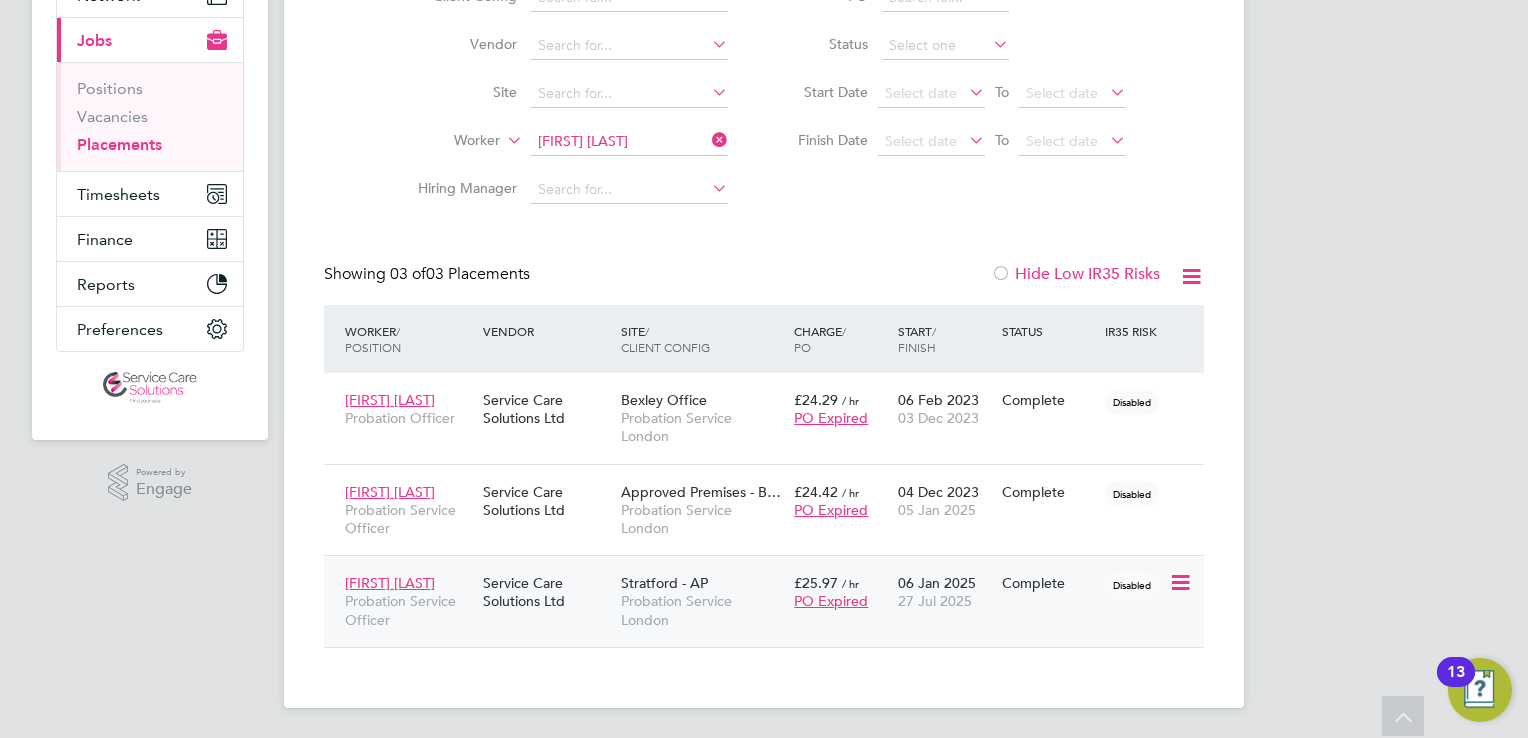 click on "Stratford - AP Probation Service London" 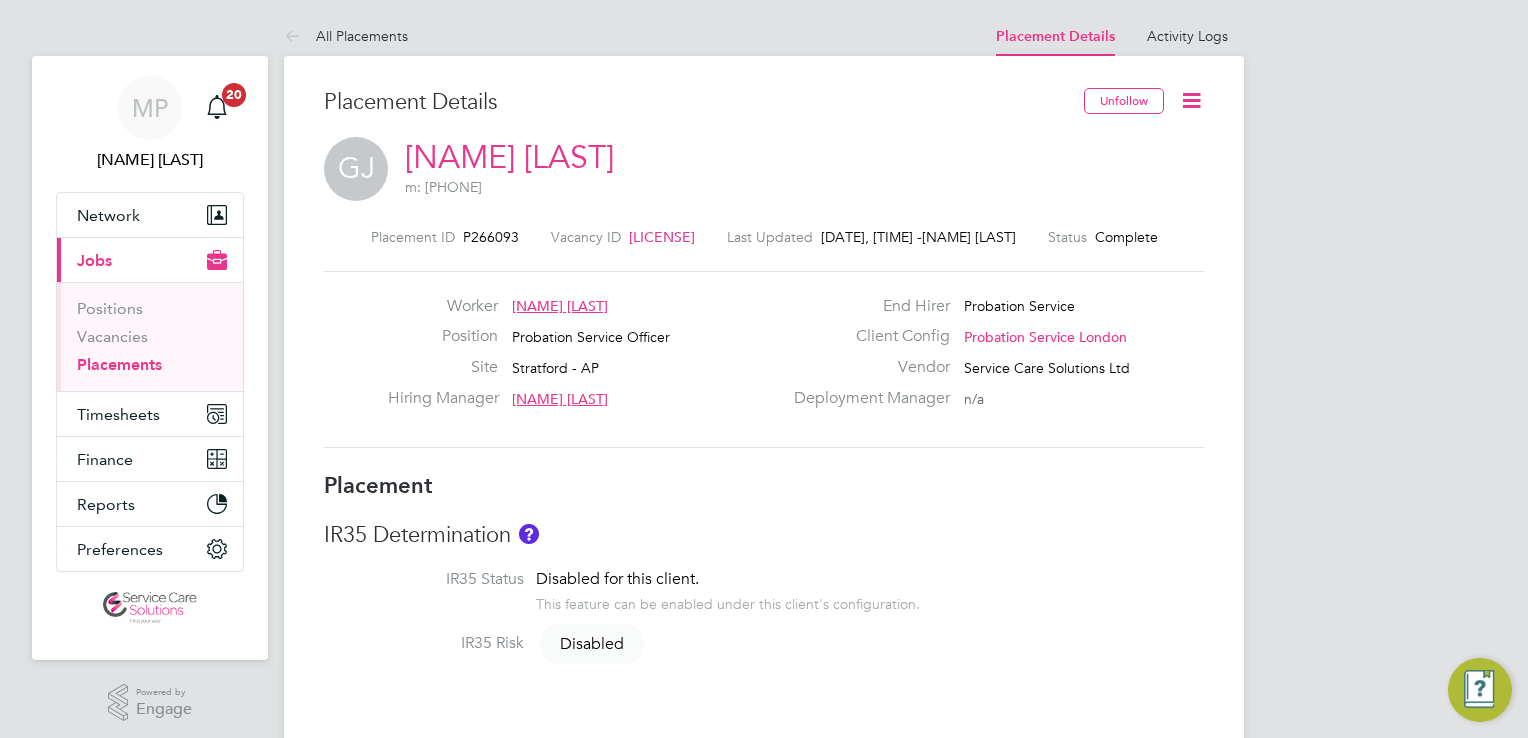 scroll, scrollTop: 0, scrollLeft: 0, axis: both 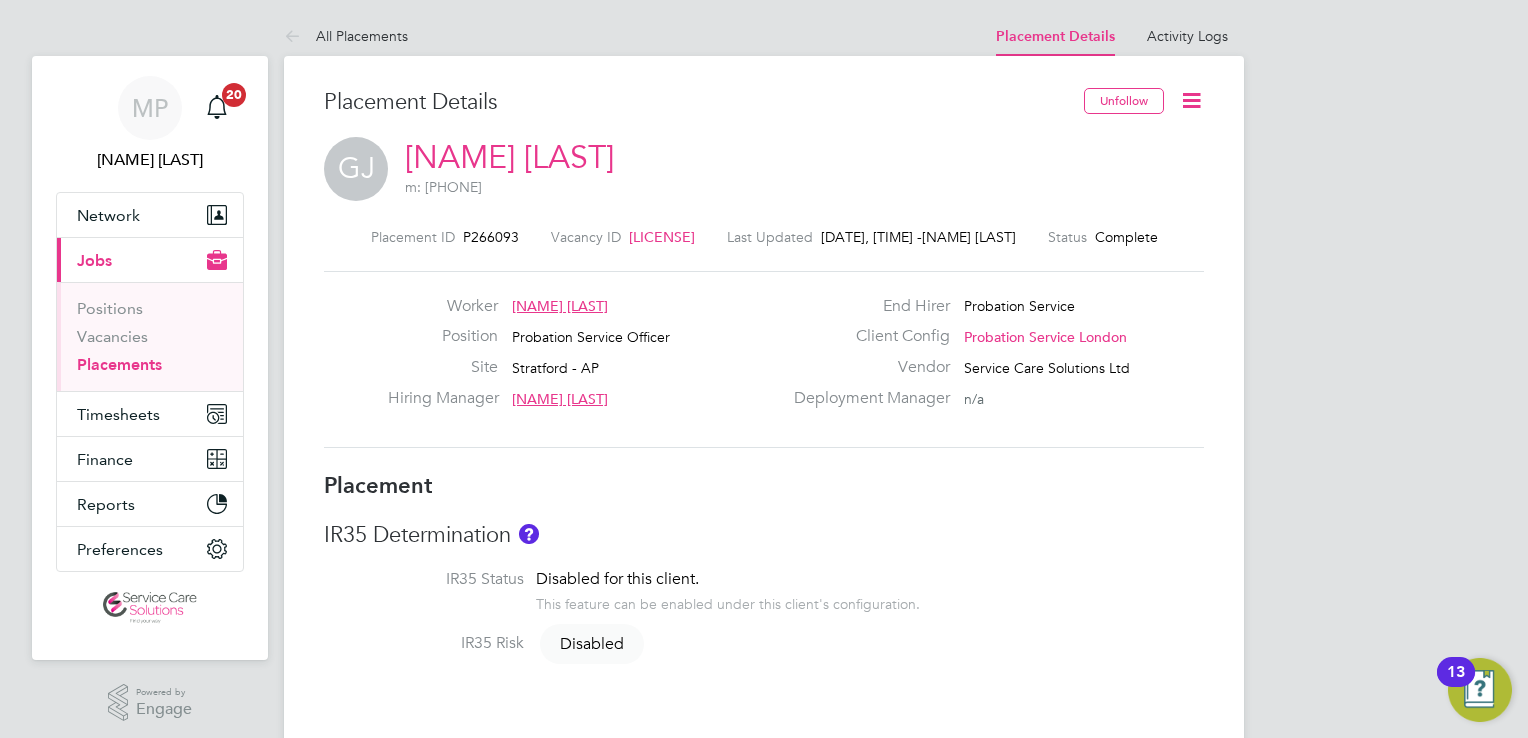 click 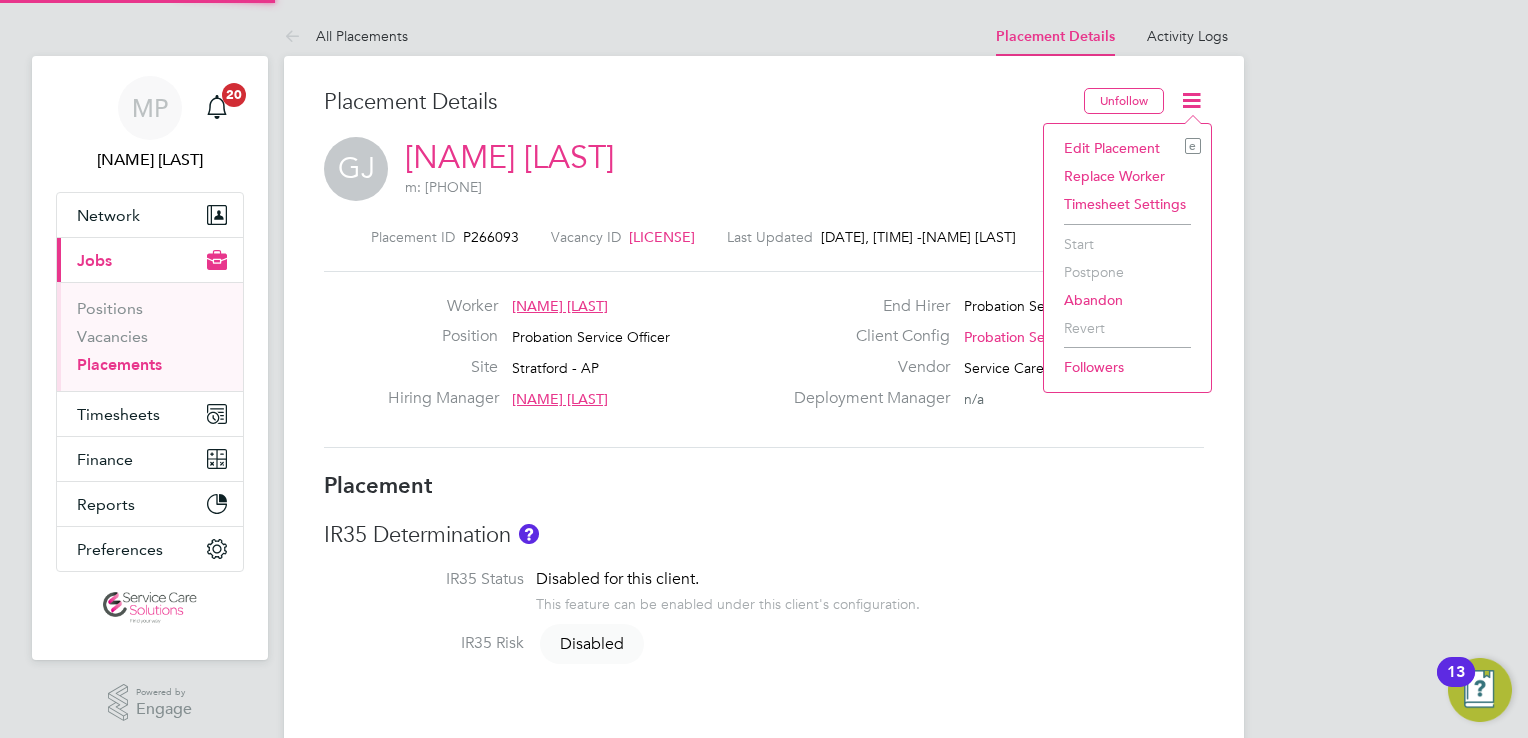 click on "Edit Placement e" 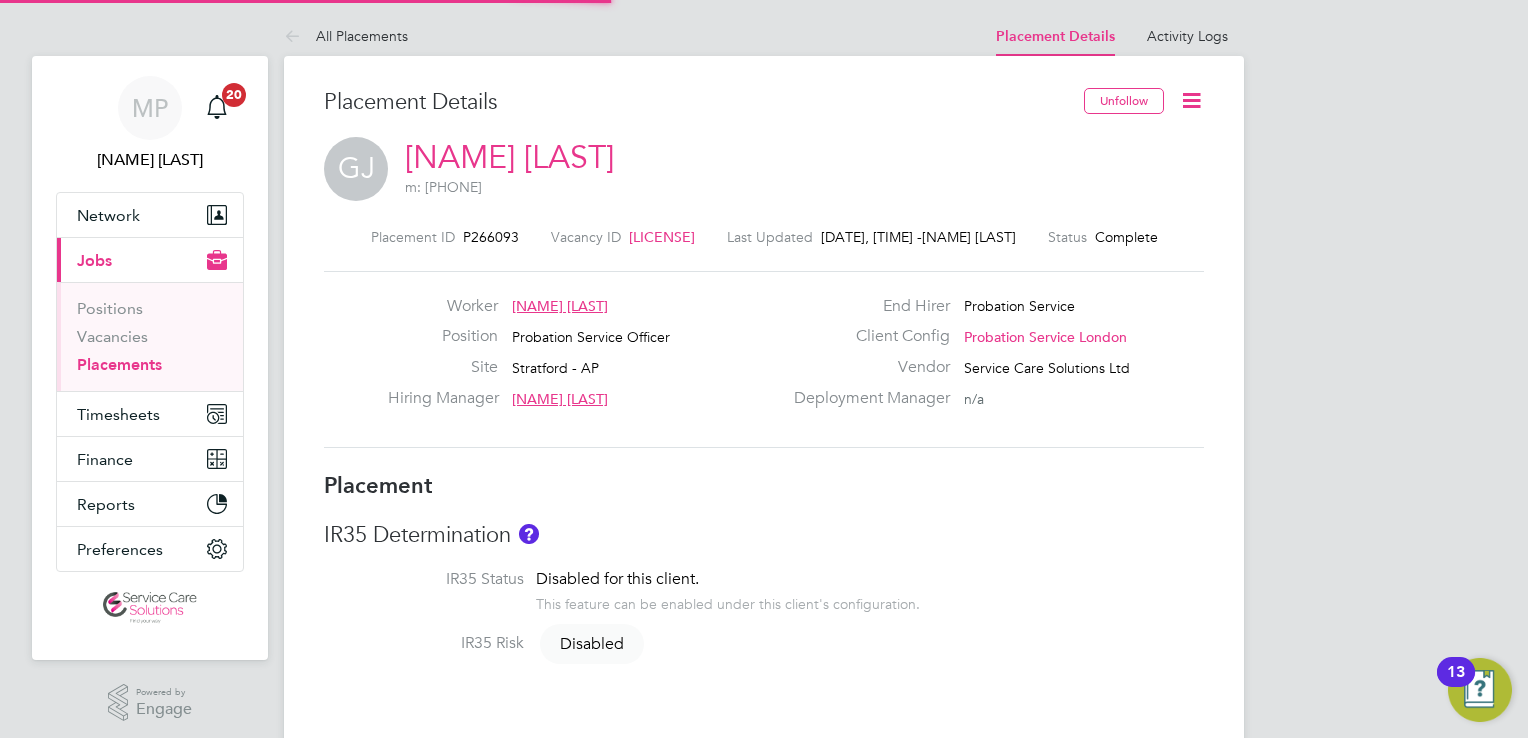 type on "[NAME] [LAST]" 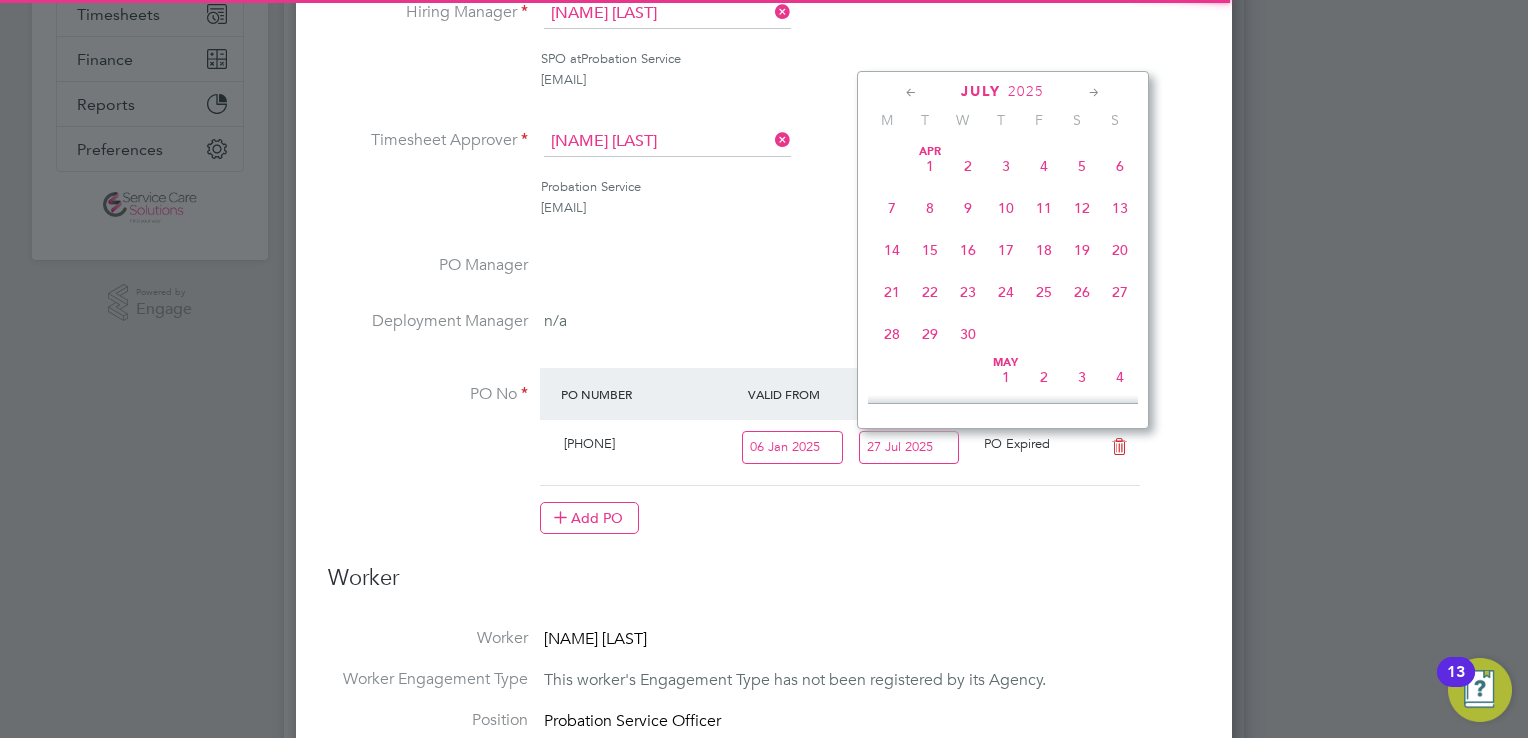 click on "27 Jul 2025" at bounding box center [909, 447] 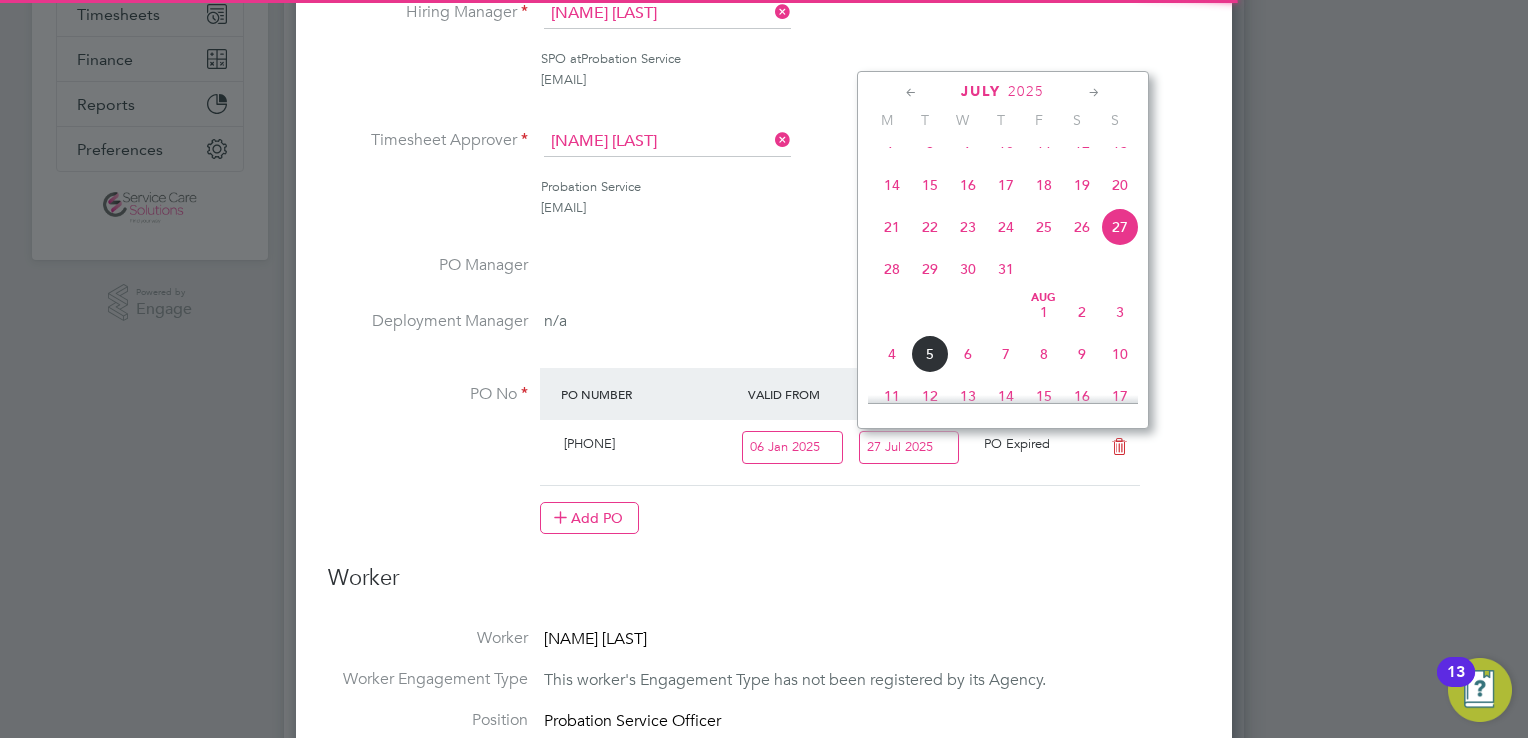 click 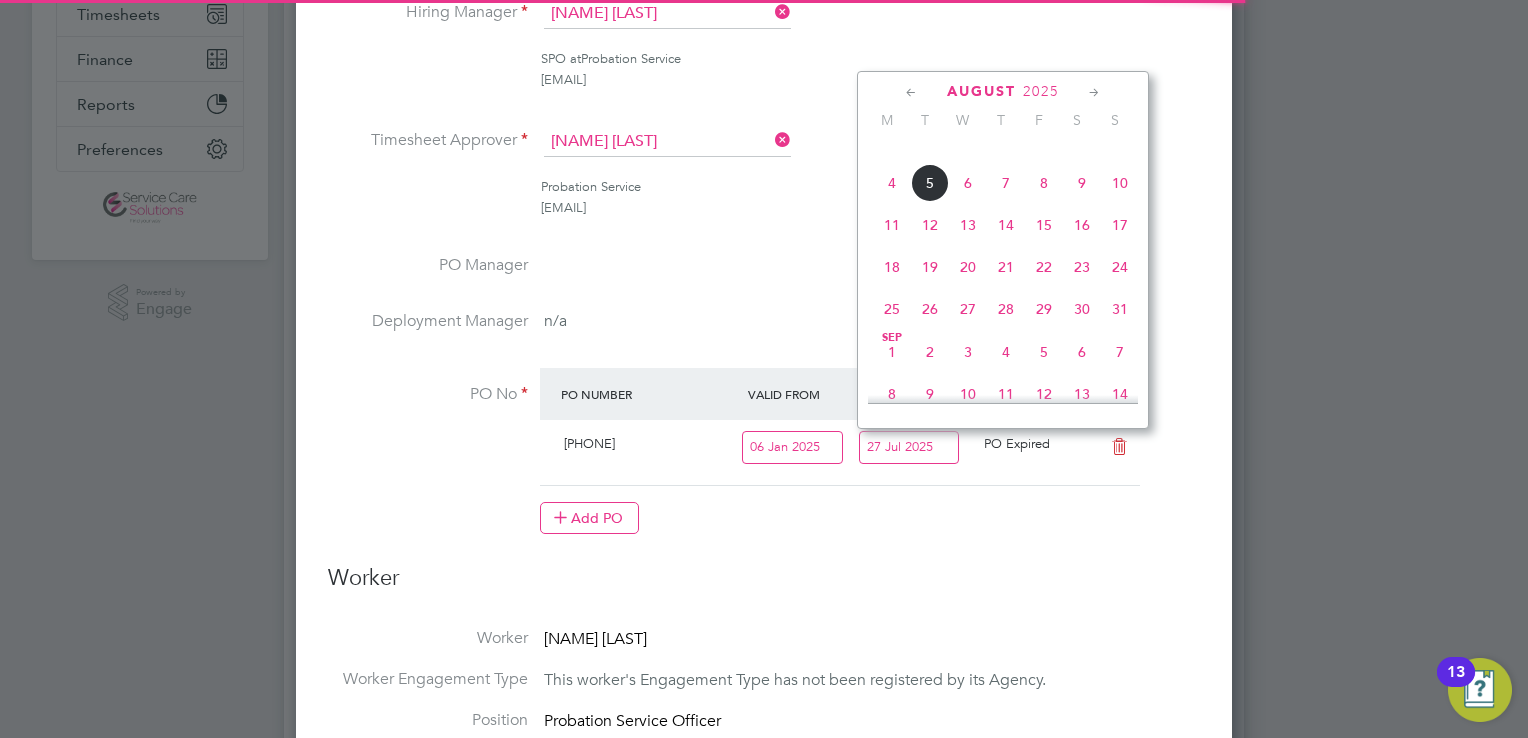 click 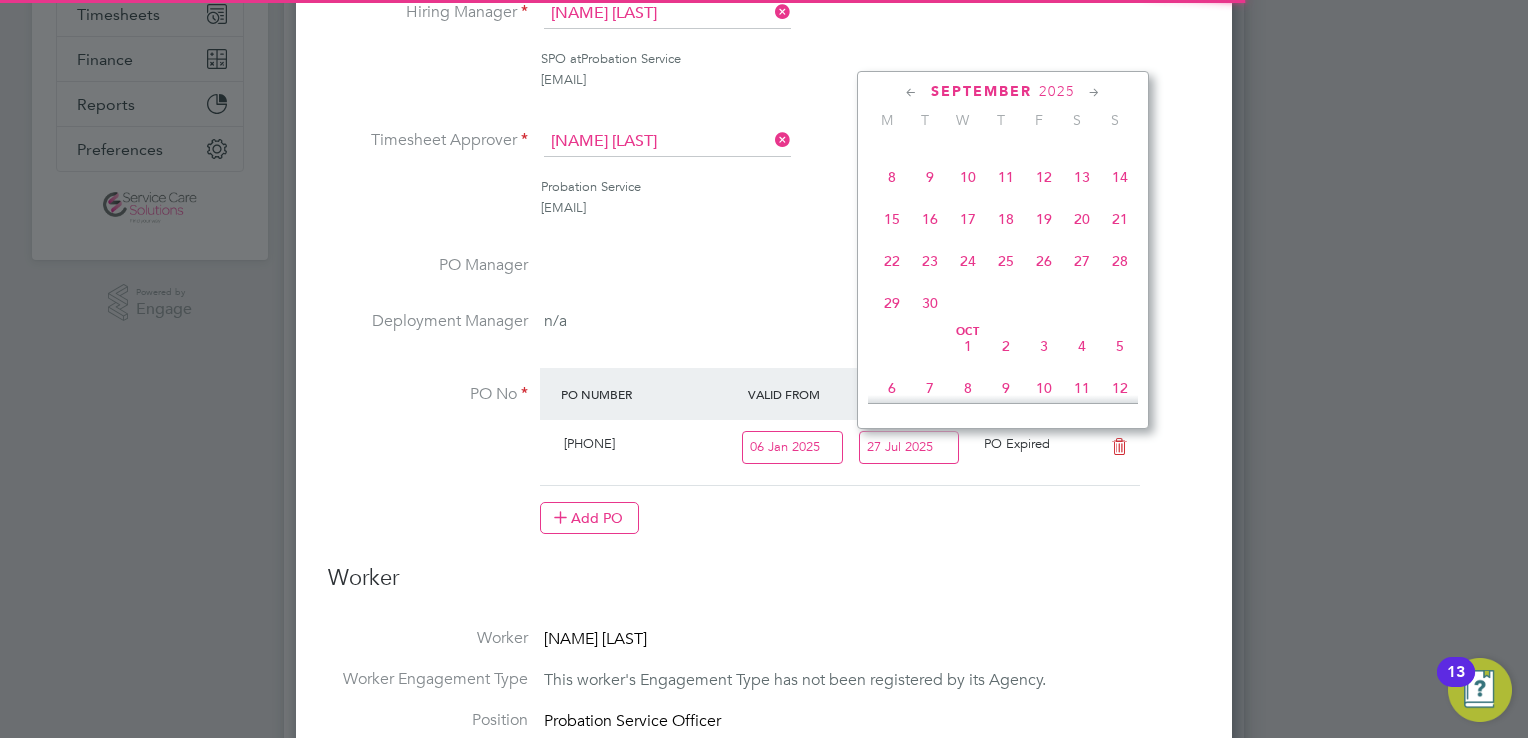 click 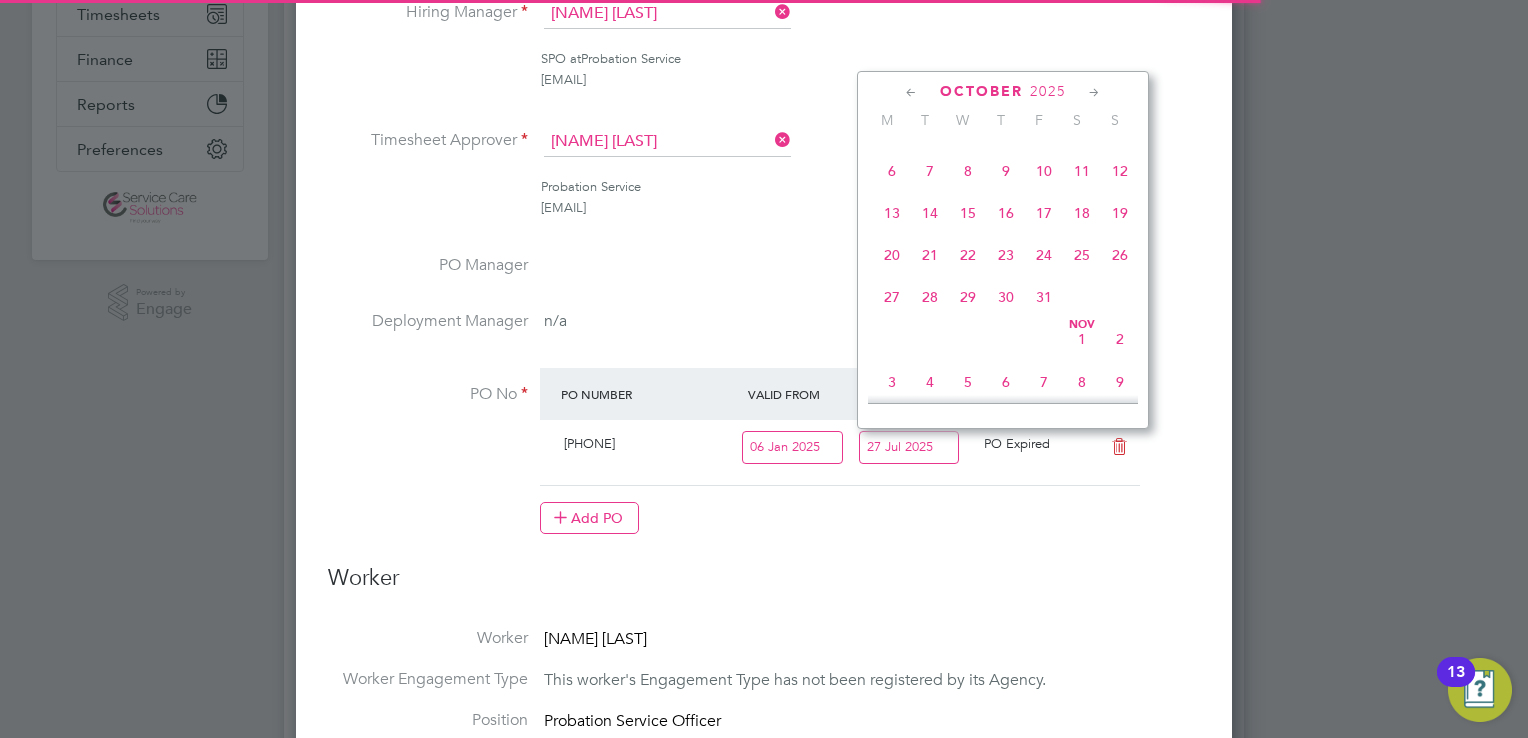 click on "26" 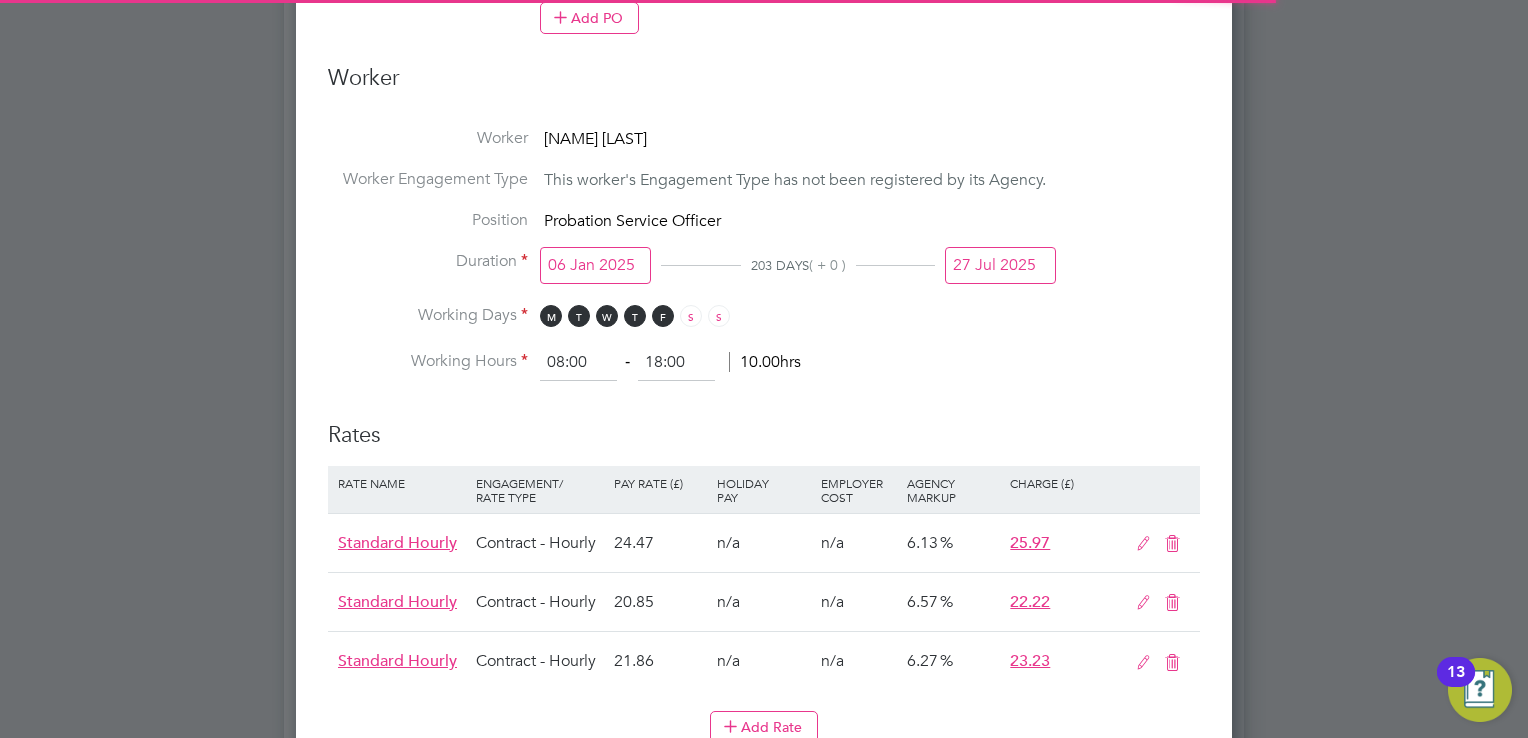 click on "27 Jul 2025" at bounding box center [1000, 265] 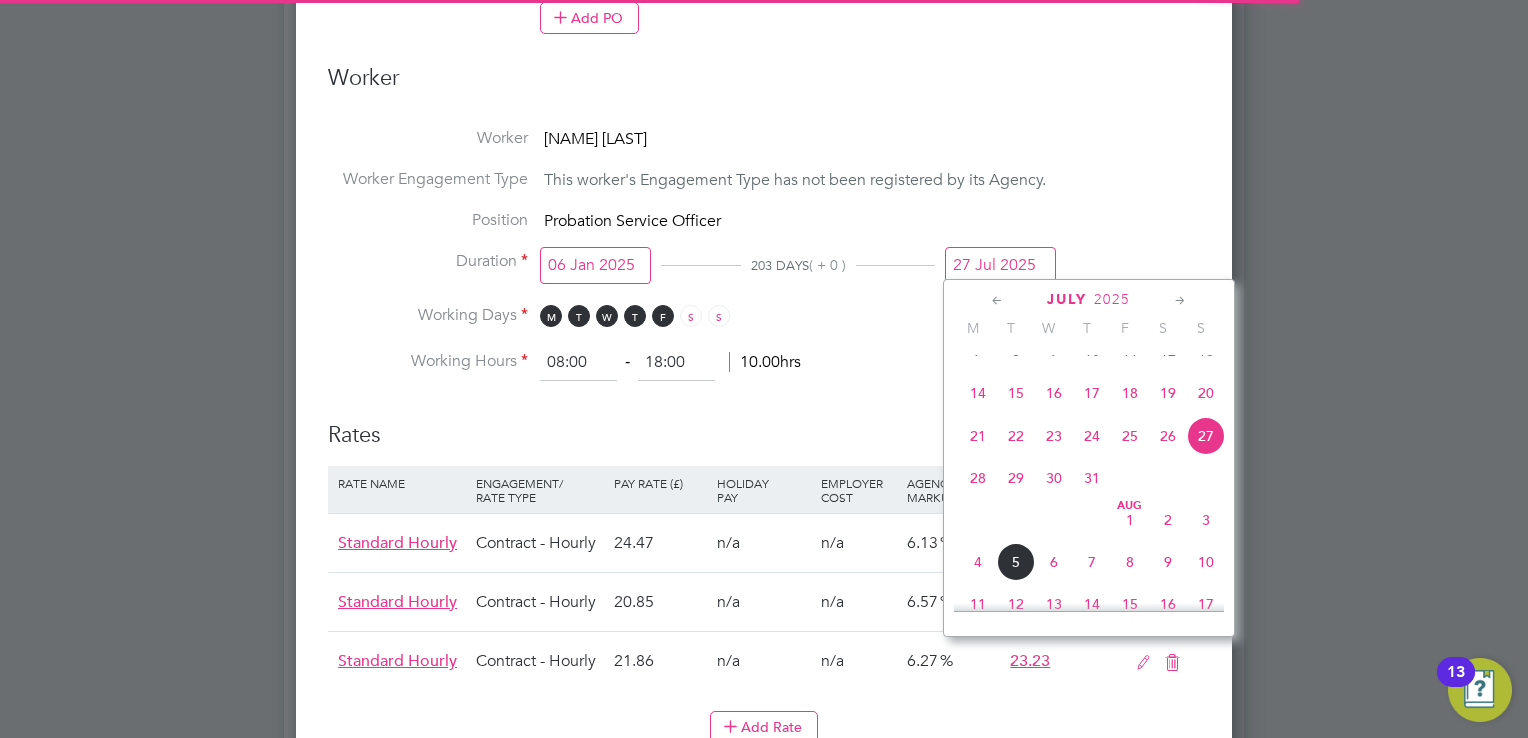 drag, startPoint x: 993, startPoint y: 260, endPoint x: 1181, endPoint y: 302, distance: 192.63437 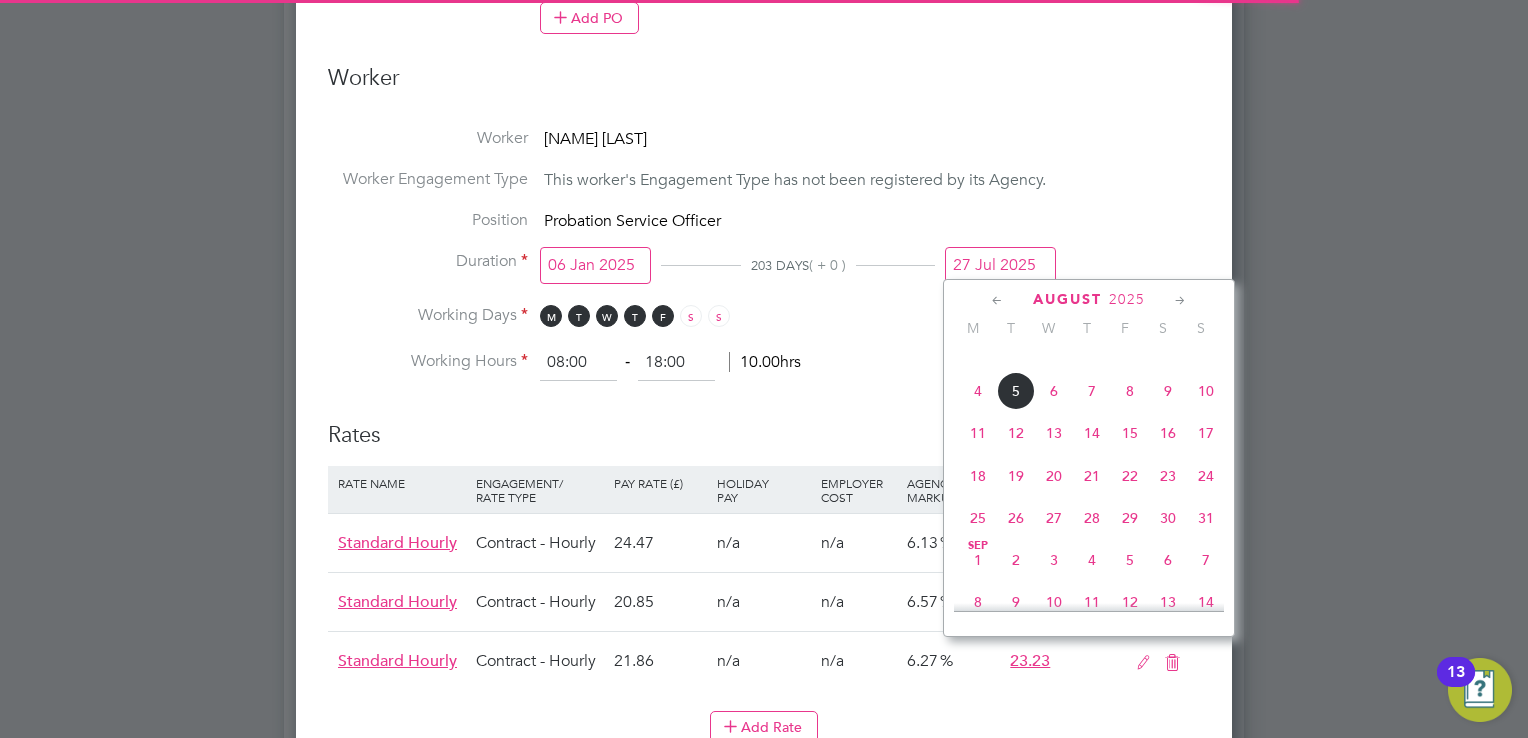 click 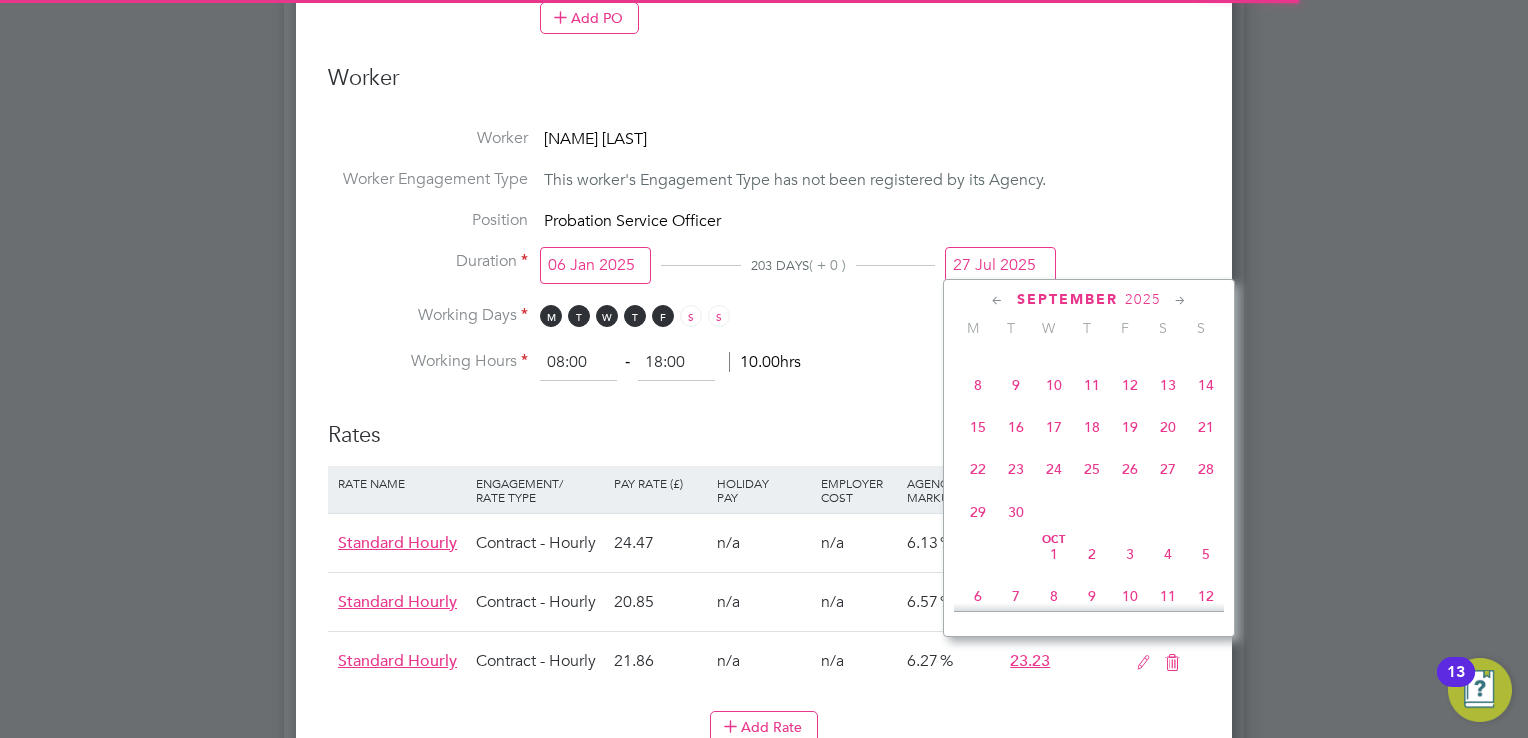 click 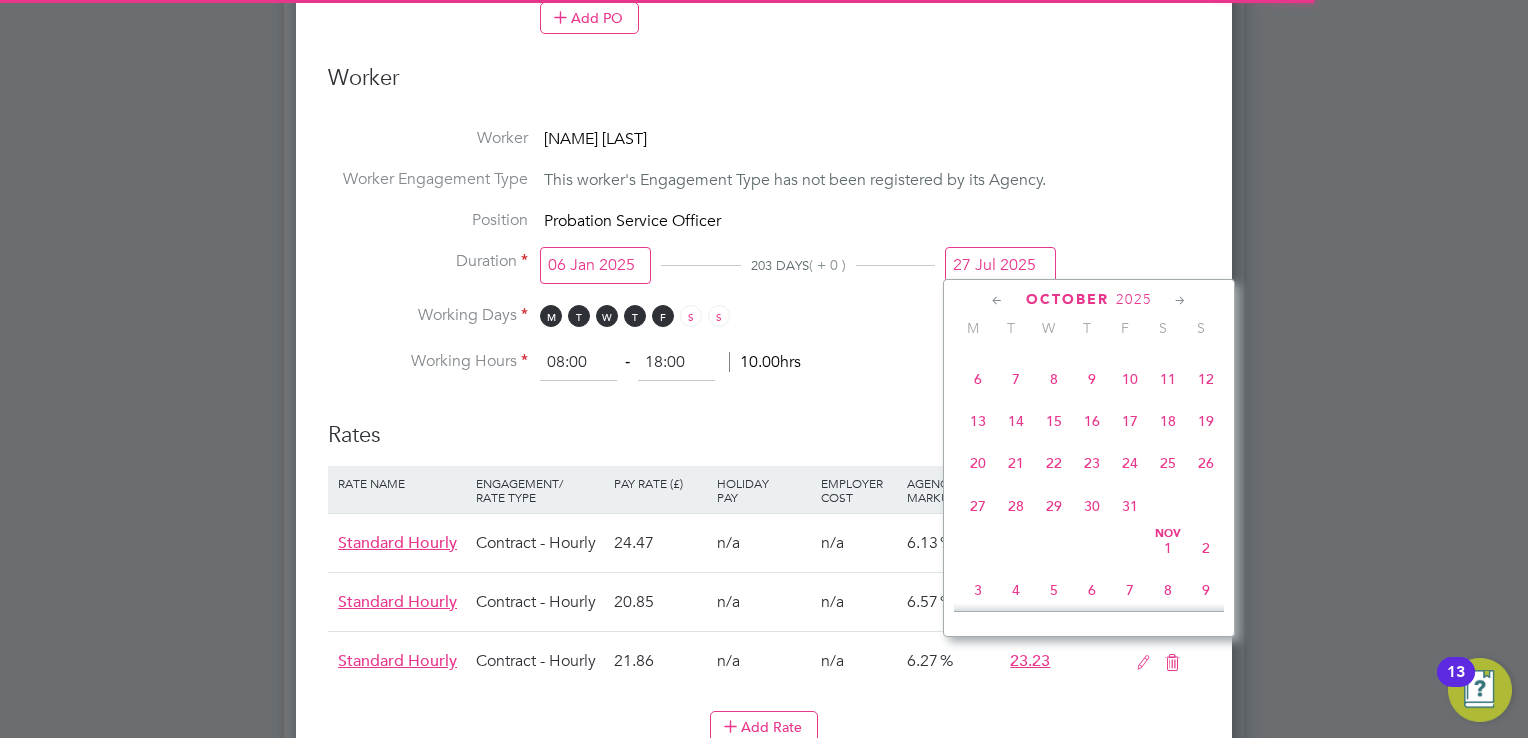 click on "26" 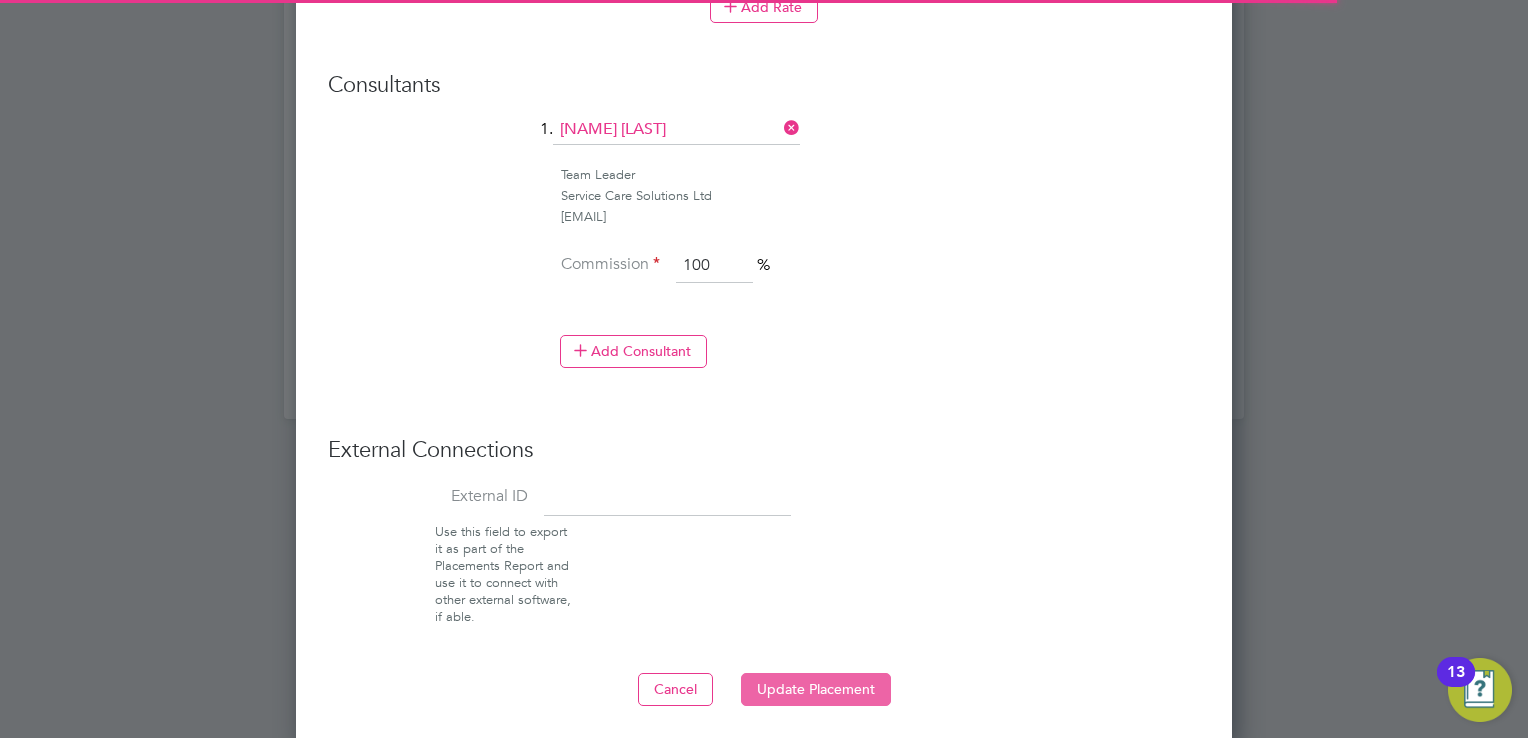 click on "Update Placement" at bounding box center [816, 689] 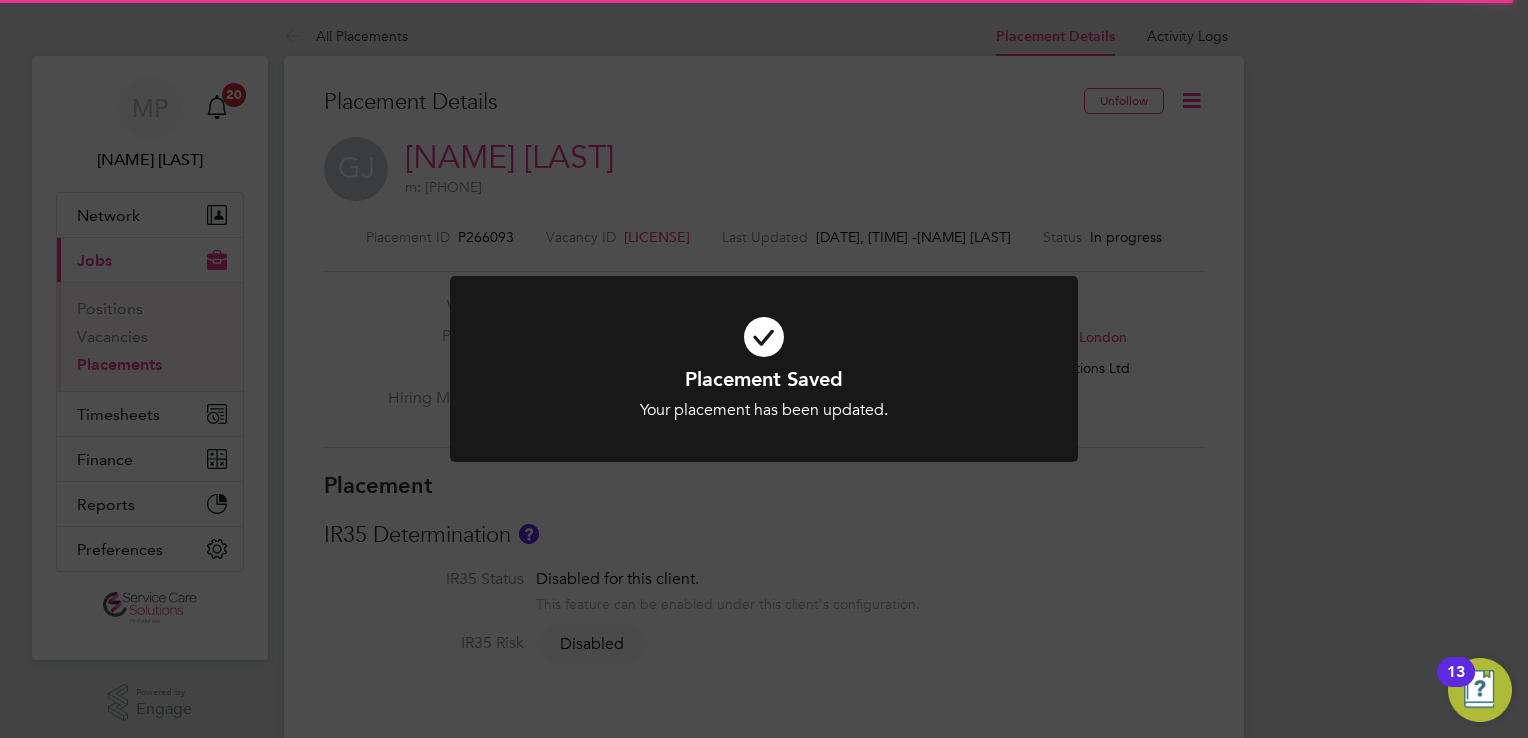 click on "Placement Saved Your placement has been updated. Cancel Okay" 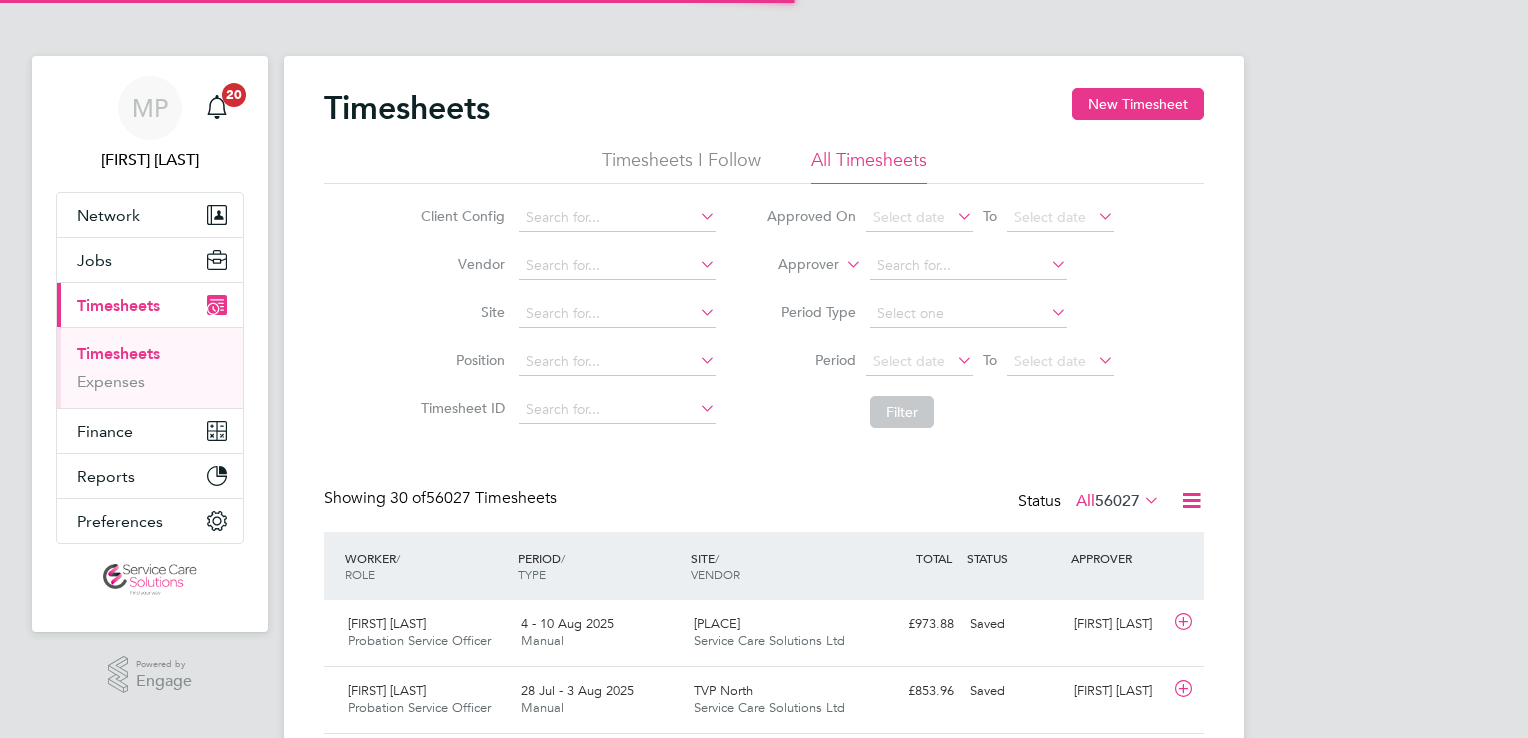scroll, scrollTop: 0, scrollLeft: 0, axis: both 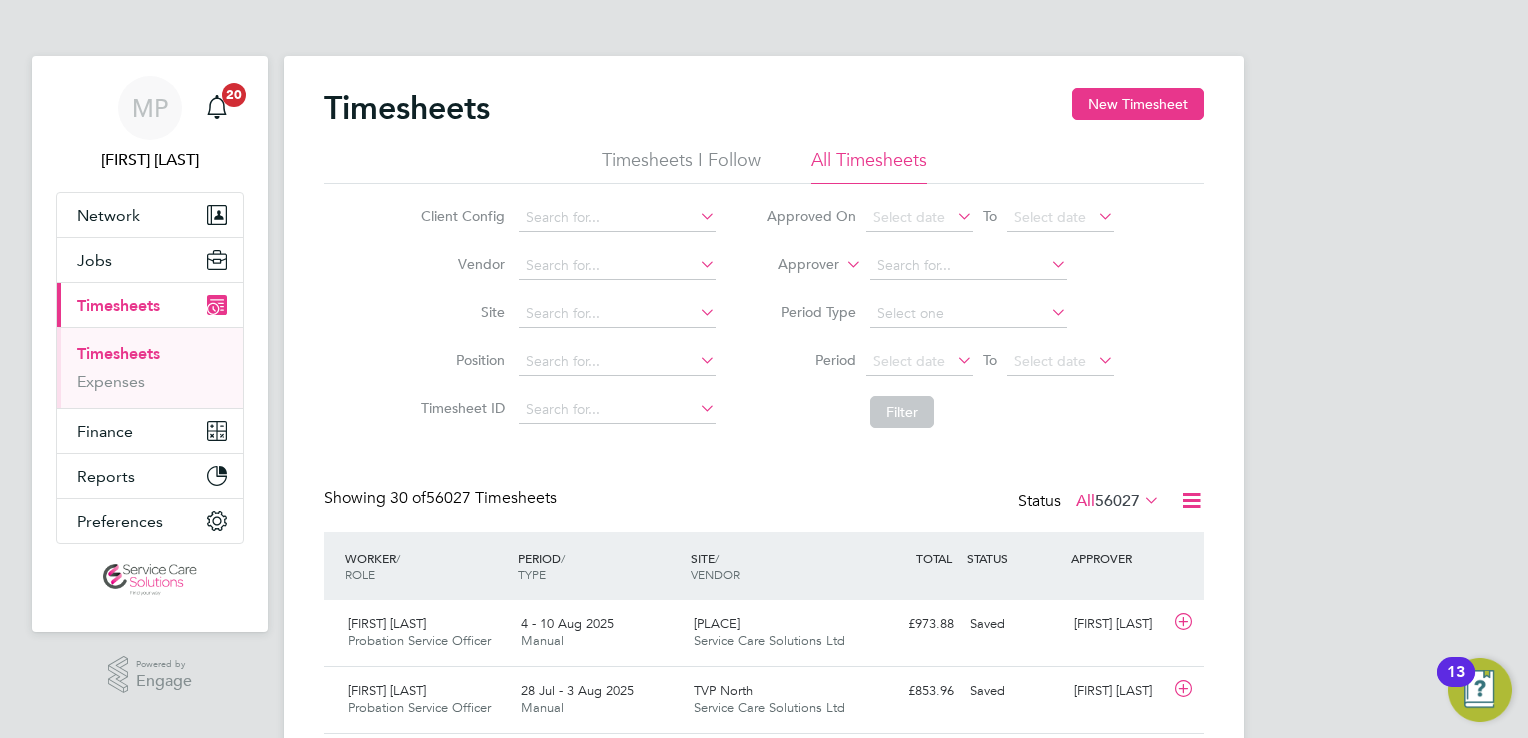 click 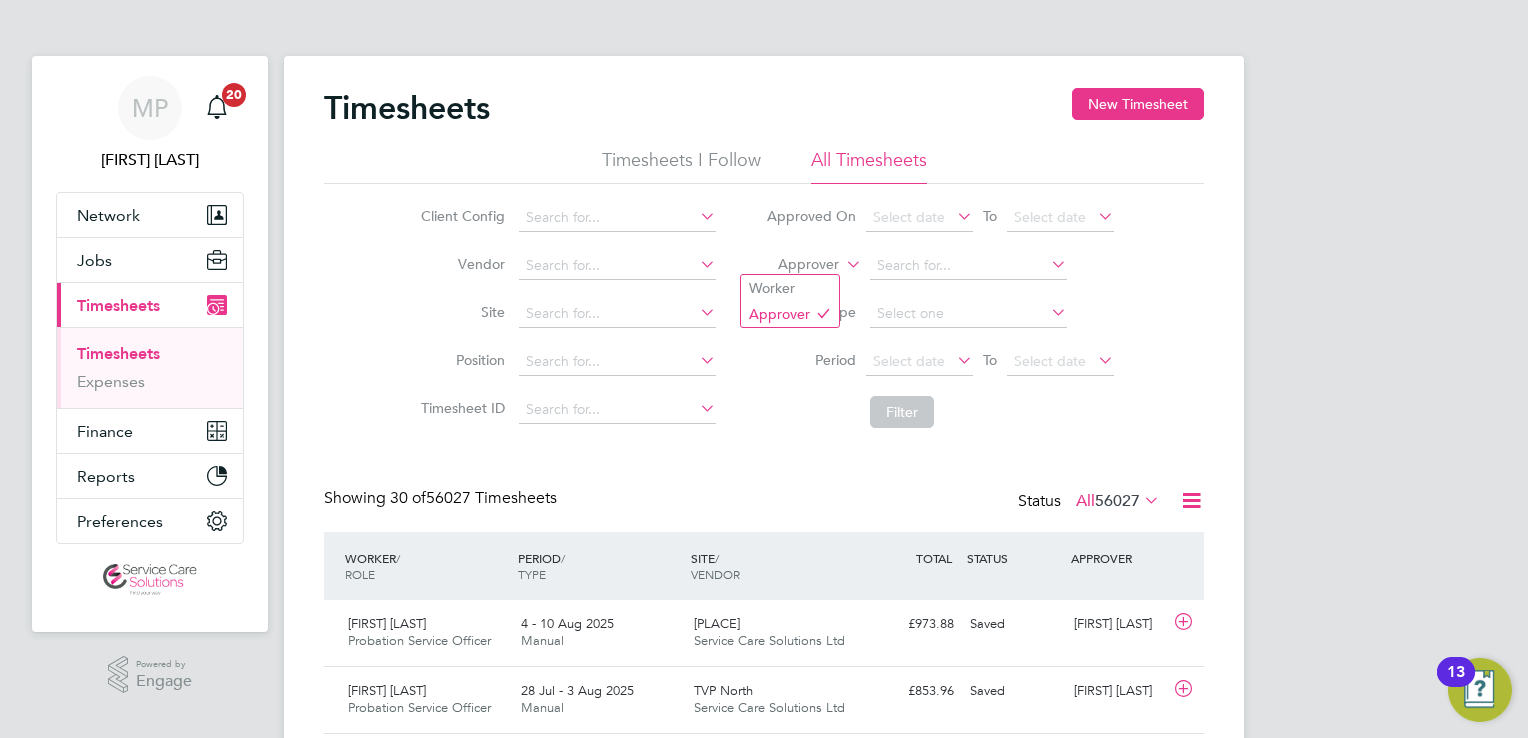 drag, startPoint x: 812, startPoint y: 283, endPoint x: 845, endPoint y: 271, distance: 35.1141 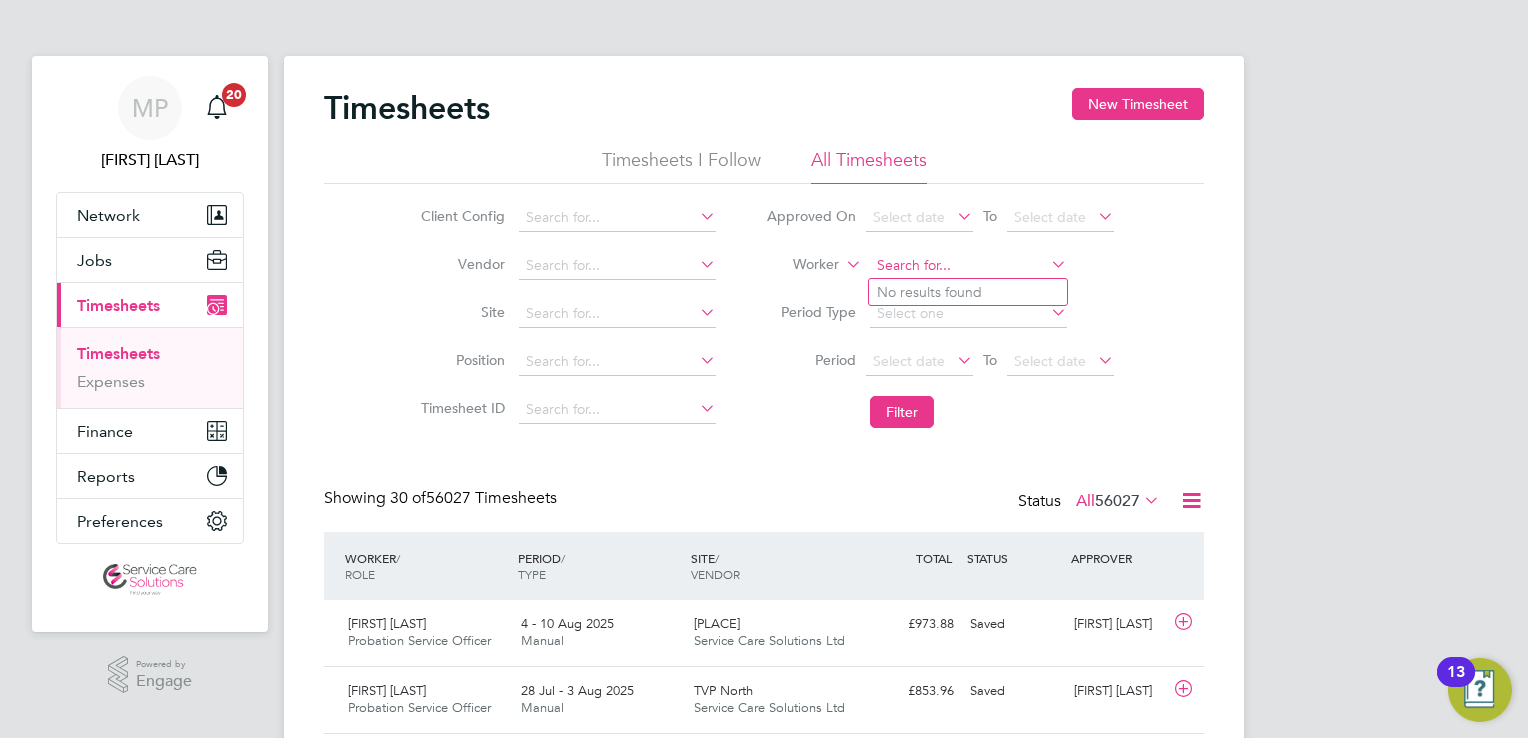 click 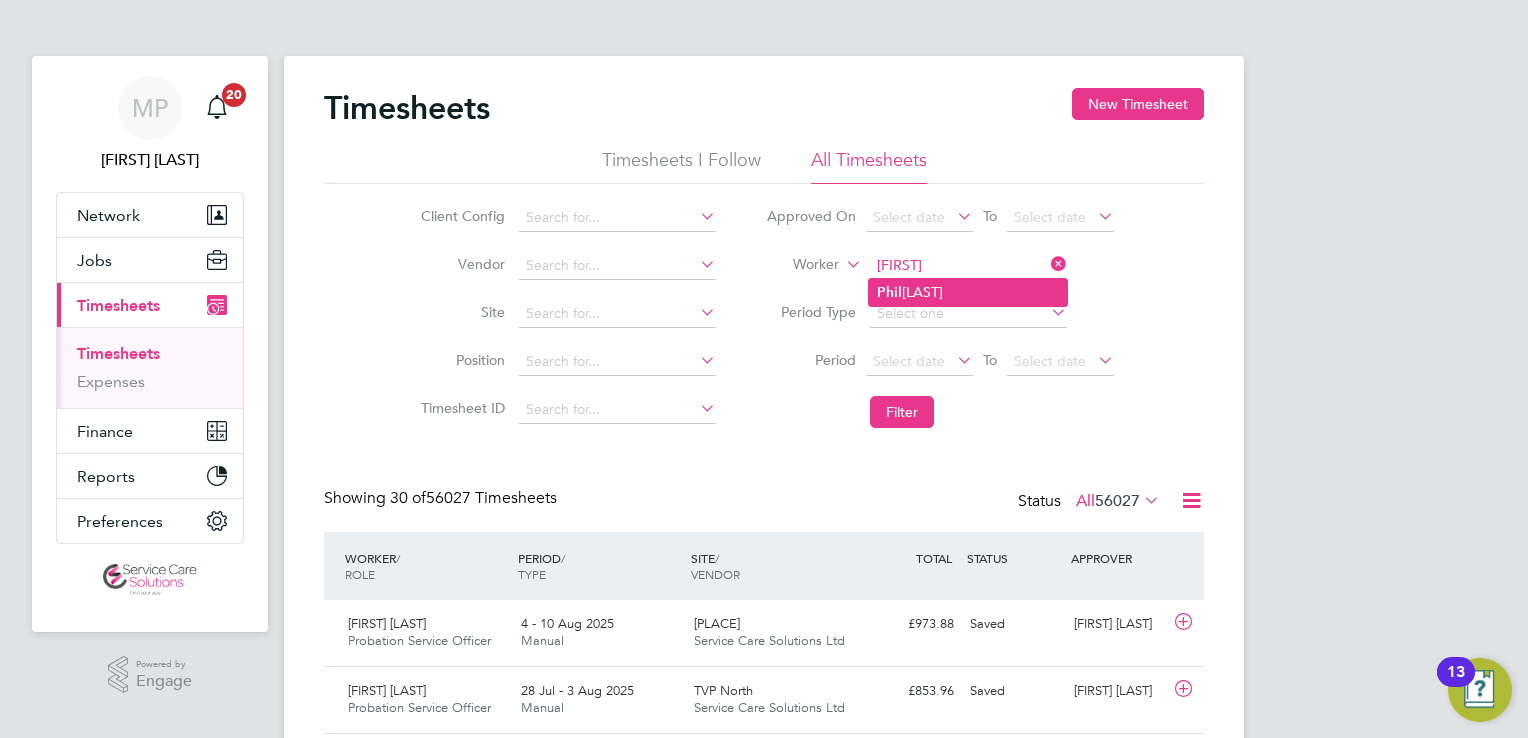 click on "P hi l ip Hill" 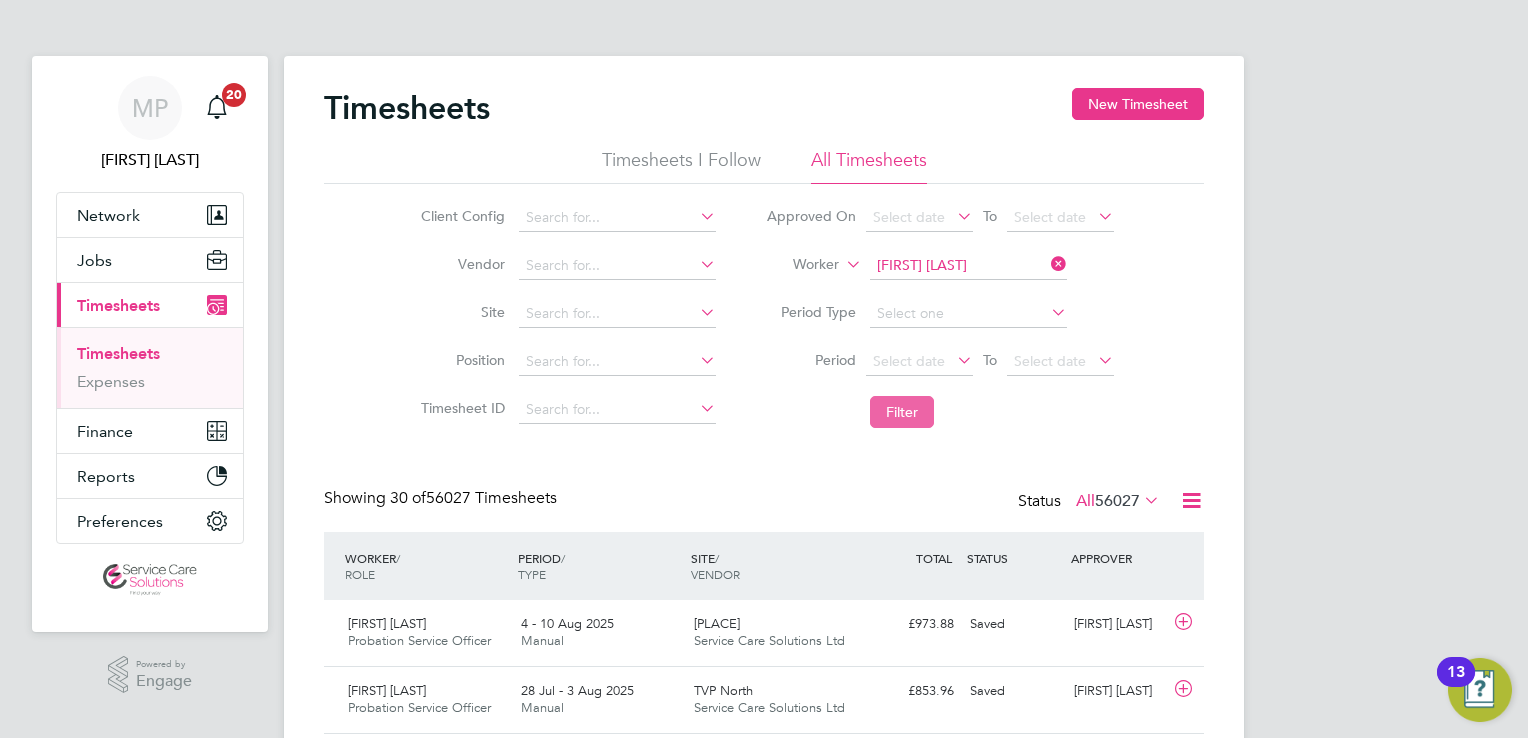 click on "Filter" 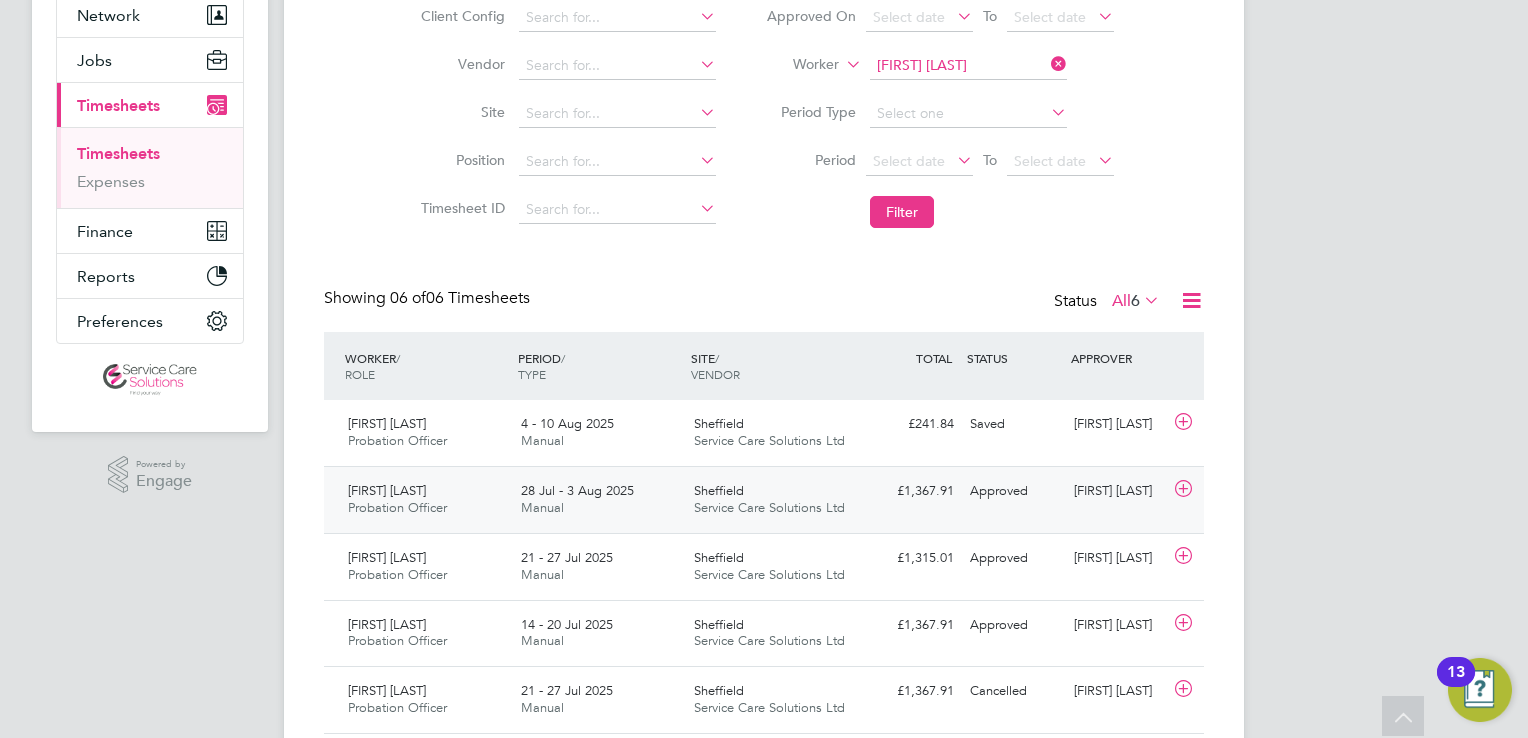 click on "Service Care Solutions Ltd" 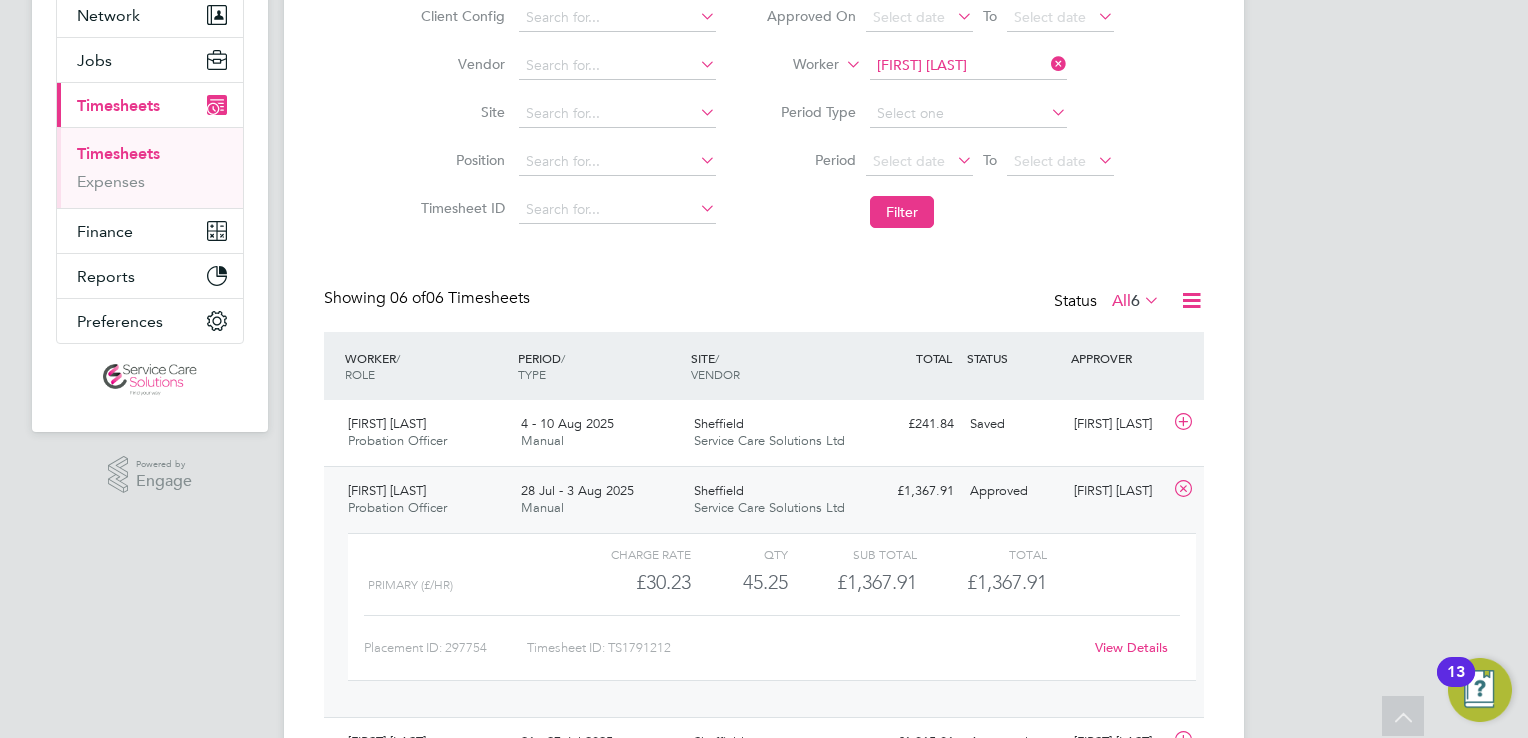 click on "View Details" 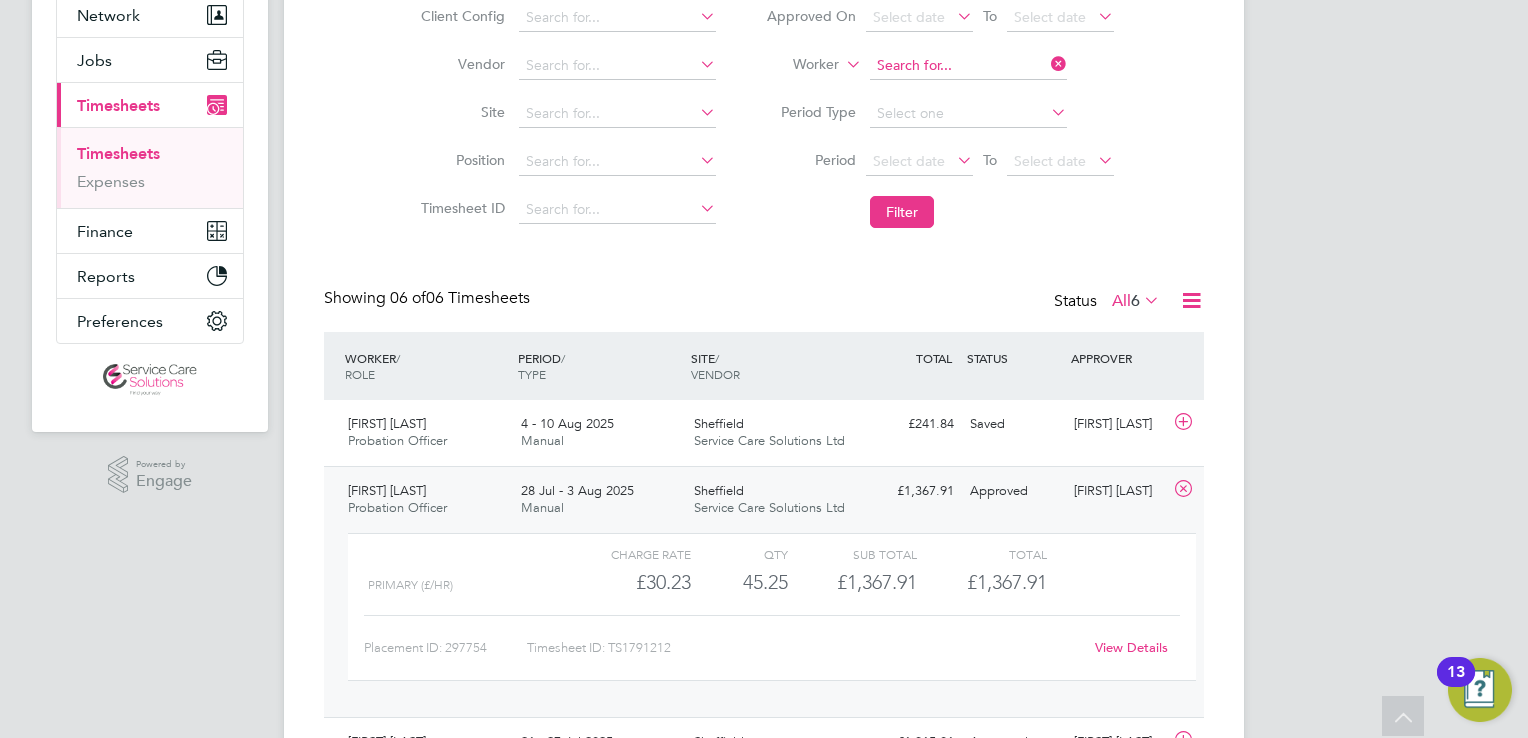 click 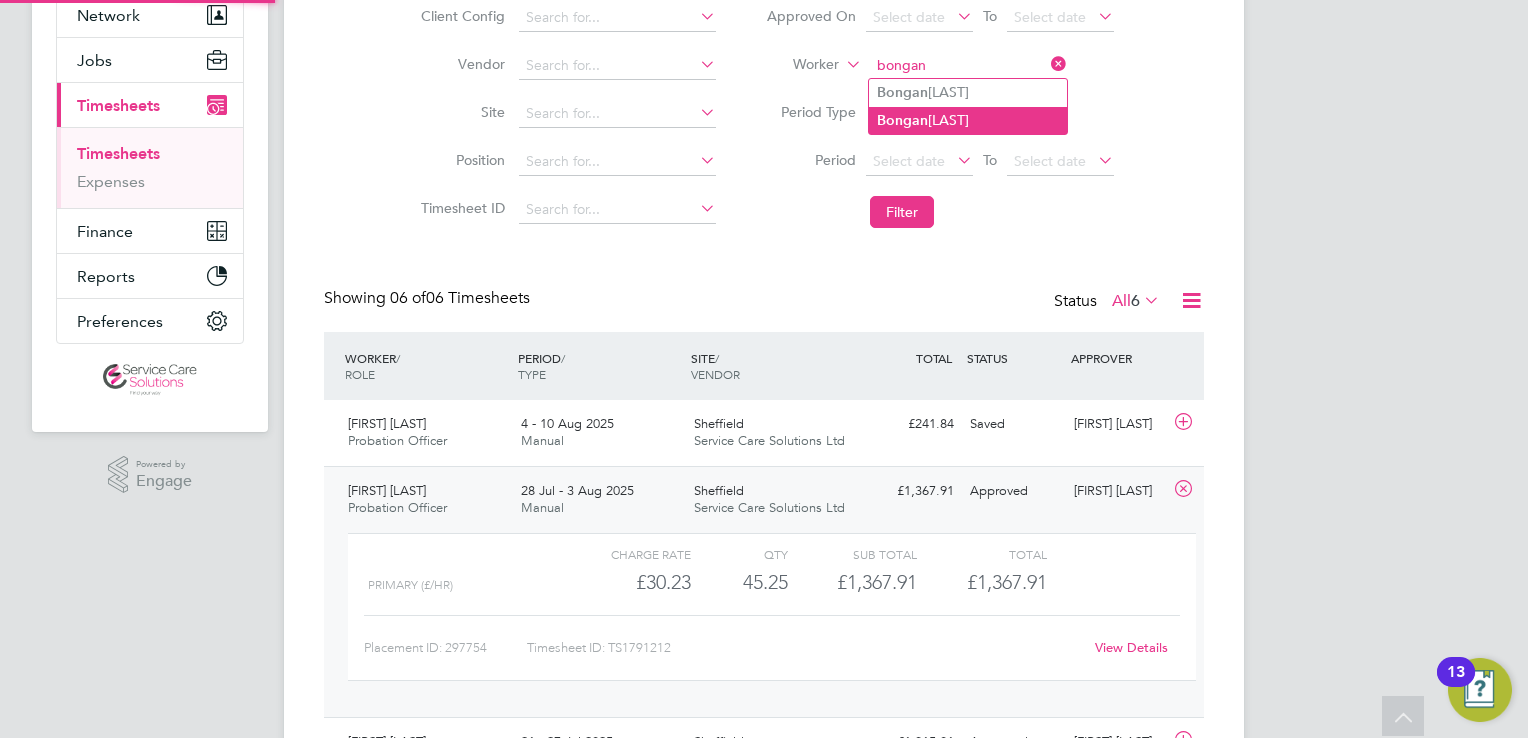 click on "Bongan i Rabela" 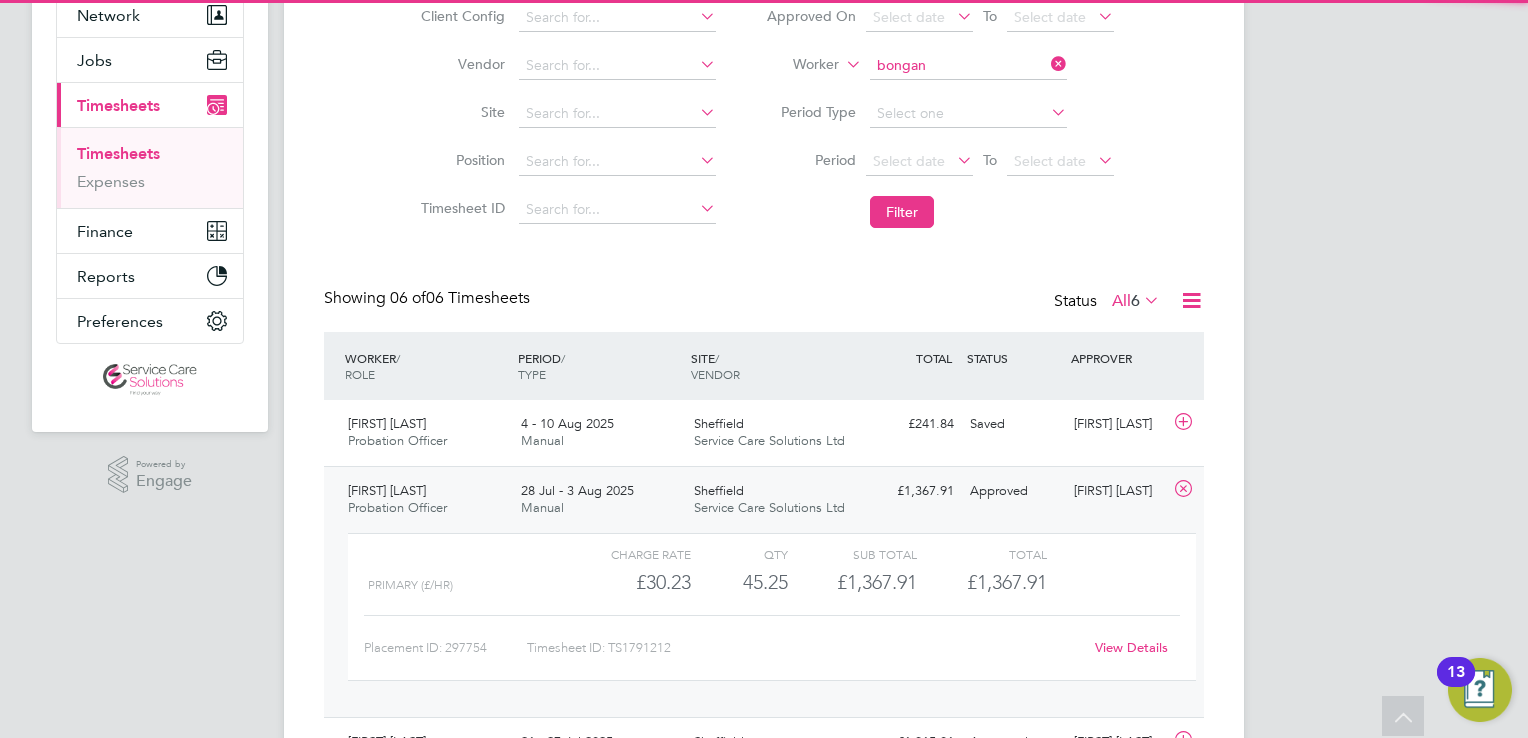 type on "Bongani Rabela" 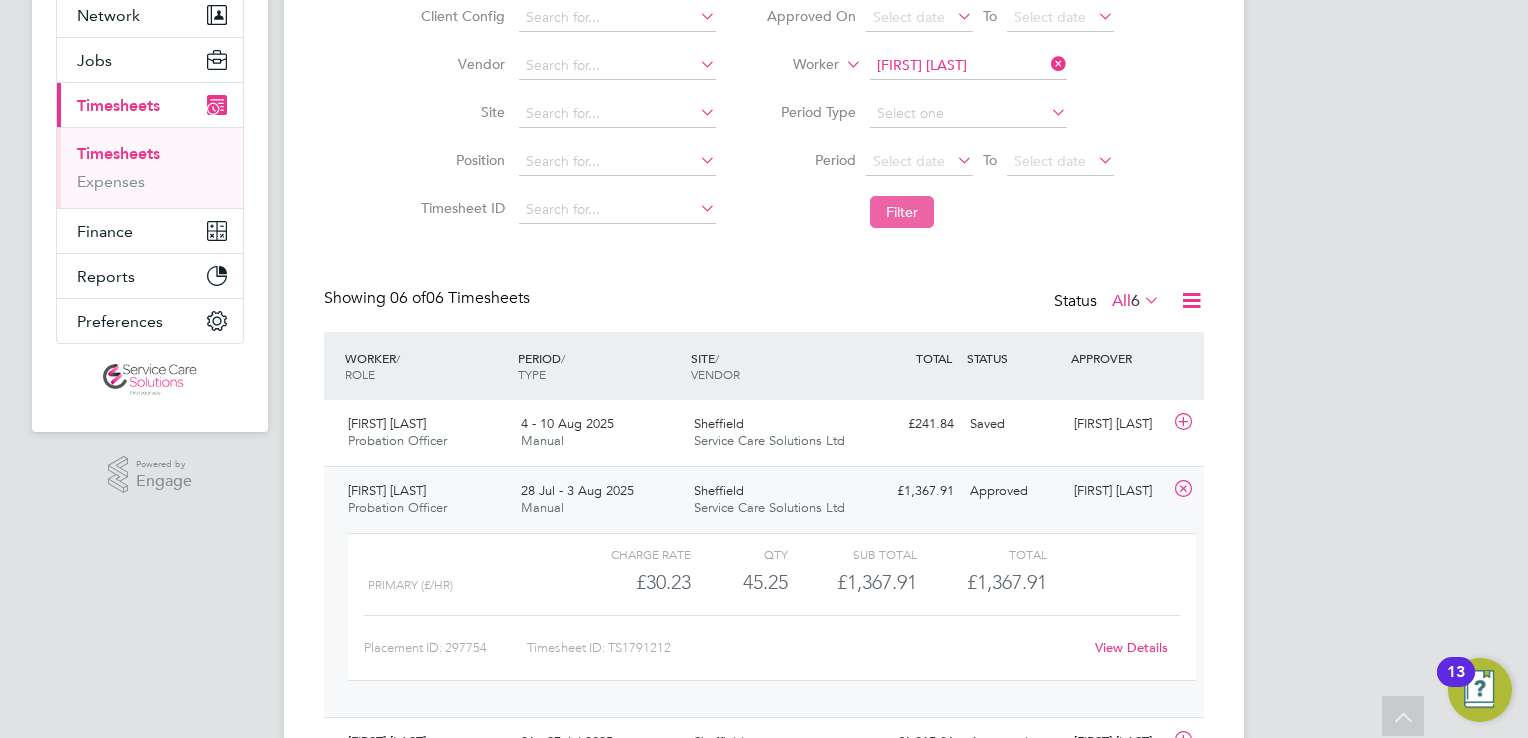 click on "Filter" 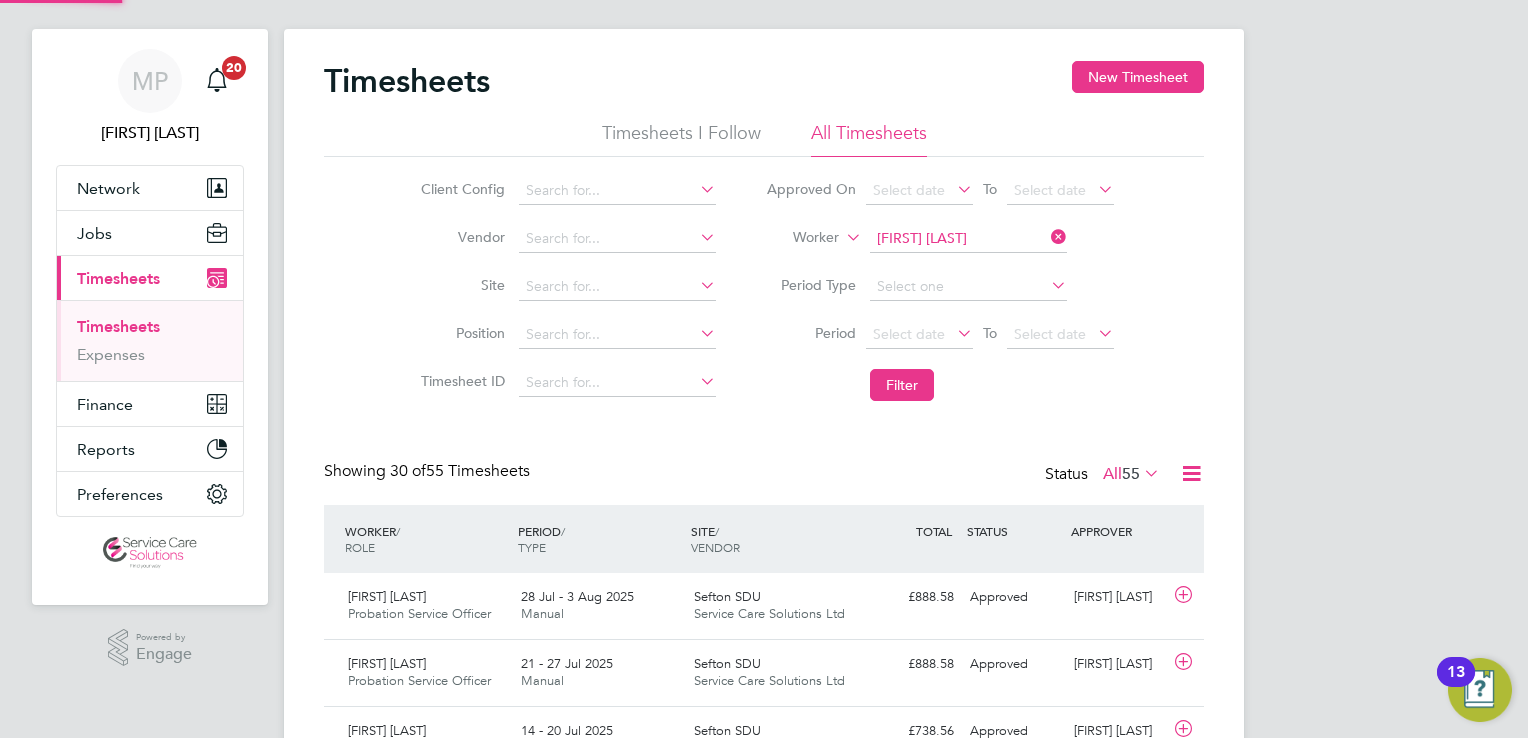 scroll, scrollTop: 200, scrollLeft: 0, axis: vertical 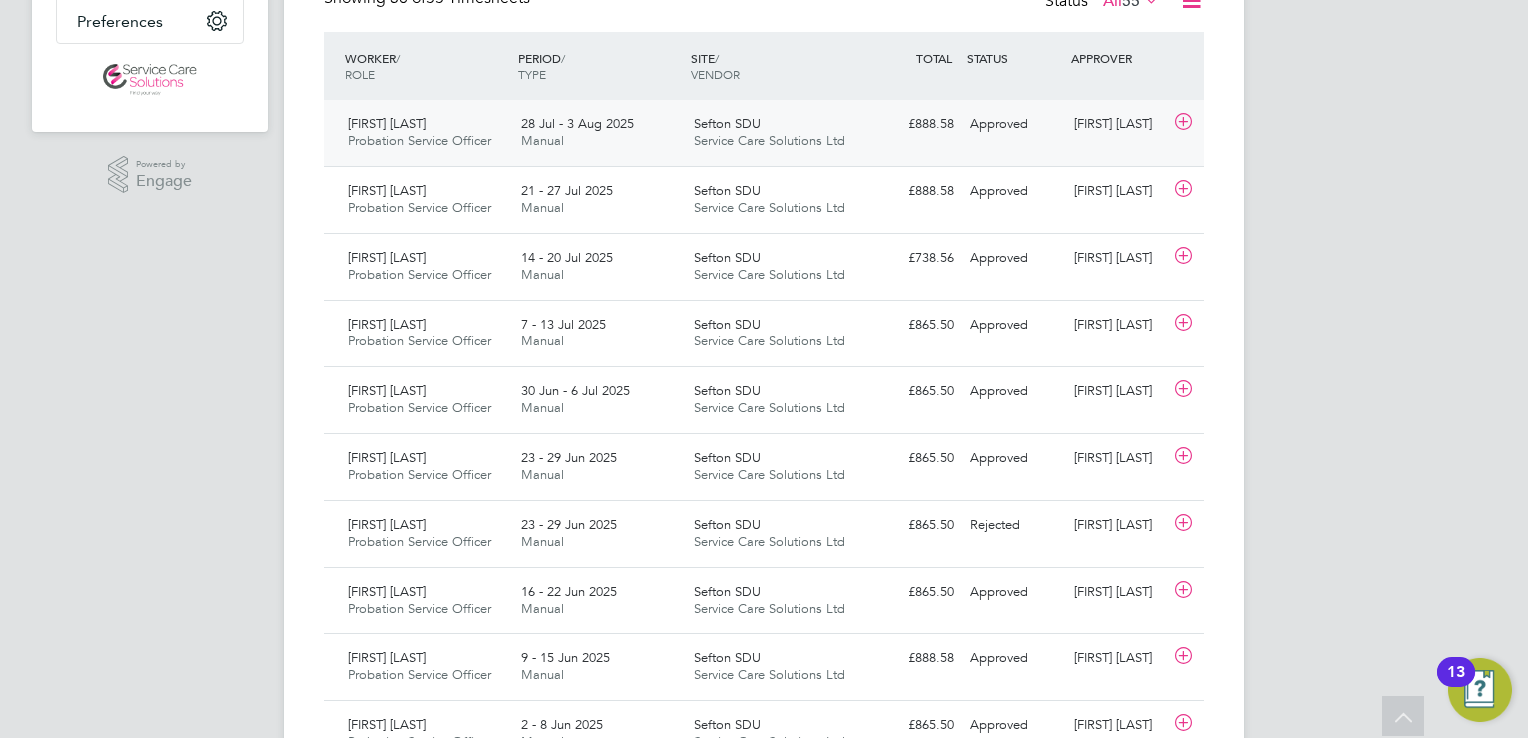 click on "28 Jul - 3 Aug 2025 Manual" 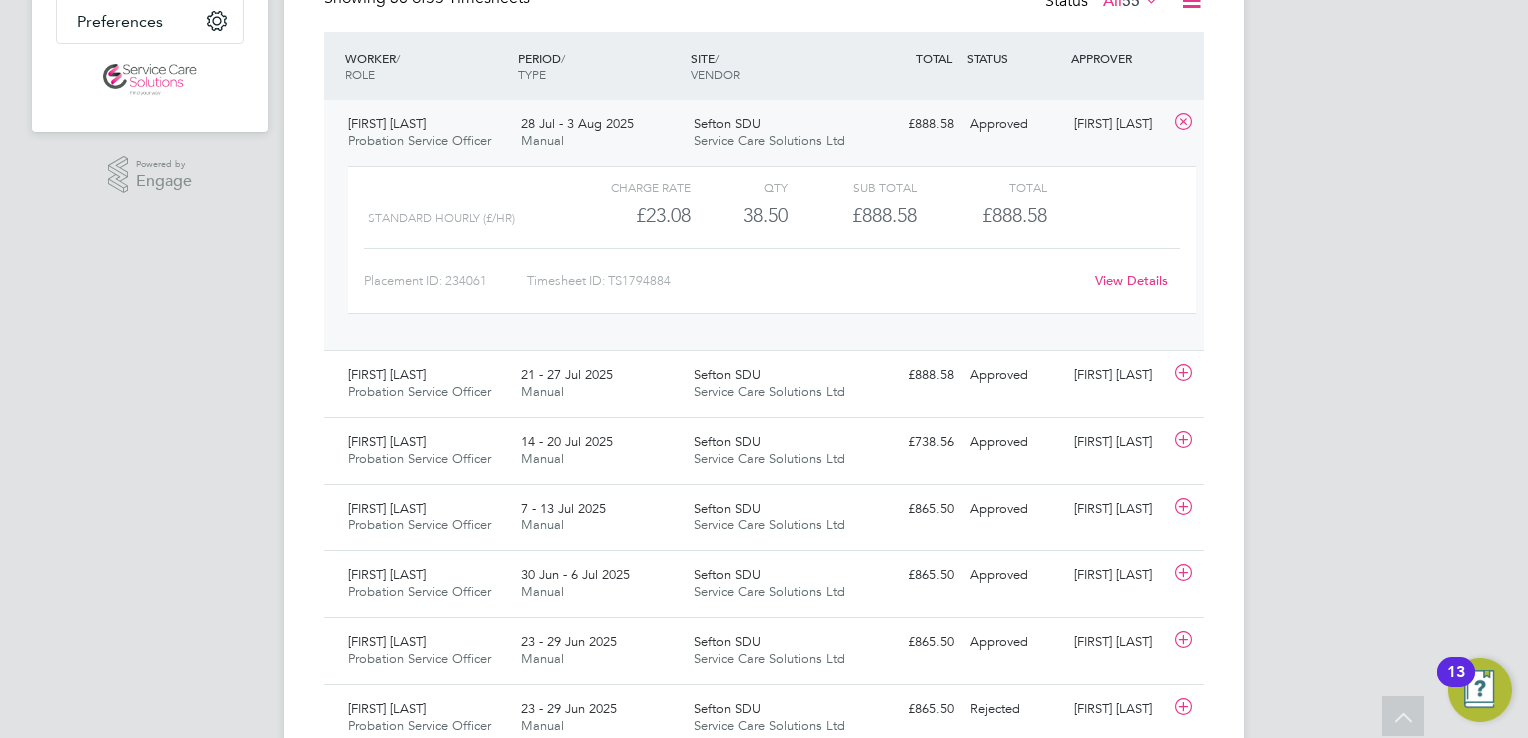 click on "View Details" 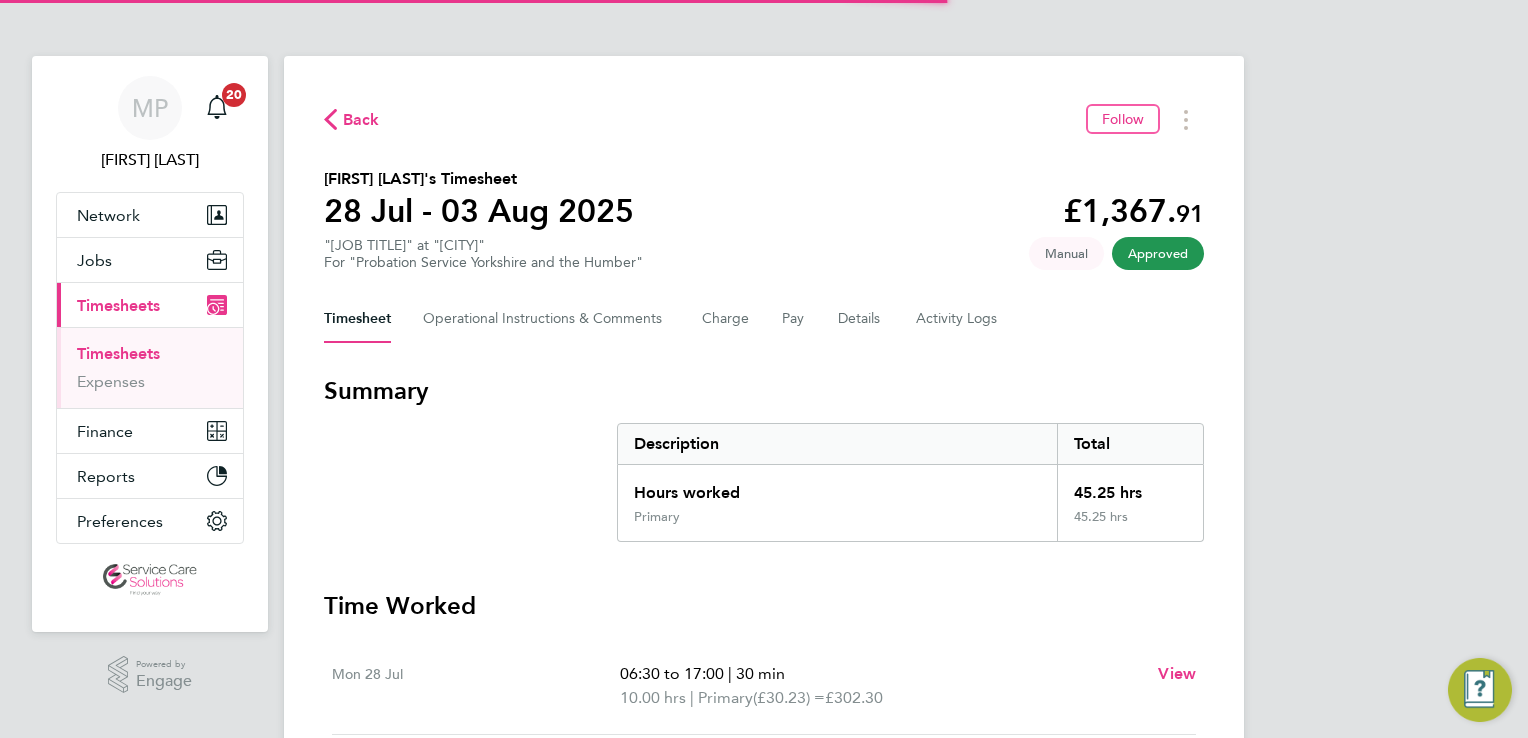 scroll, scrollTop: 0, scrollLeft: 0, axis: both 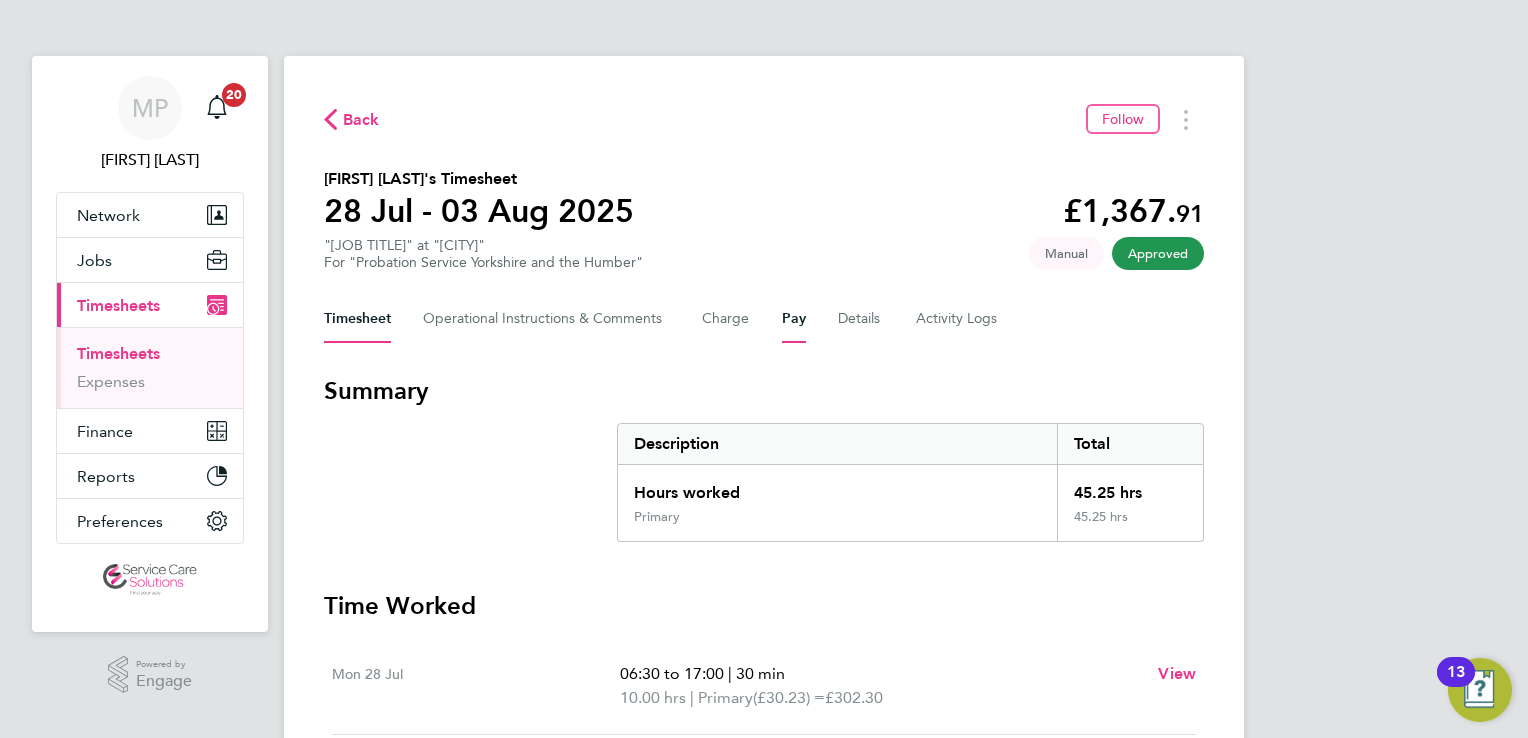 click on "Pay" at bounding box center [794, 319] 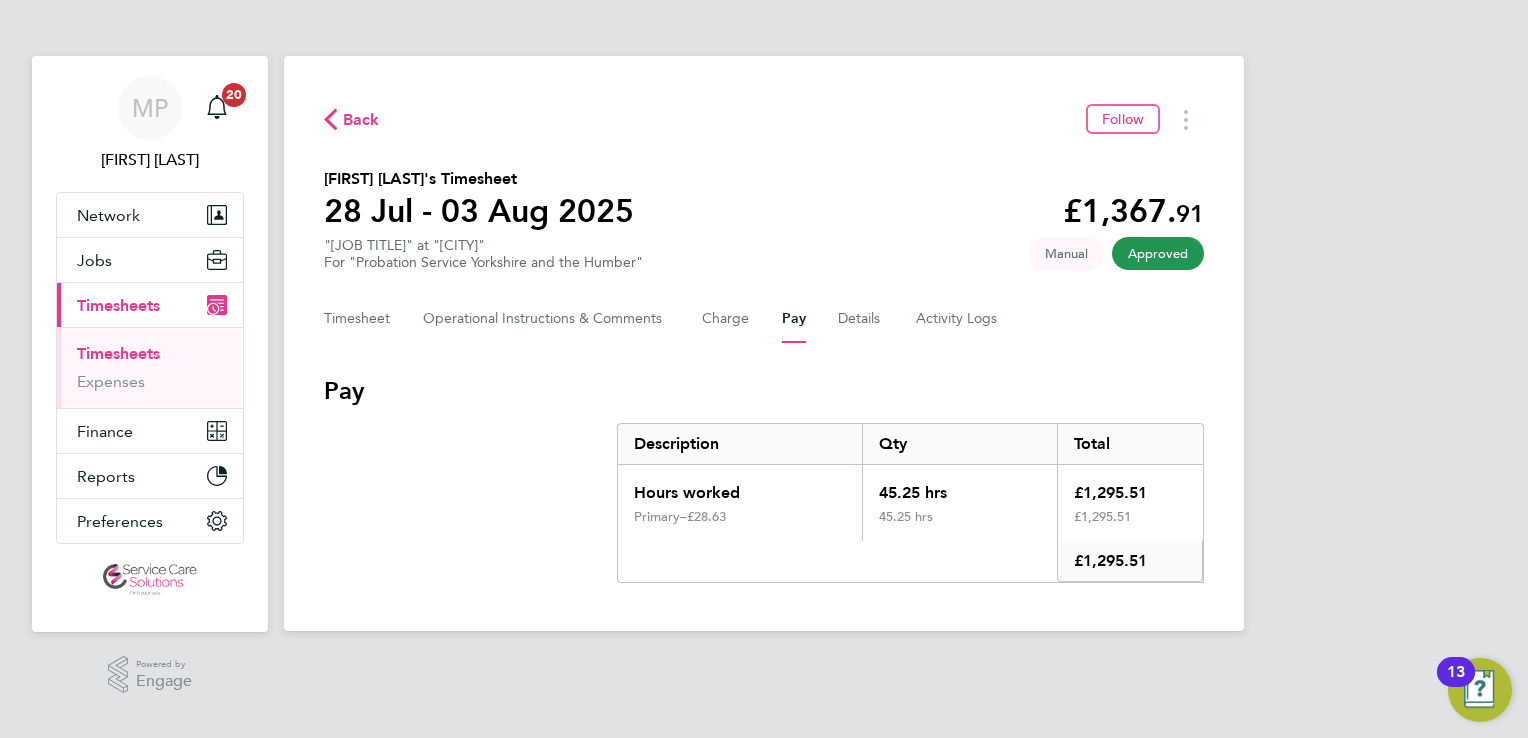 type 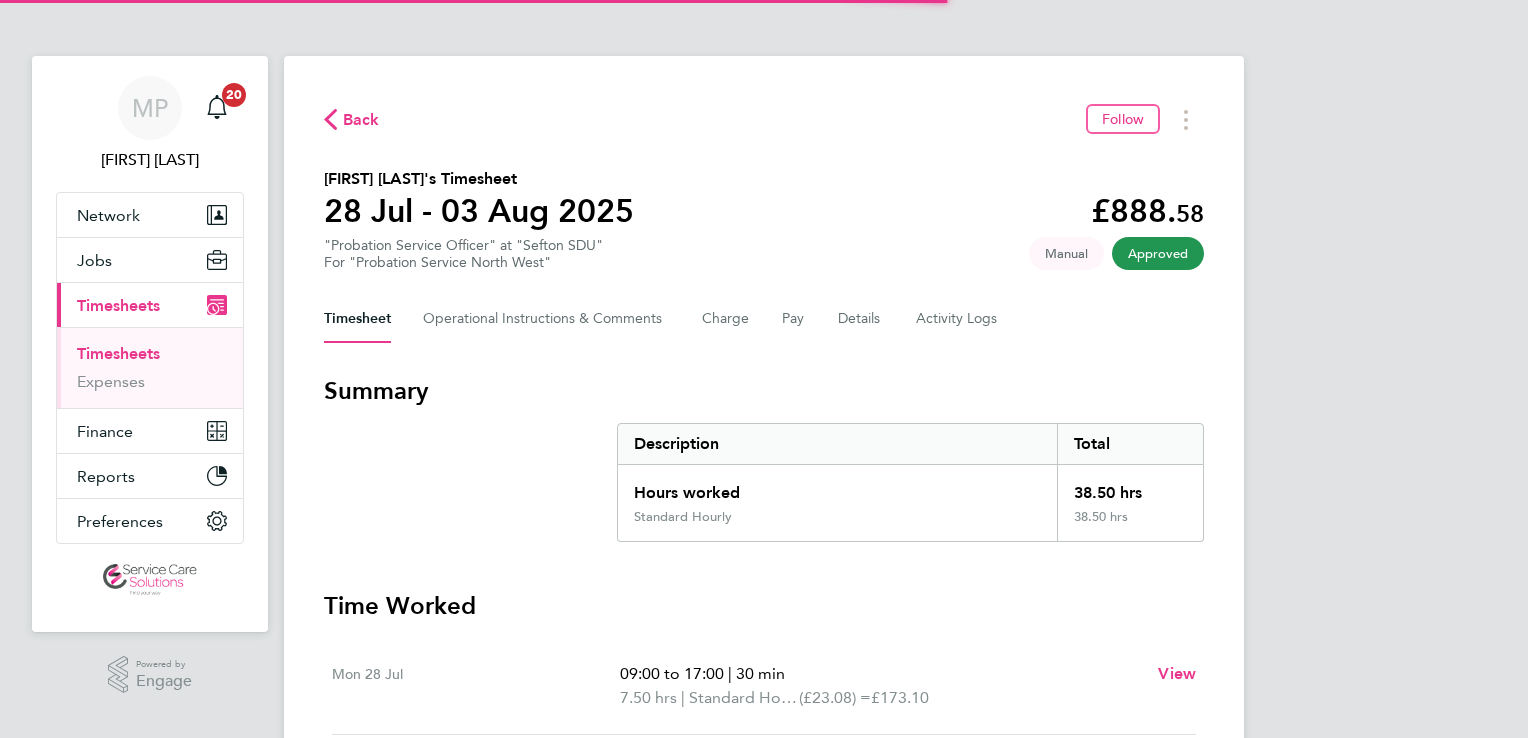 scroll, scrollTop: 0, scrollLeft: 0, axis: both 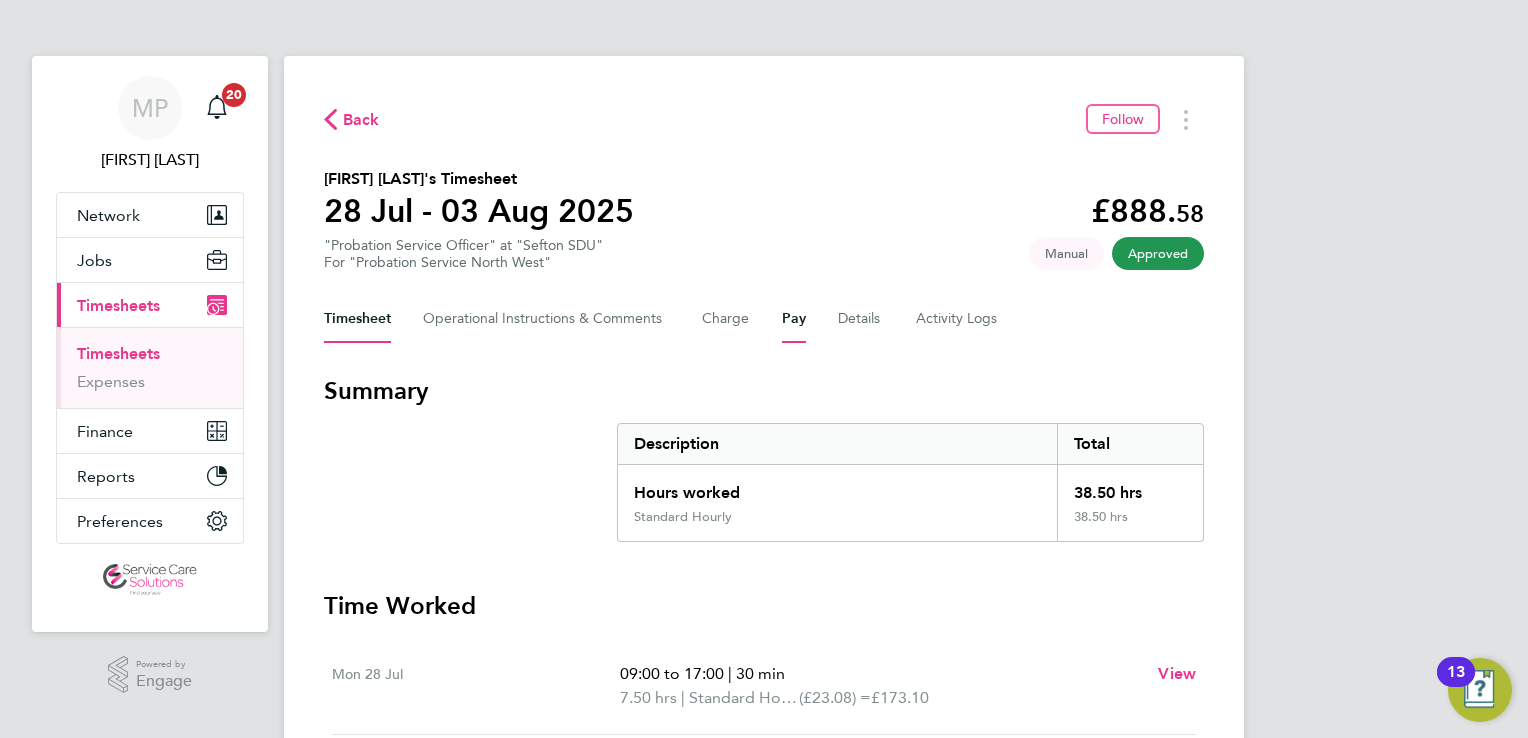 click on "Pay" at bounding box center [794, 319] 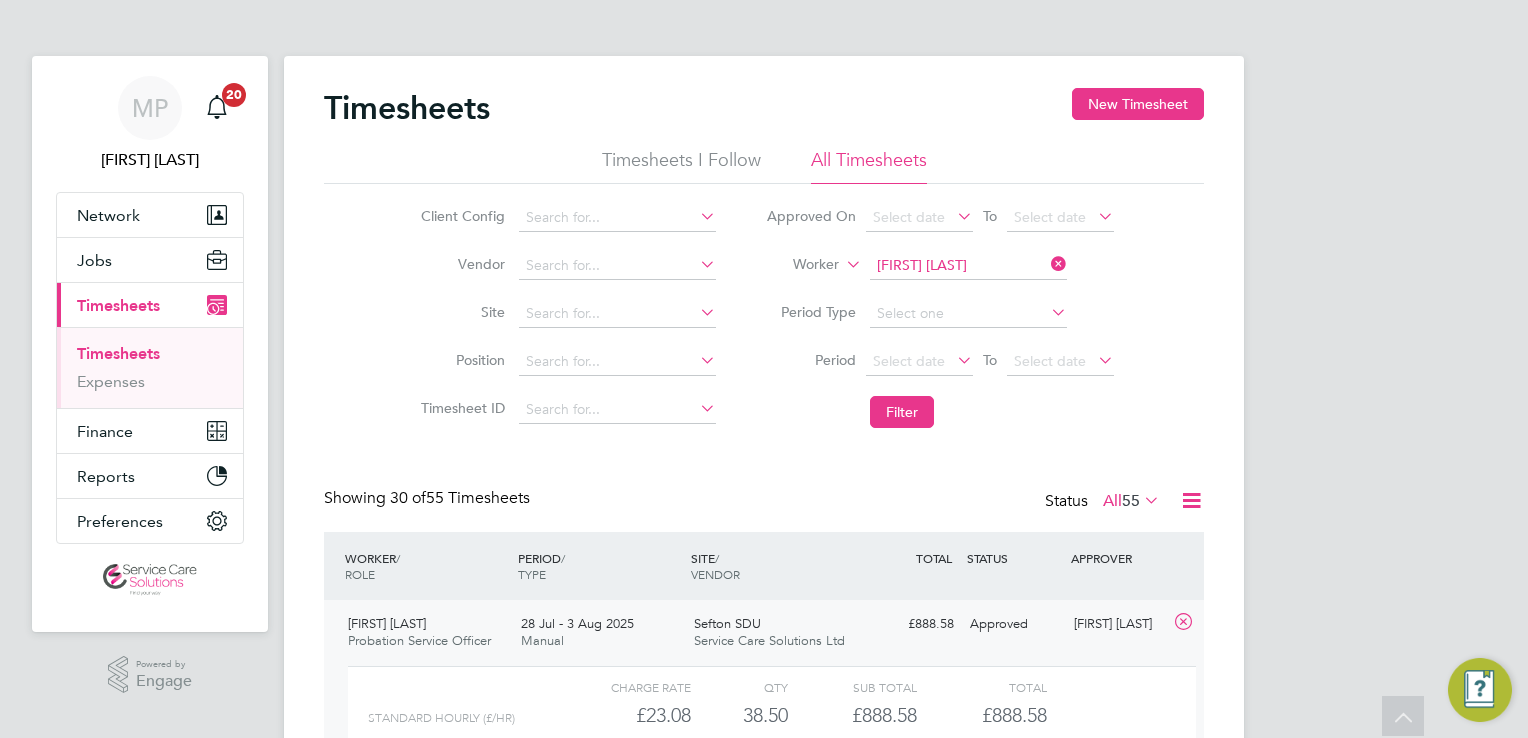 scroll, scrollTop: 500, scrollLeft: 0, axis: vertical 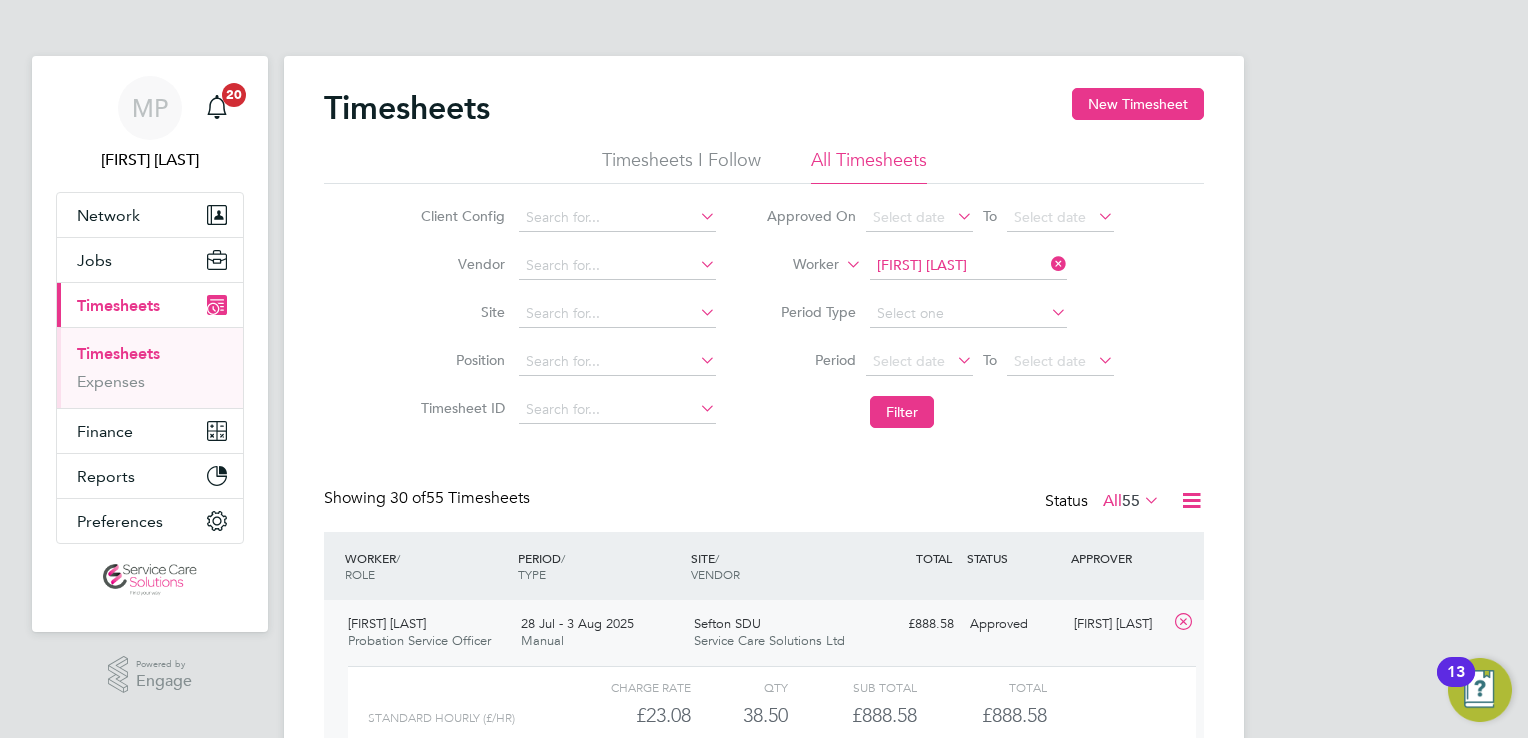 click on "Timesheets" at bounding box center (118, 353) 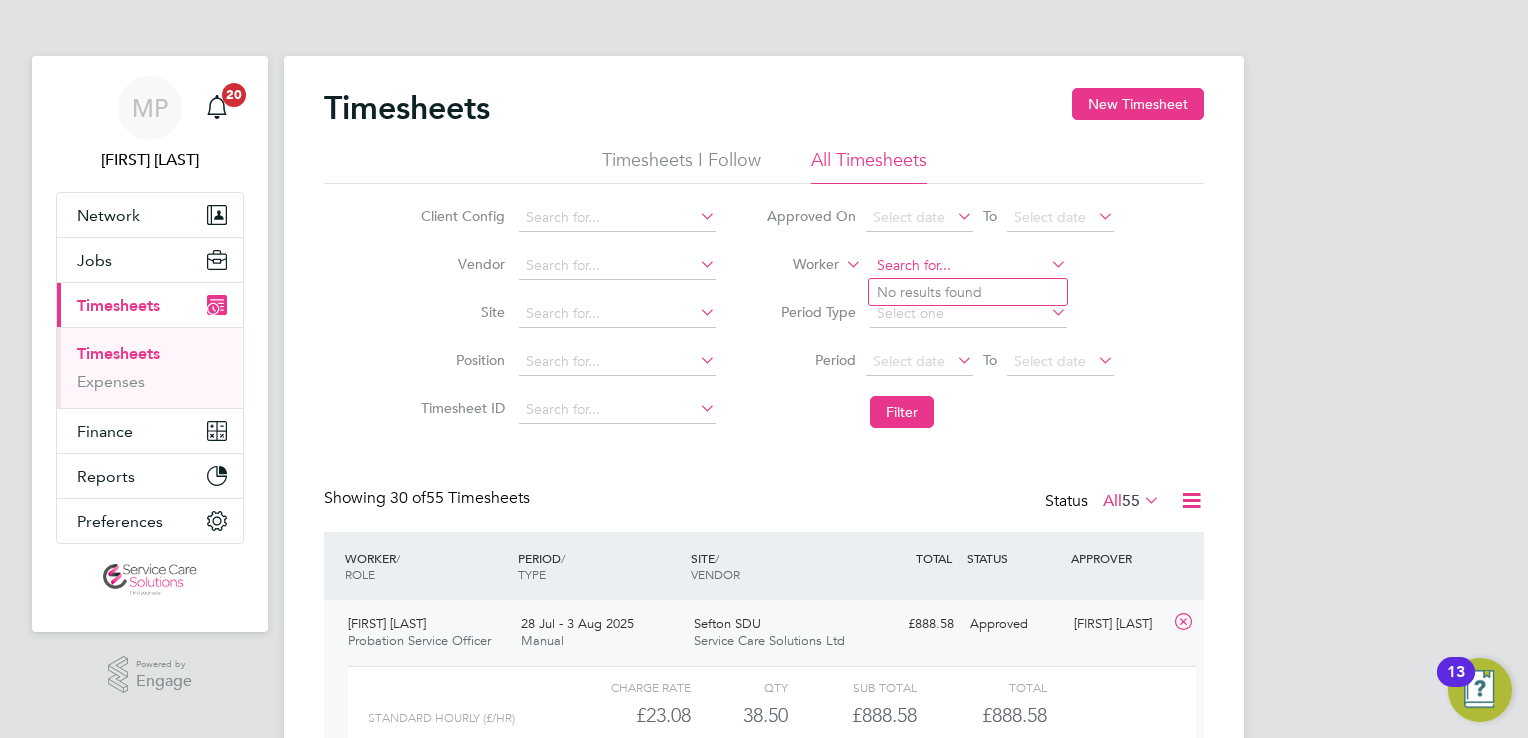 click 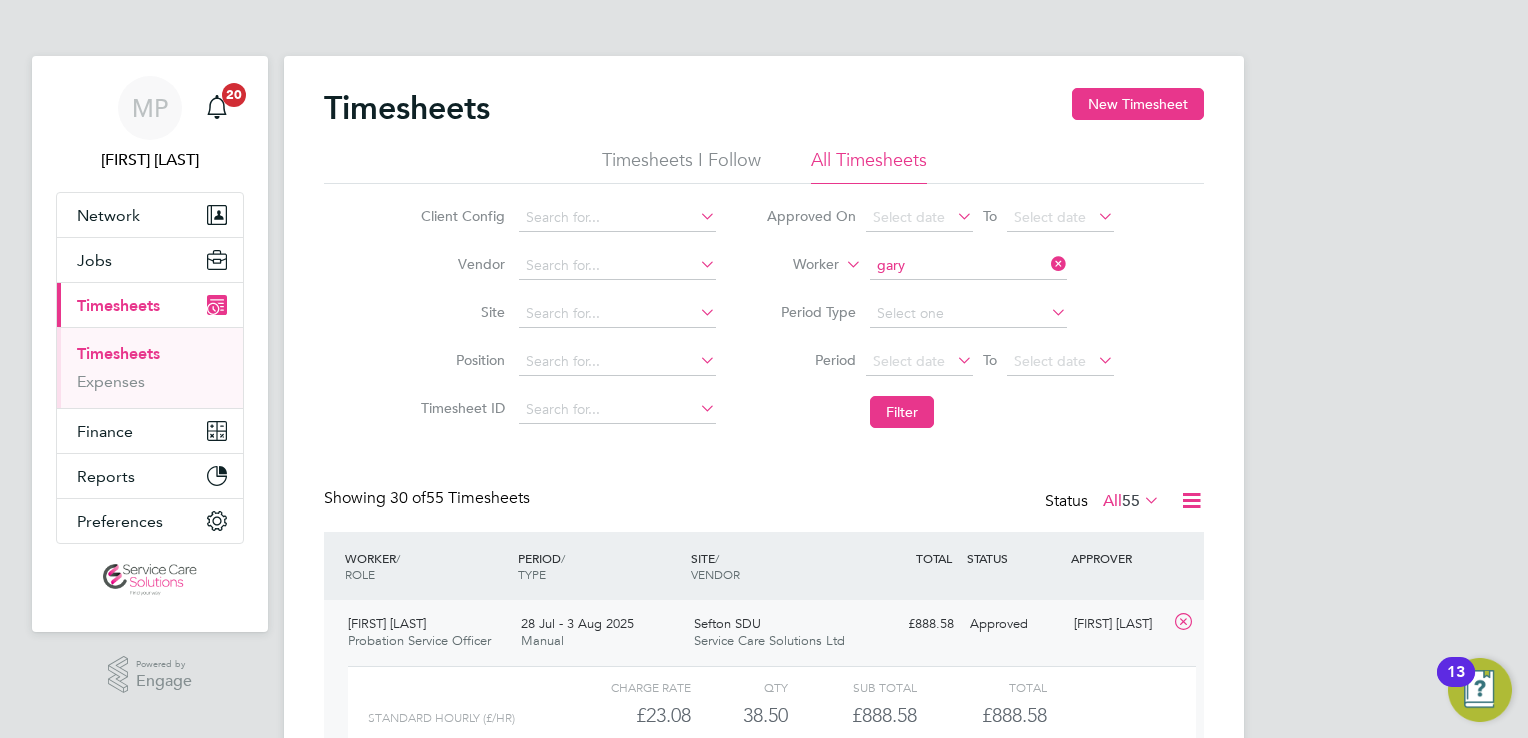 click on "Gary  Jackson" 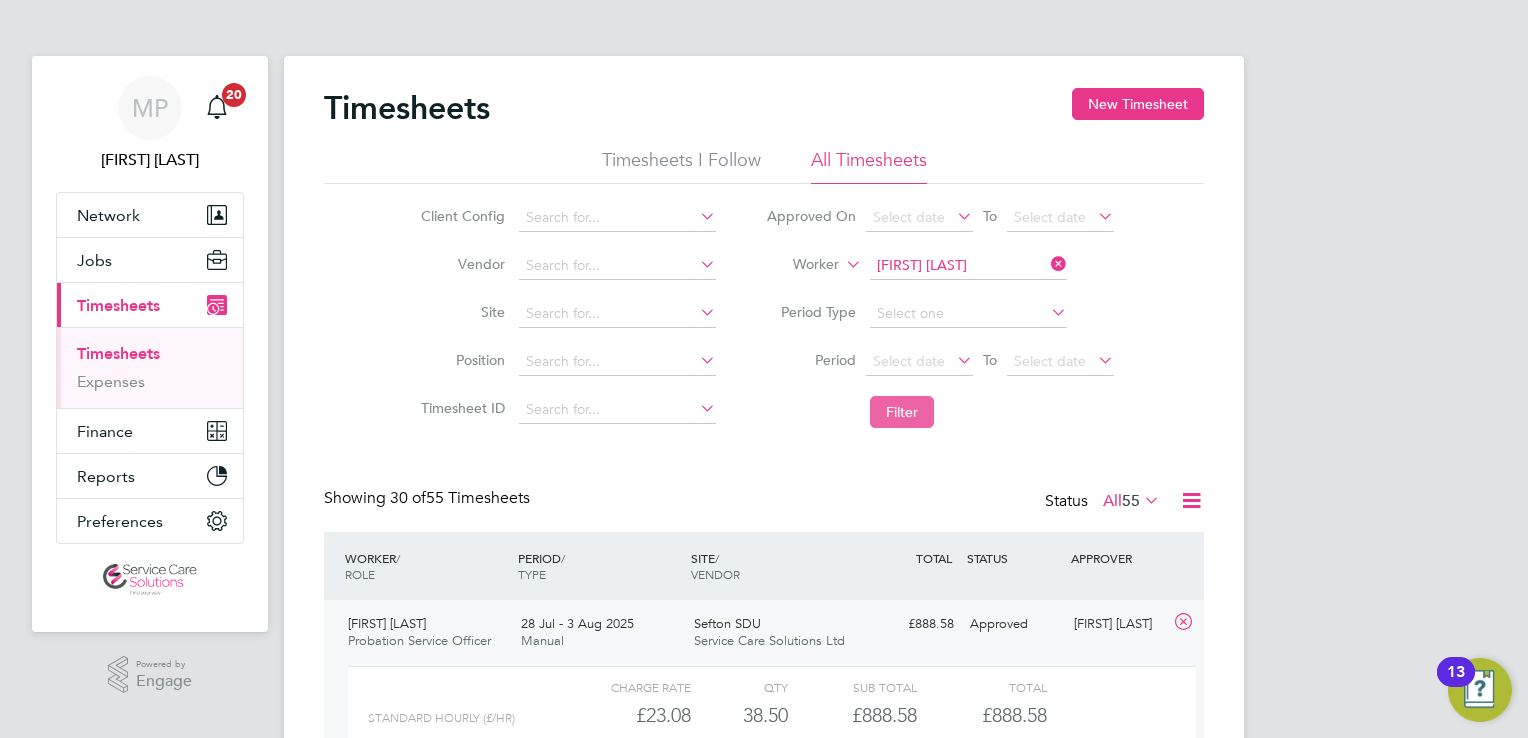 click on "Filter" 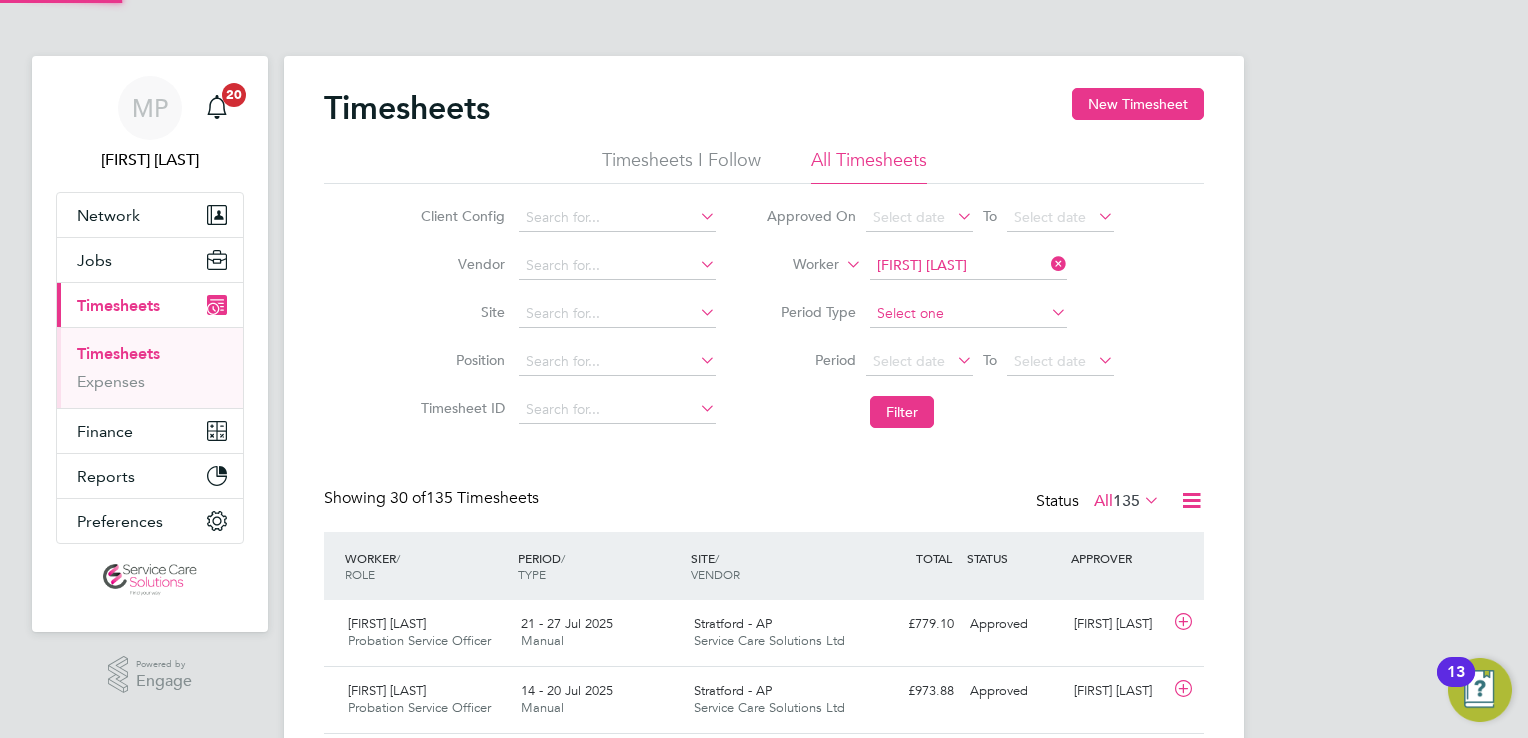 scroll, scrollTop: 9, scrollLeft: 10, axis: both 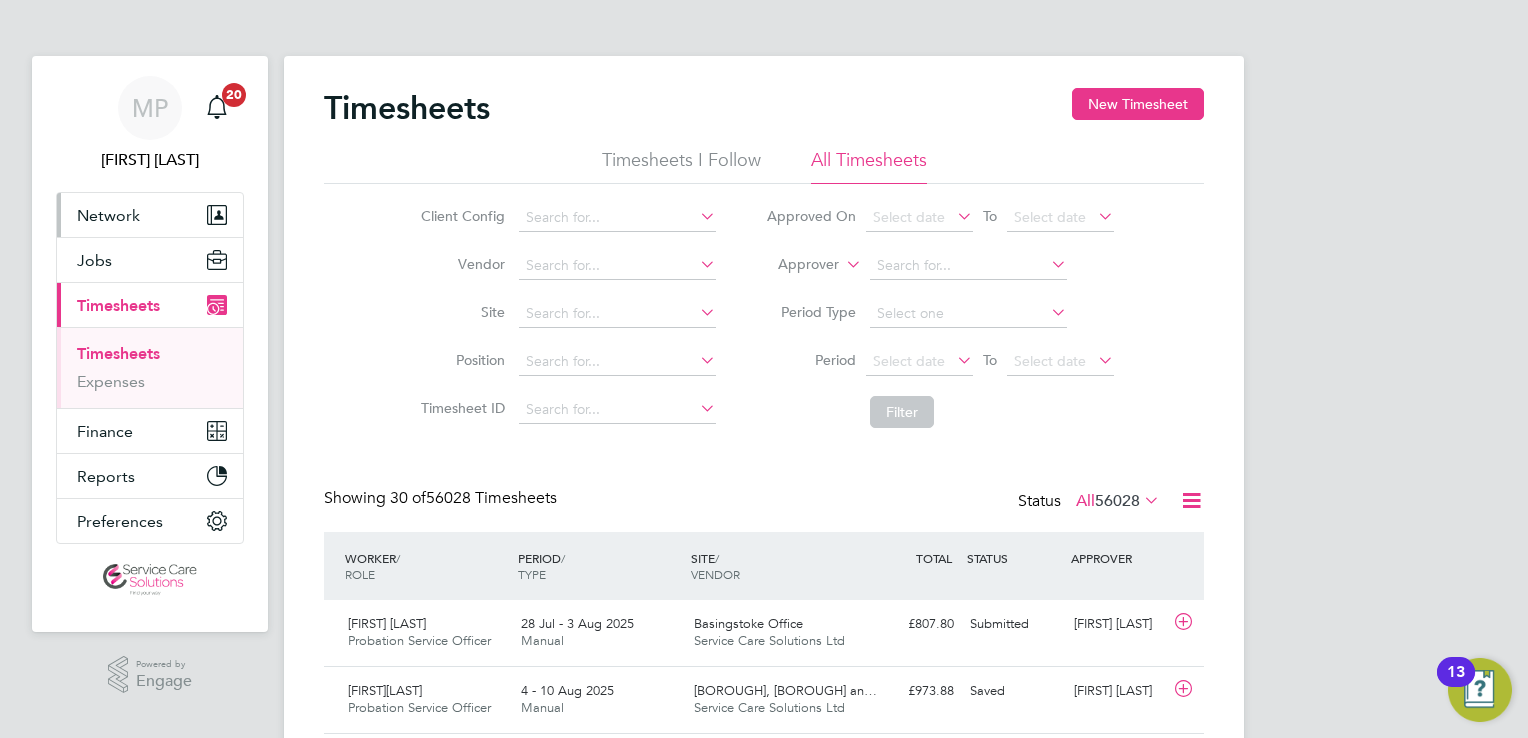 click on "Network" at bounding box center [108, 215] 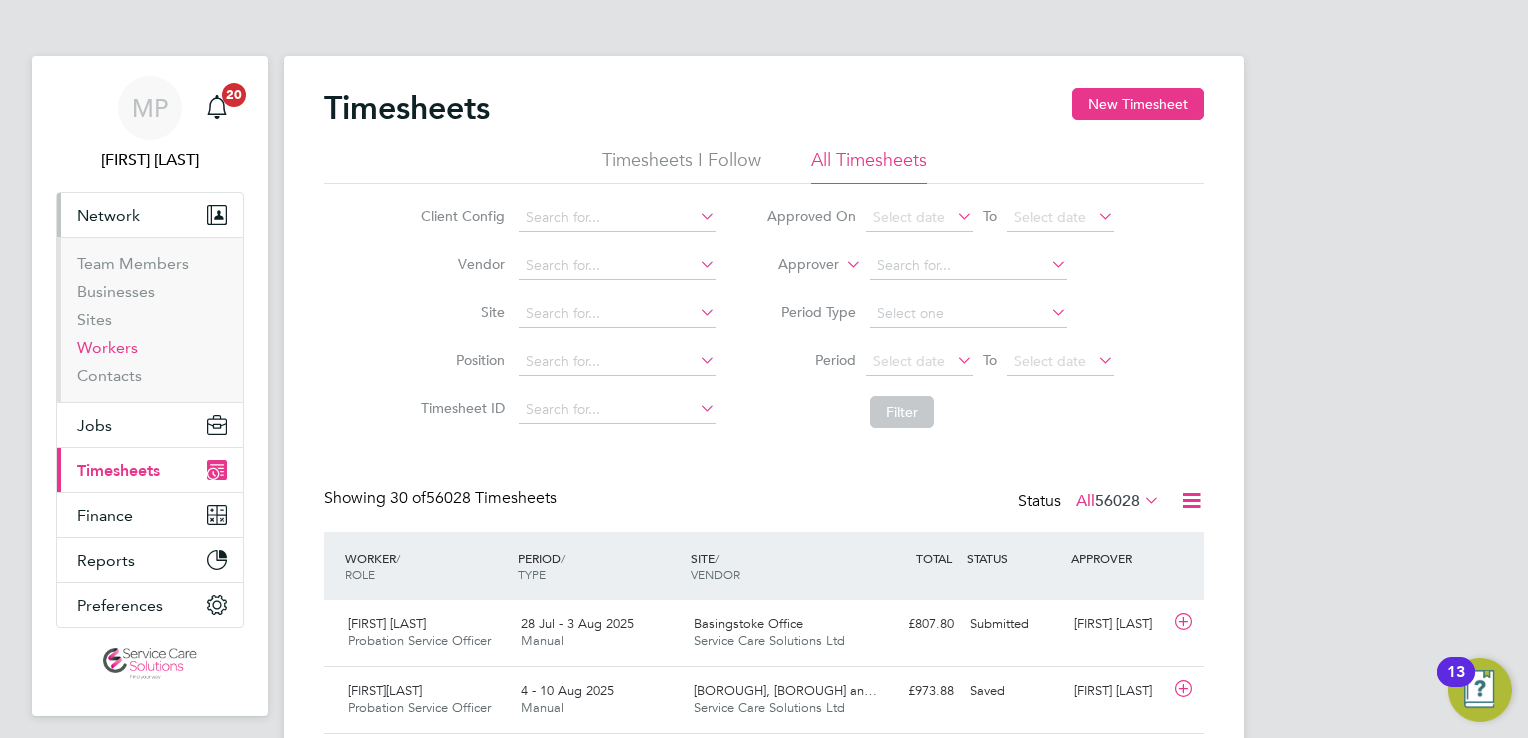 click on "Workers" at bounding box center [107, 347] 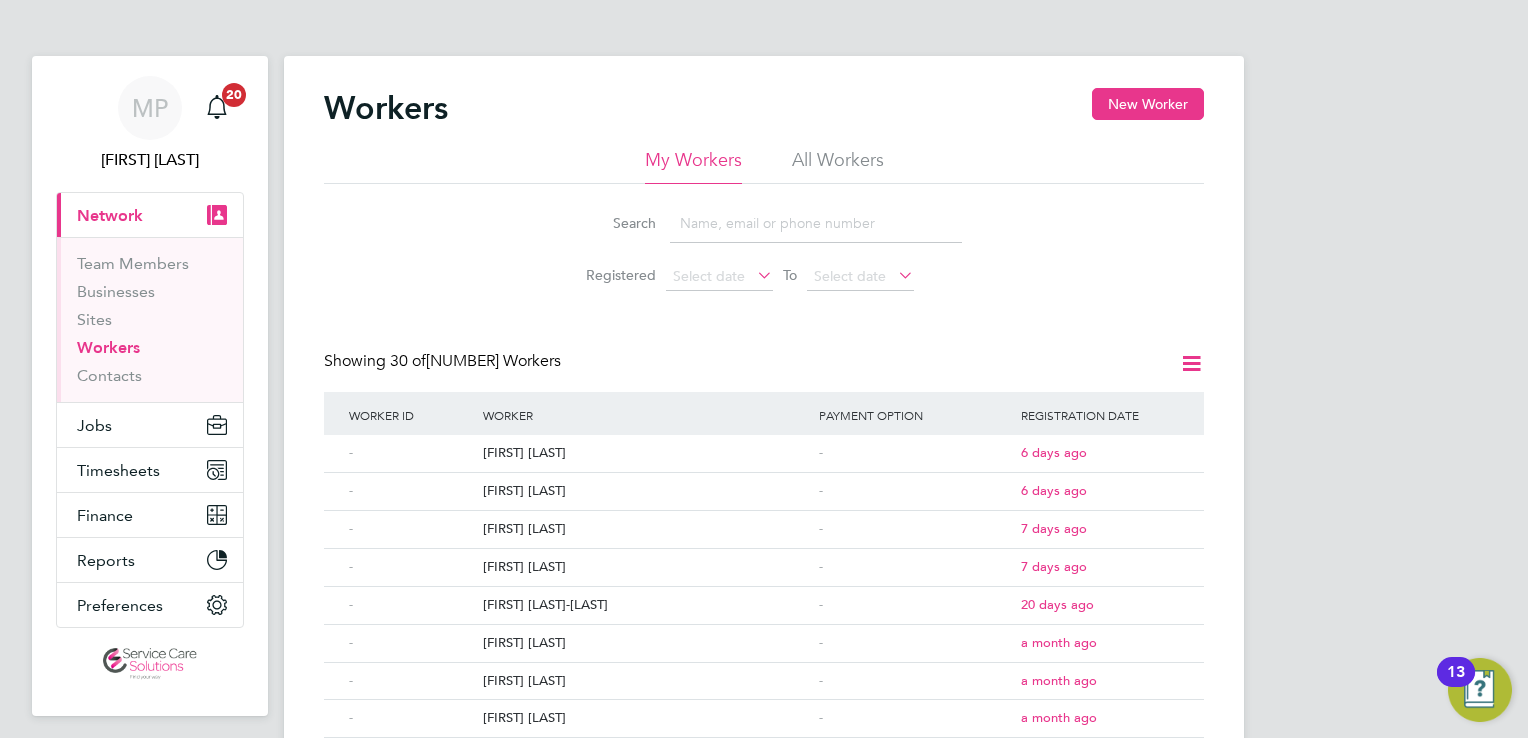 drag, startPoint x: 754, startPoint y: 222, endPoint x: 805, endPoint y: 230, distance: 51.62364 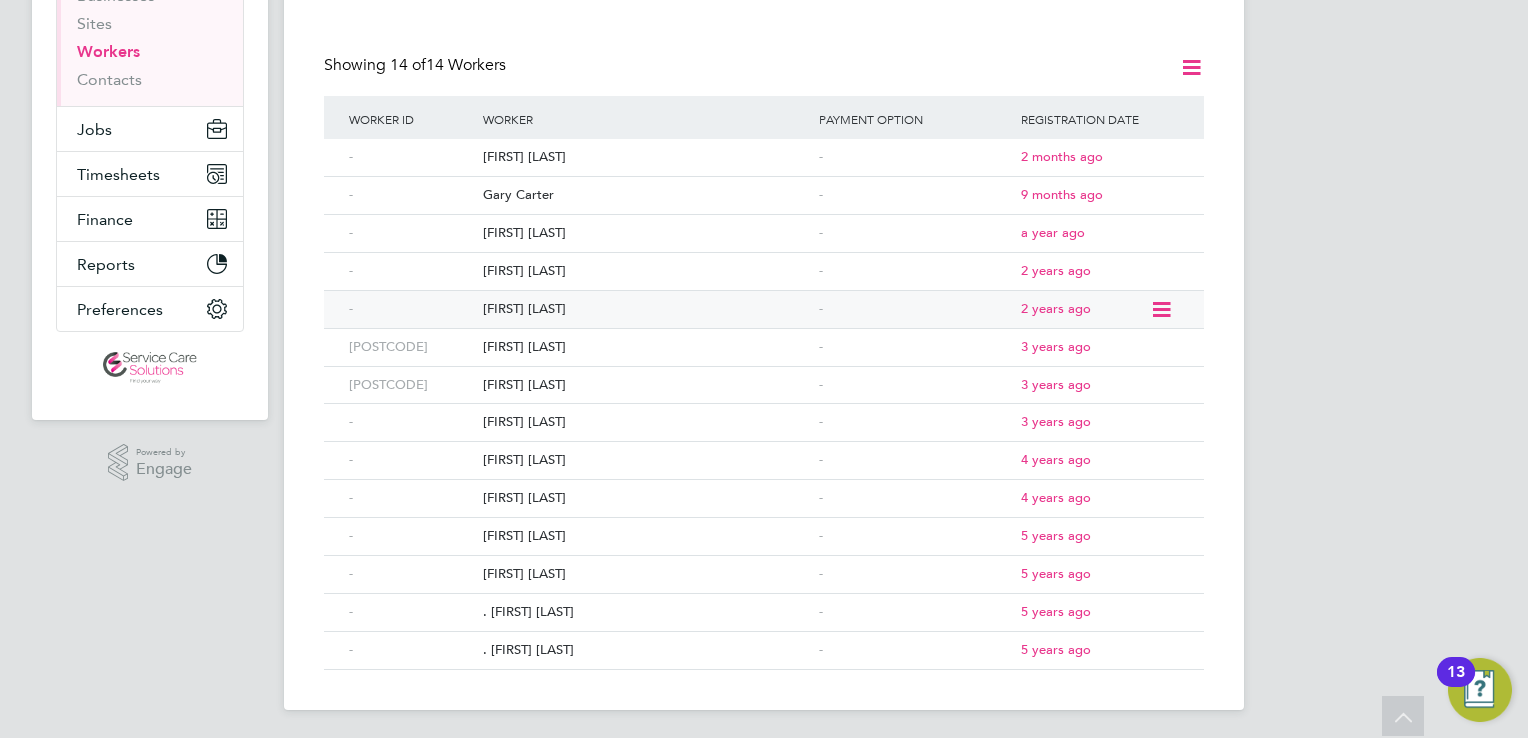 type on "gary" 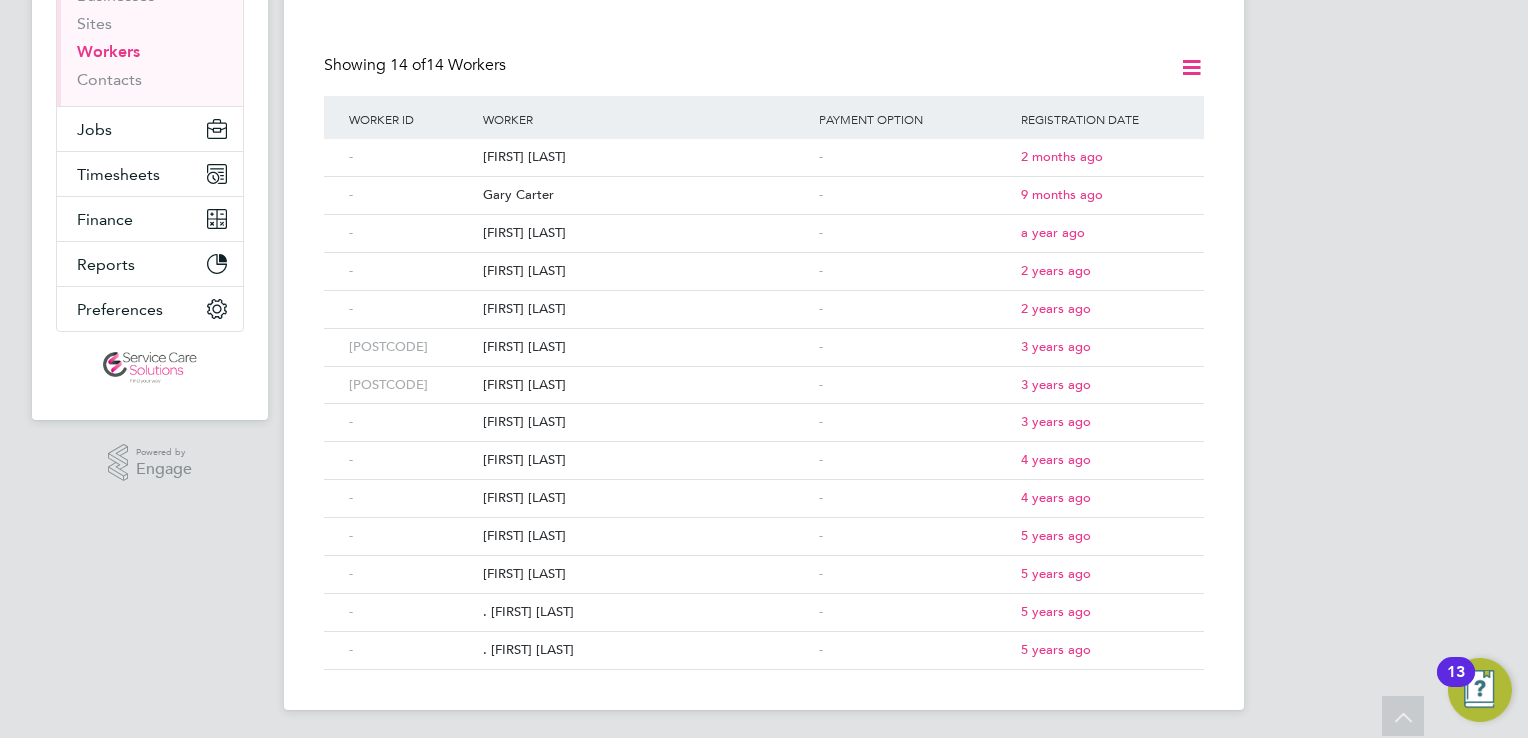 scroll, scrollTop: 0, scrollLeft: 0, axis: both 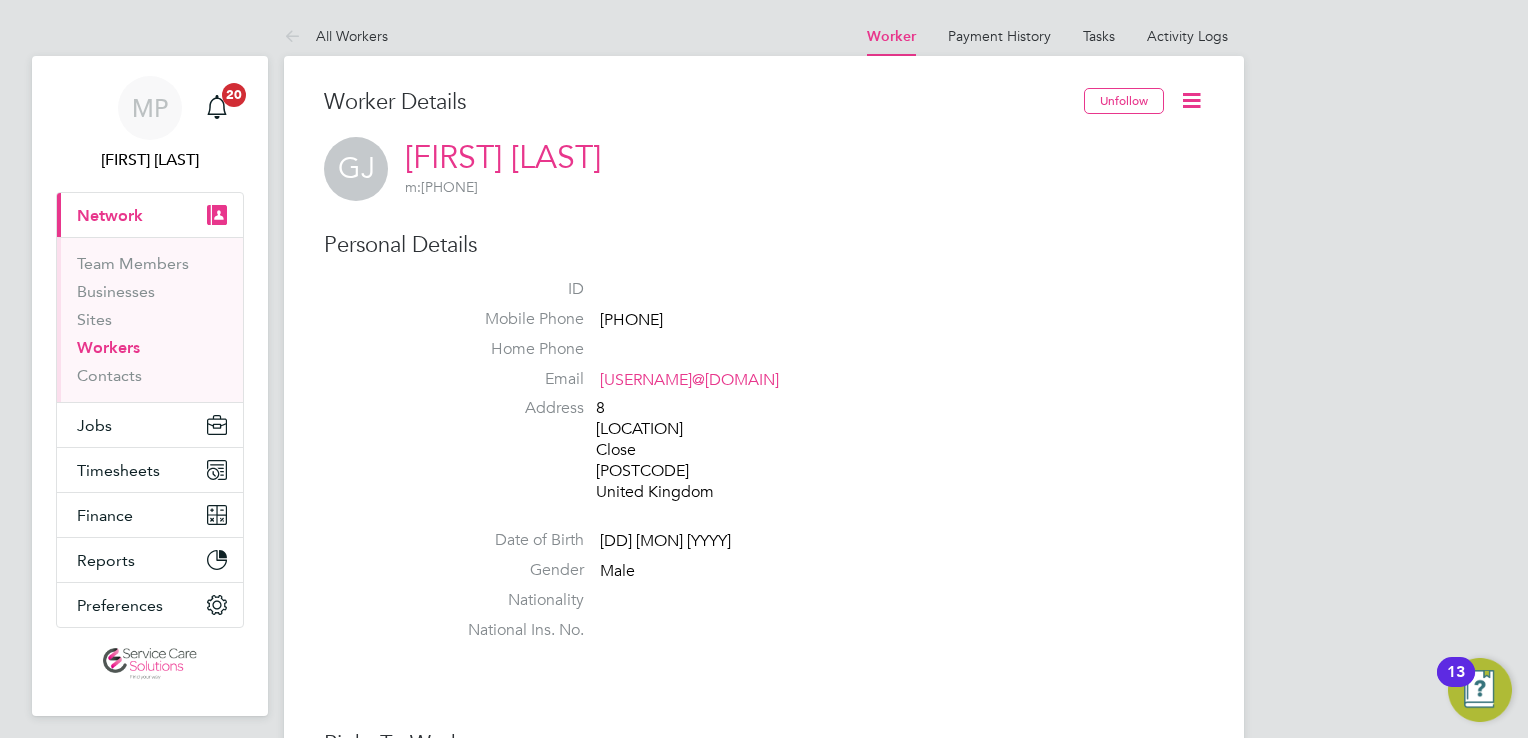 click 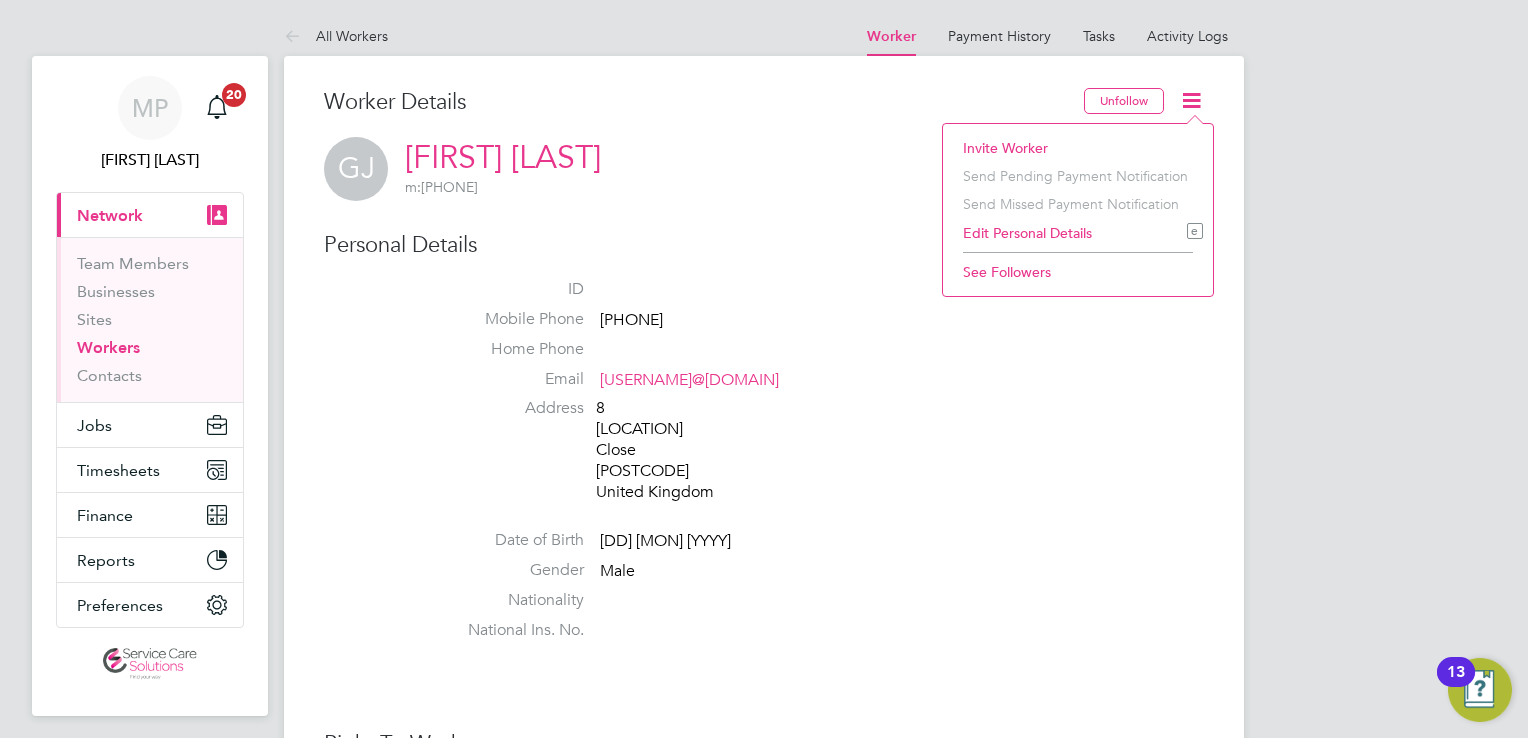 click on "Invite Worker" 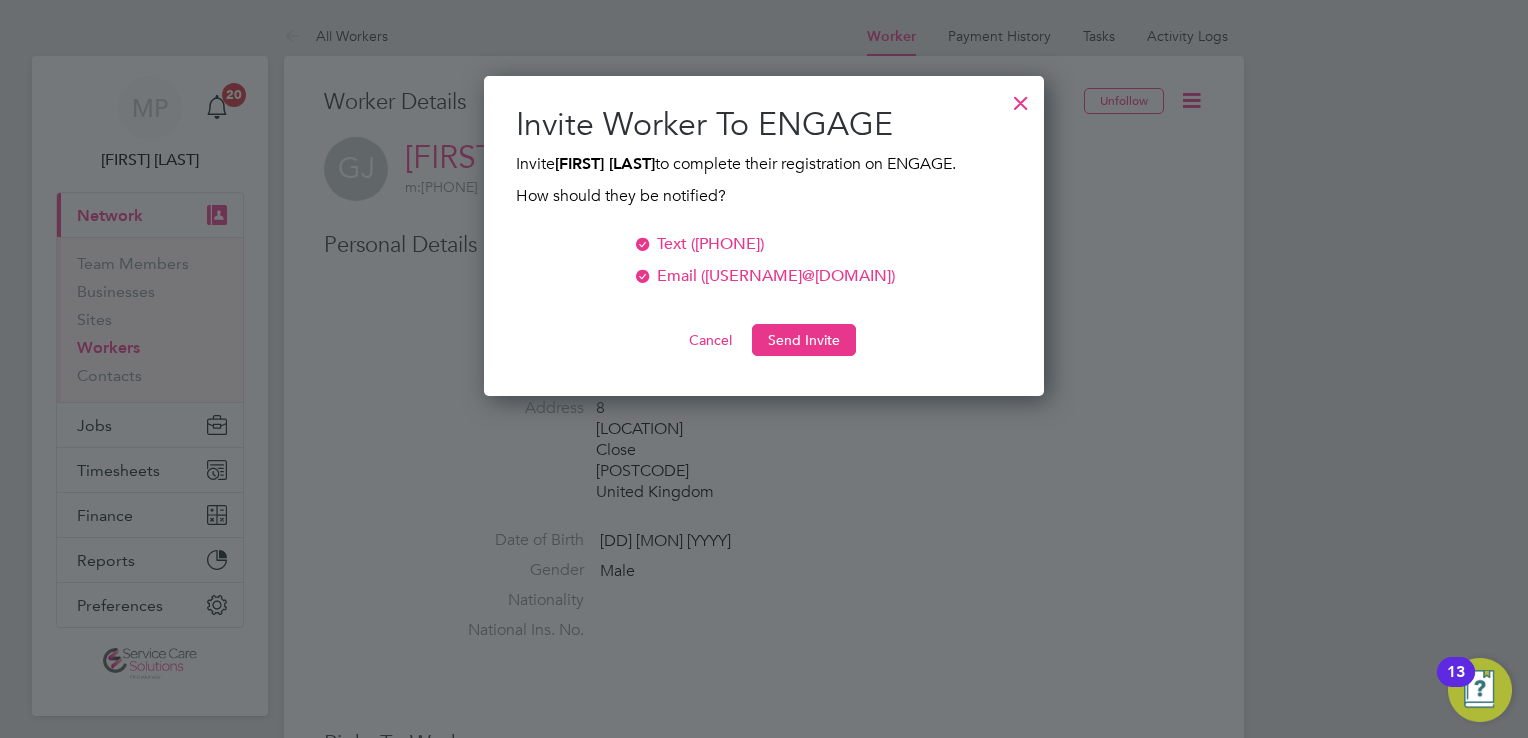 scroll, scrollTop: 9, scrollLeft: 10, axis: both 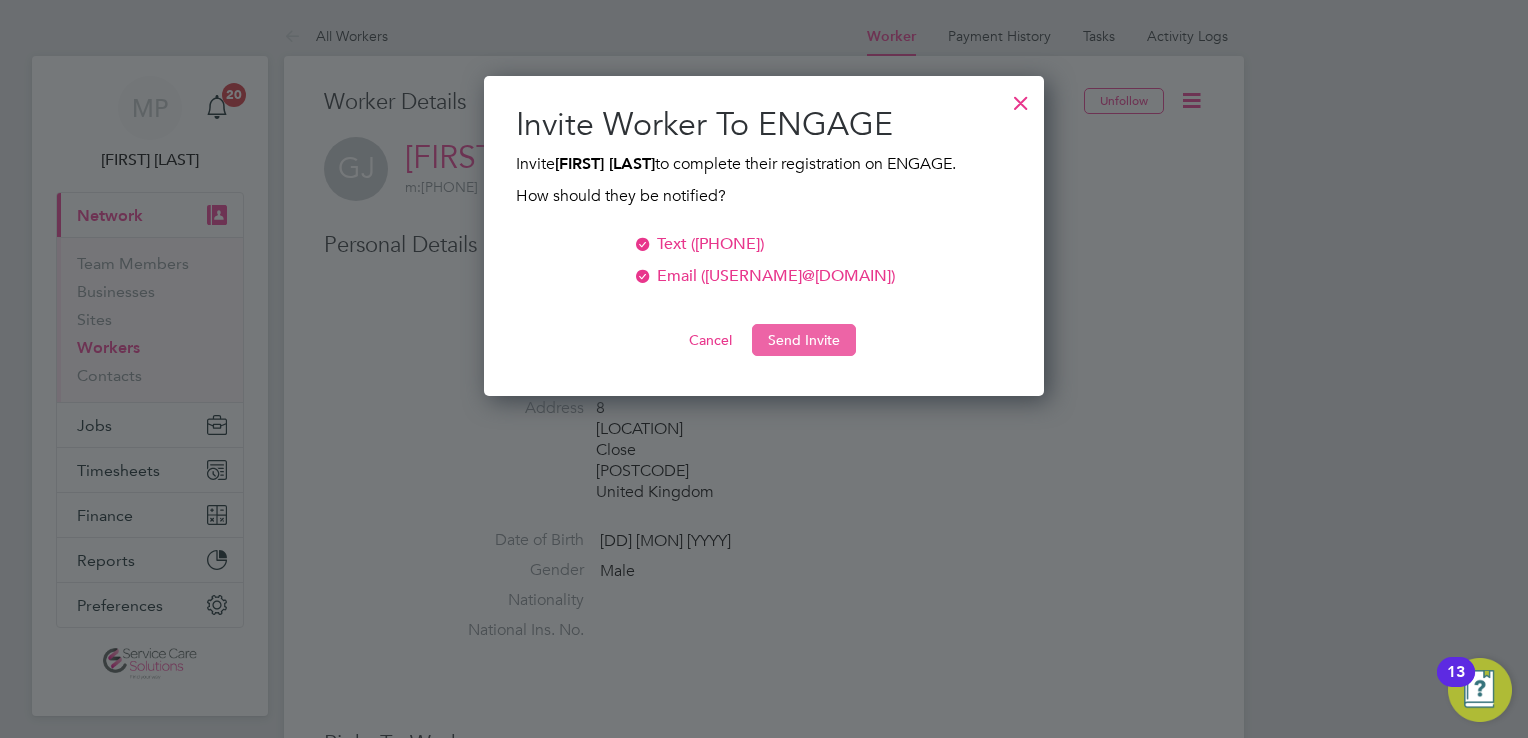 click on "Send Invite" at bounding box center [804, 340] 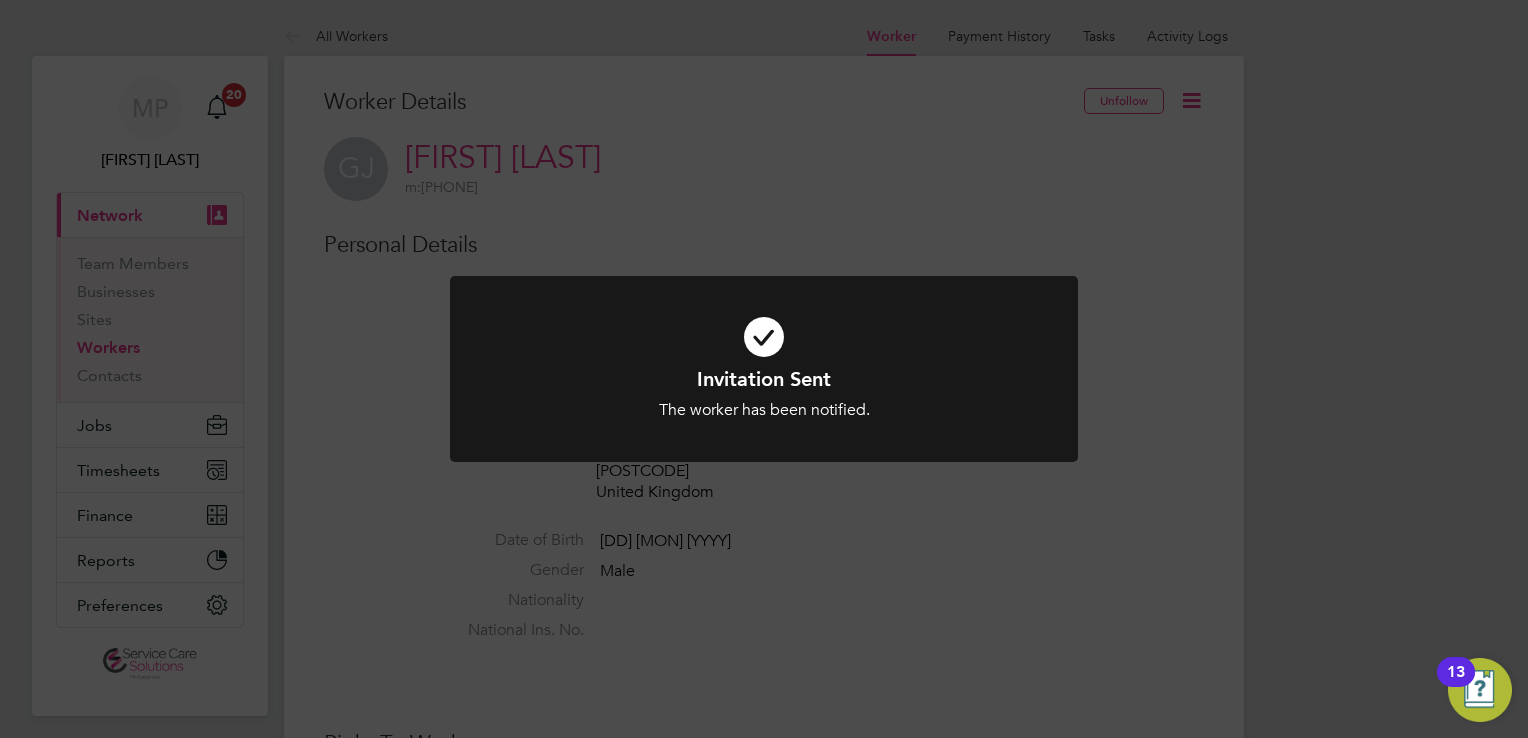 click on "Invitation Sent The worker has been notified. Cancel Okay" 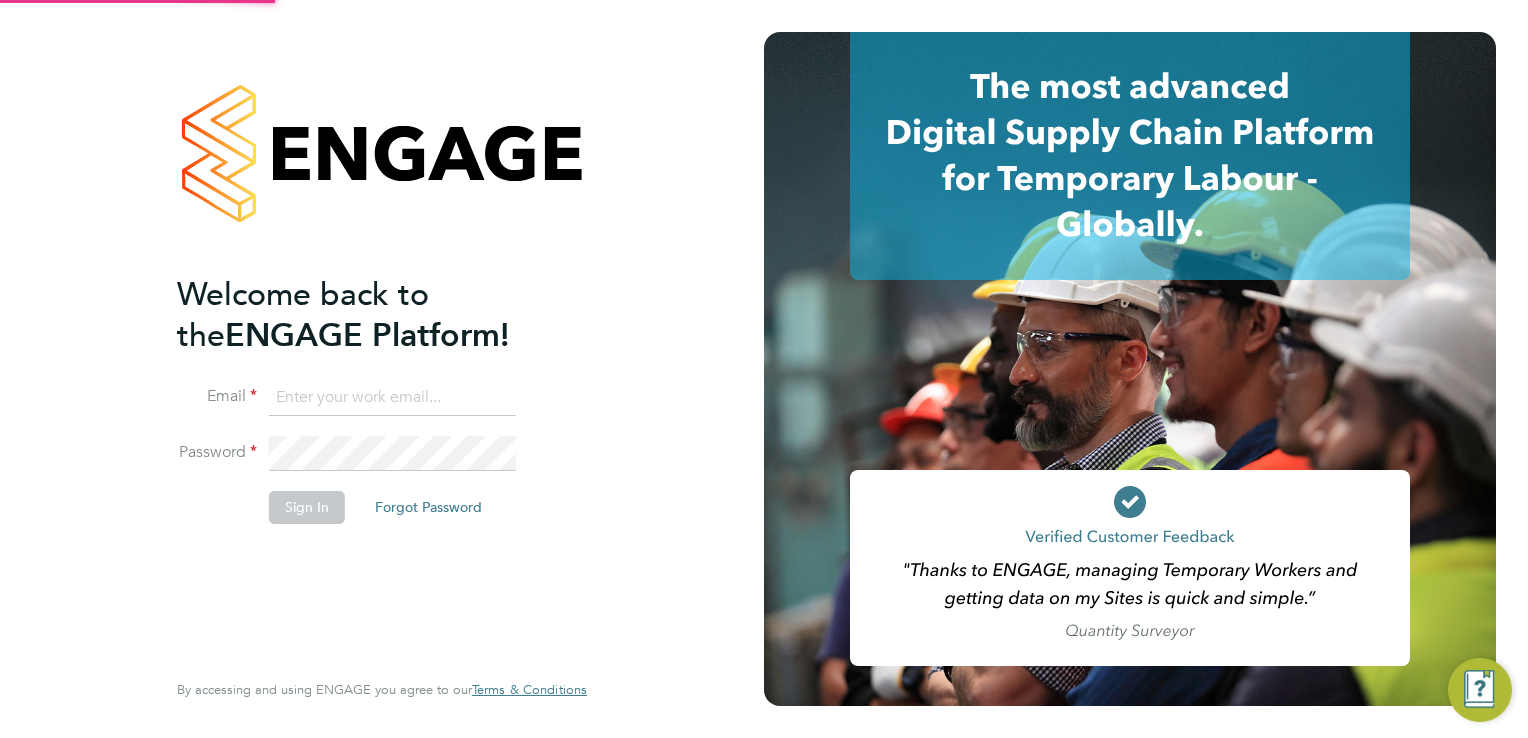scroll, scrollTop: 0, scrollLeft: 0, axis: both 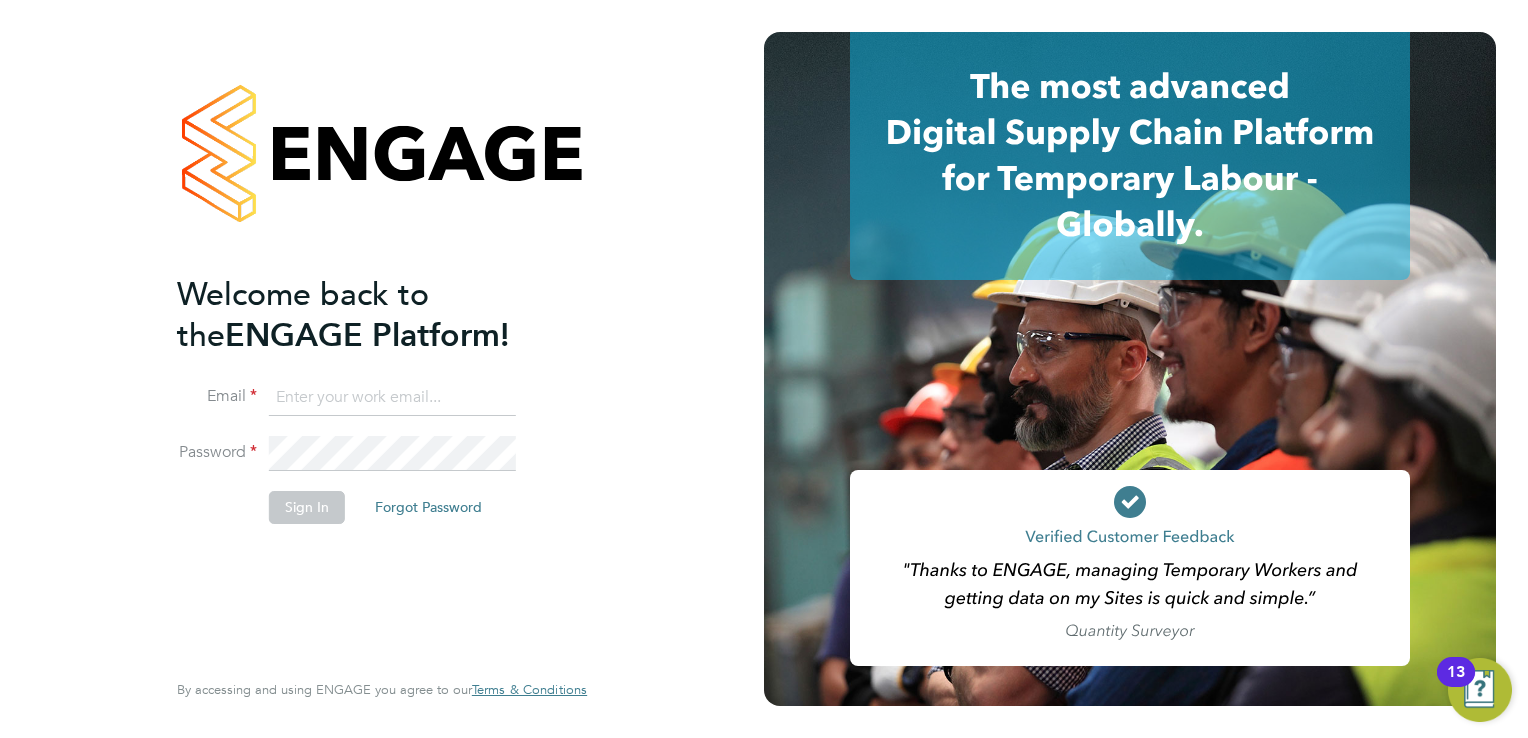 type on "[EMAIL]" 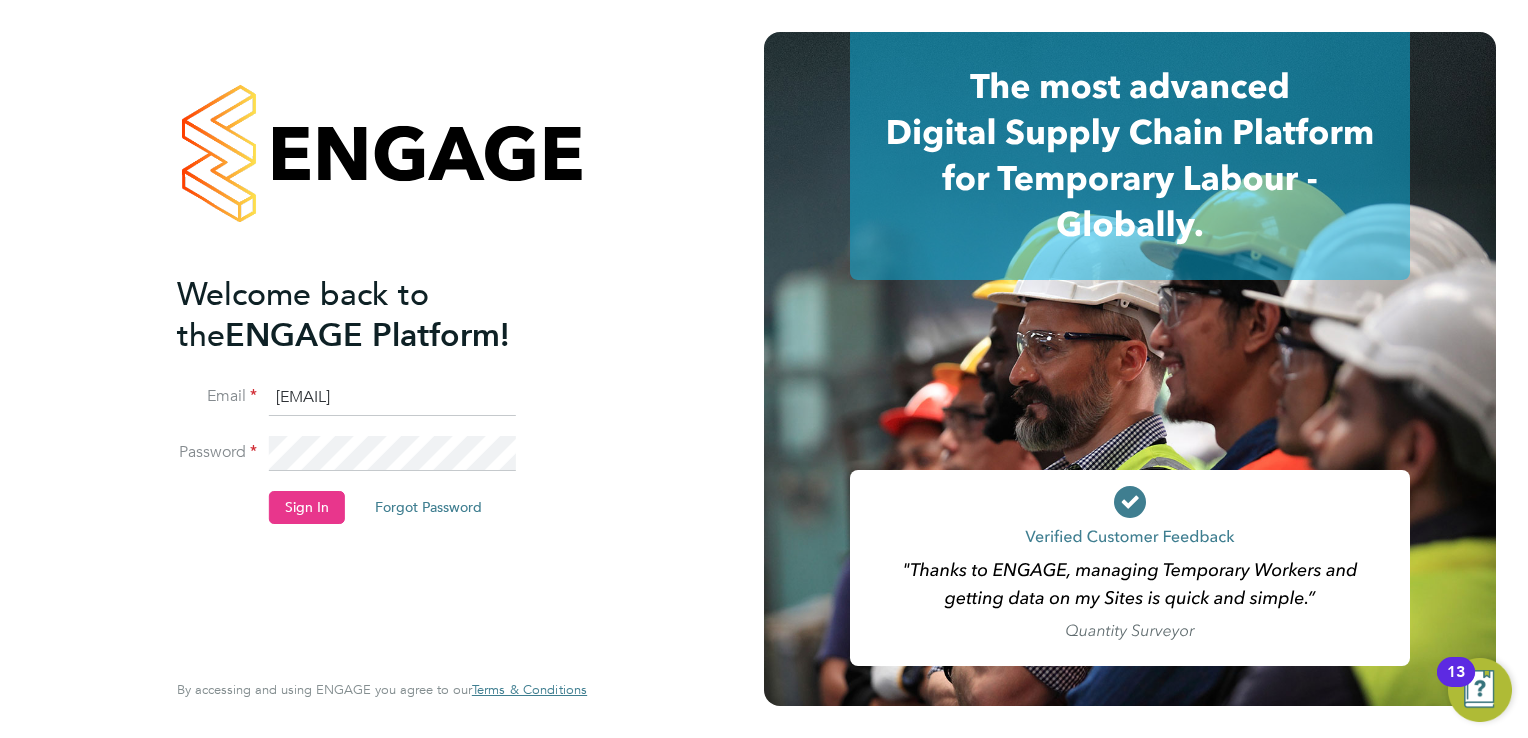 click on "[EMAIL]" 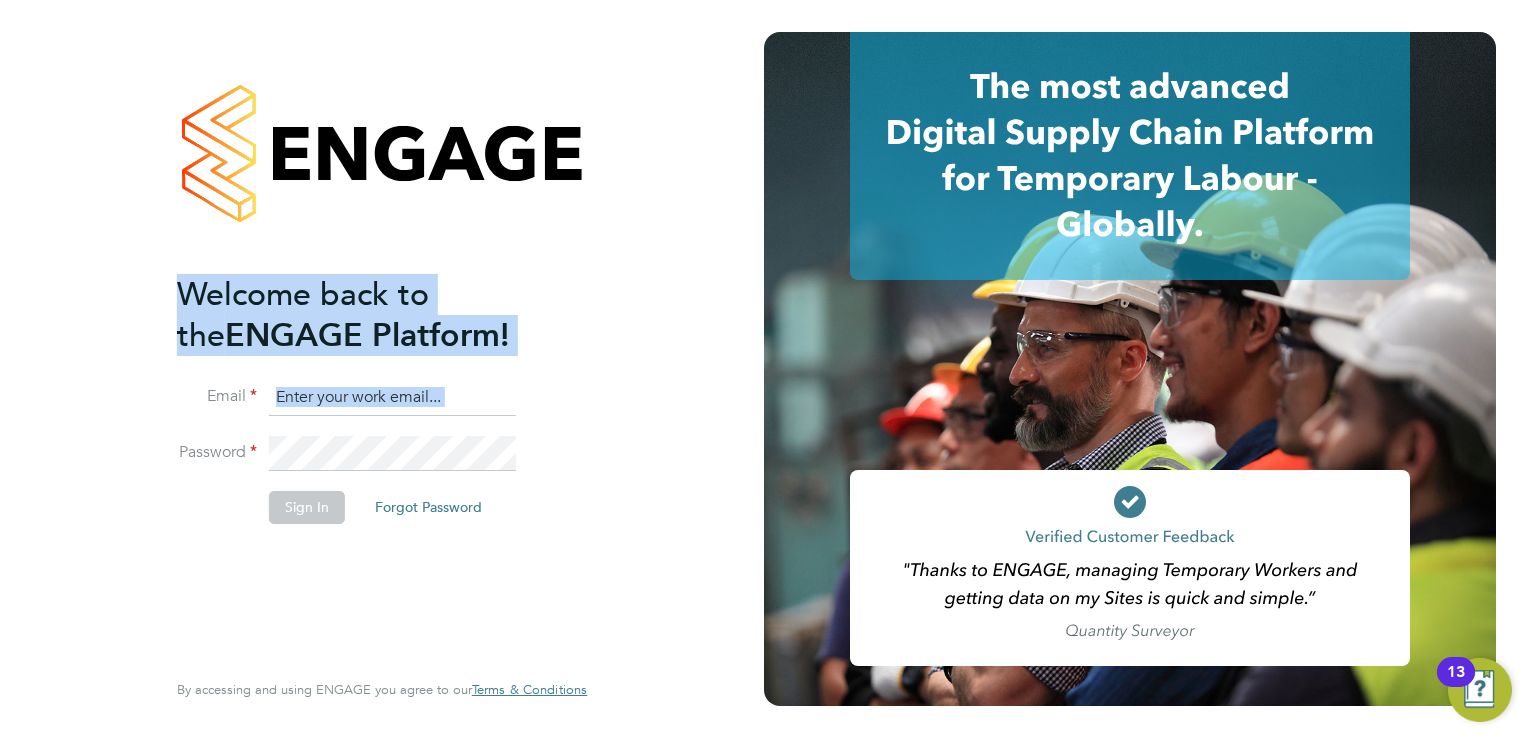 click on "Welcome back to the ENGAGE Platform! Email Password Sign In Forgot Password Enter your Code Key Your account has Two Factor Authentication enabled, adding an extra layer of security. Please enter your 6 Digit Code Key to access your account. You created this code using an Authenticator app. Code Key Verify Account Cancel Forgot your password? Enter the email you used to register with ENGAGE, and we'll send you instructions on how to reset your password. If you don't receive an email within a few minutes, please check your spam folder or try again. [EMAIL] Send Reset Link Cancel Thank you! If you have an account with us, we'll send you an email shortly containing password reset instructions. Back to Sign In By accessing and using ENGAGE you agree to our Terms & Conditions Unable to sign in Sorry, we are having problems connecting to our services. Unable to Verify Account Sorry, we are having problems connecting to our services. Password not retrieved" 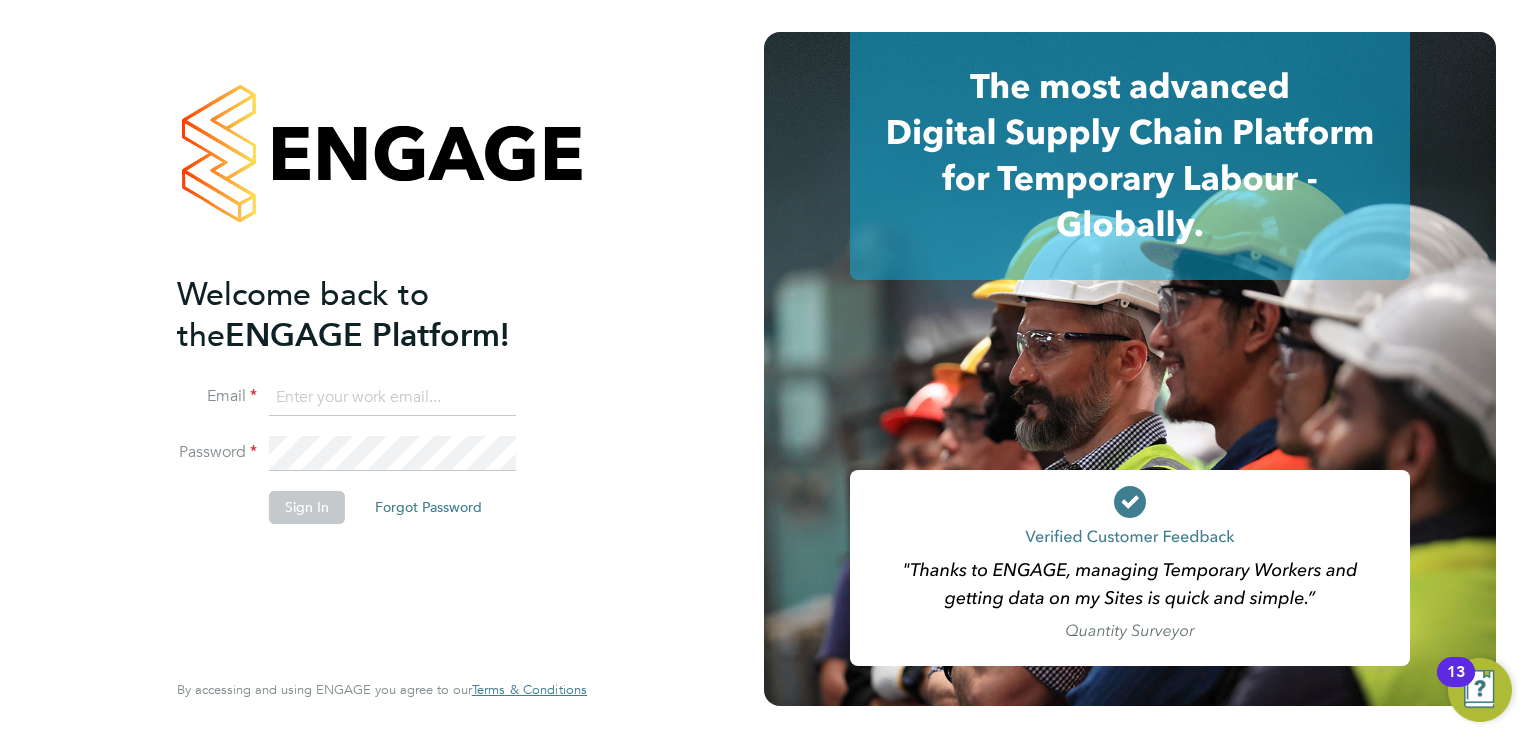 type on "[EMAIL]" 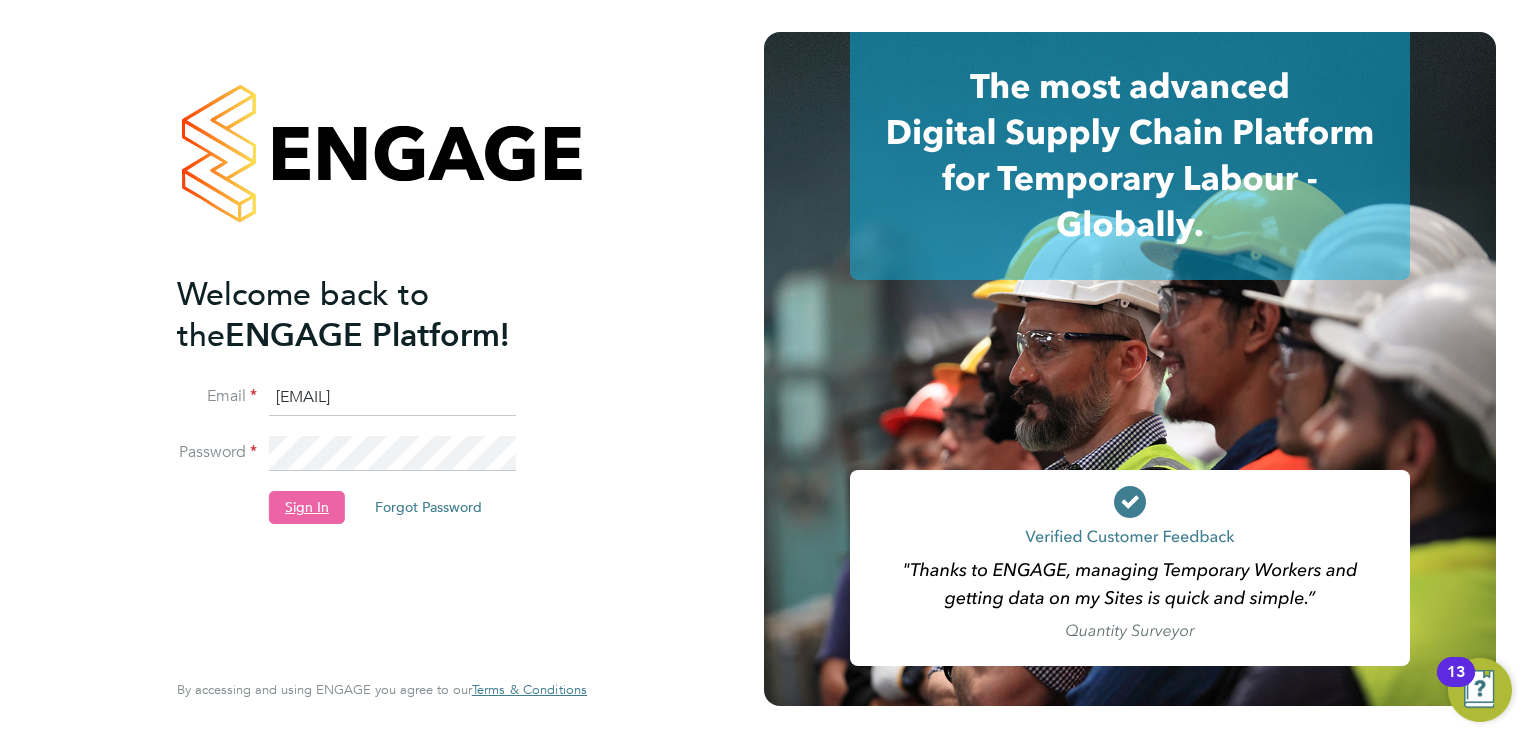click on "Sign In" 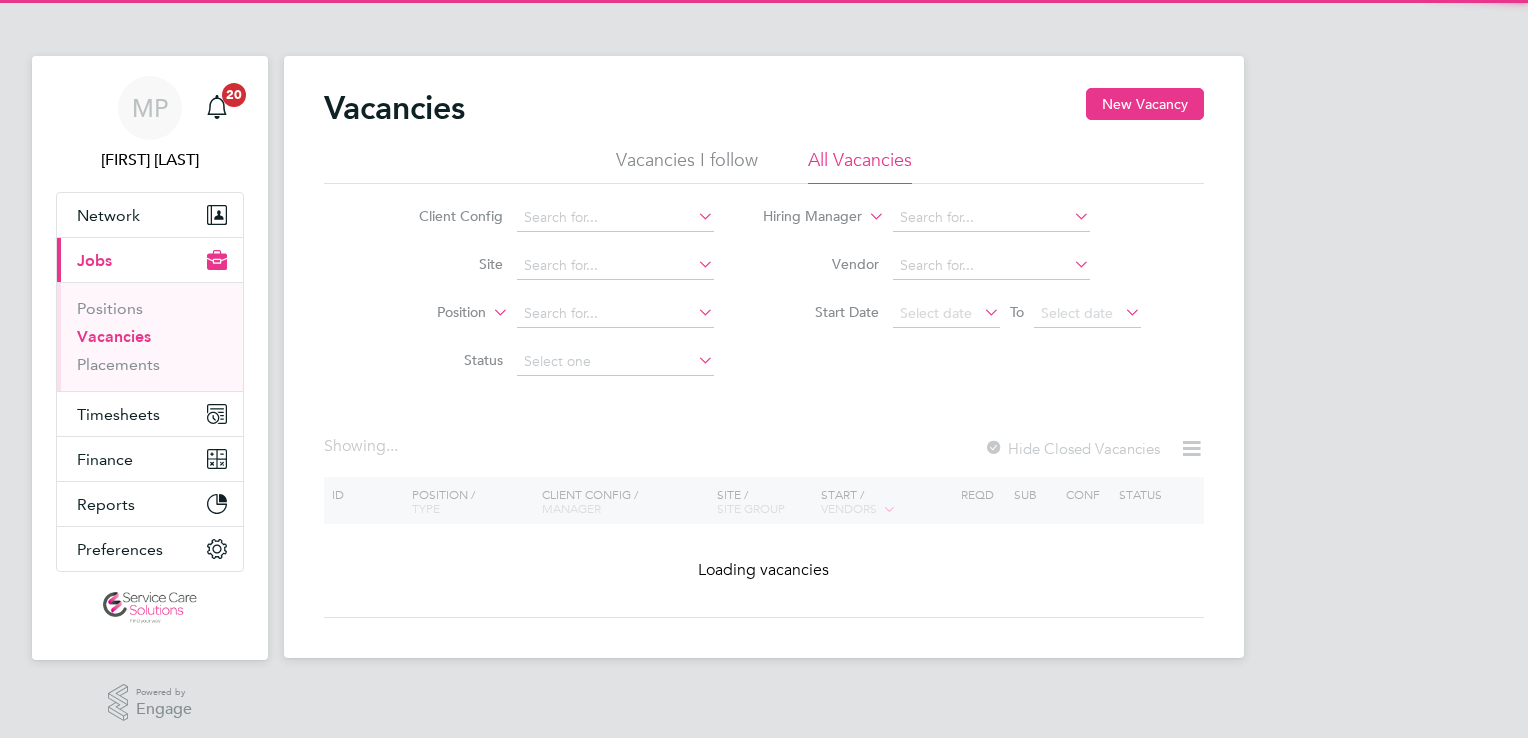 scroll, scrollTop: 0, scrollLeft: 0, axis: both 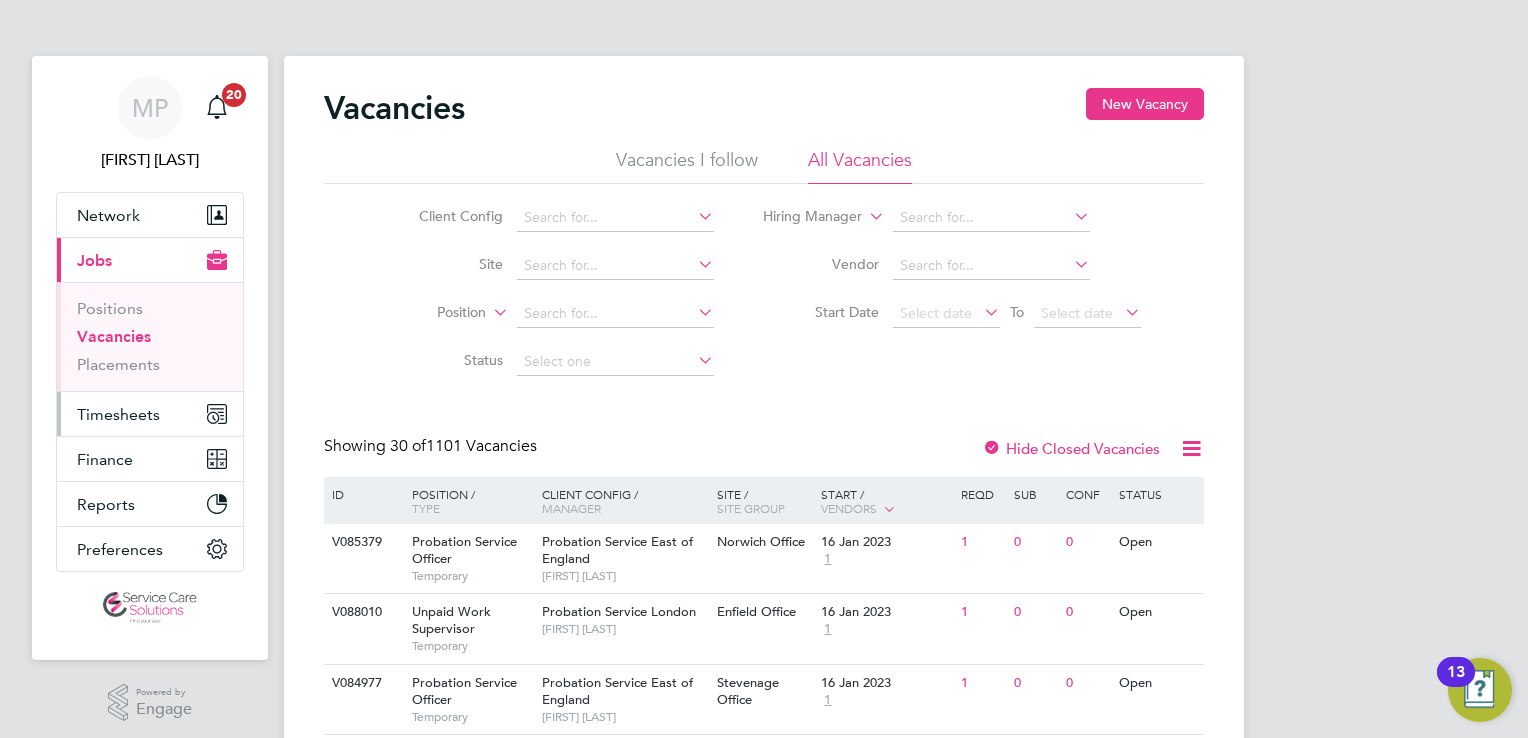 click on "Timesheets" at bounding box center [118, 414] 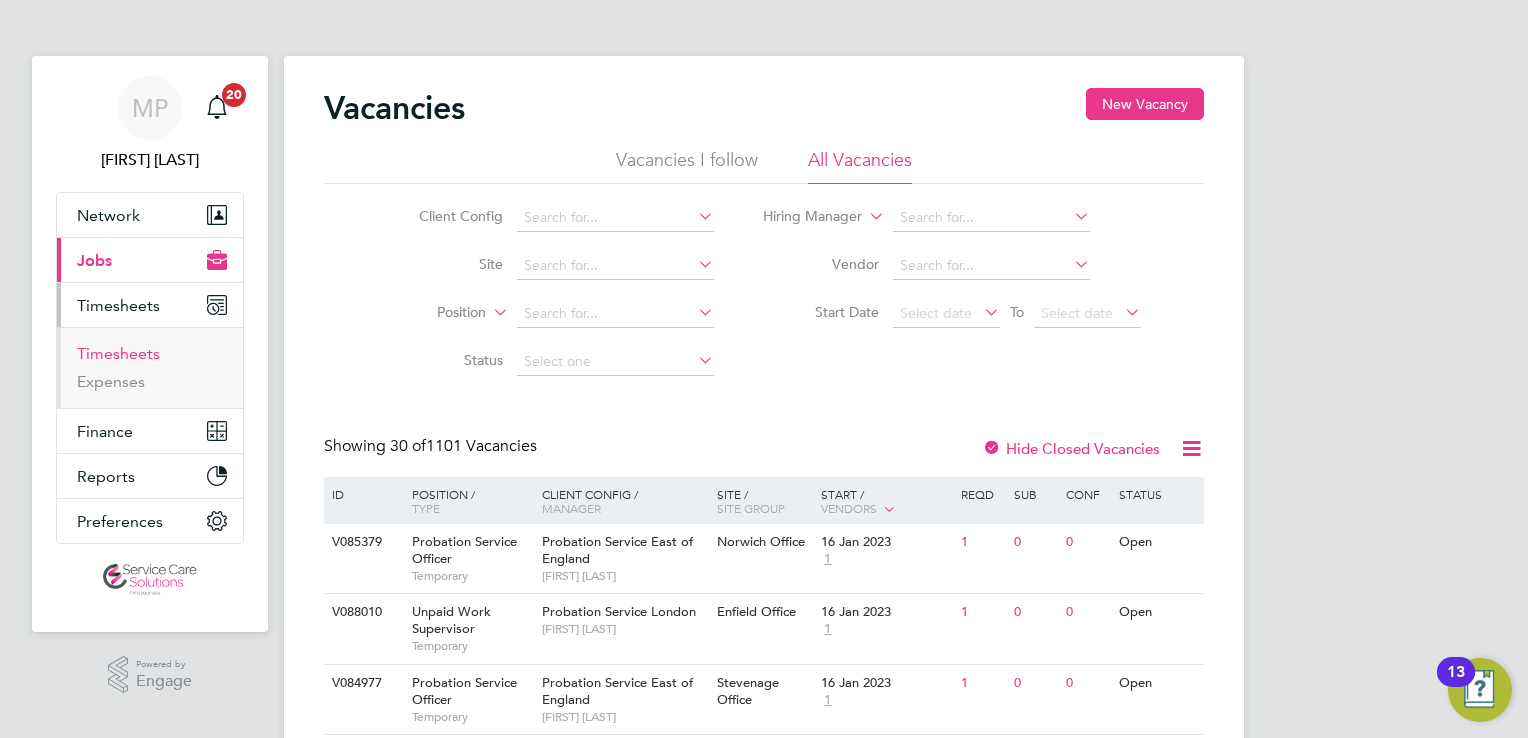 click on "Timesheets" at bounding box center (118, 353) 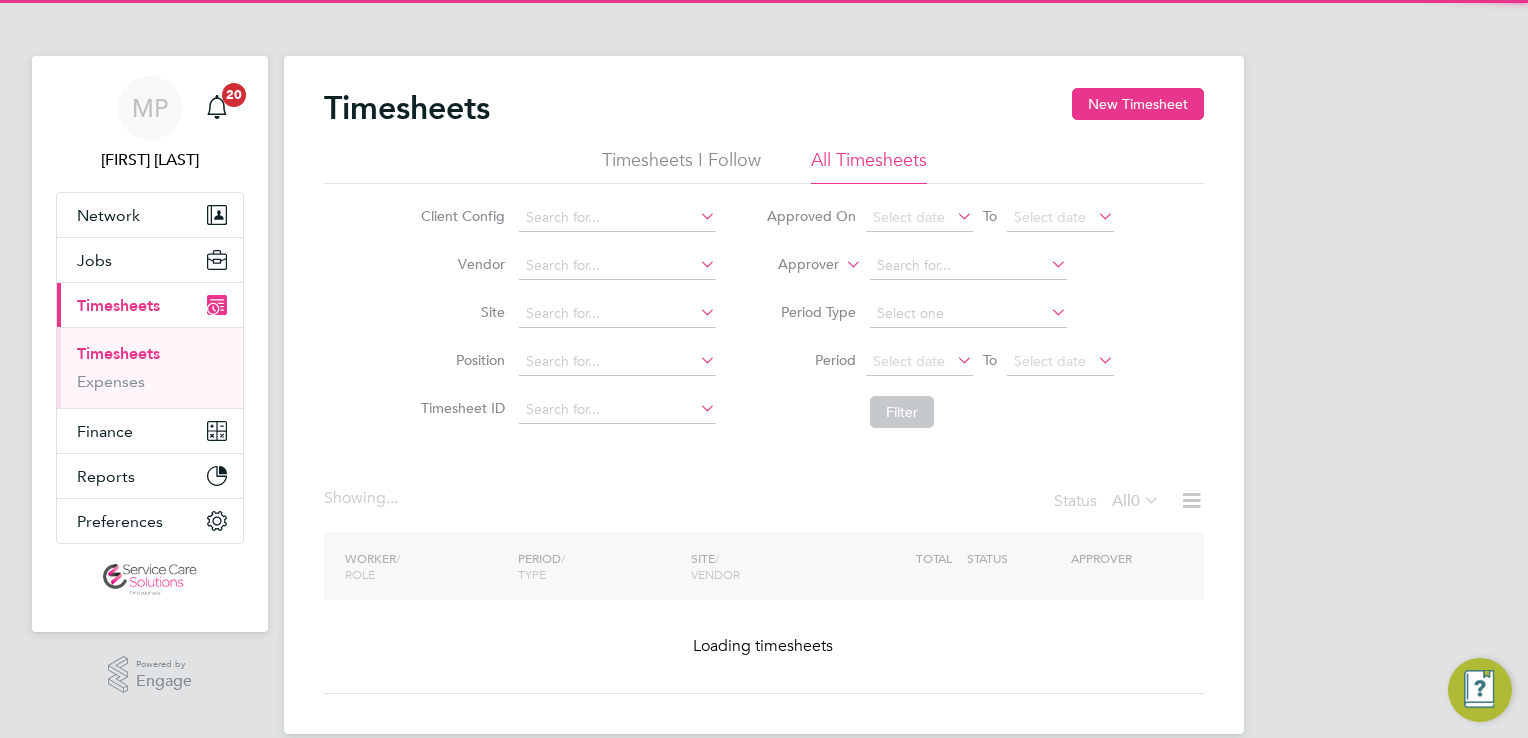 click 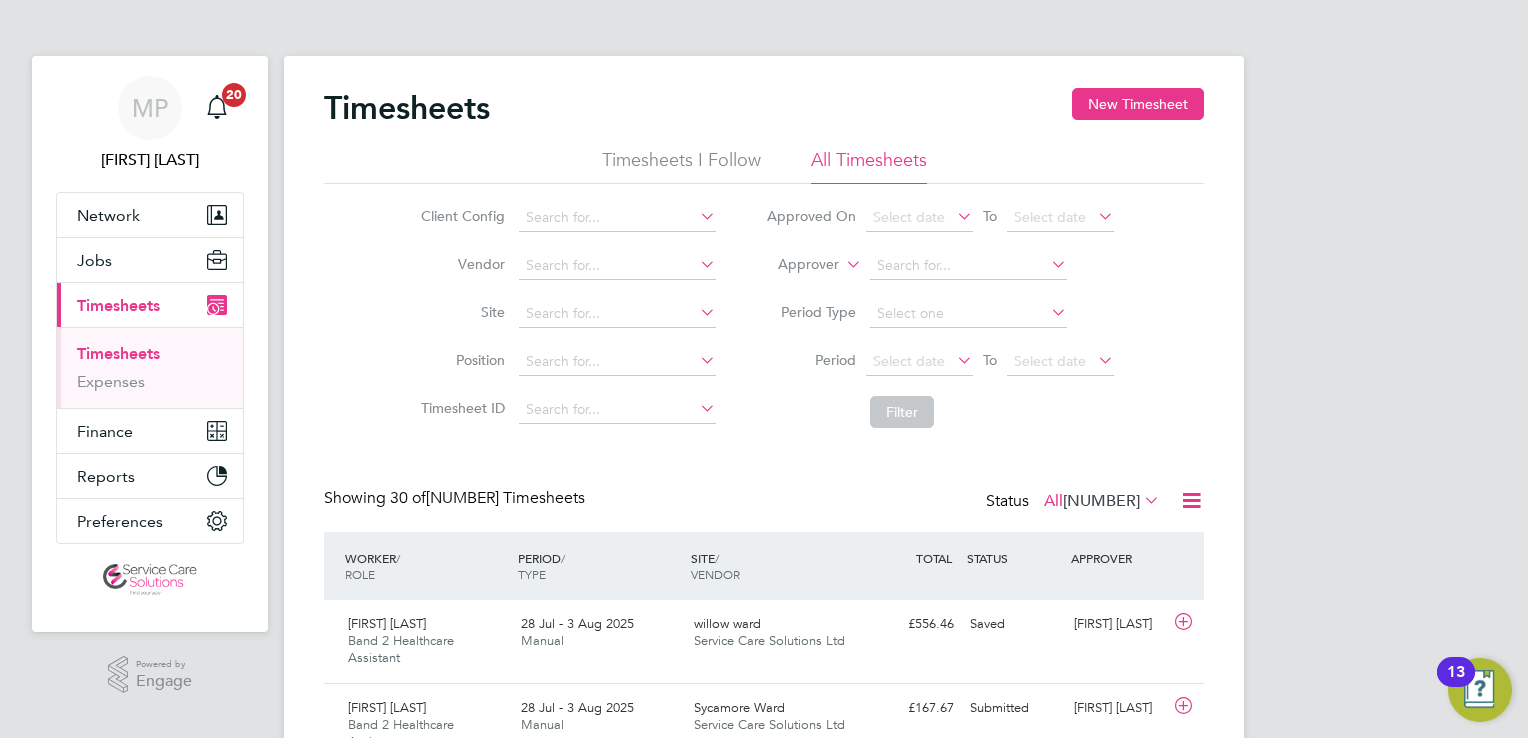 scroll, scrollTop: 10, scrollLeft: 10, axis: both 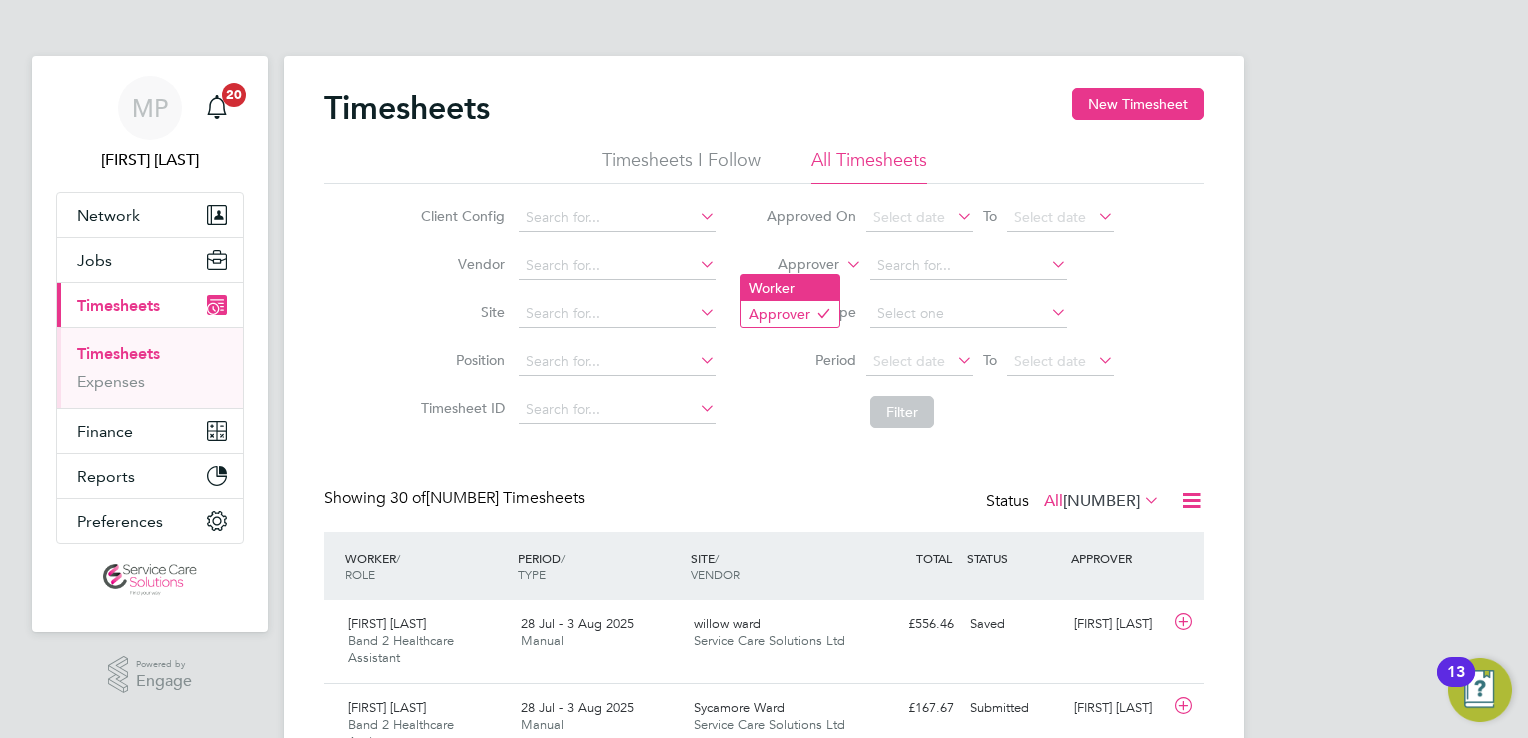 click on "Worker" 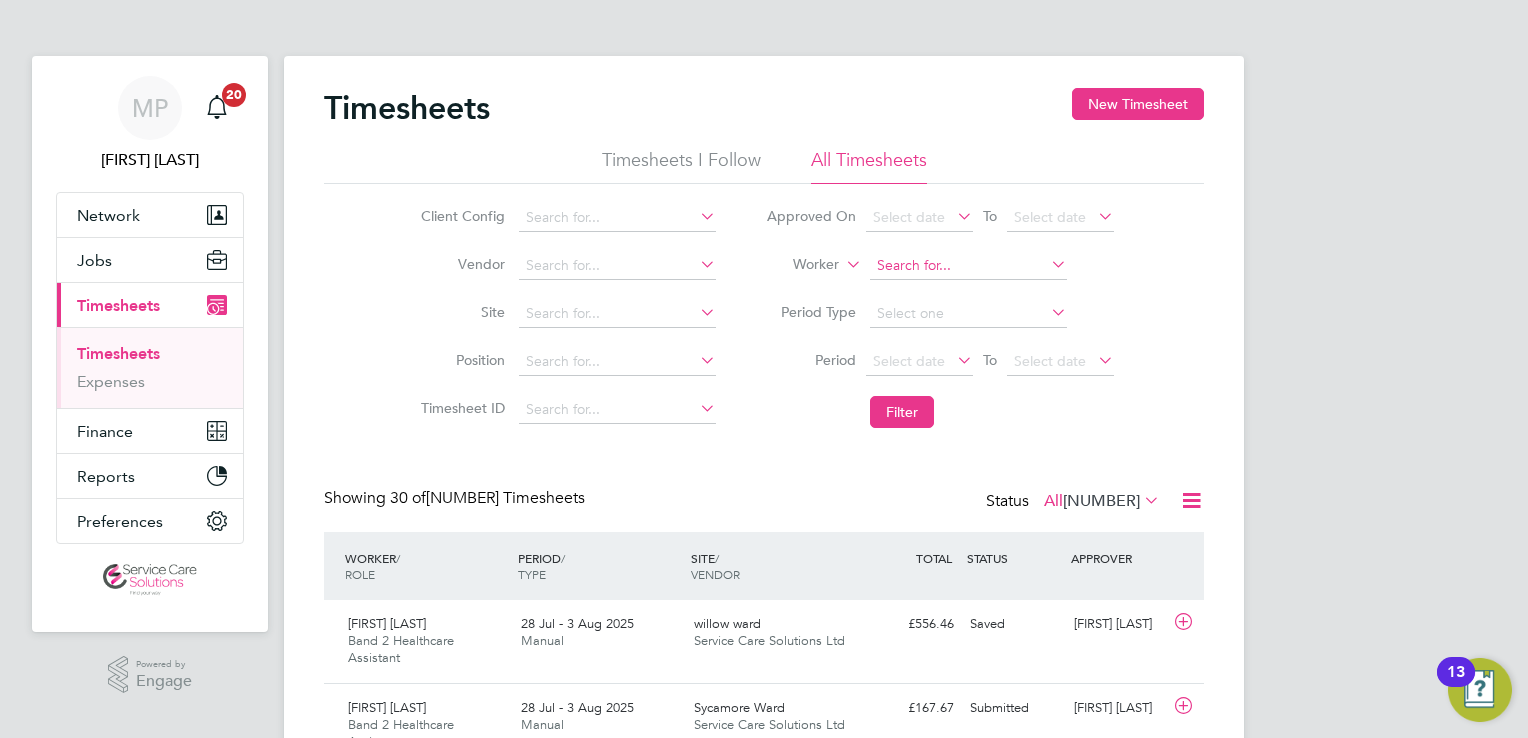 click 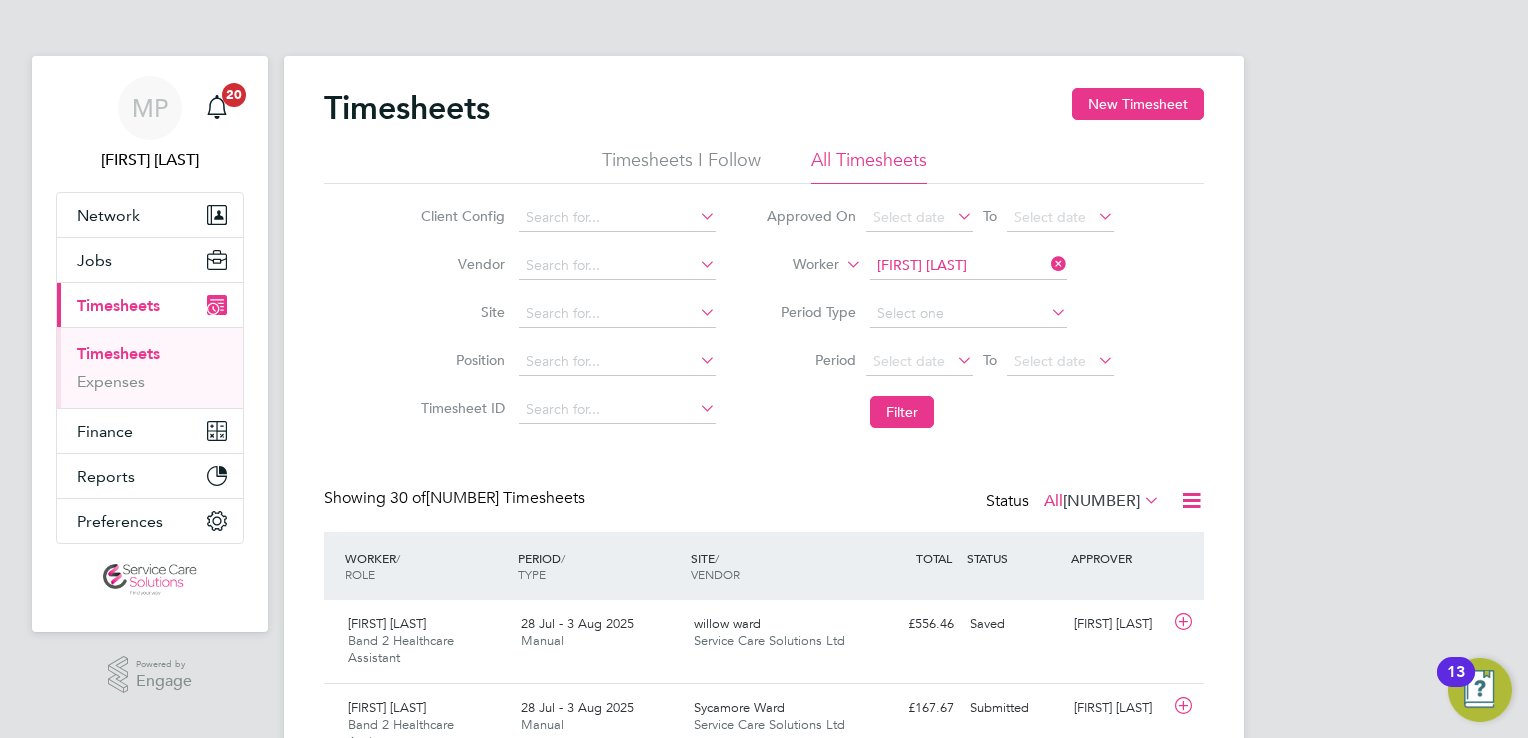 click on "[FIRST] [LAST]" 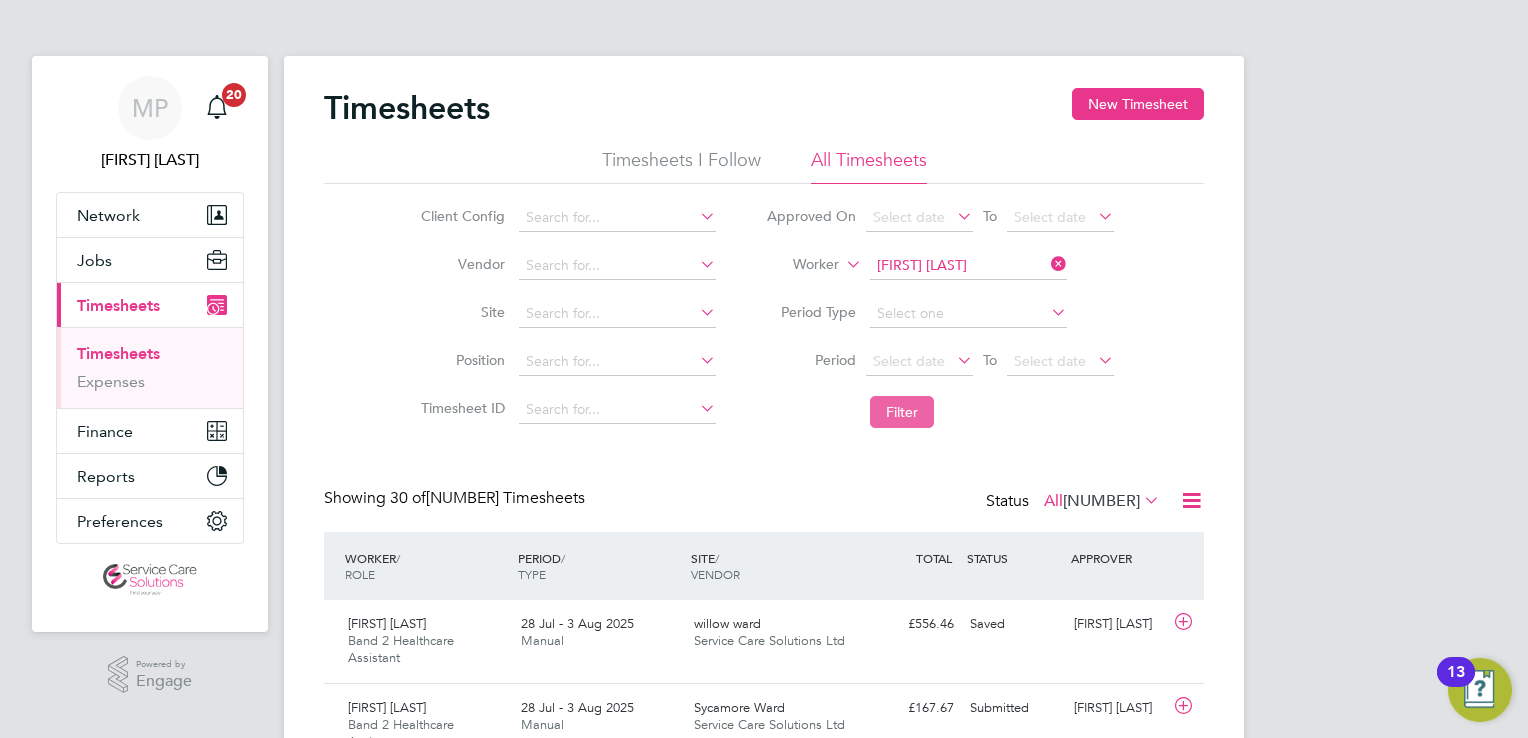 drag, startPoint x: 914, startPoint y: 392, endPoint x: 908, endPoint y: 407, distance: 16.155495 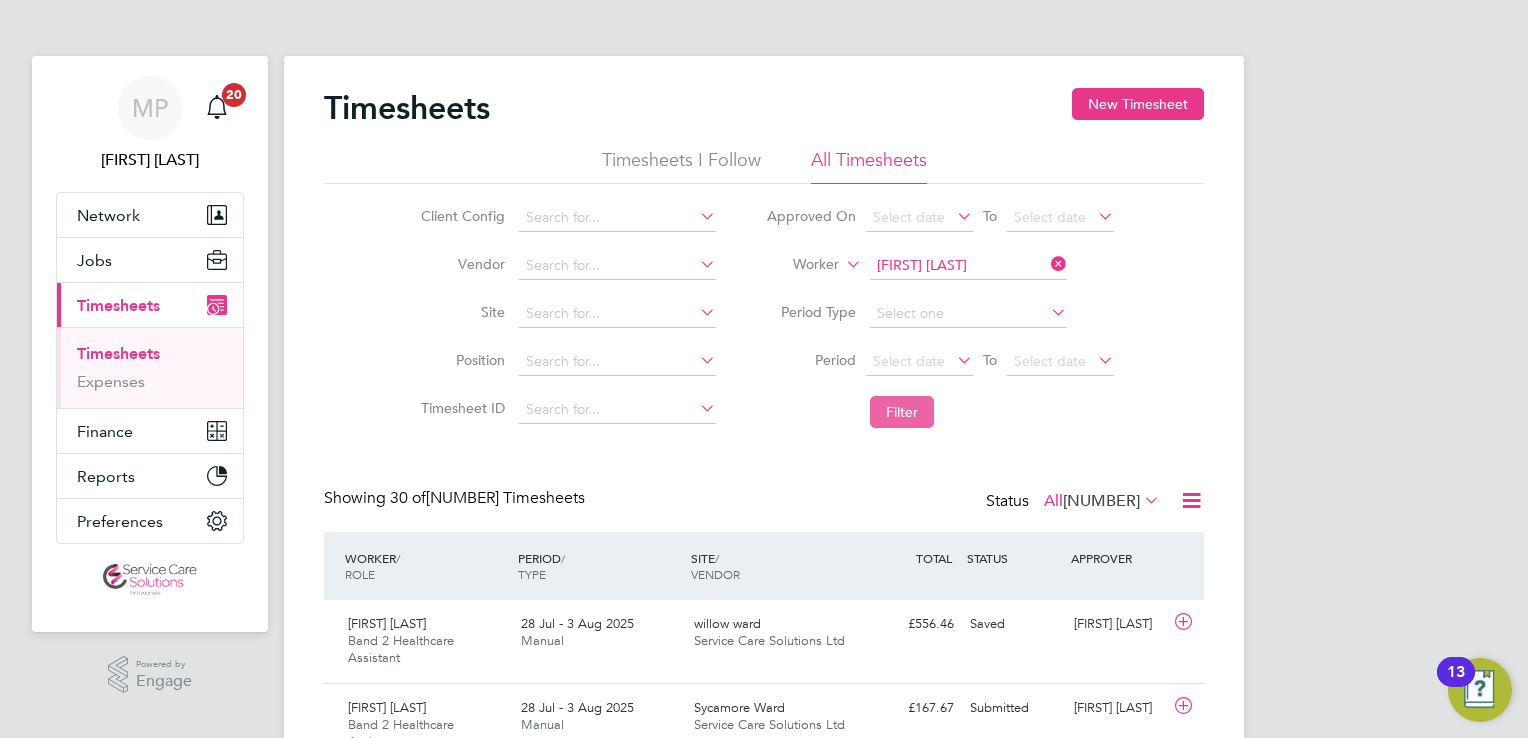 click on "Filter" 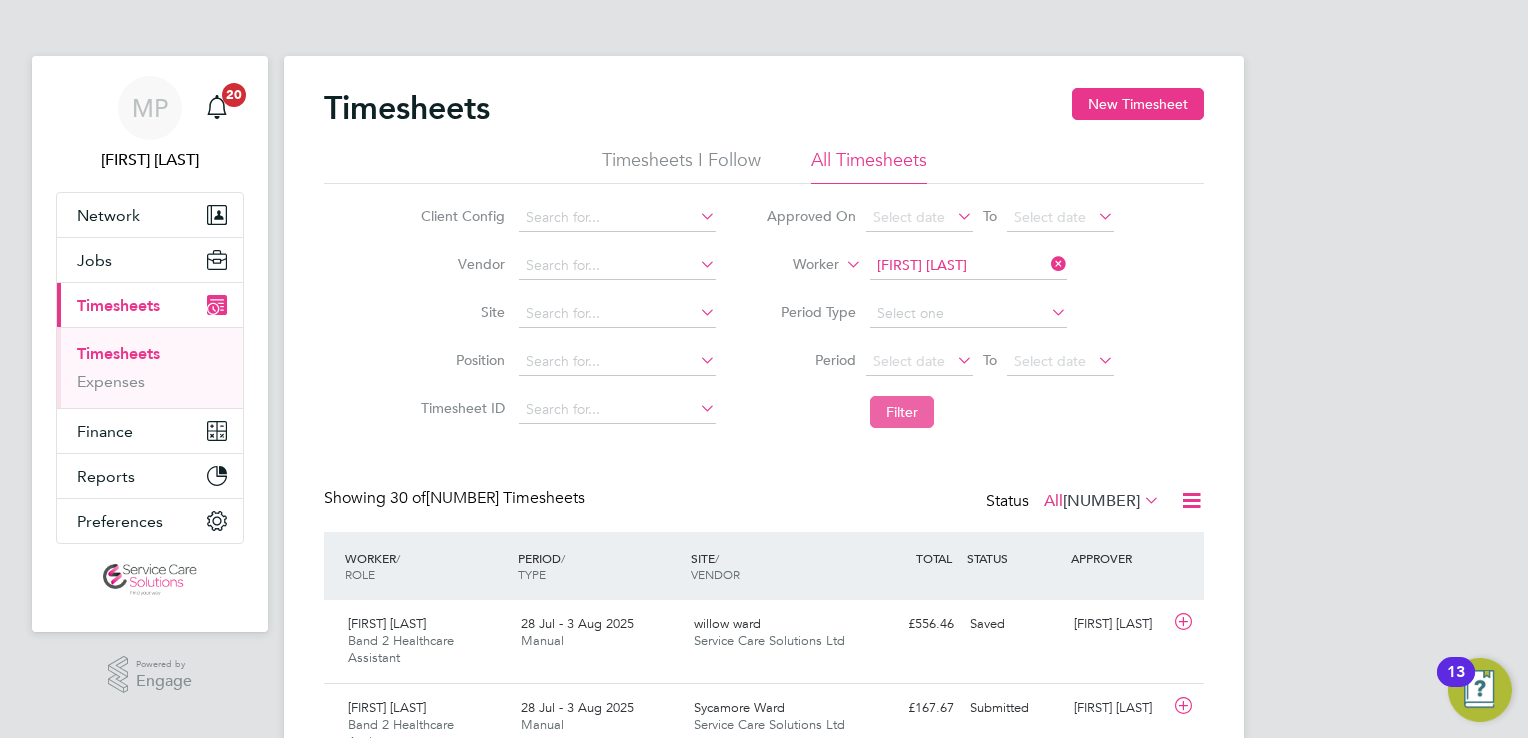 click on "Filter" 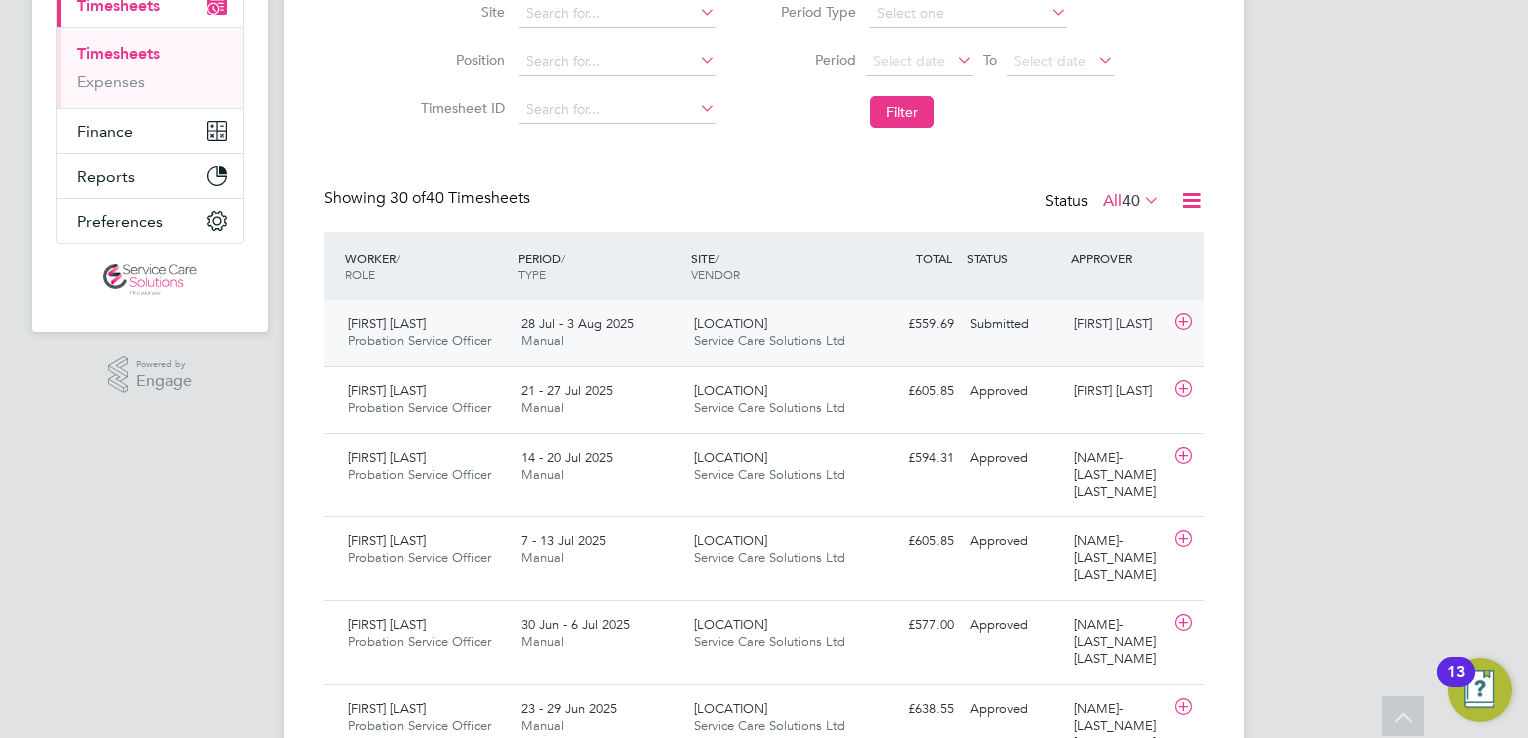 click on "Service Care Solutions Ltd" 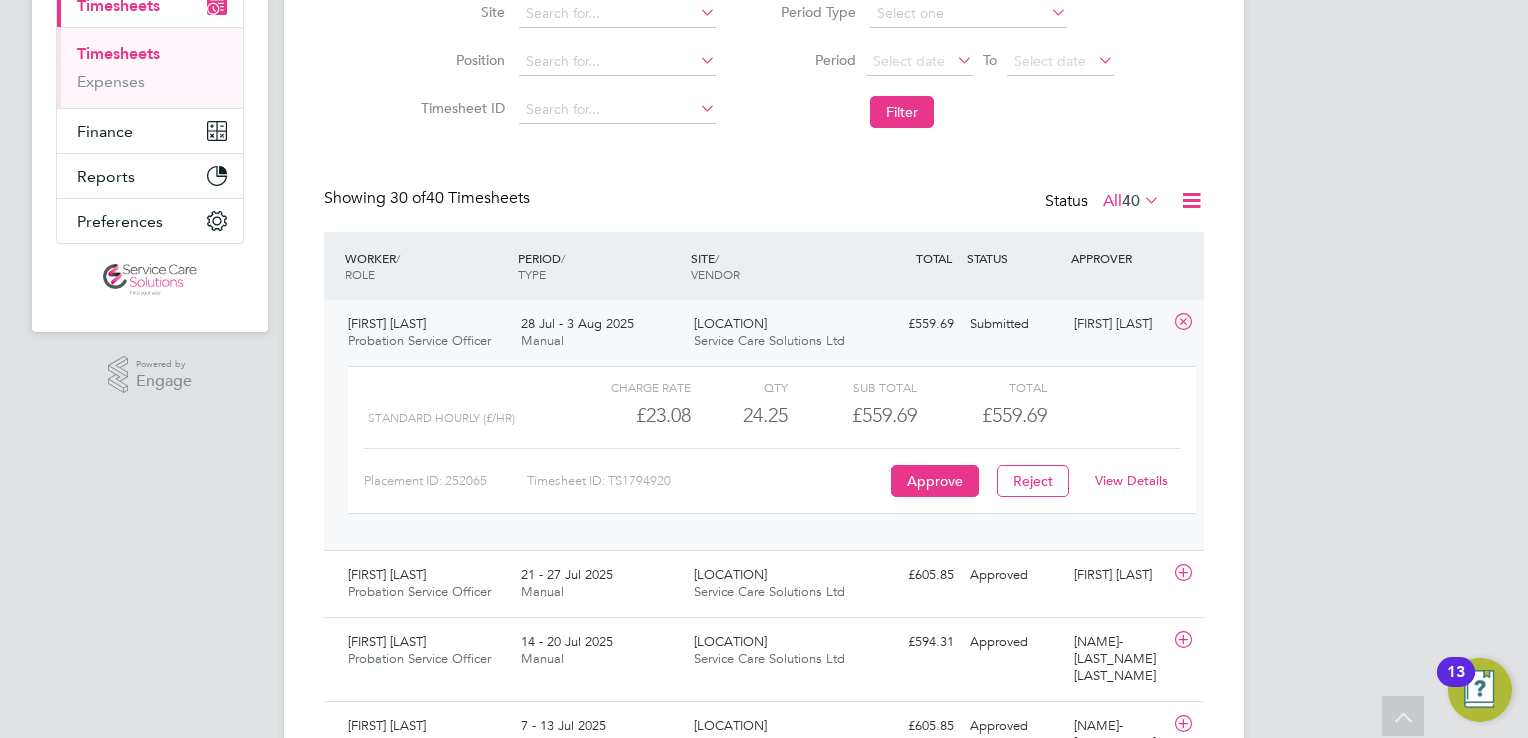 click on "28 Jul - 3 Aug 2025 Manual" 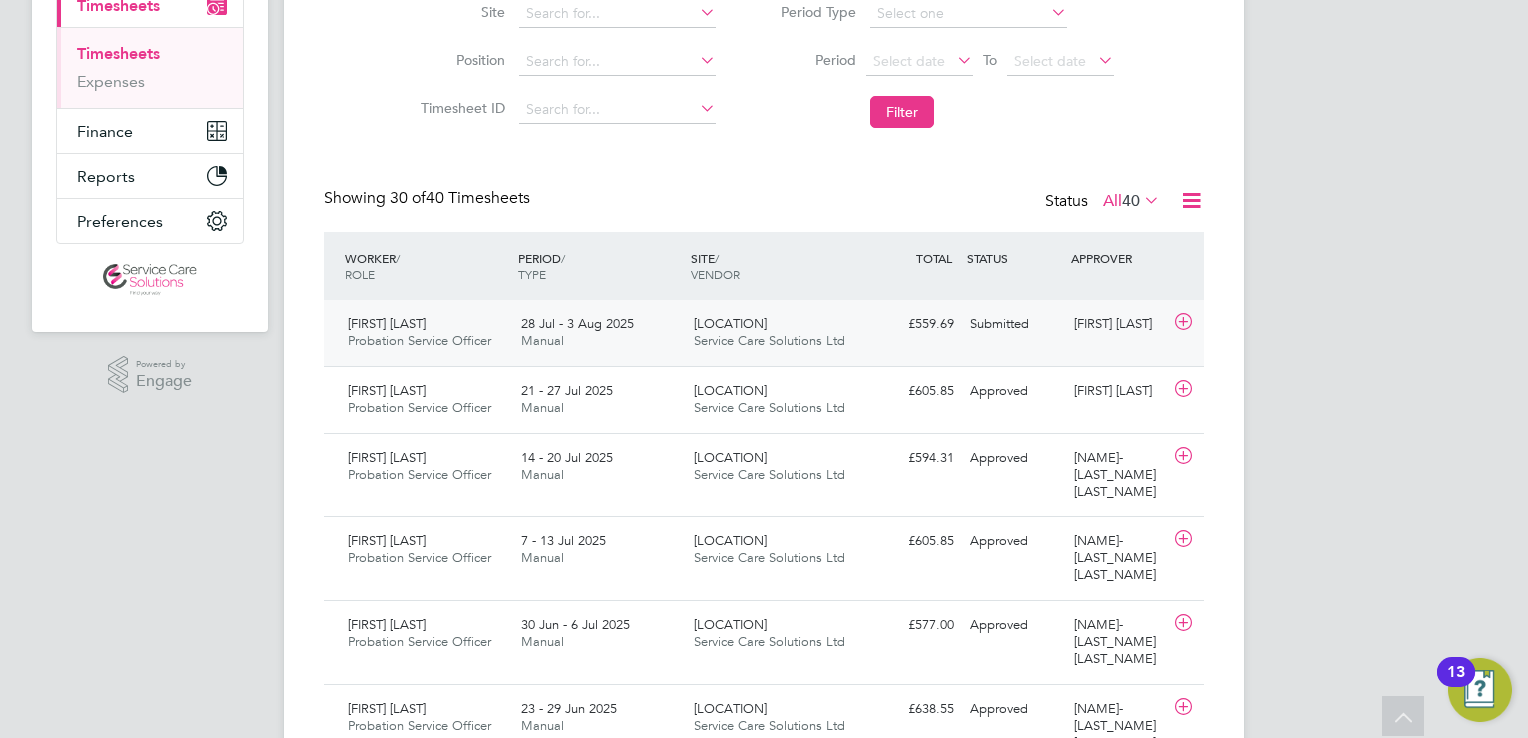 click on "[FIRST] [LAST]" 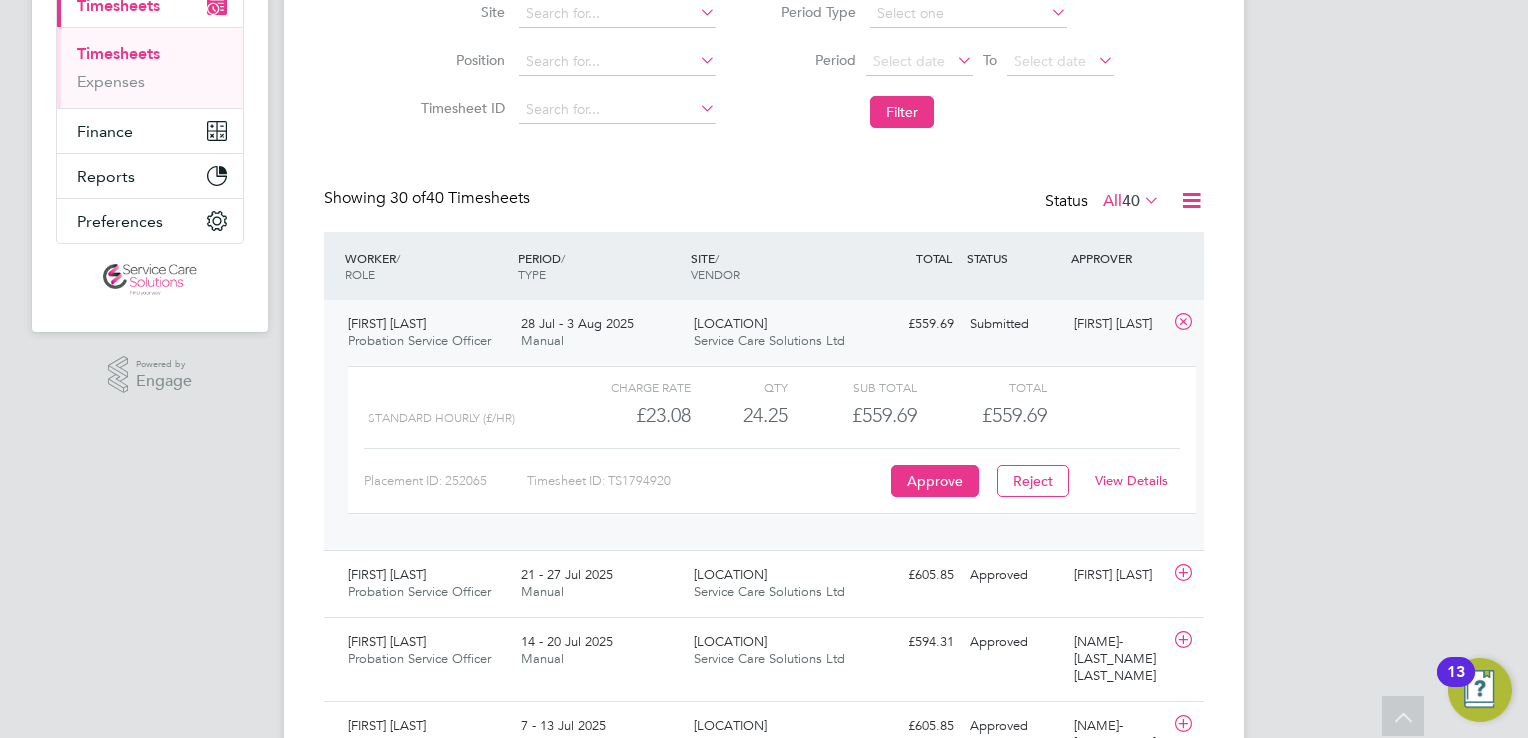 click on "[FIRST] [LAST] Probation Service Officer   [DATE] - [DATE] [DATE] - [DATE] Manual [LOCATION] Service Care Solutions Ltd £559.69 Submitted Submitted [FIRST] [LAST]  Charge rate QTY Sub Total Total Standard Hourly (£/HR)     £23.08 24.25 24.25 24 £559.69 £559.69 Placement ID: 252065 Timesheet ID: TS1794920 Approve Reject View Details" 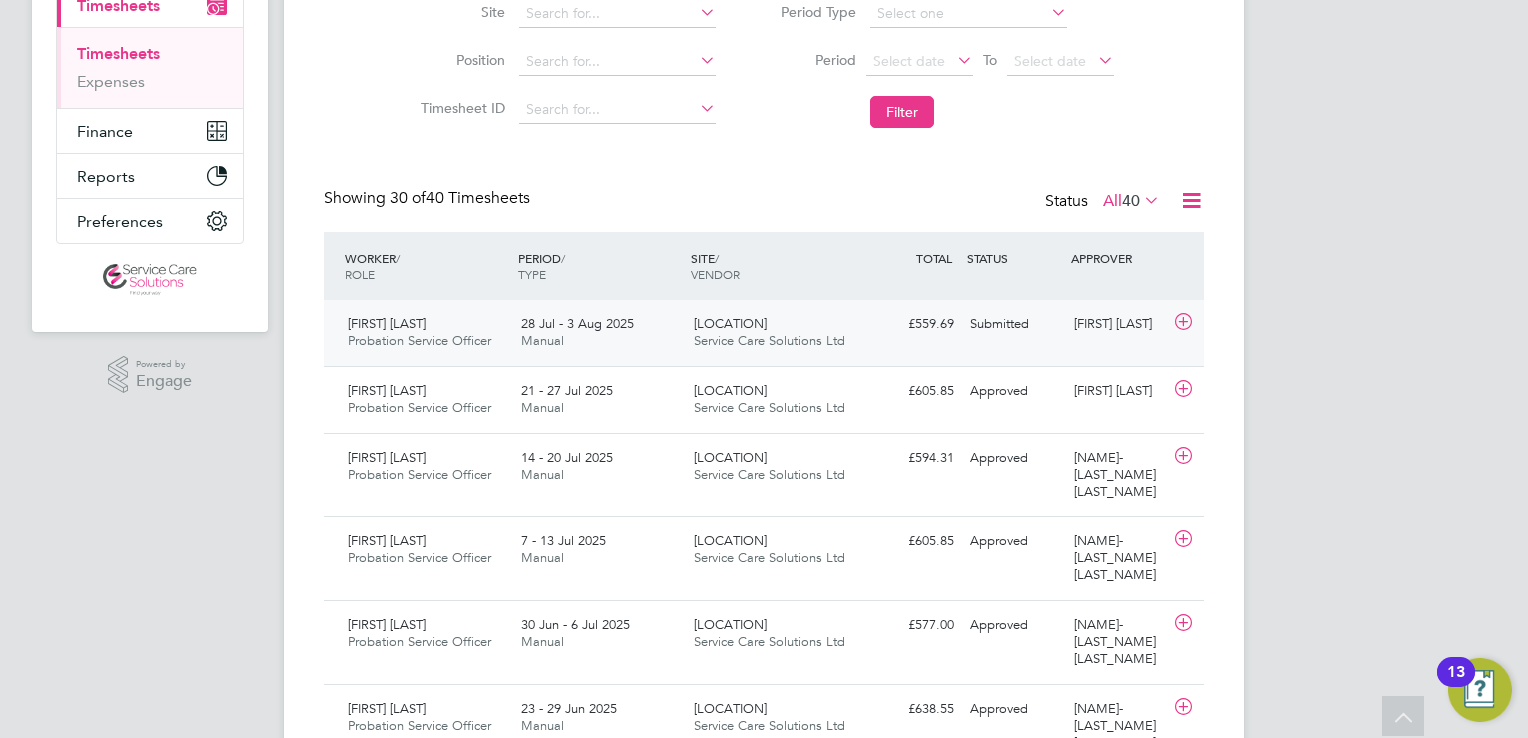 click on "[FIRST] [LAST]" 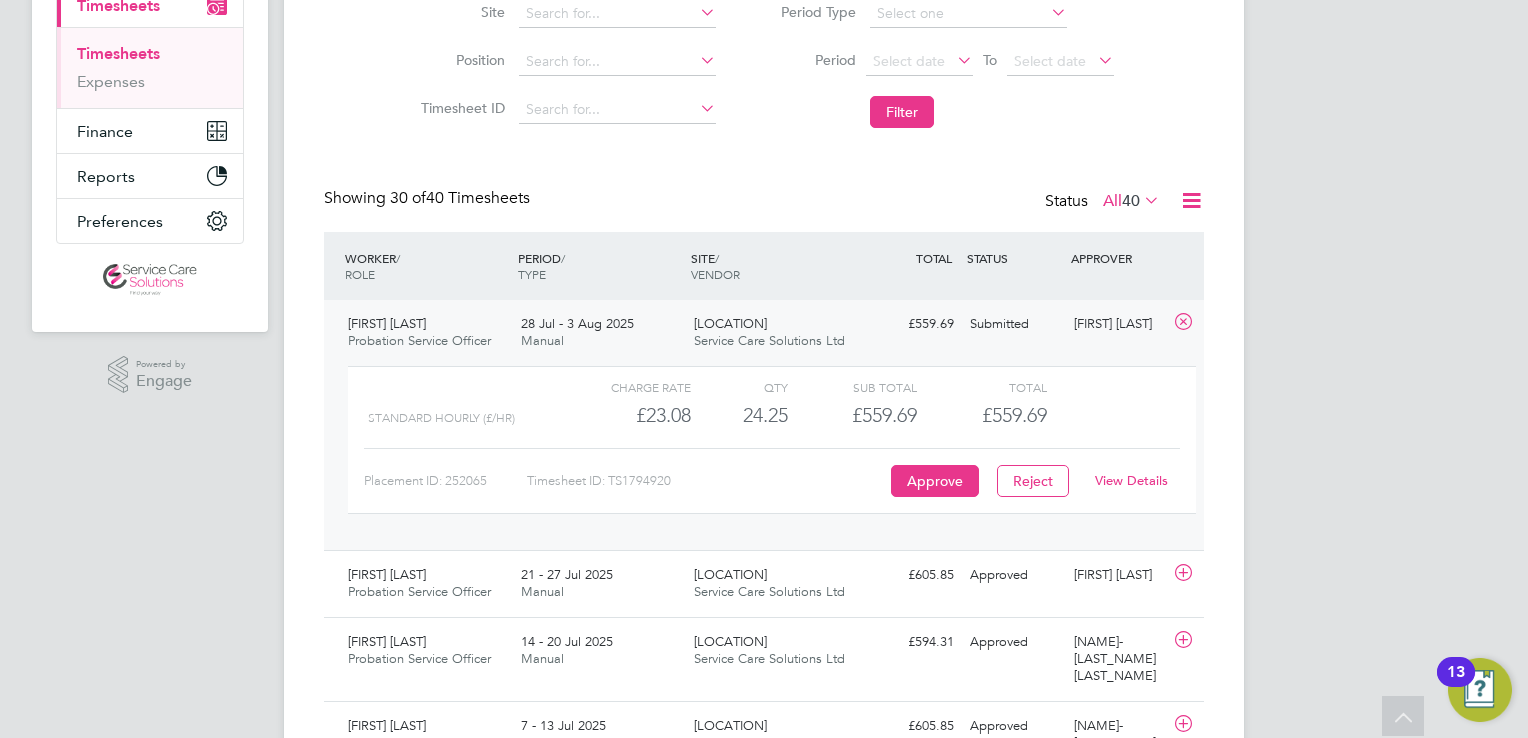 click on "Submitted" 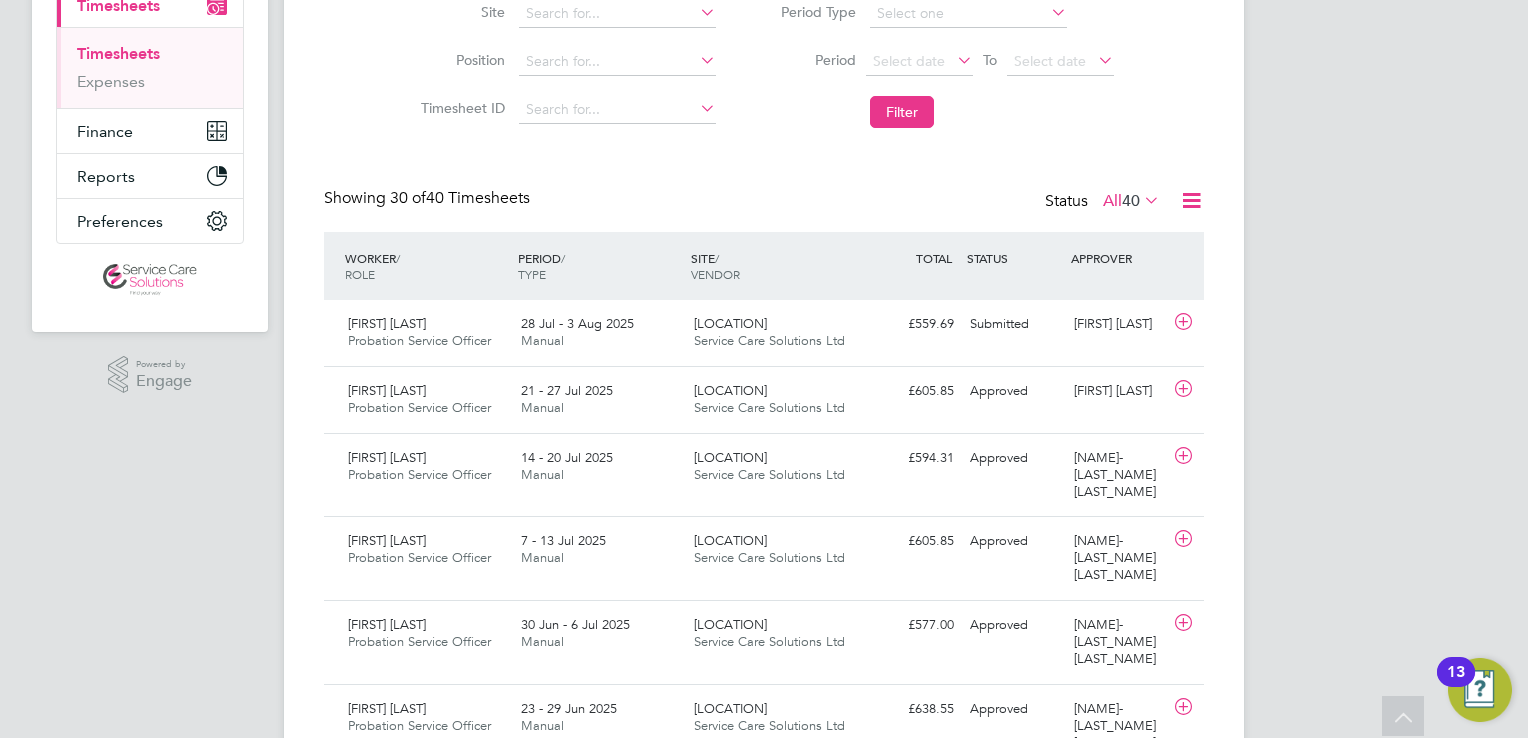 scroll, scrollTop: 282, scrollLeft: 0, axis: vertical 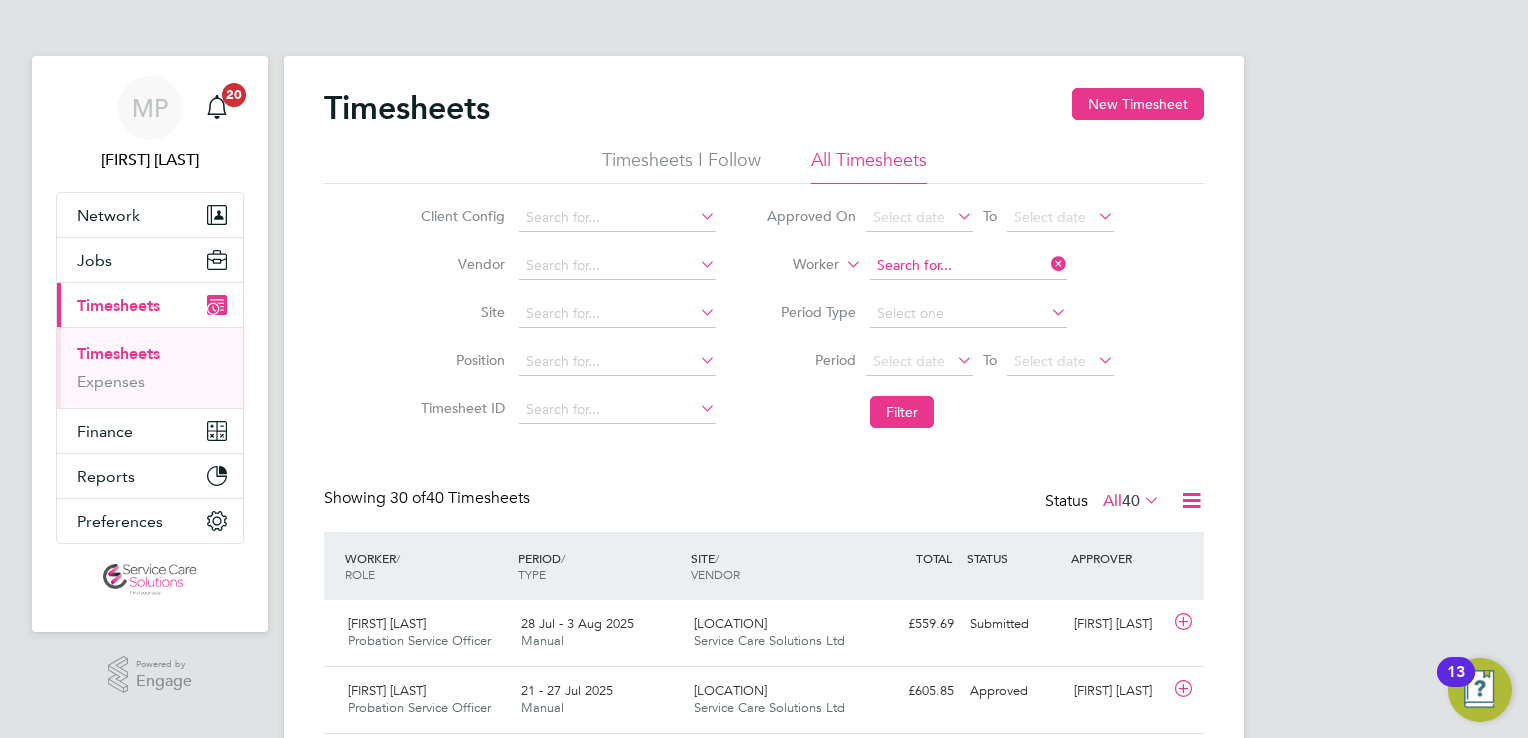 click 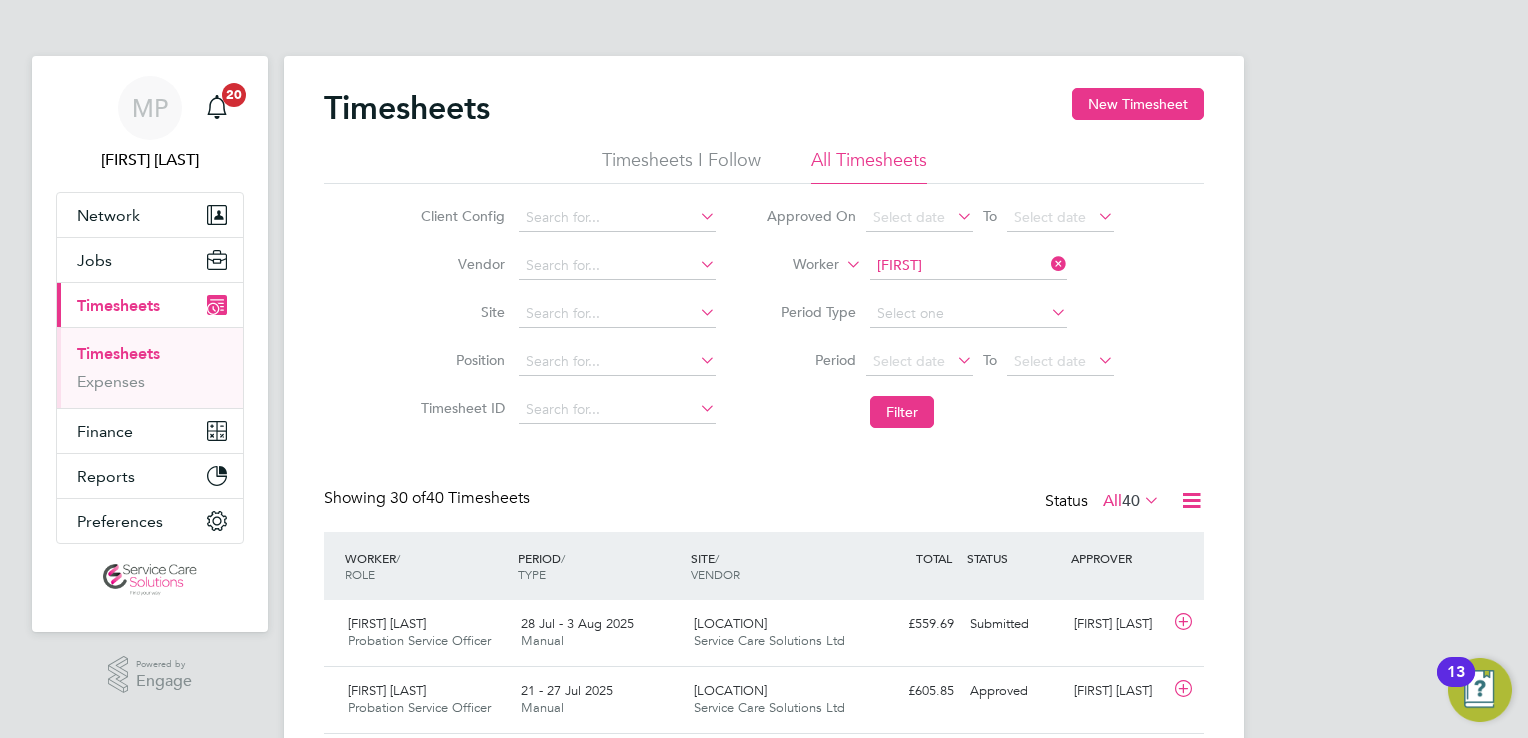 click on "[NAME]" 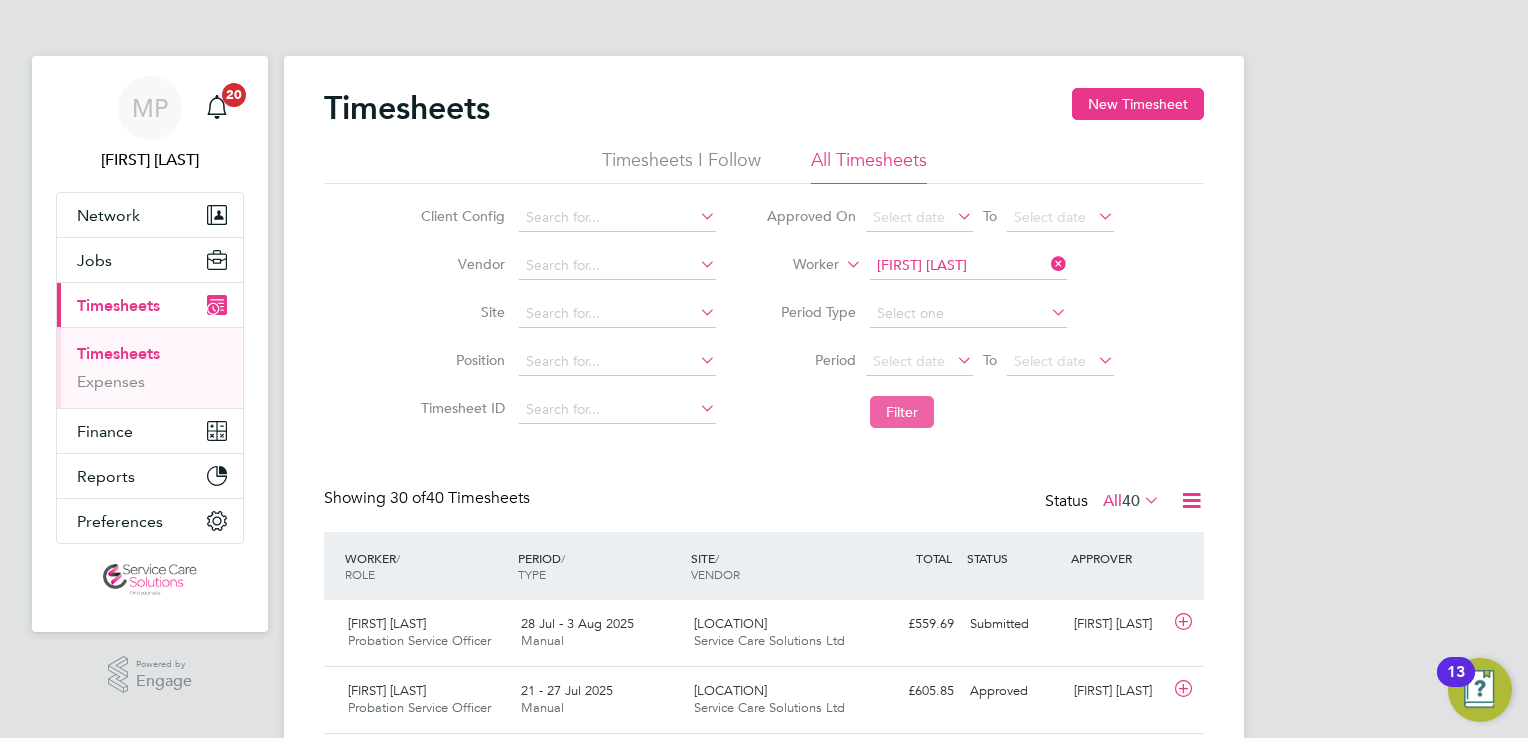click on "Filter" 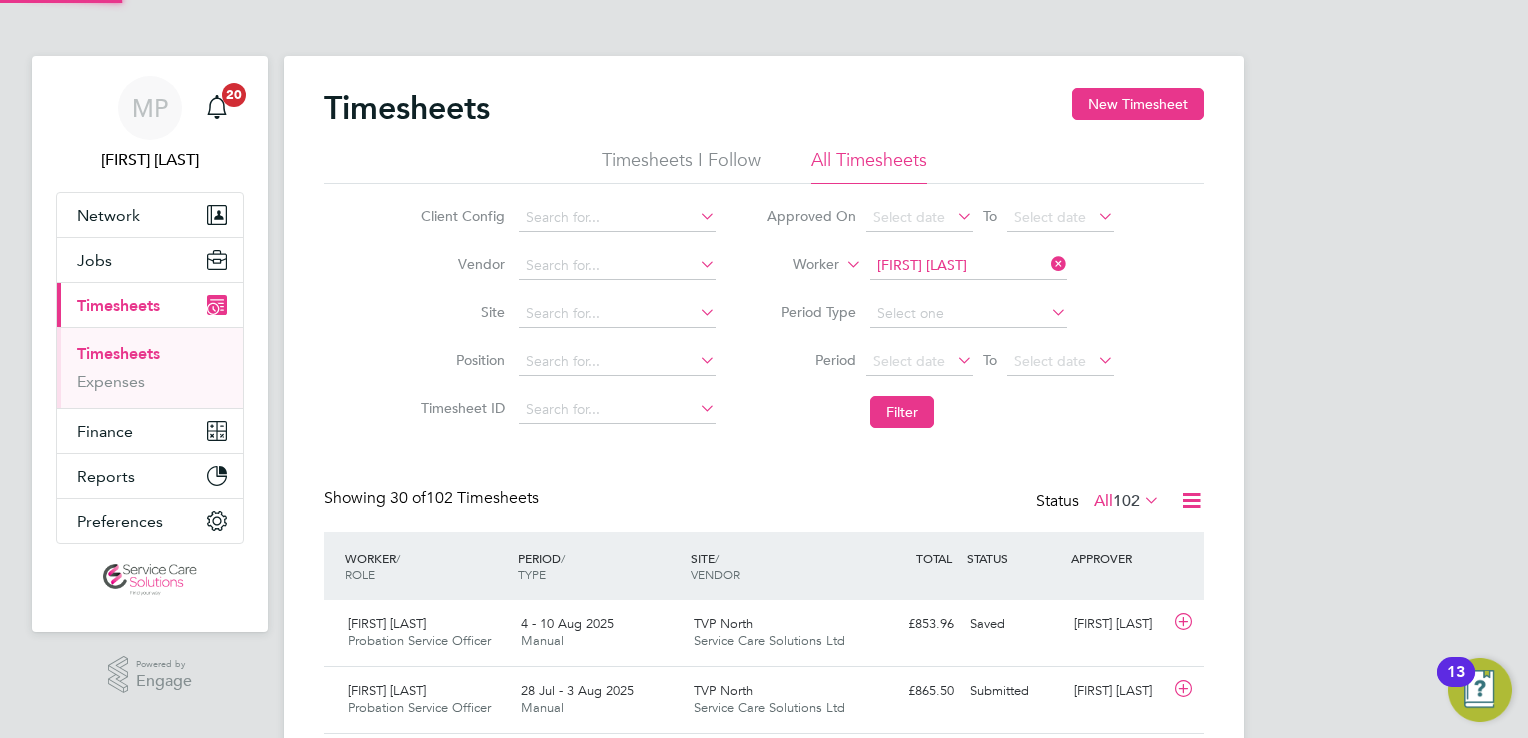 scroll, scrollTop: 9, scrollLeft: 10, axis: both 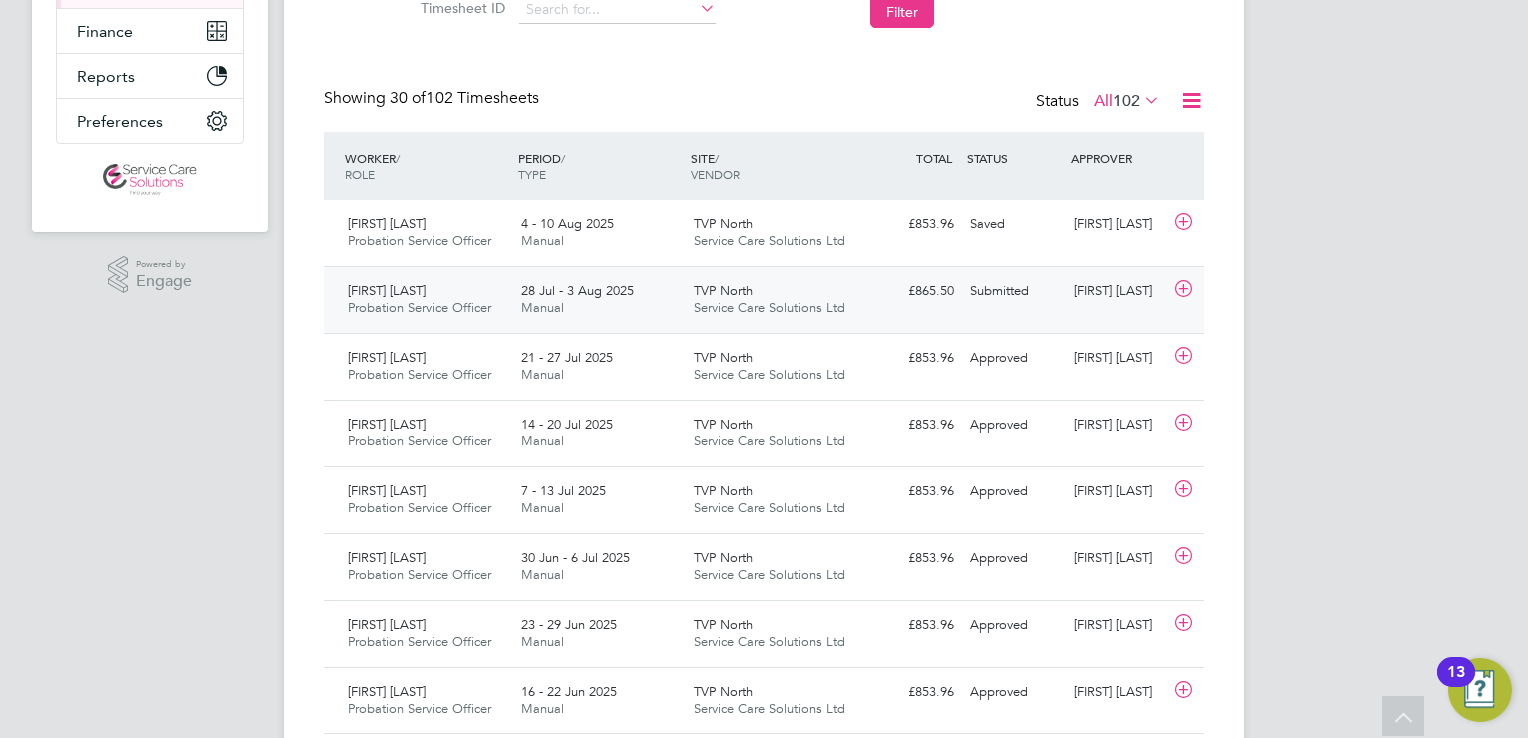 type 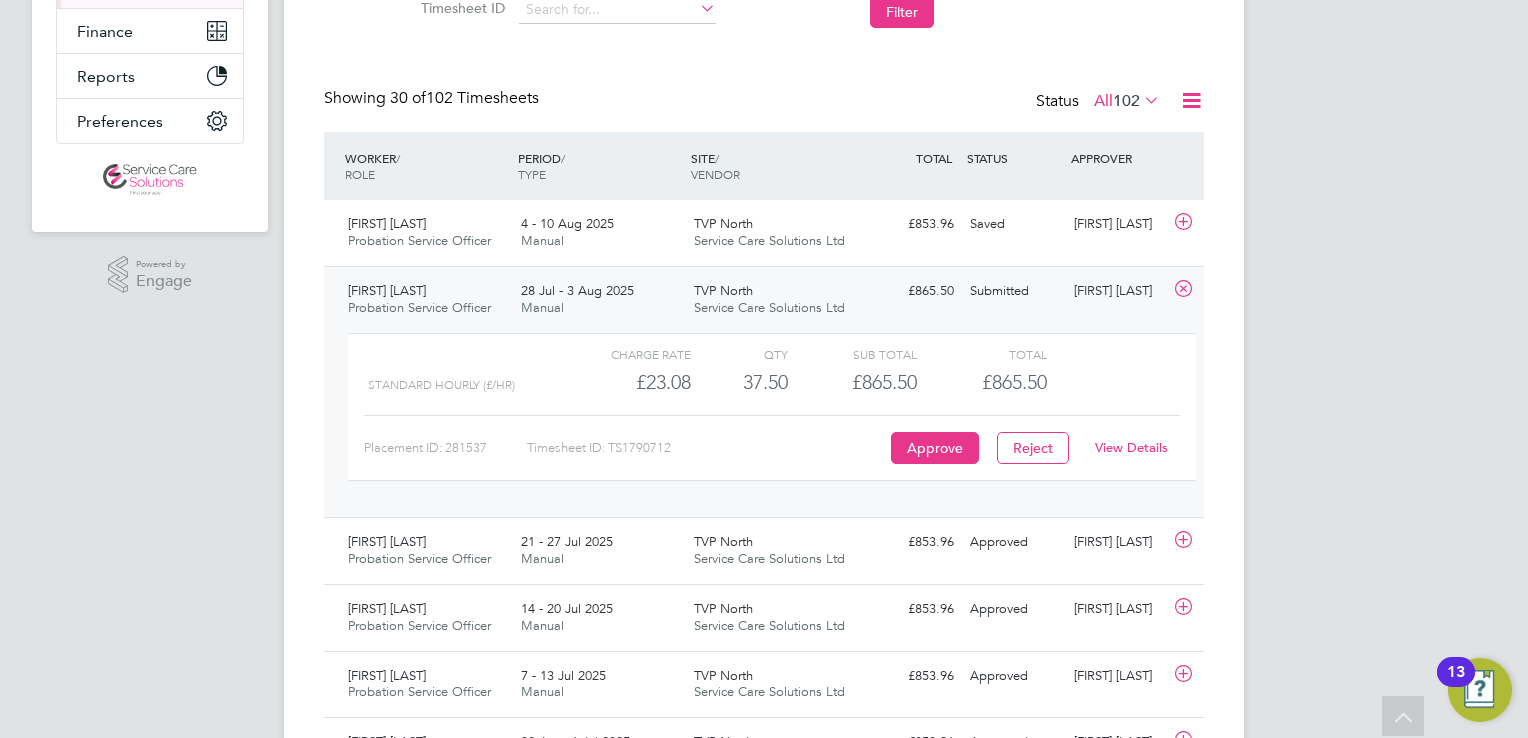 click on "View Details" 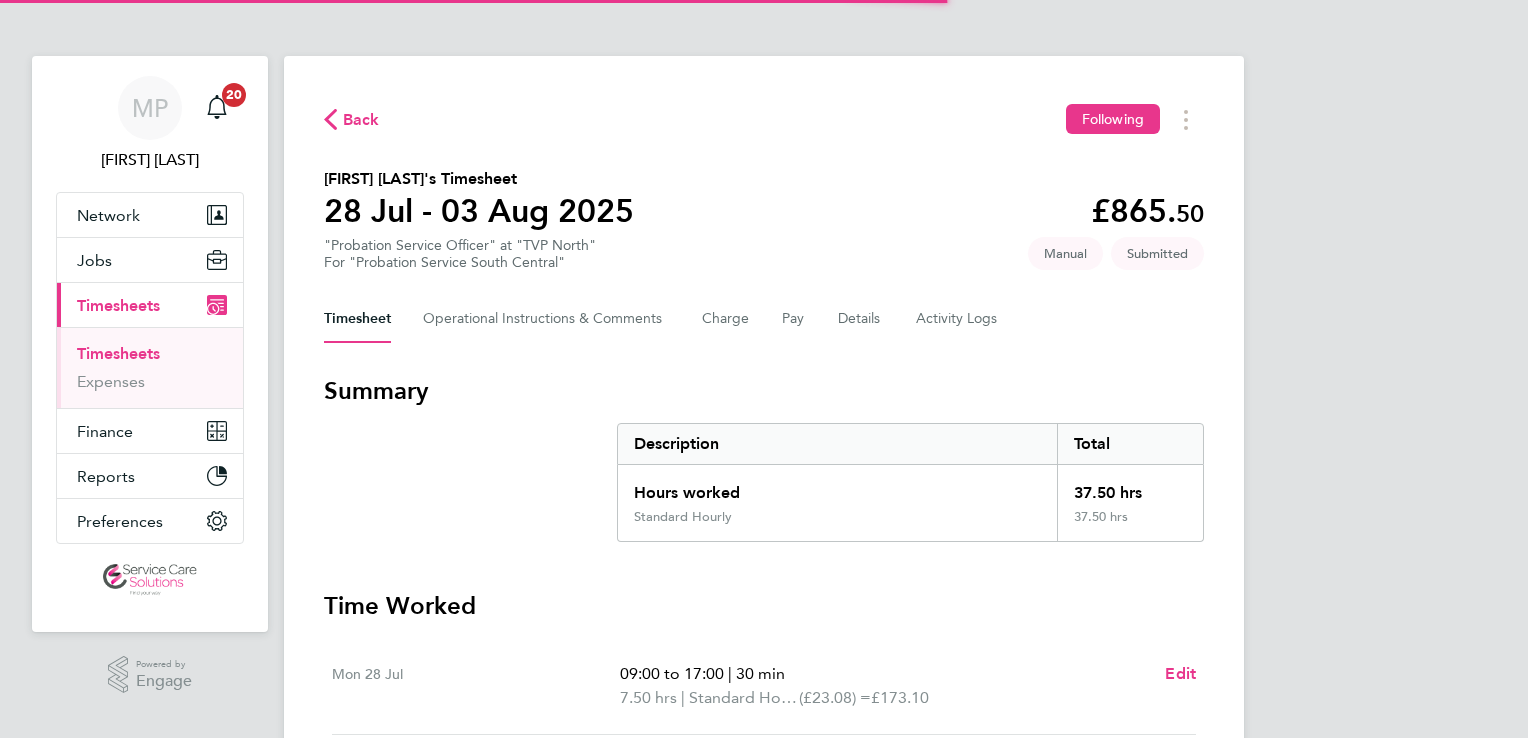 scroll, scrollTop: 0, scrollLeft: 0, axis: both 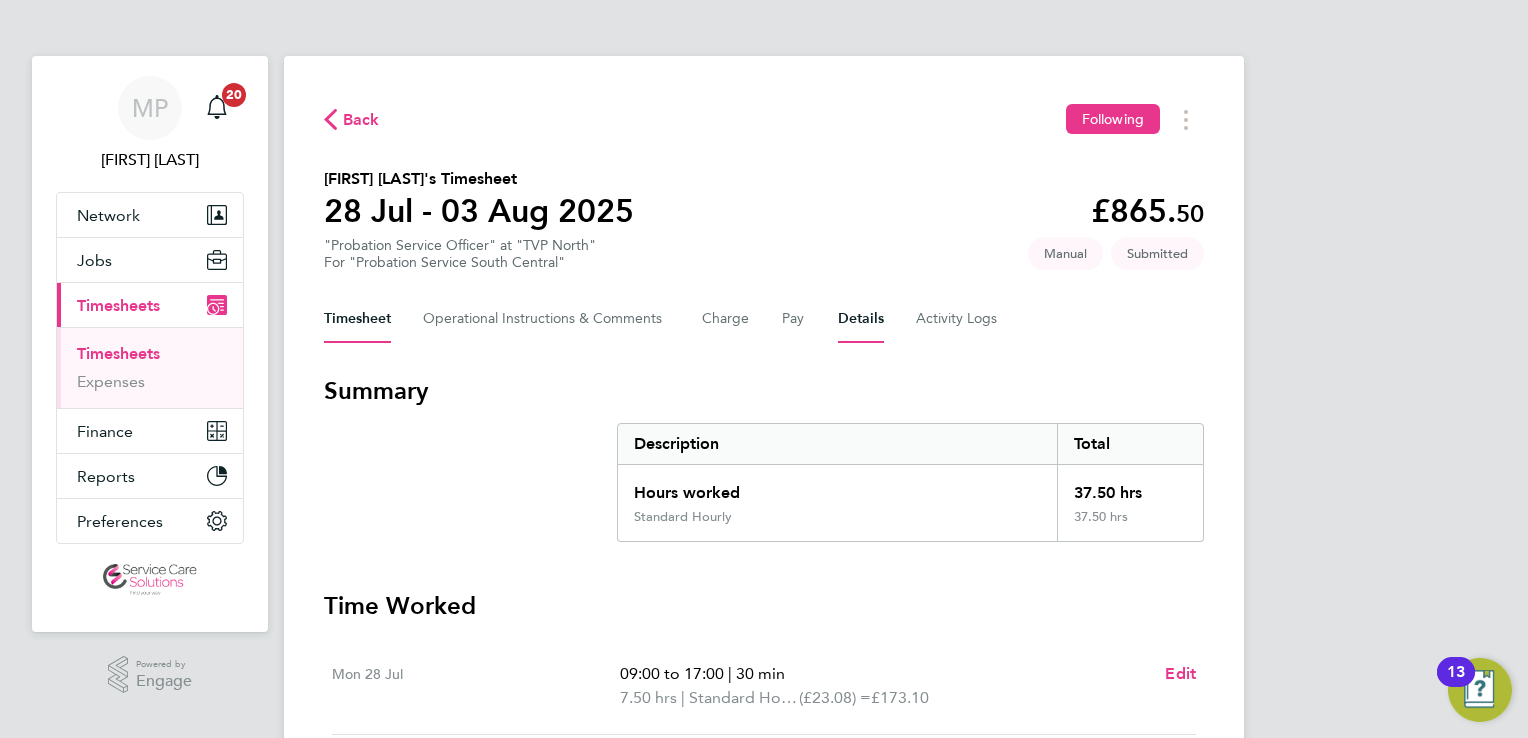 click on "Details" at bounding box center [861, 319] 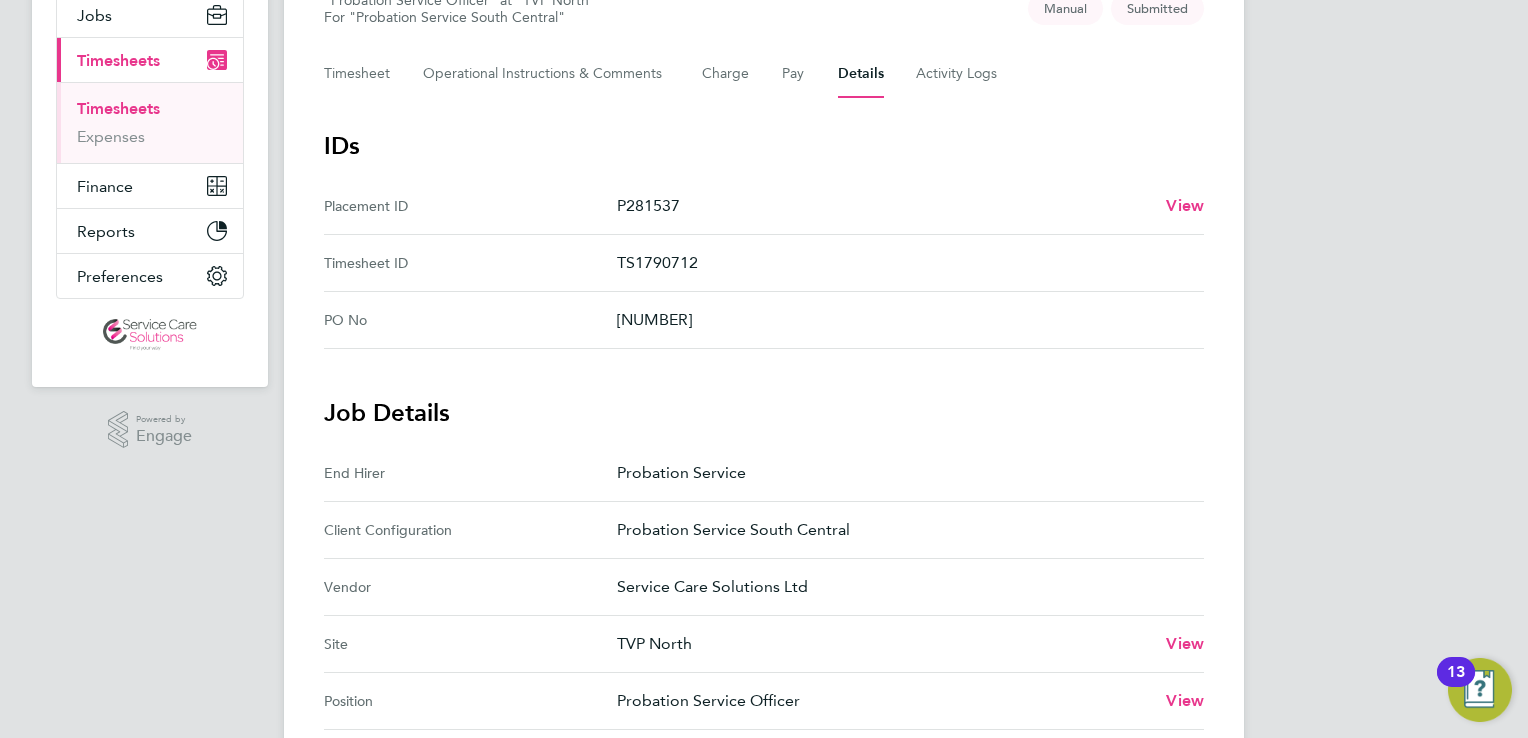 scroll, scrollTop: 0, scrollLeft: 0, axis: both 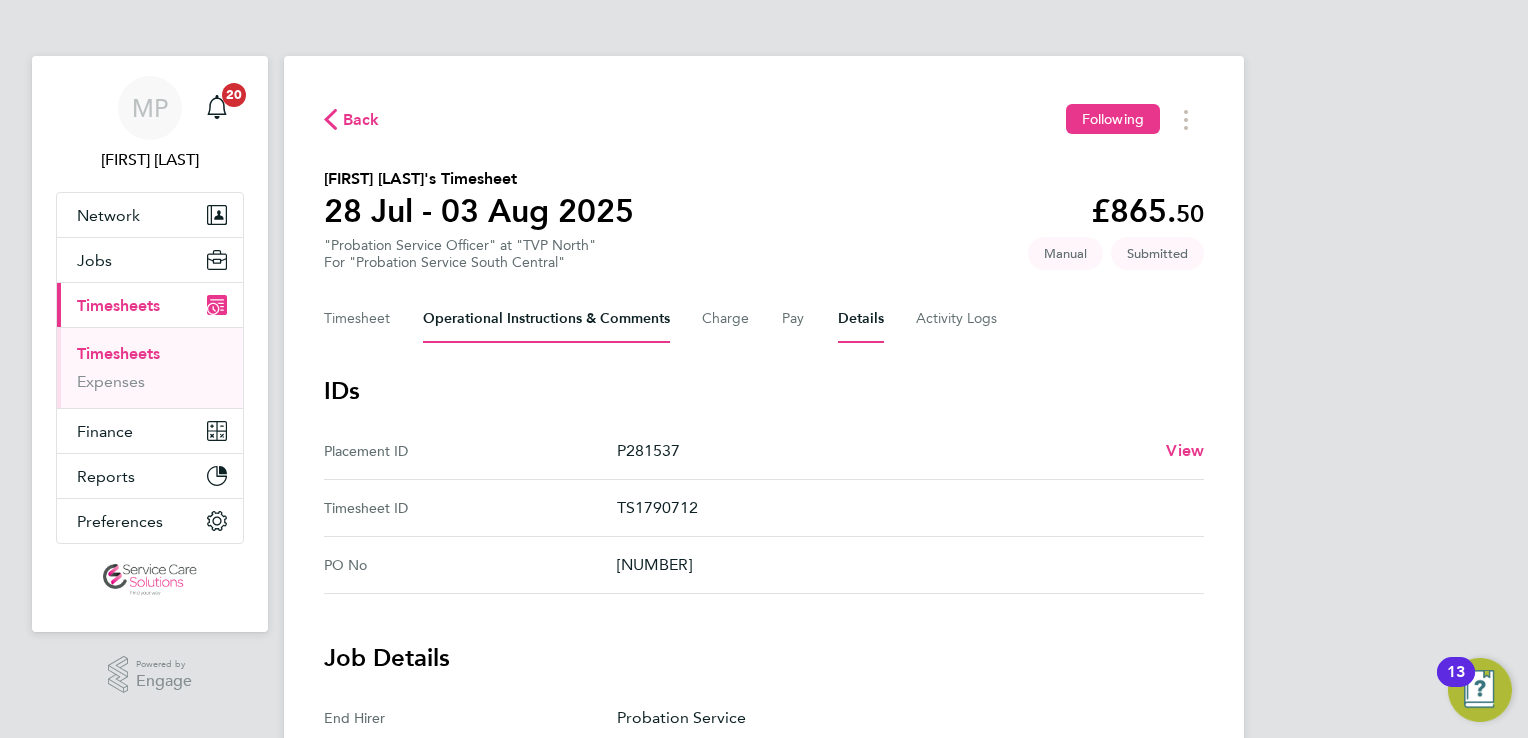click on "Operational Instructions & Comments" at bounding box center [546, 319] 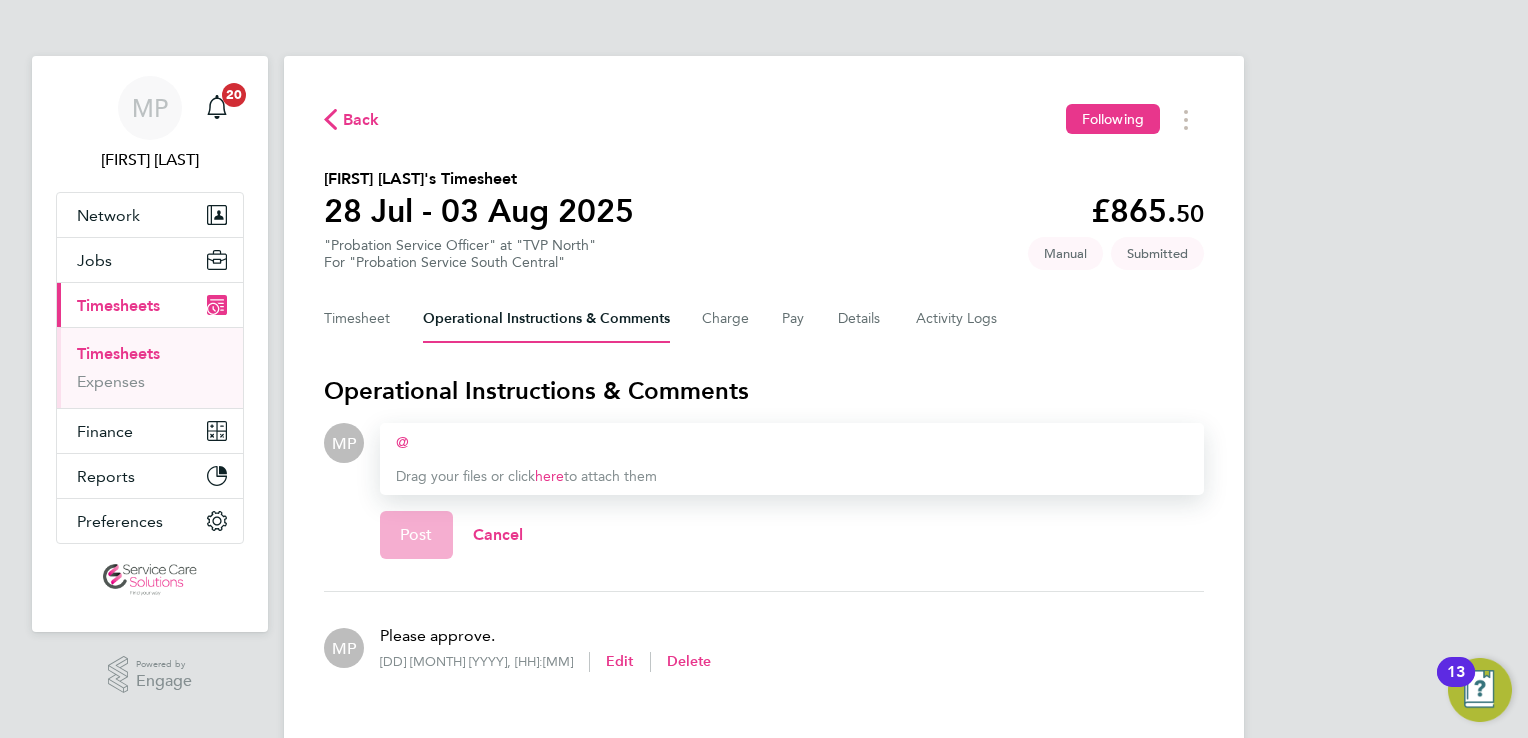 type 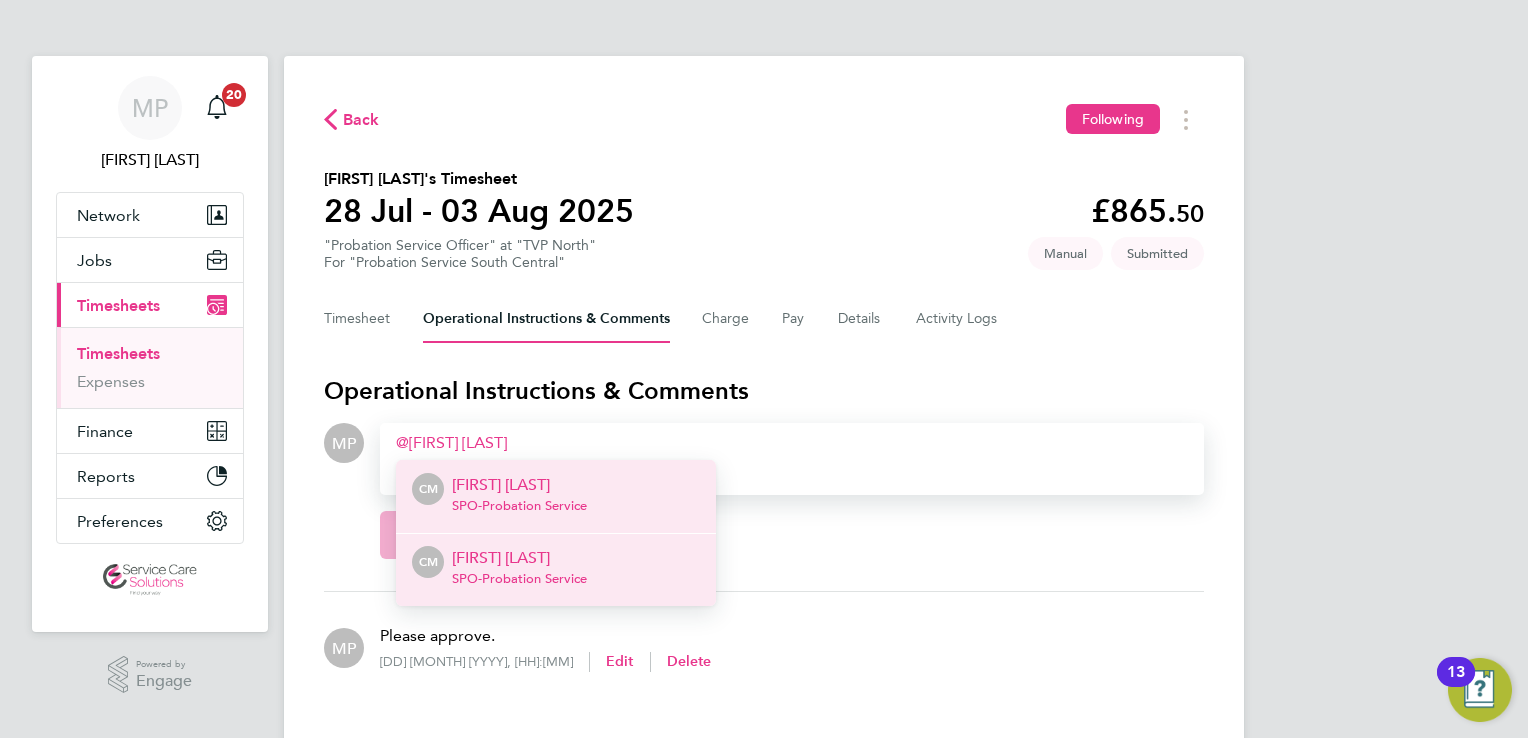 click on "[FIRST] [LAST]" at bounding box center (519, 558) 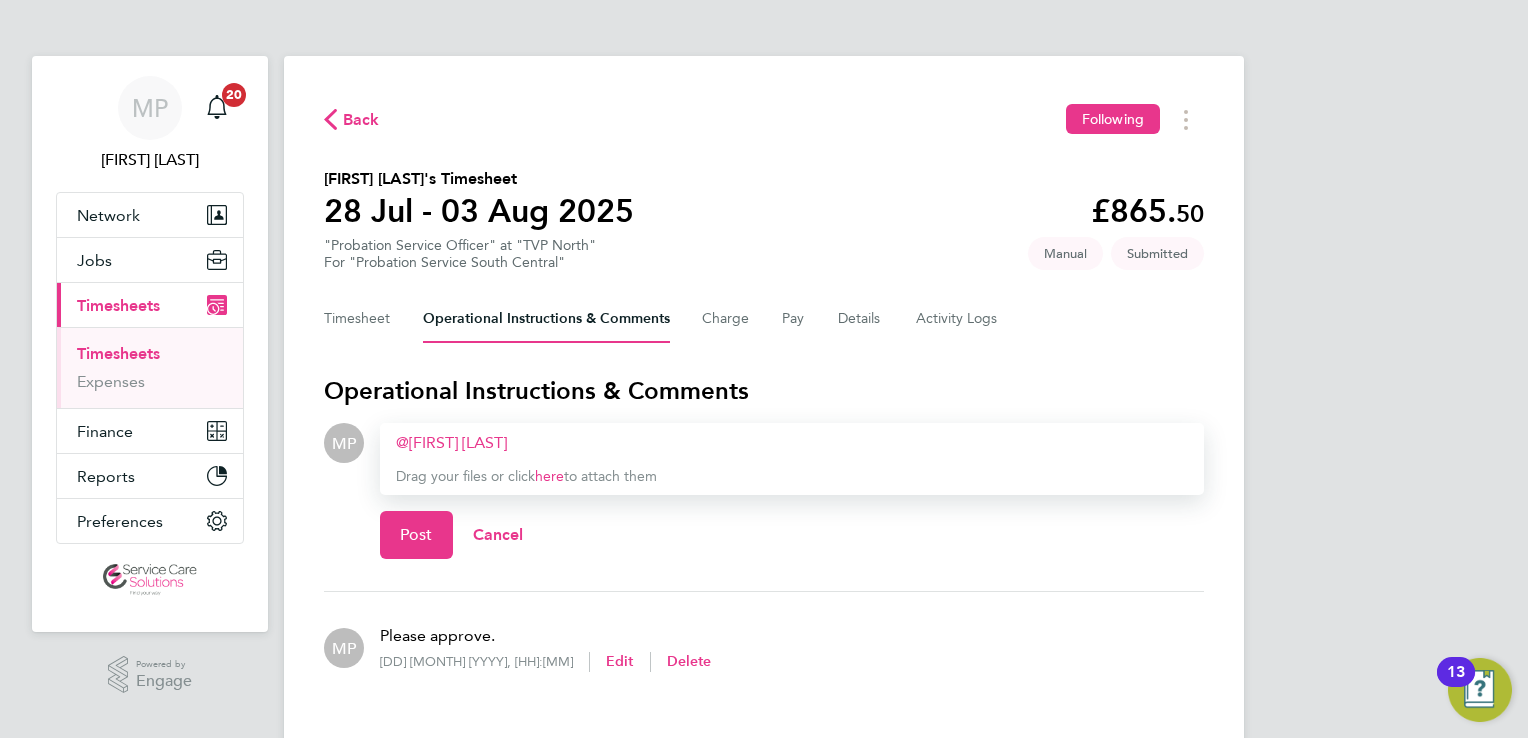 type 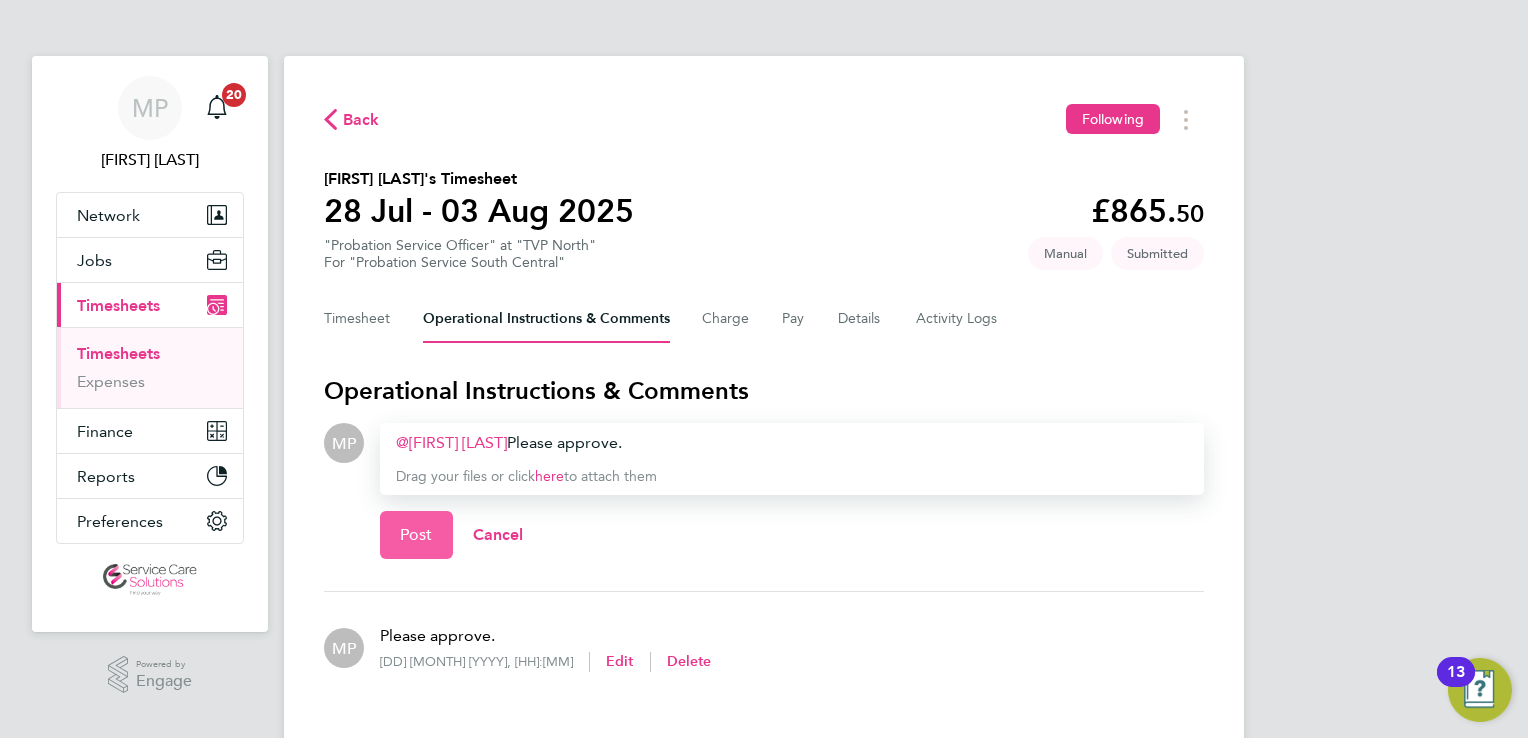 click on "Post" 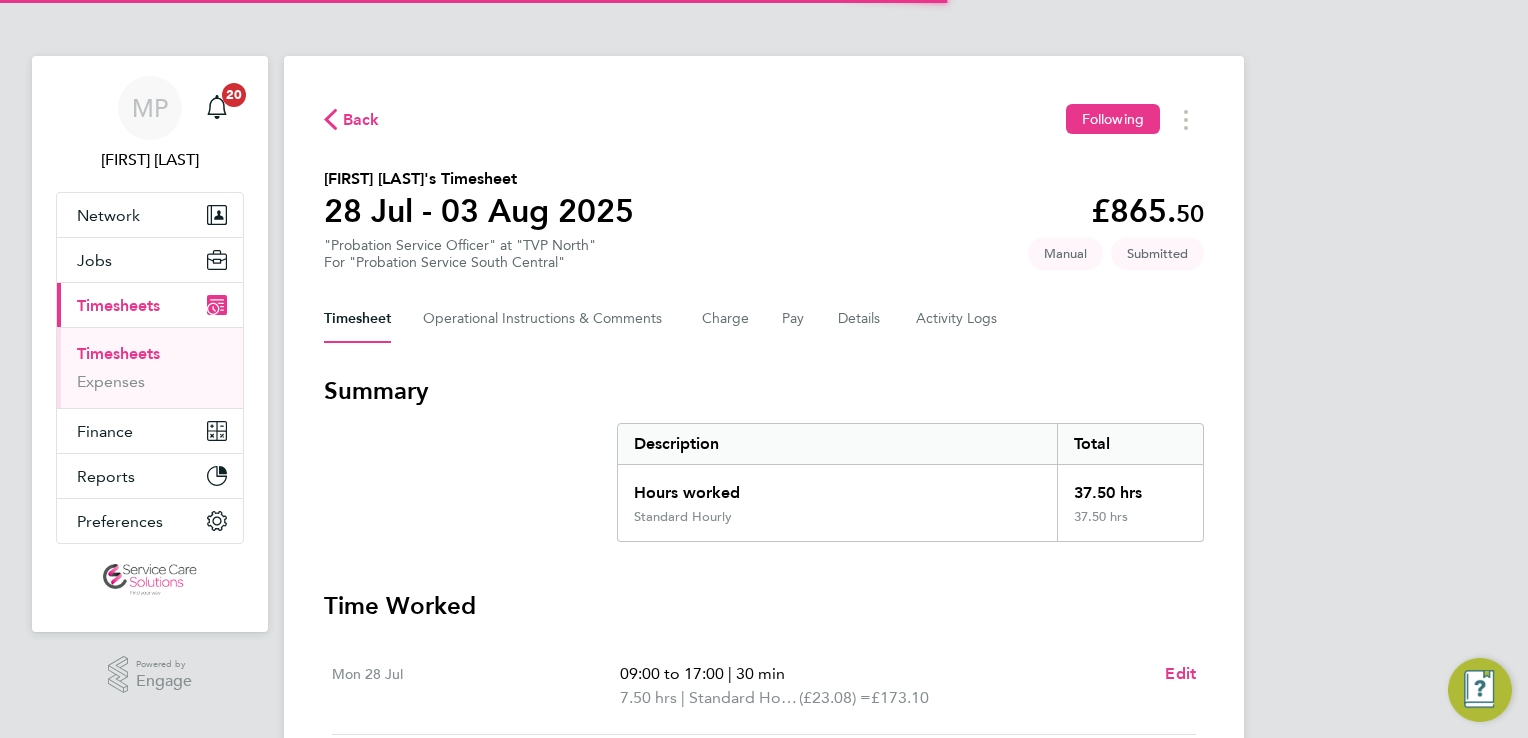 scroll, scrollTop: 0, scrollLeft: 0, axis: both 